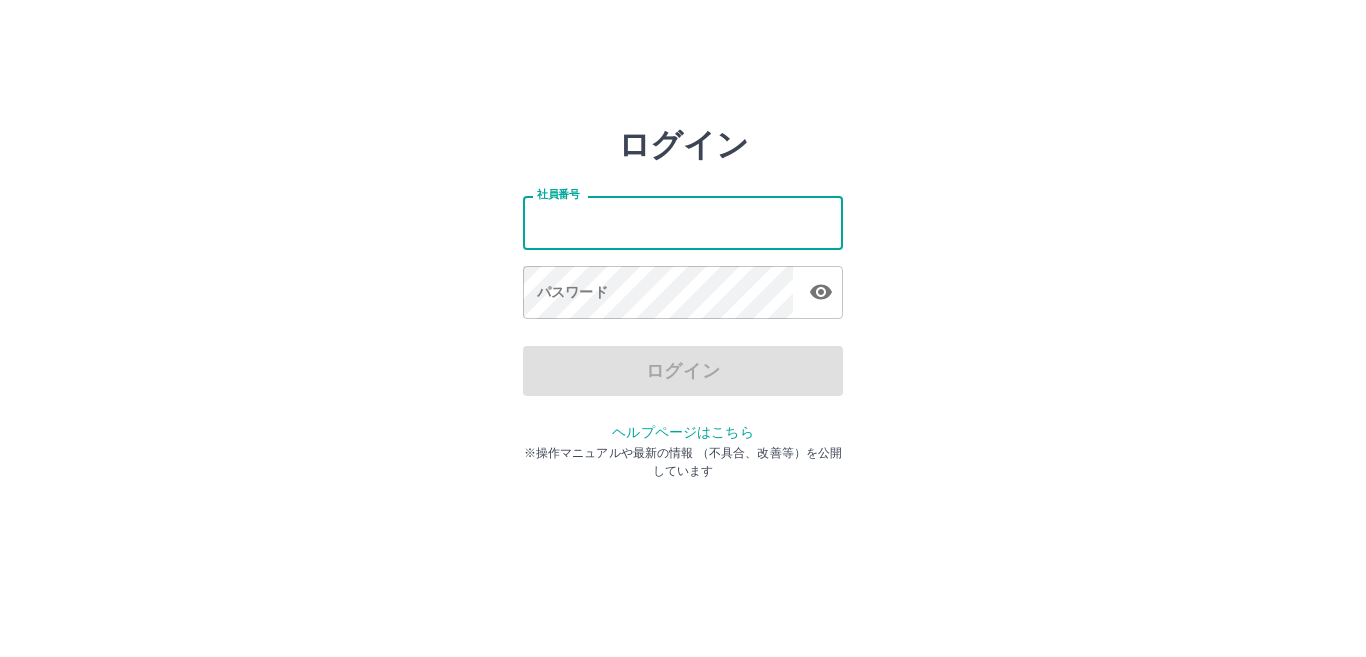 scroll, scrollTop: 0, scrollLeft: 0, axis: both 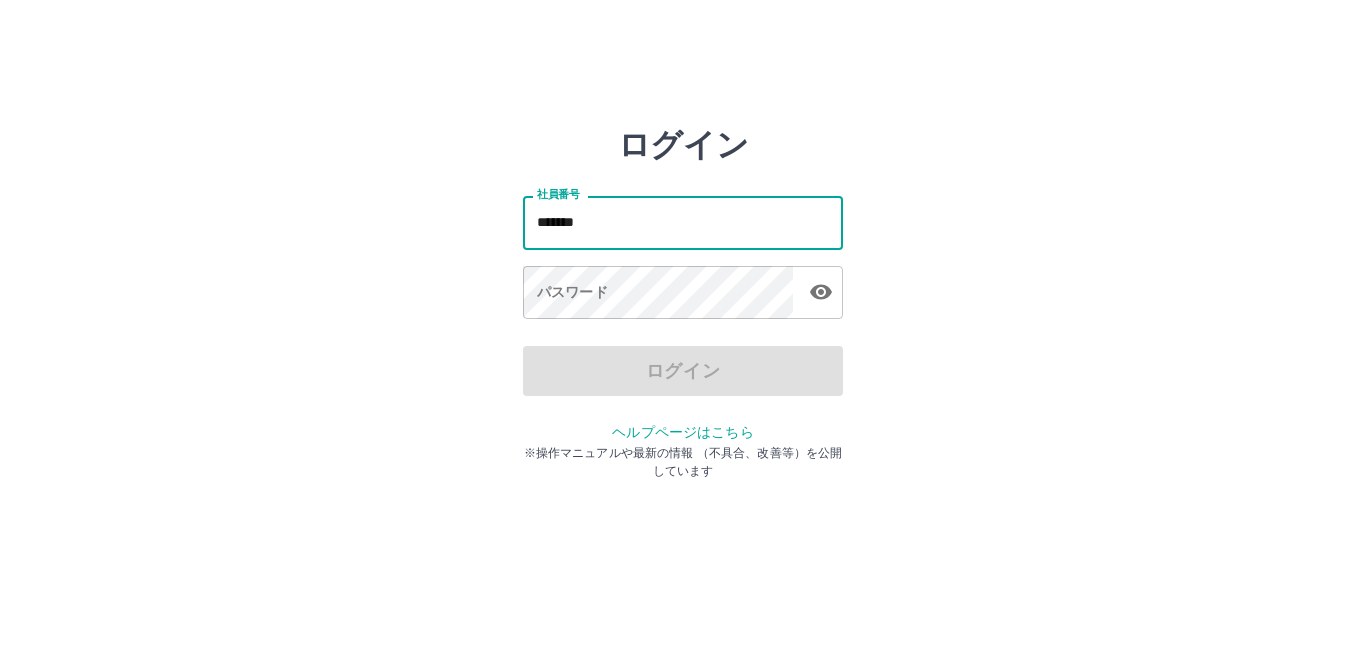type on "*******" 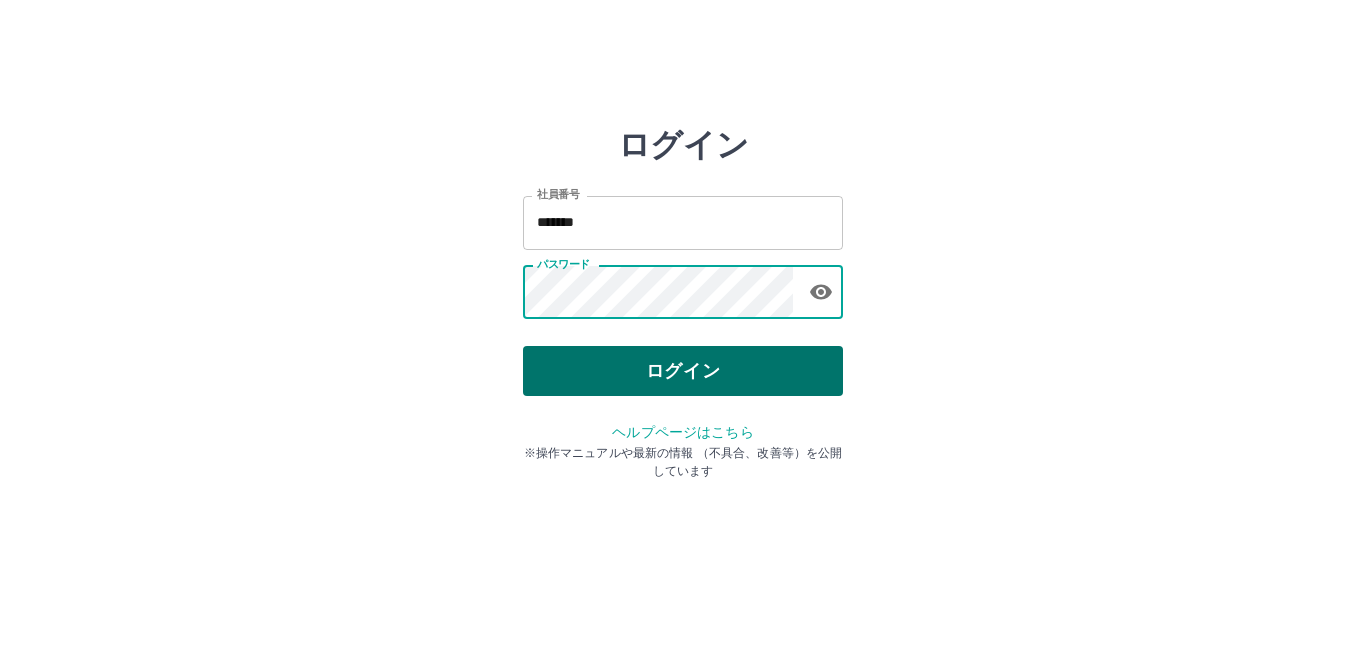 click on "ログイン" at bounding box center (683, 371) 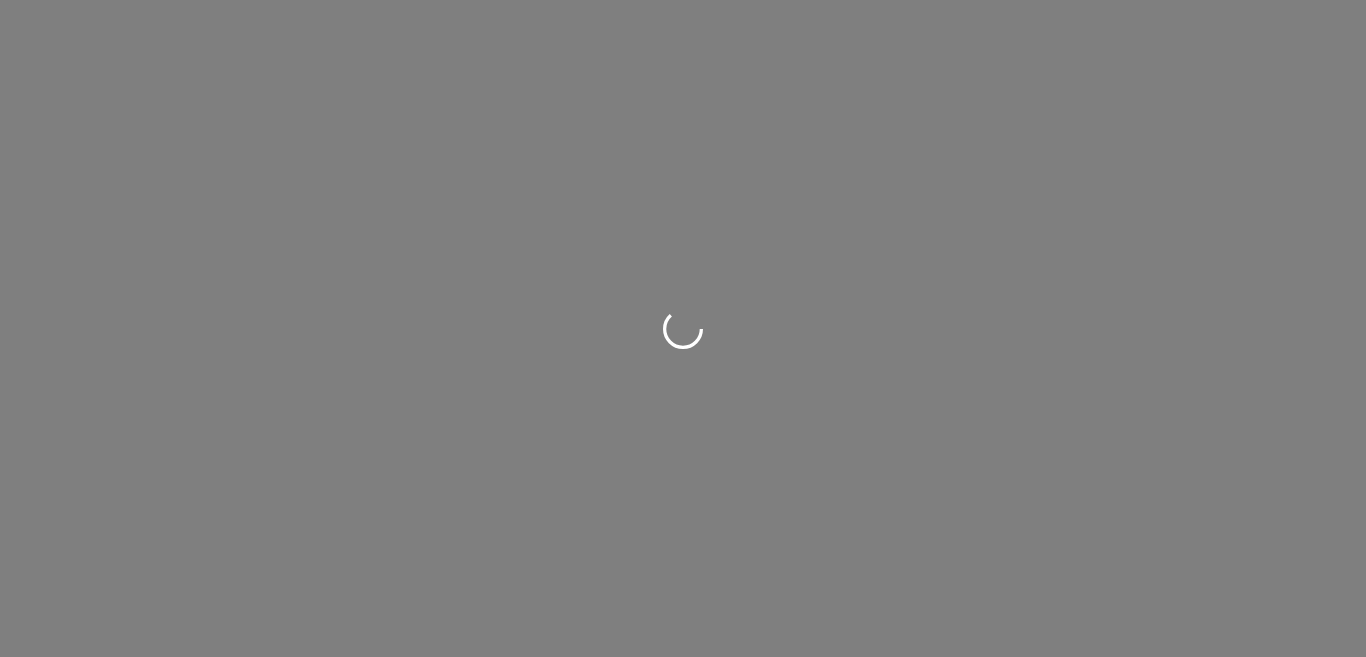 scroll, scrollTop: 0, scrollLeft: 0, axis: both 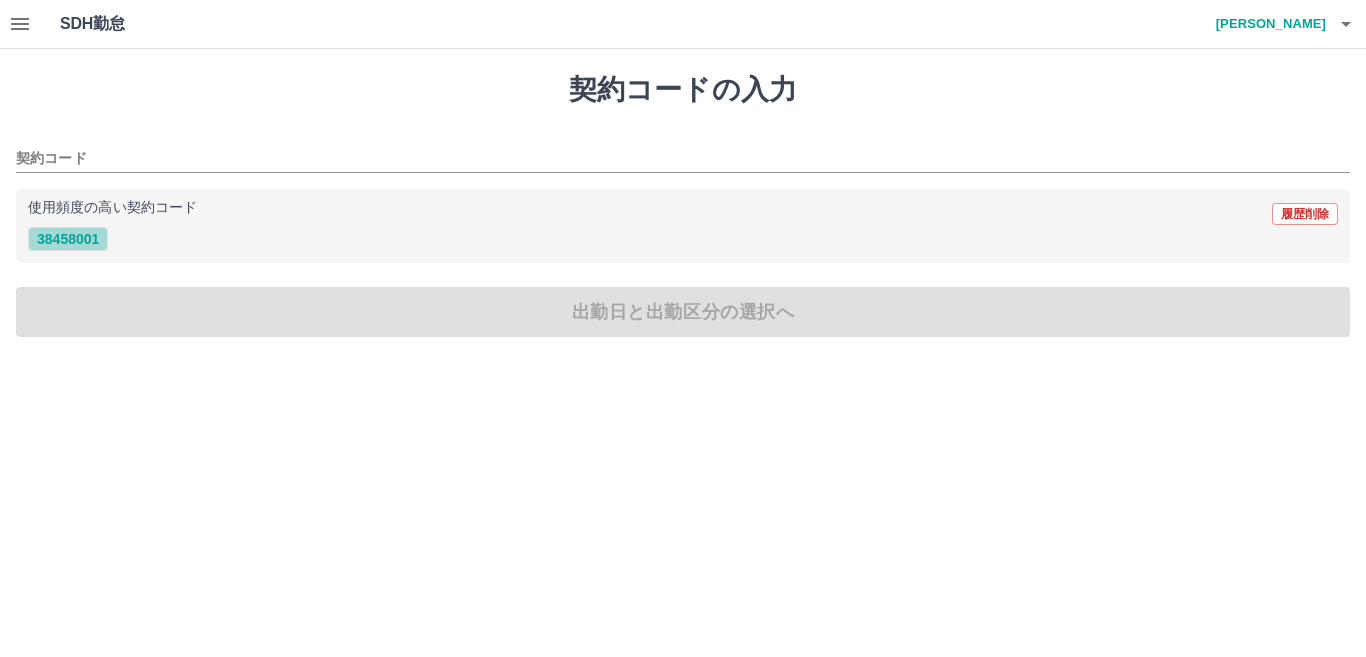 click on "38458001" at bounding box center [68, 239] 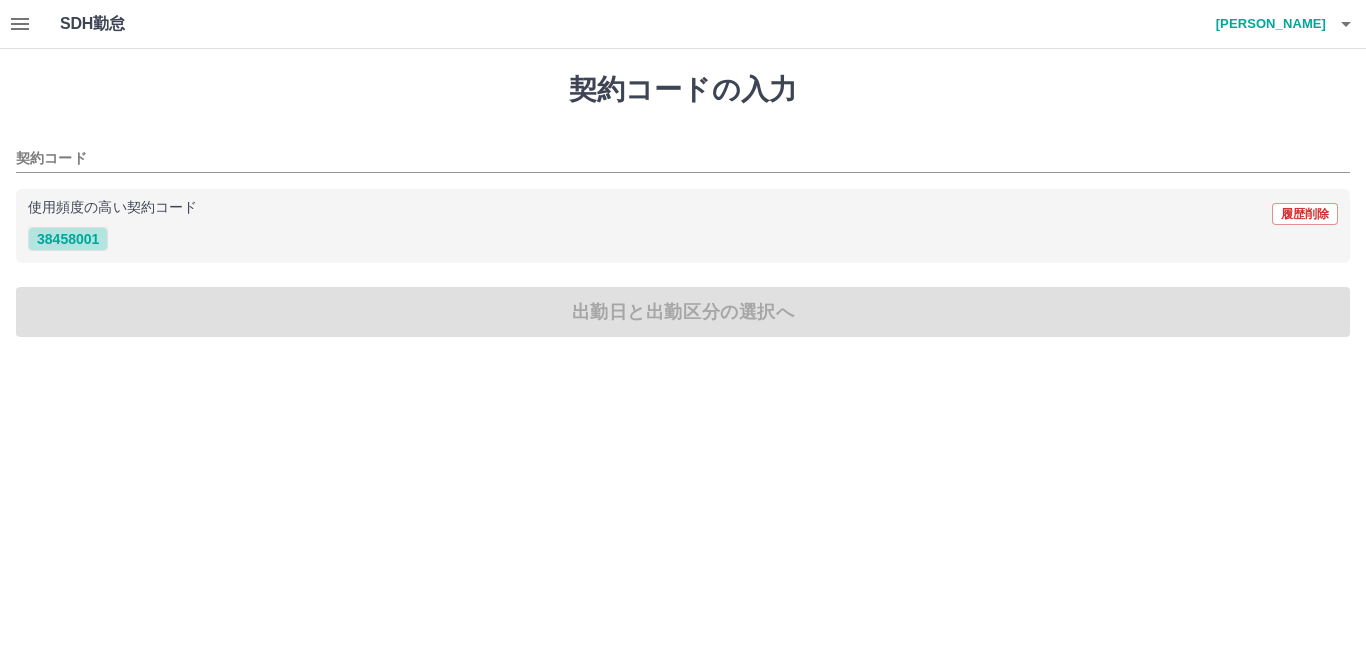 type on "********" 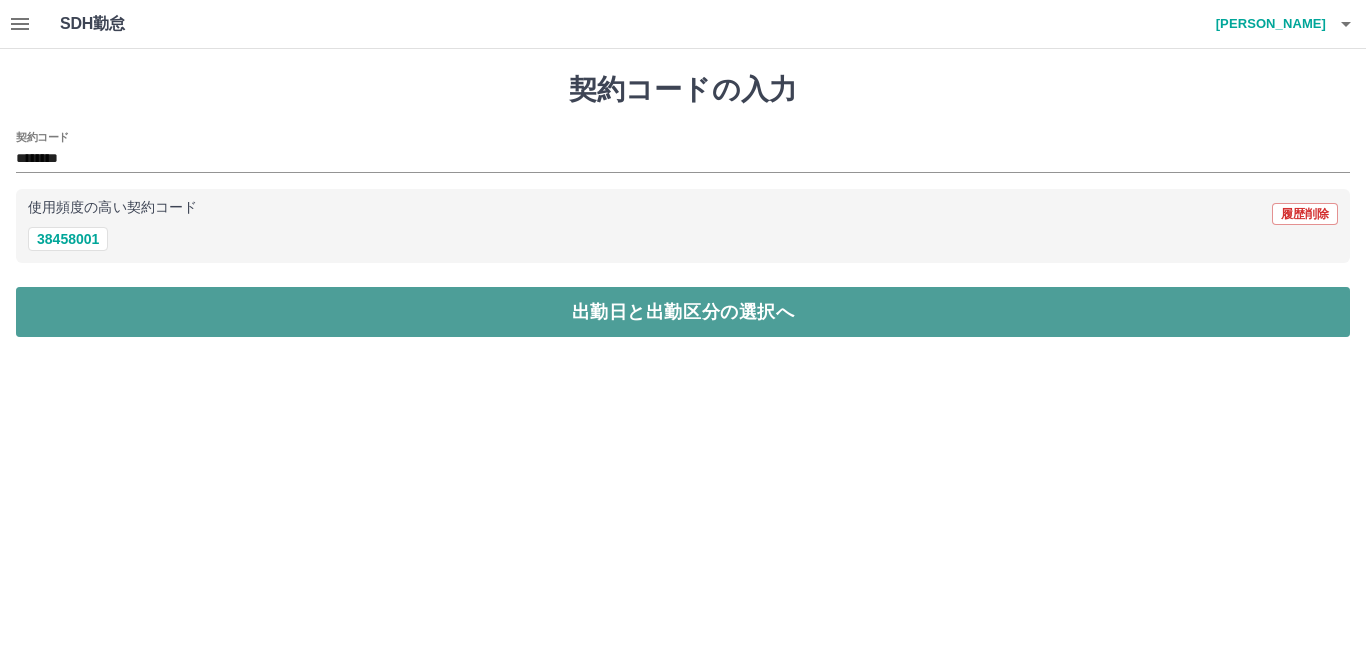 click on "出勤日と出勤区分の選択へ" at bounding box center (683, 312) 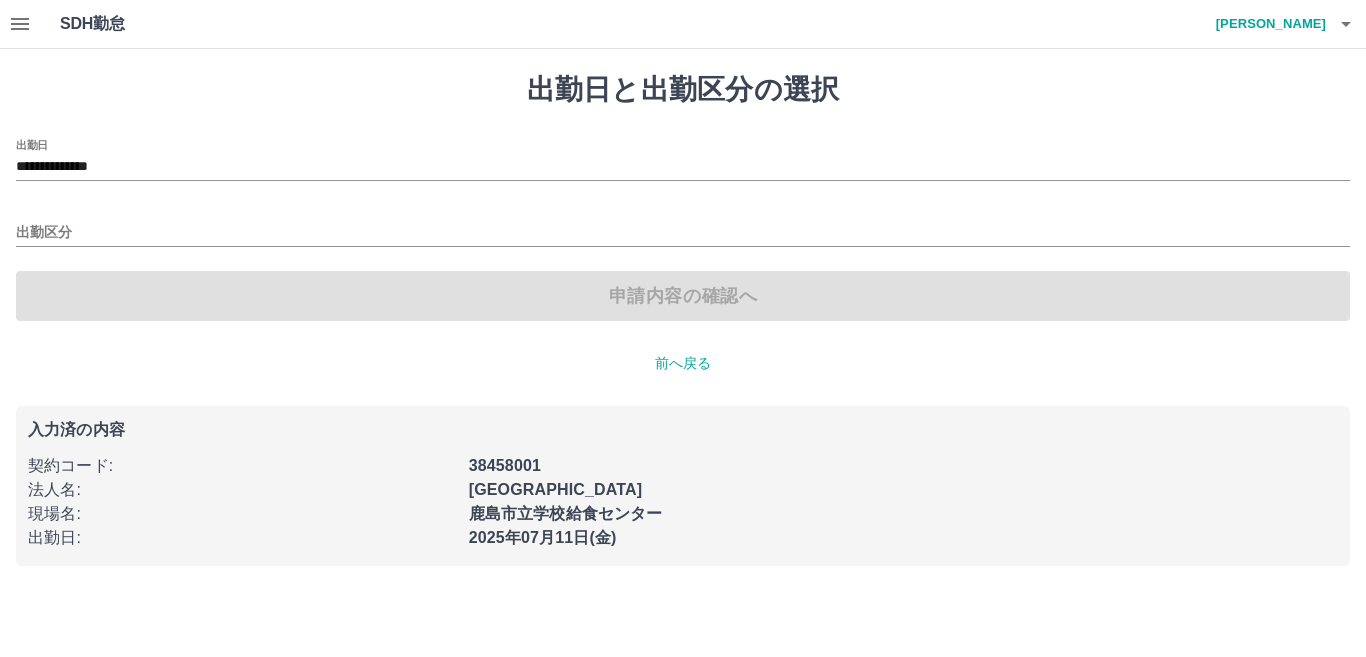 click on "申請内容の確認へ" at bounding box center (683, 296) 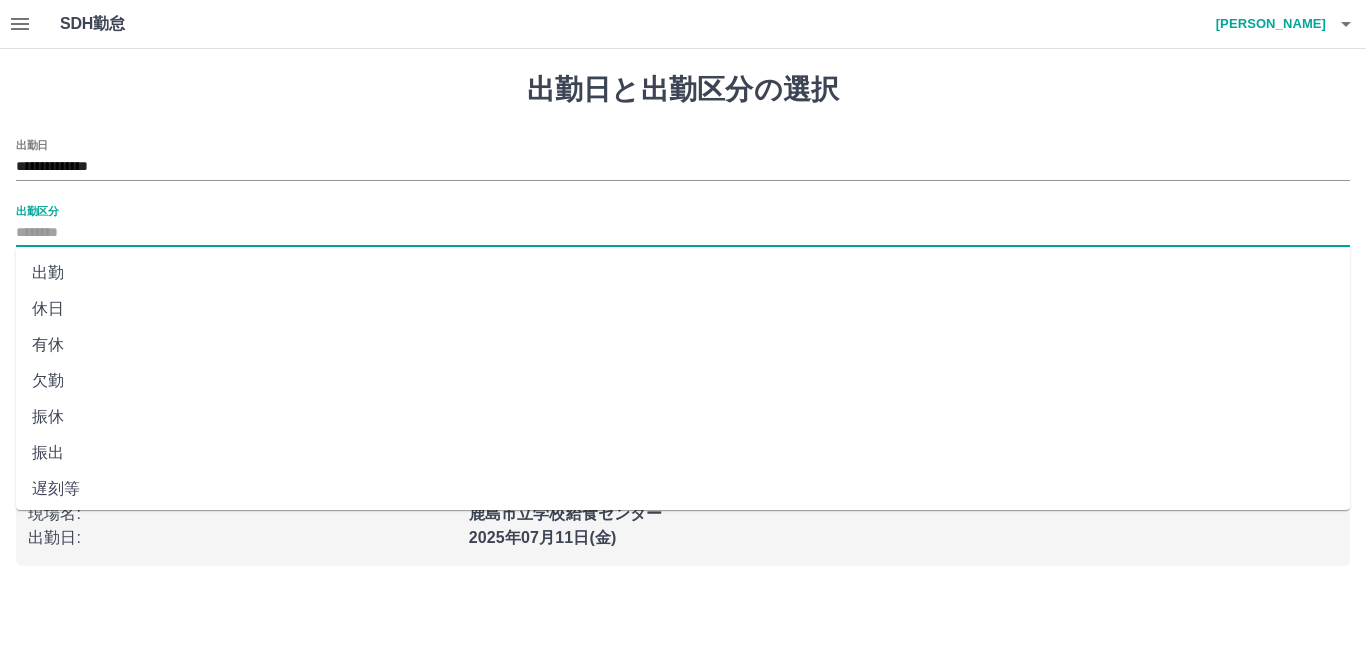 click on "出勤区分" at bounding box center (683, 233) 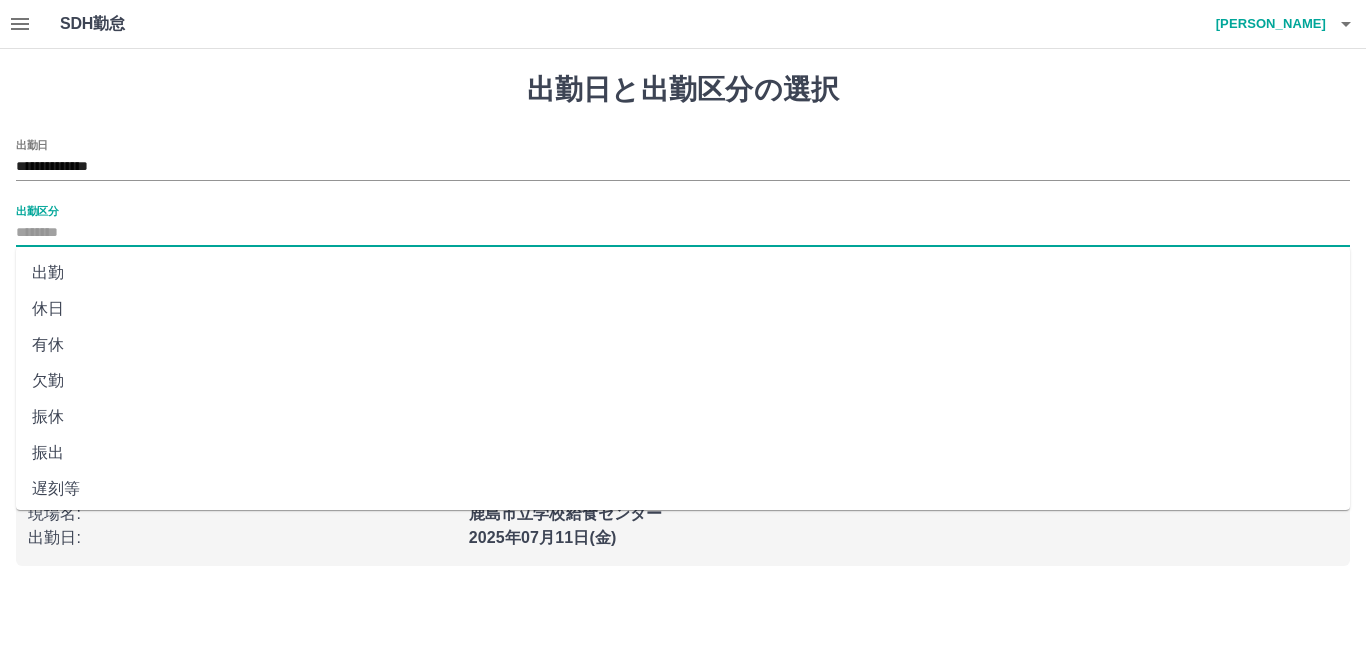 click on "休日" at bounding box center [683, 309] 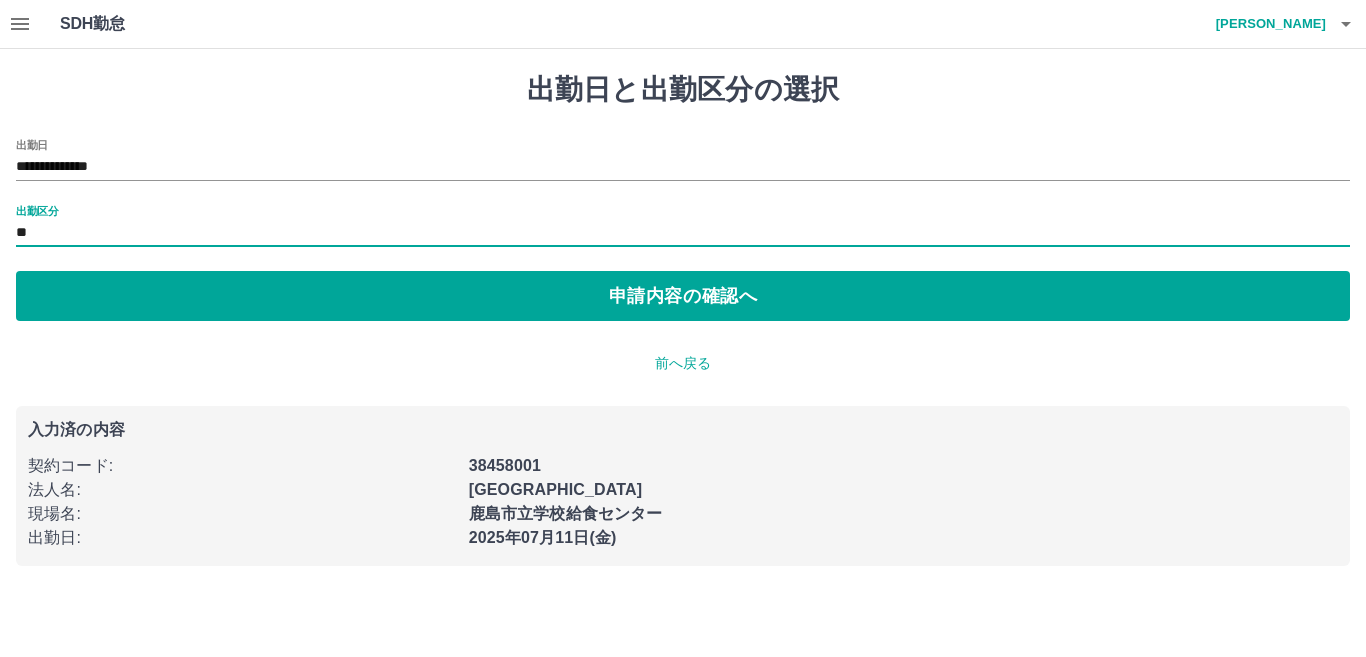click on "申請内容の確認へ" at bounding box center [683, 296] 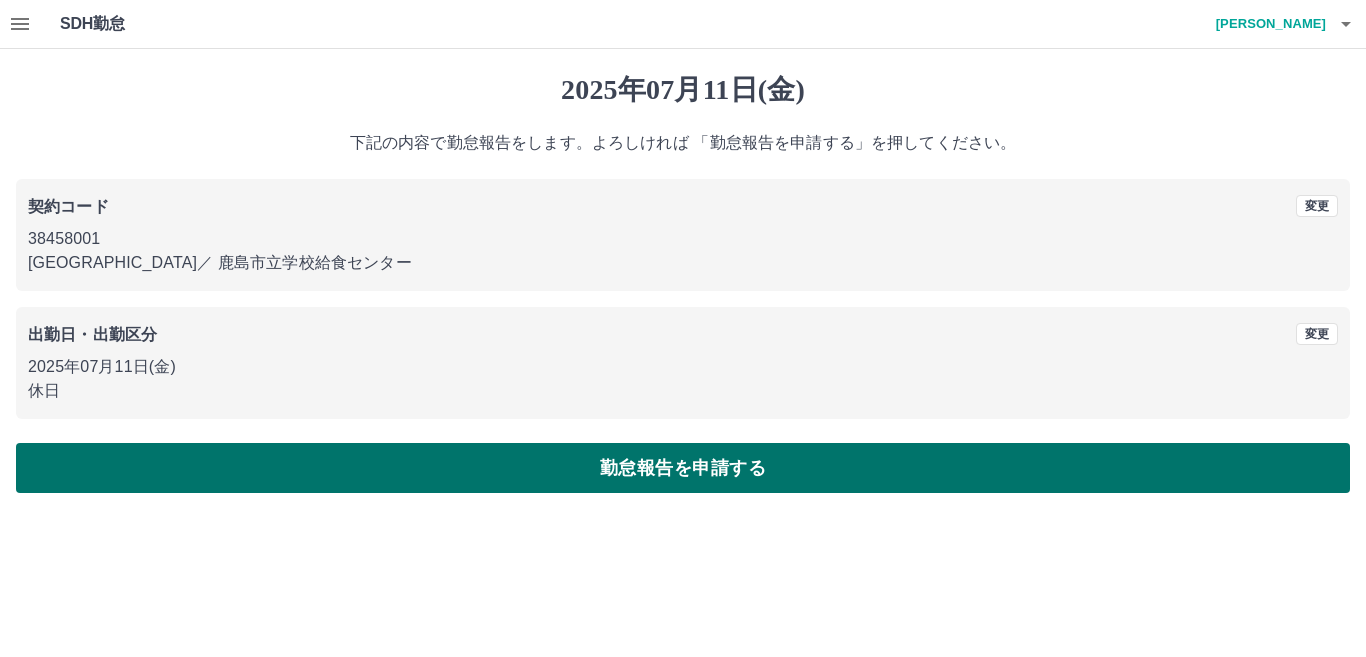 click on "勤怠報告を申請する" at bounding box center (683, 468) 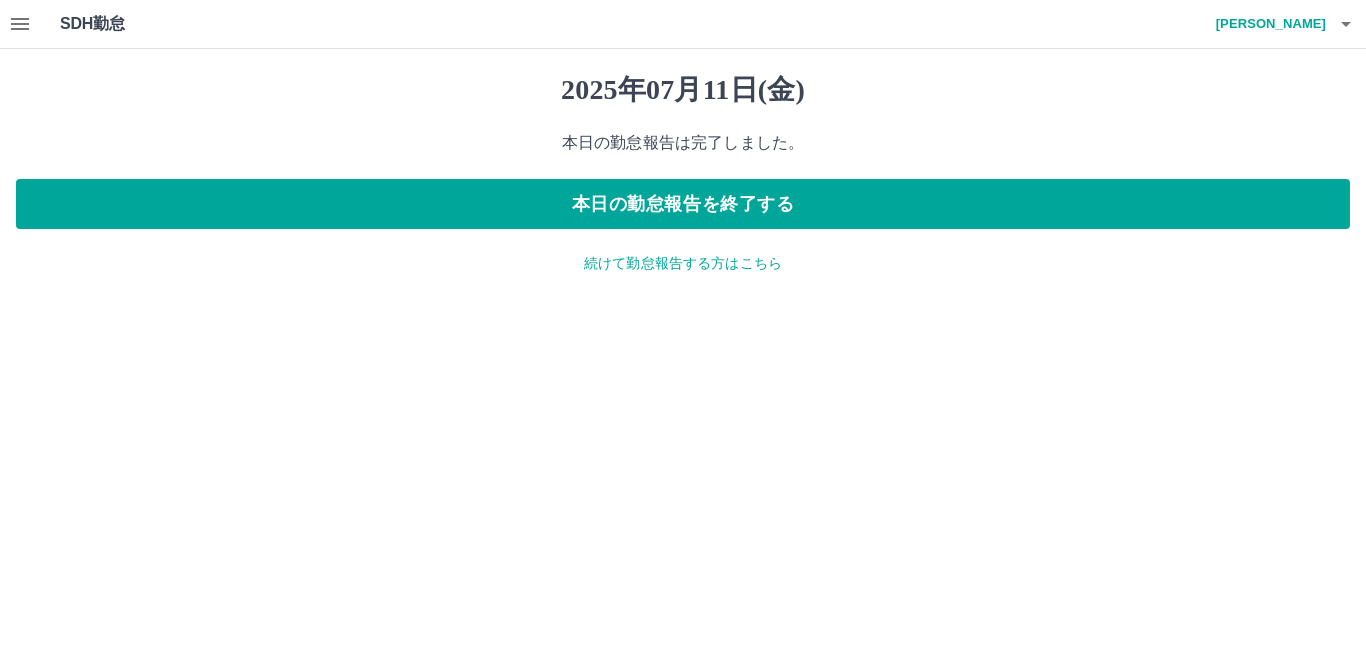click on "続けて勤怠報告する方はこちら" at bounding box center [683, 263] 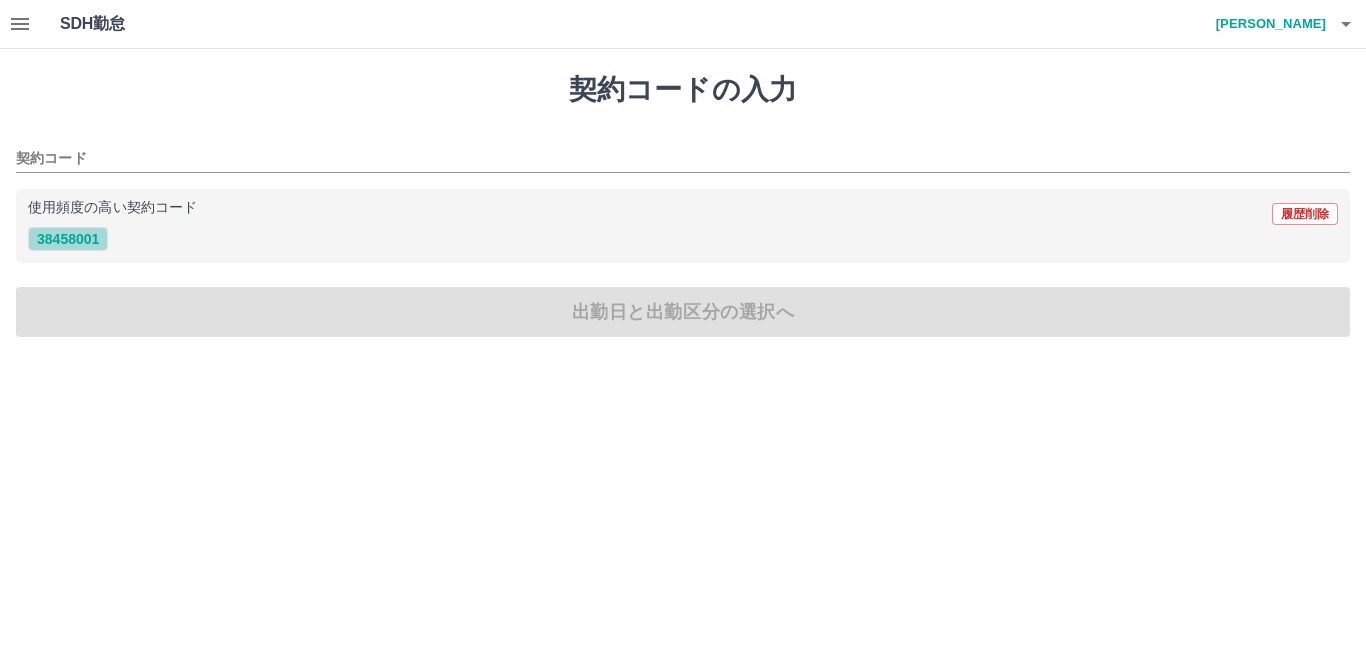 drag, startPoint x: 81, startPoint y: 236, endPoint x: 101, endPoint y: 303, distance: 69.92139 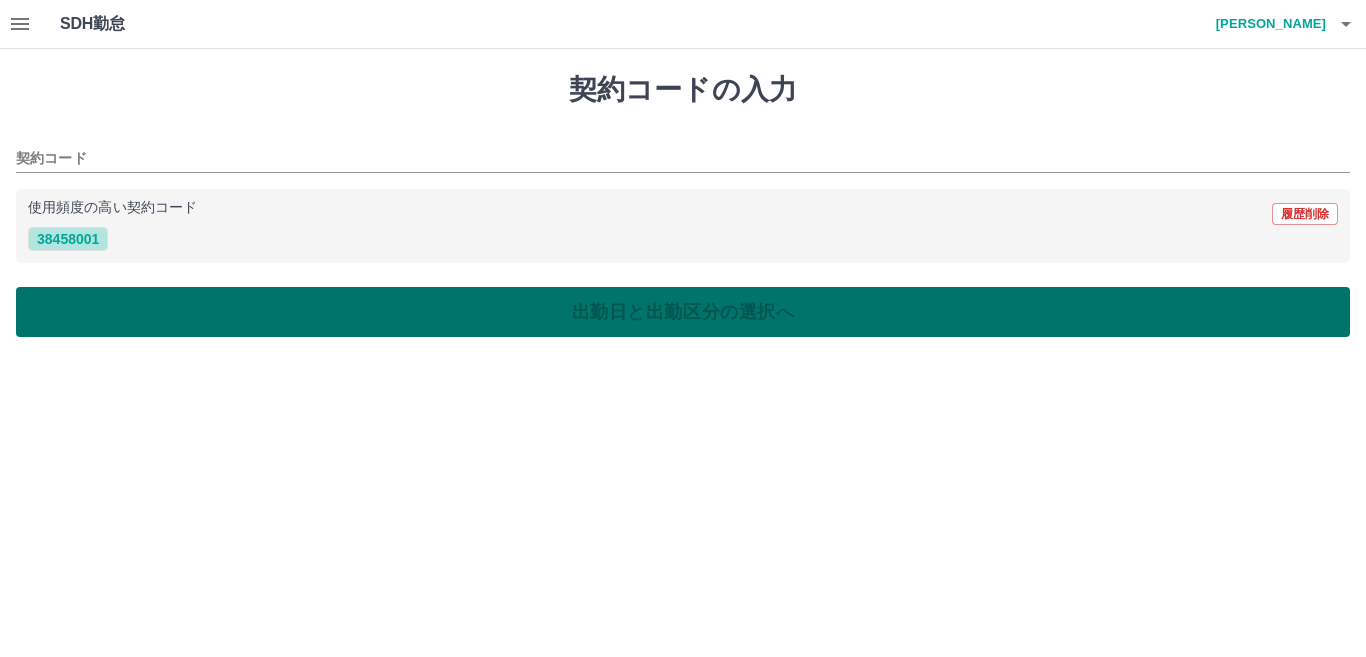 click on "38458001" at bounding box center [68, 239] 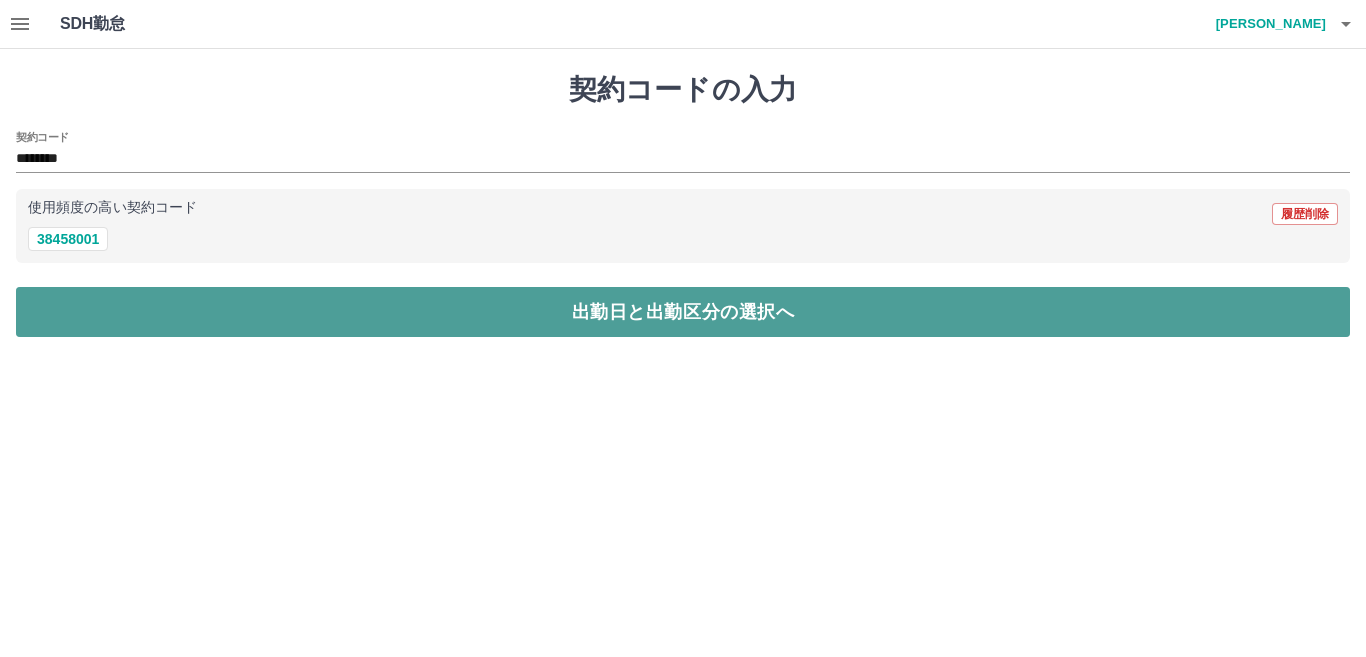 click on "出勤日と出勤区分の選択へ" at bounding box center [683, 312] 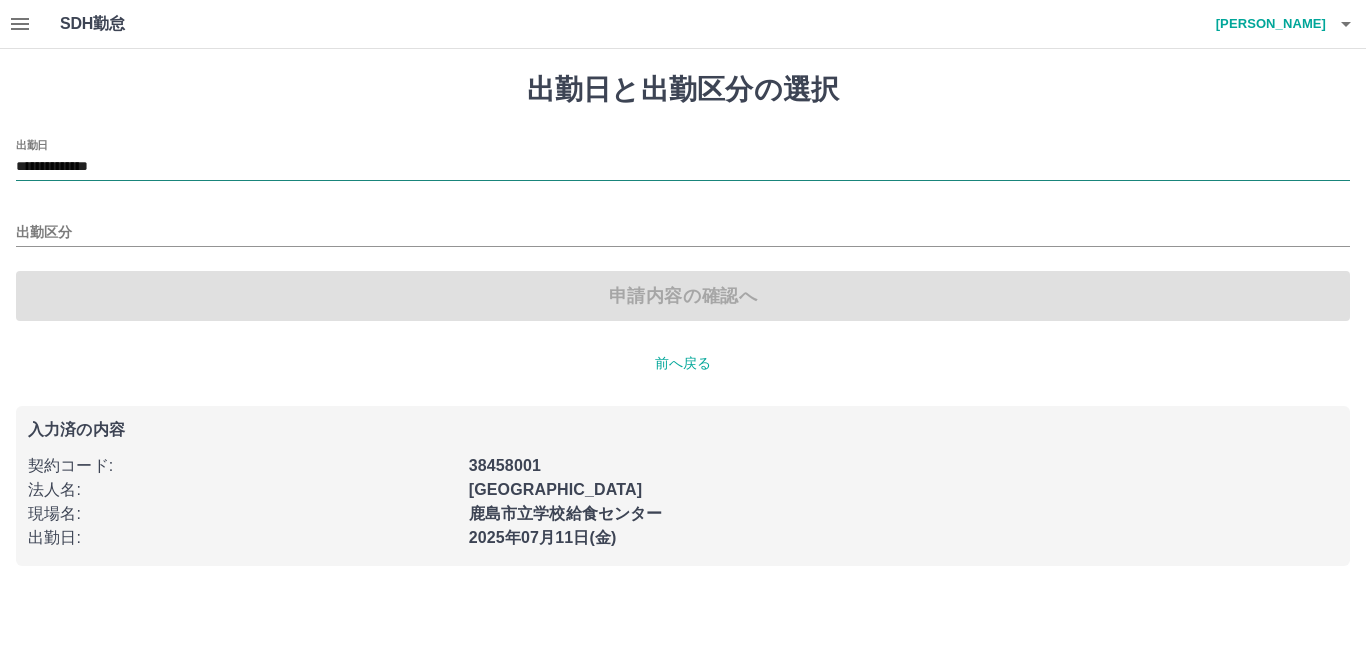 click on "**********" at bounding box center (683, 167) 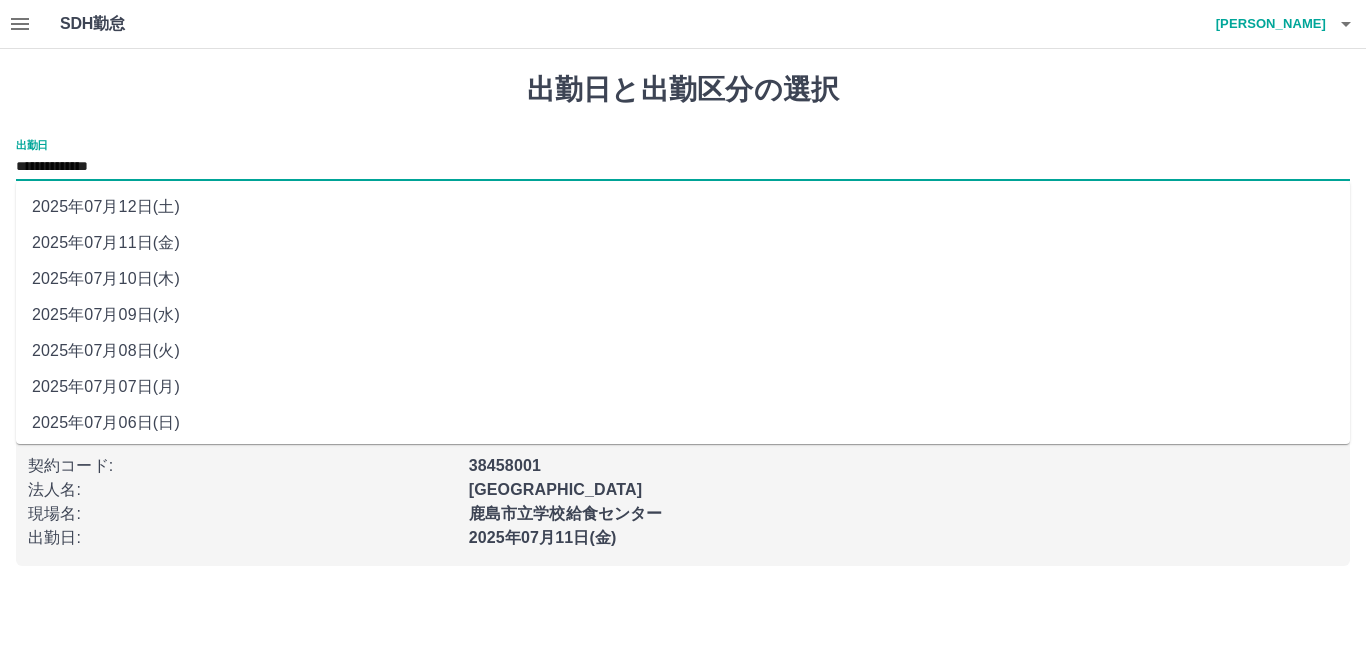 click on "2025年07月12日(土)" at bounding box center [683, 207] 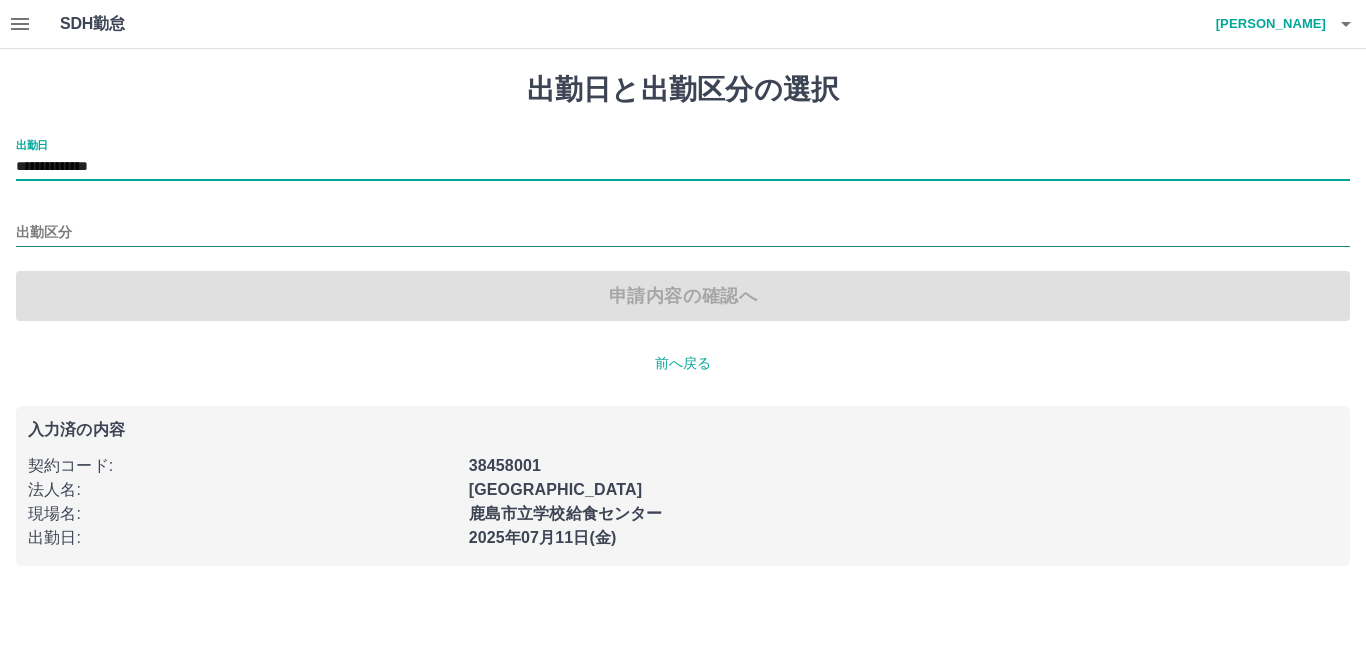 click on "出勤区分" at bounding box center (683, 233) 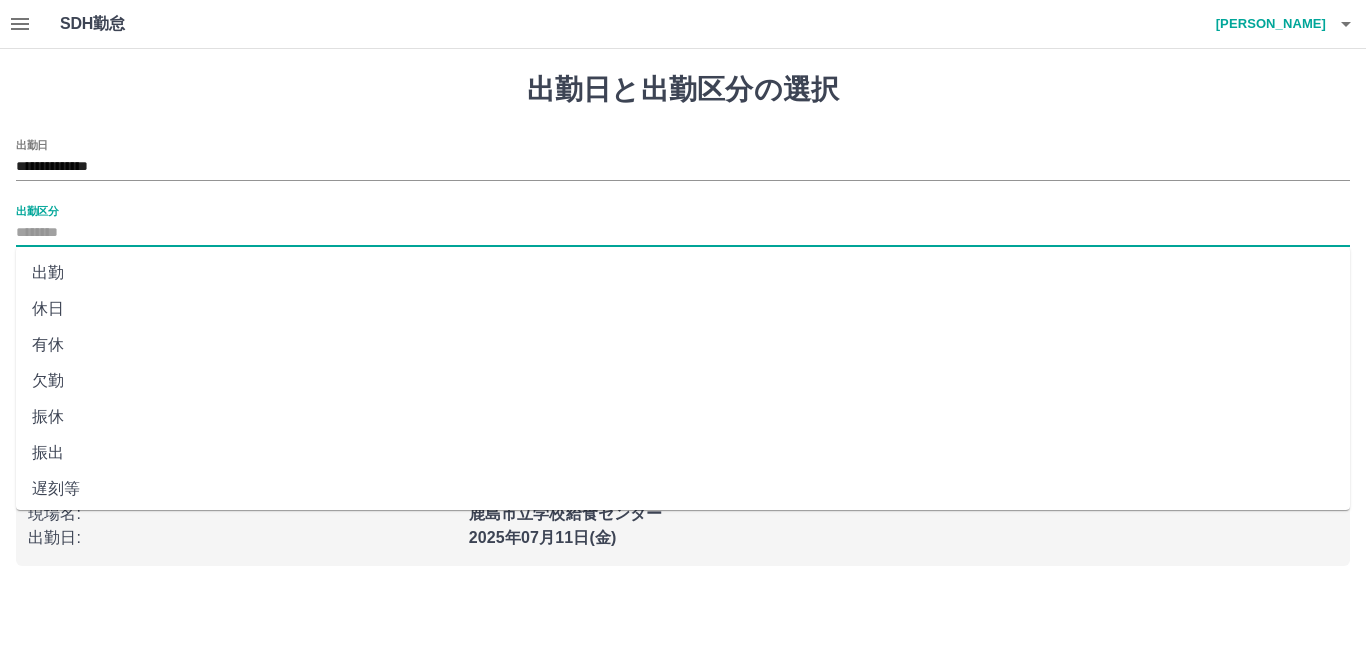 click on "休日" at bounding box center (683, 309) 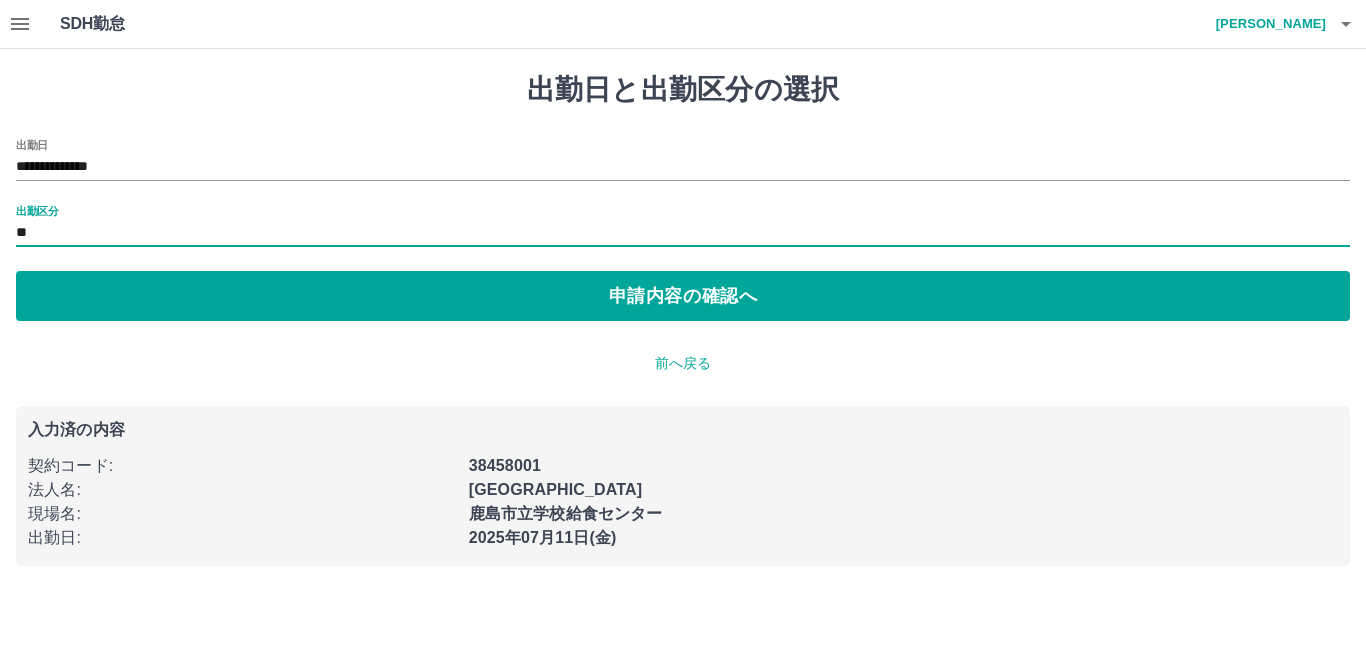 click on "申請内容の確認へ" at bounding box center (683, 296) 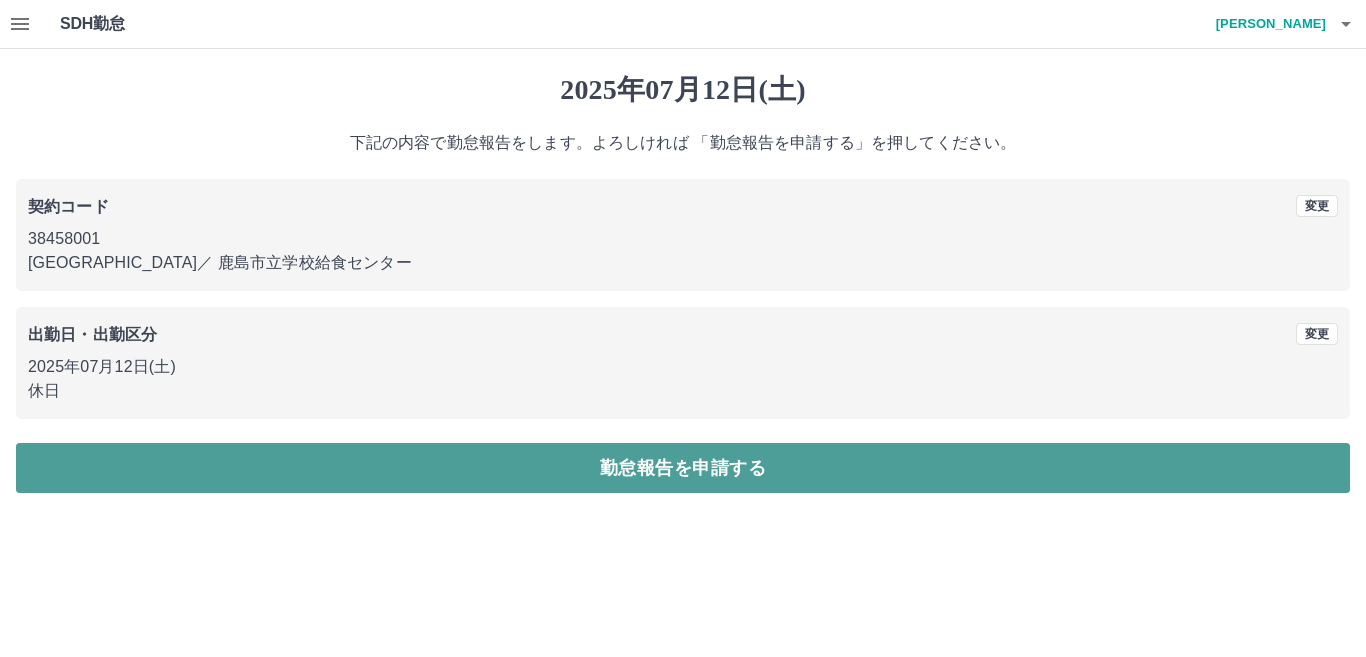 click on "勤怠報告を申請する" at bounding box center [683, 468] 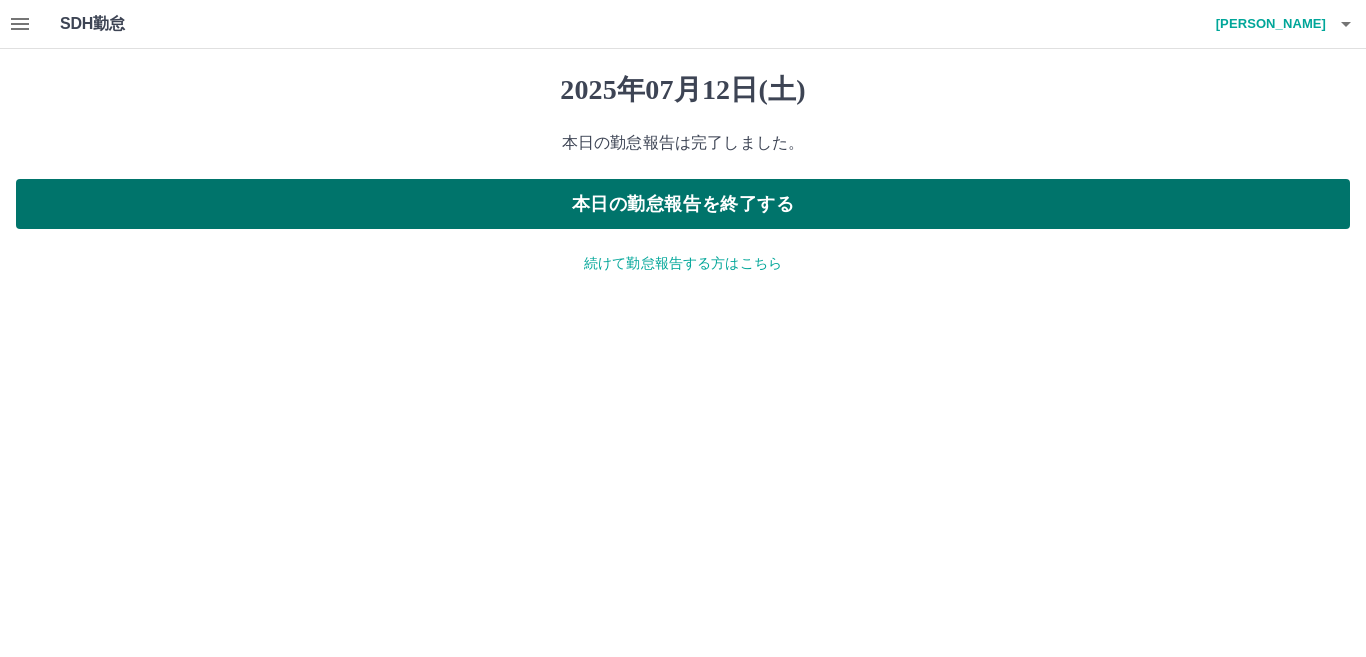 click on "本日の勤怠報告を終了する" at bounding box center (683, 204) 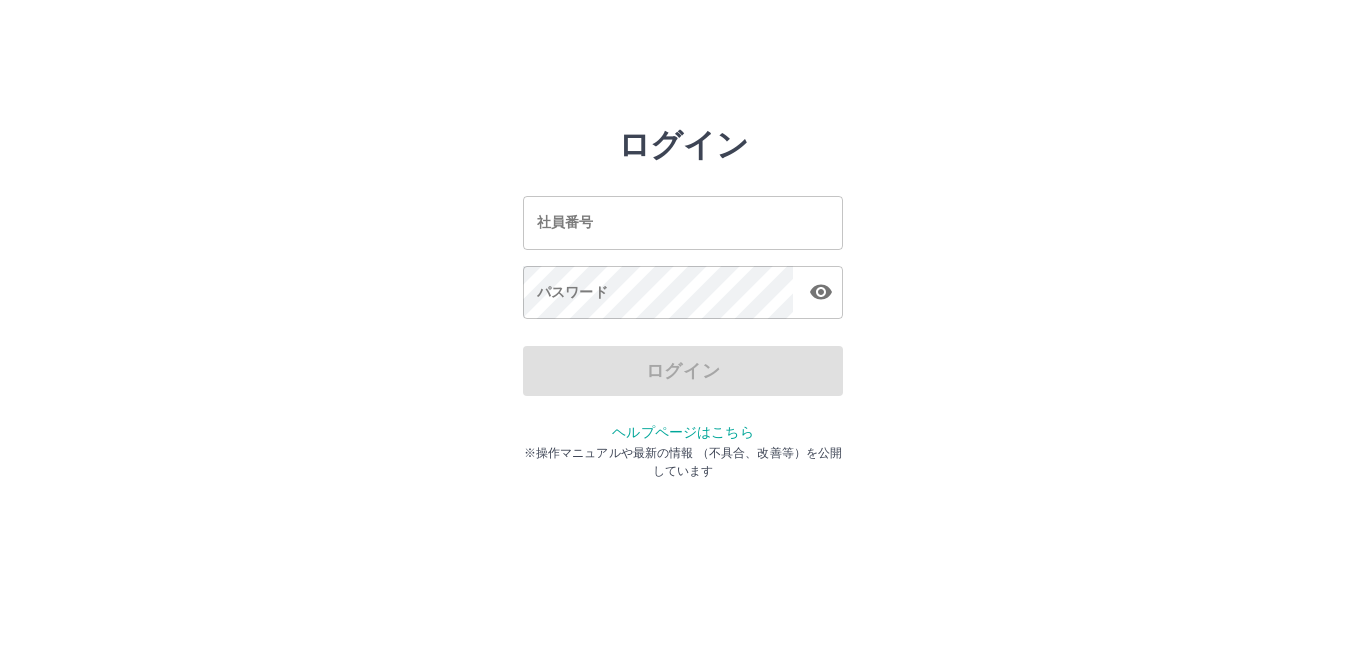 scroll, scrollTop: 0, scrollLeft: 0, axis: both 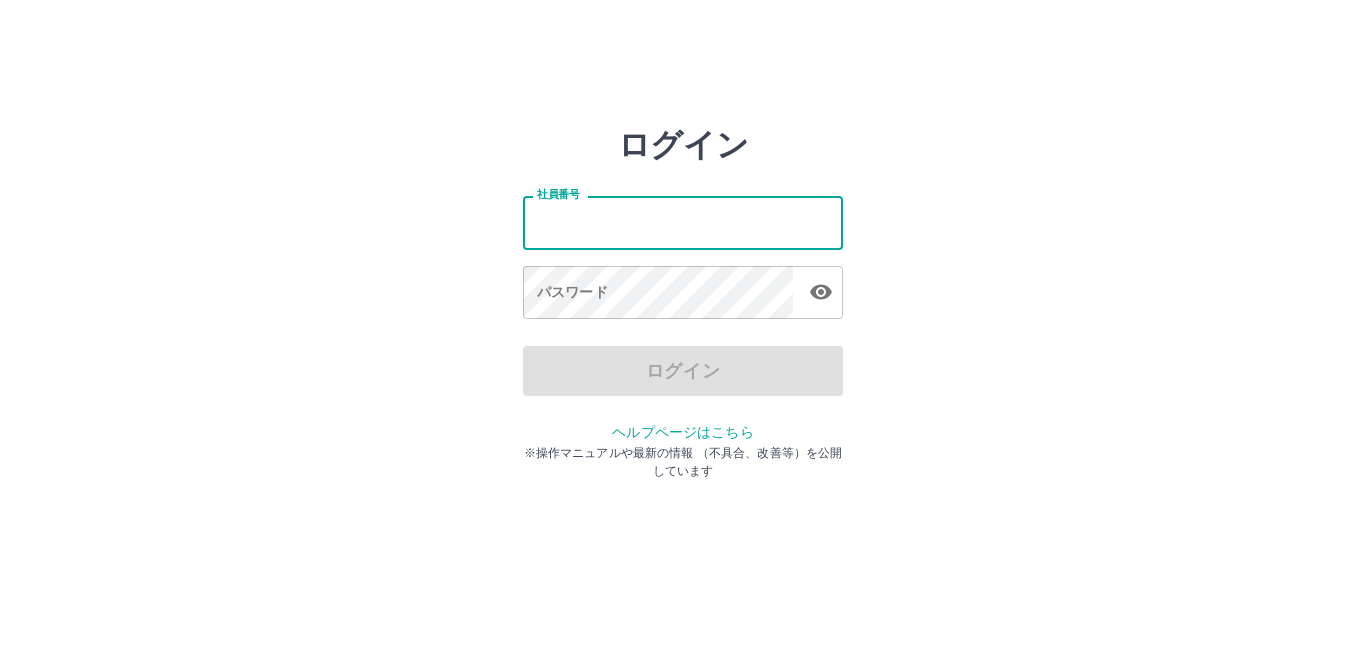 click on "社員番号" at bounding box center [683, 222] 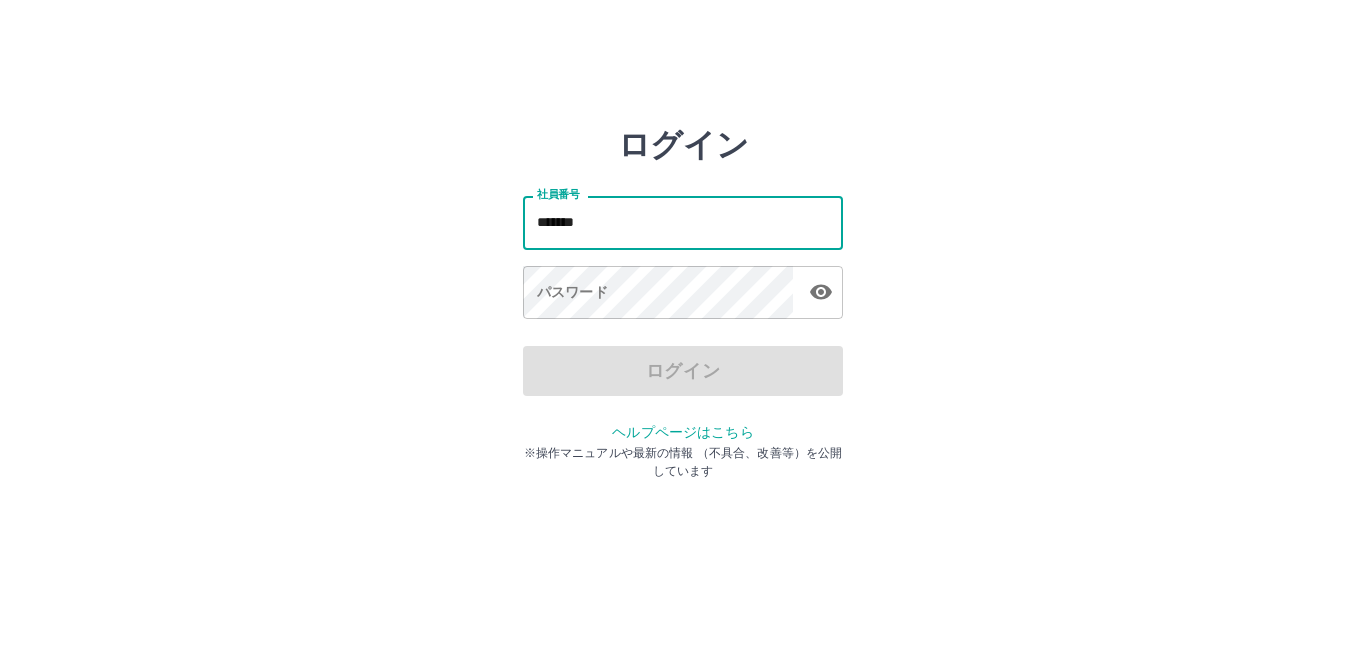 type on "*******" 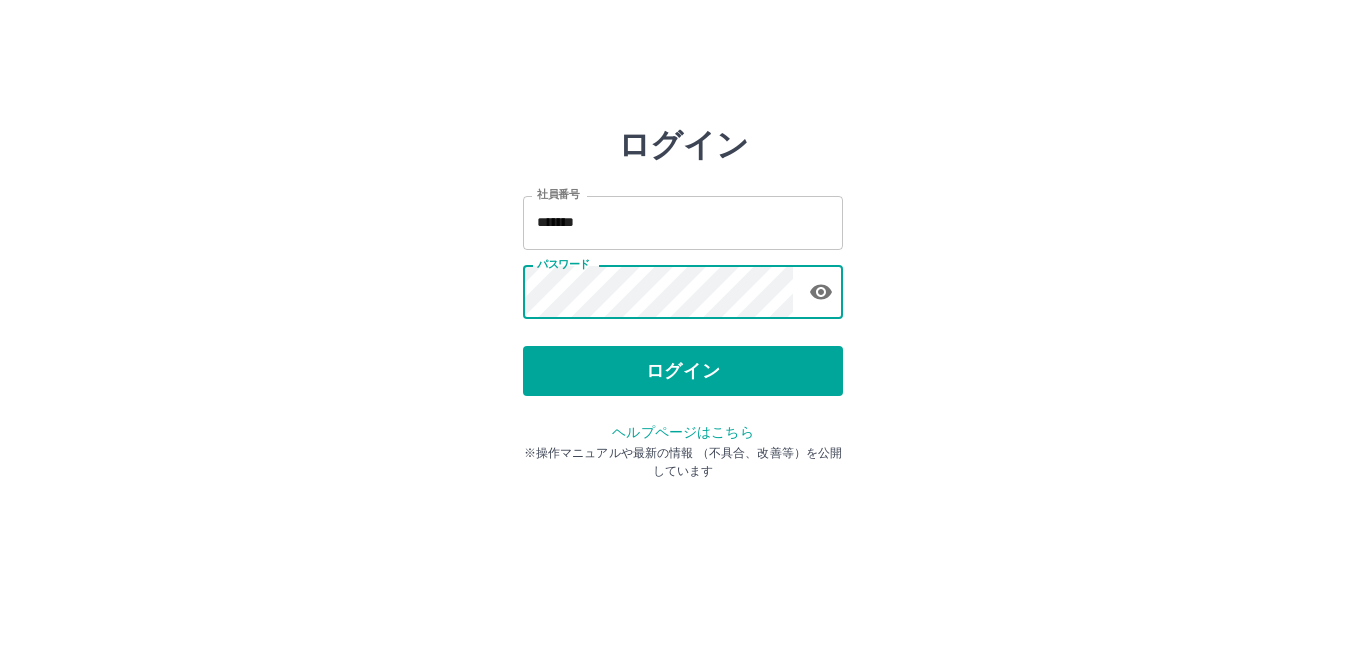 click 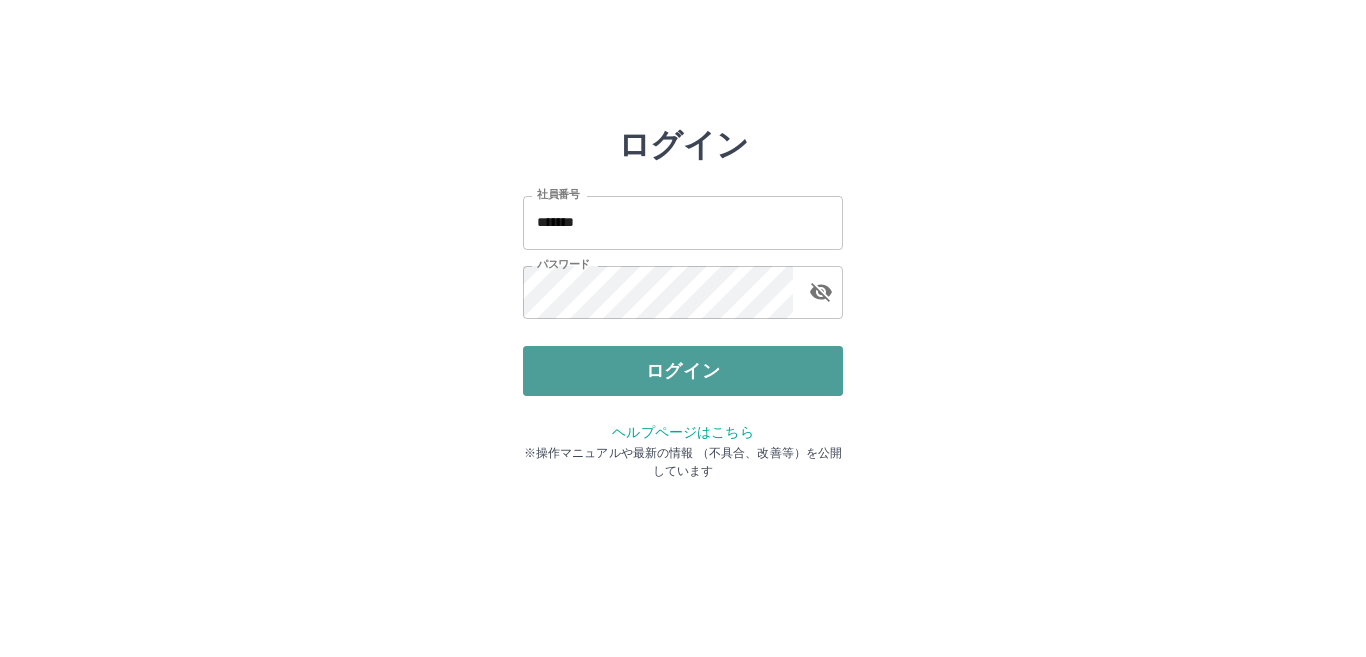 click on "ログイン" at bounding box center (683, 371) 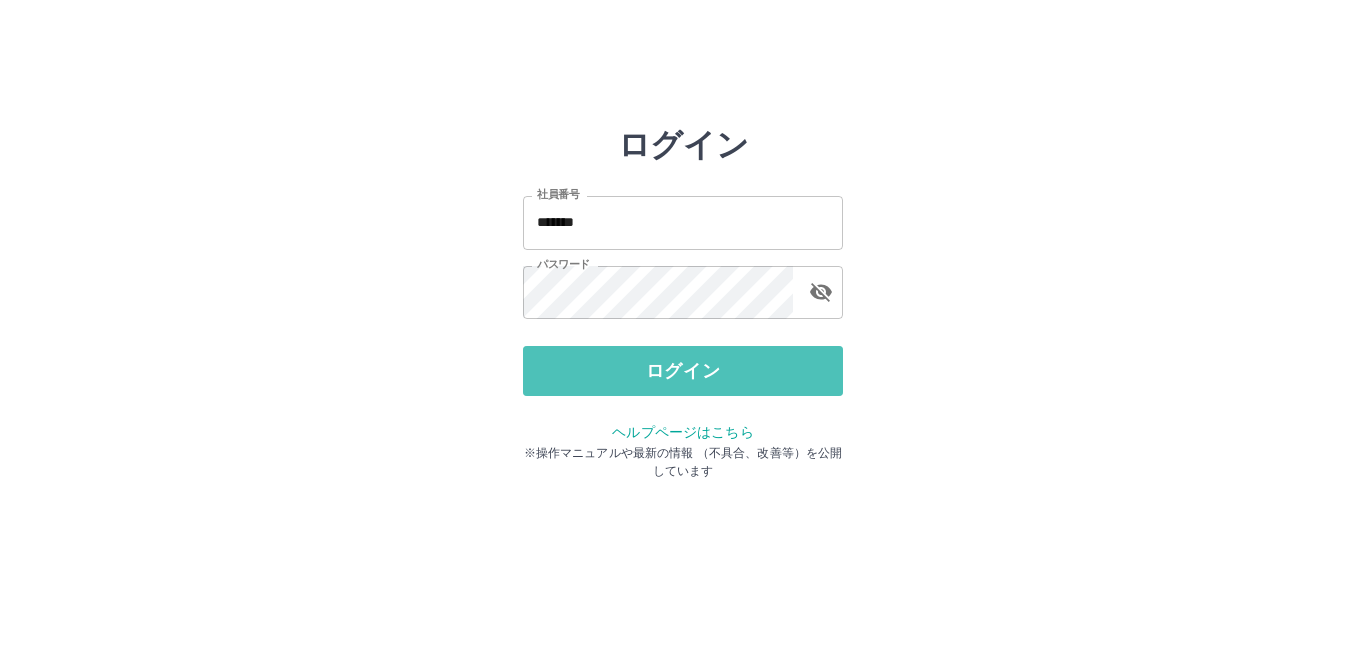 click on "ログイン" at bounding box center (683, 371) 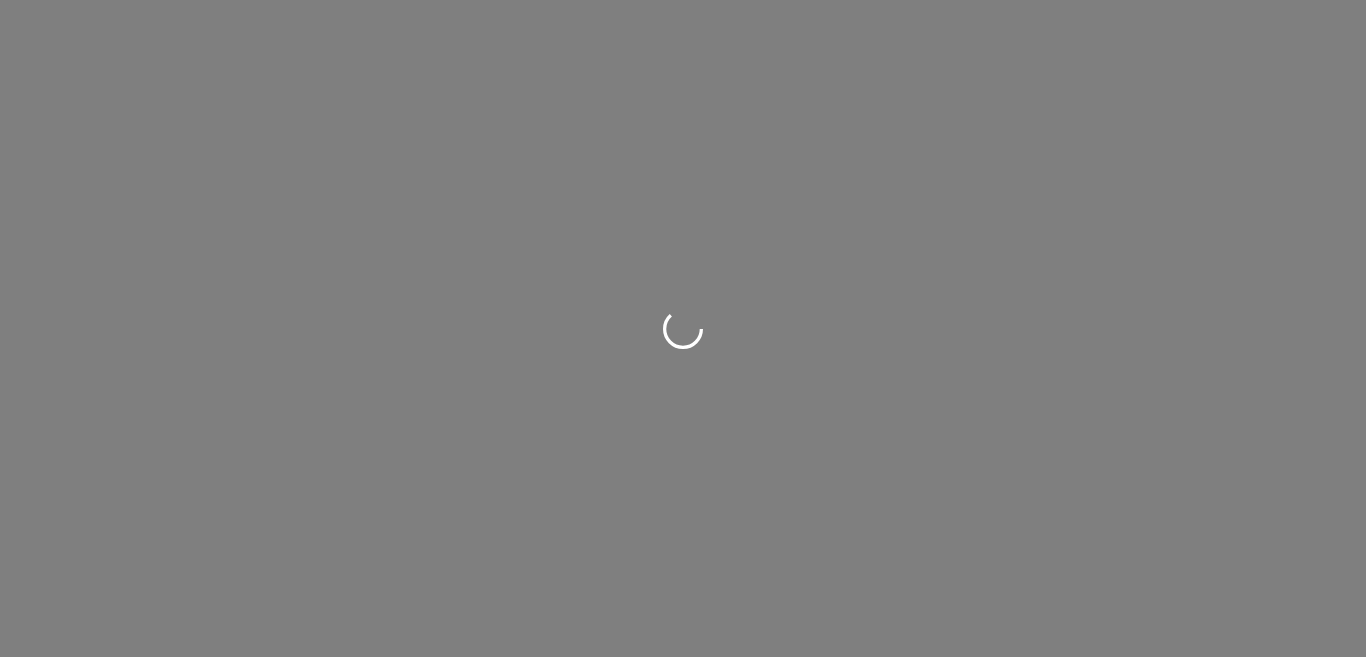 scroll, scrollTop: 0, scrollLeft: 0, axis: both 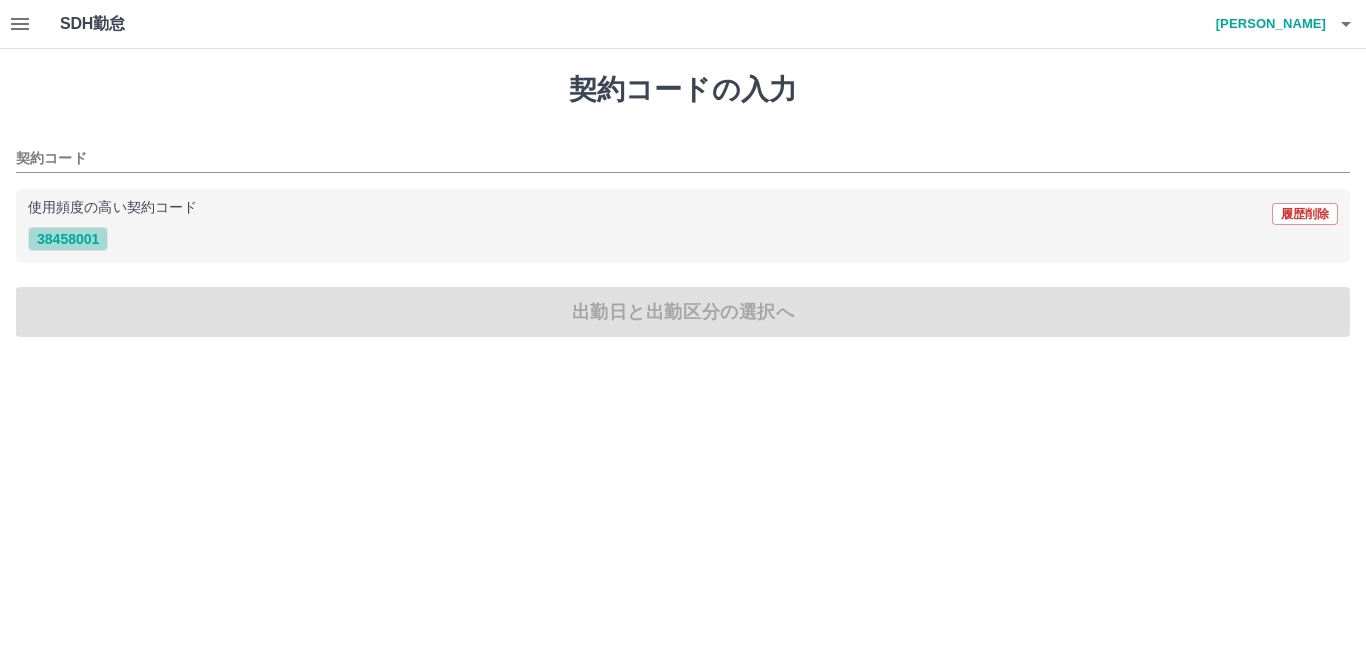 click on "38458001" at bounding box center (68, 239) 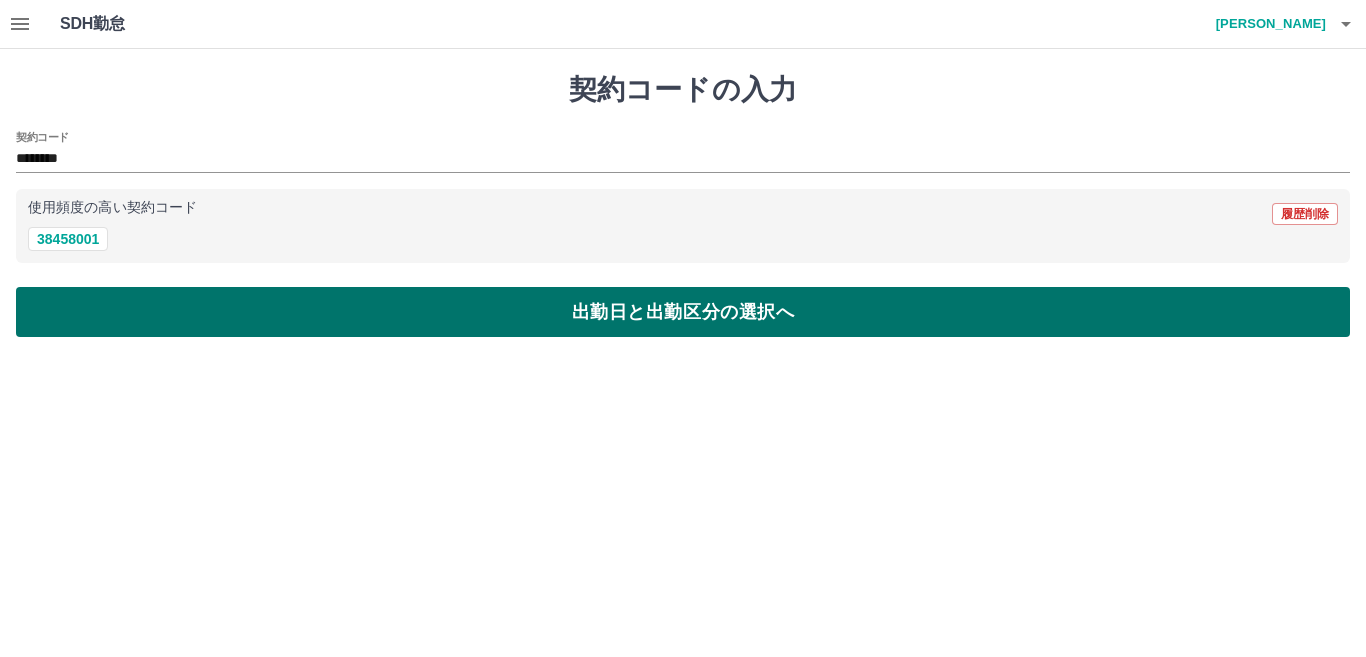 click on "出勤日と出勤区分の選択へ" at bounding box center [683, 312] 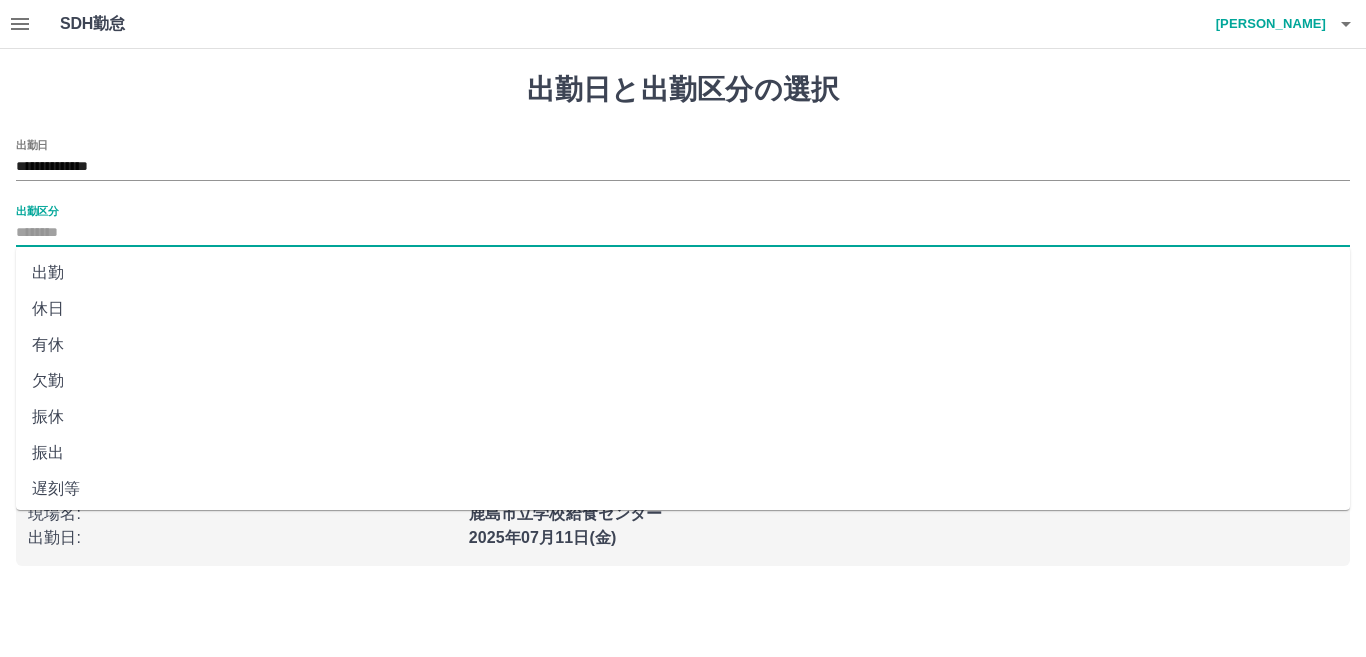 click on "出勤区分" at bounding box center [683, 233] 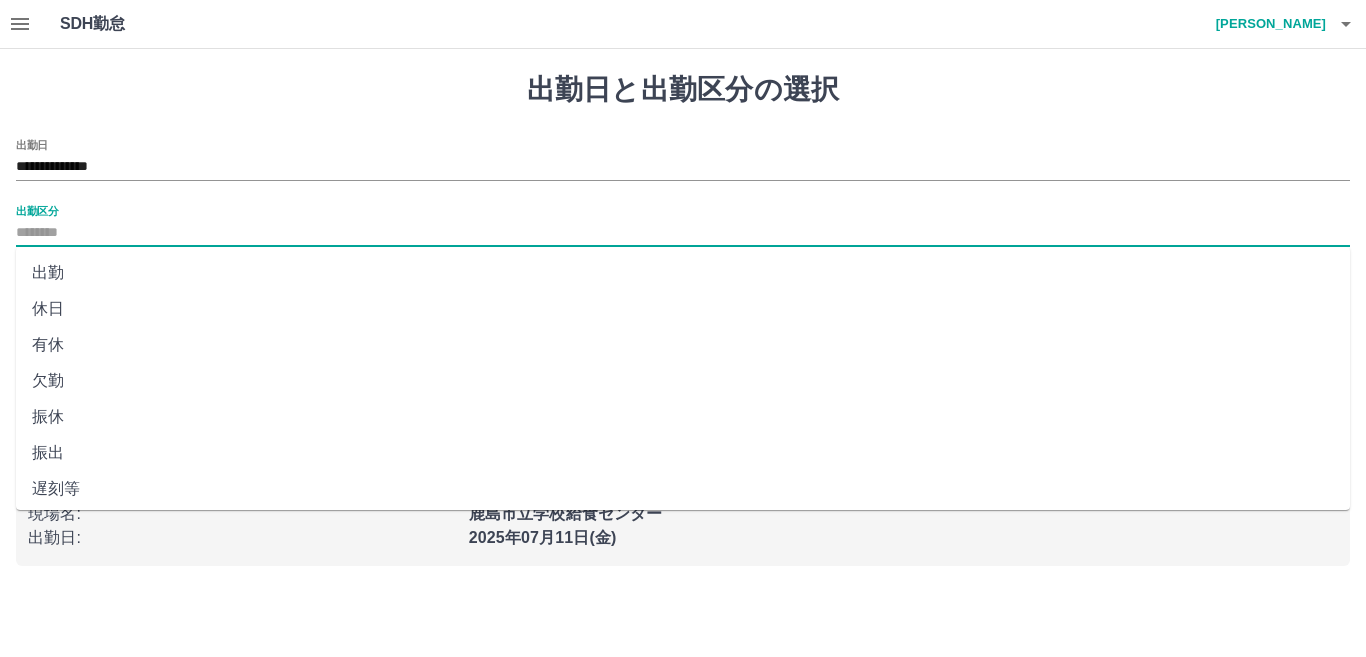 click on "休日" at bounding box center (683, 309) 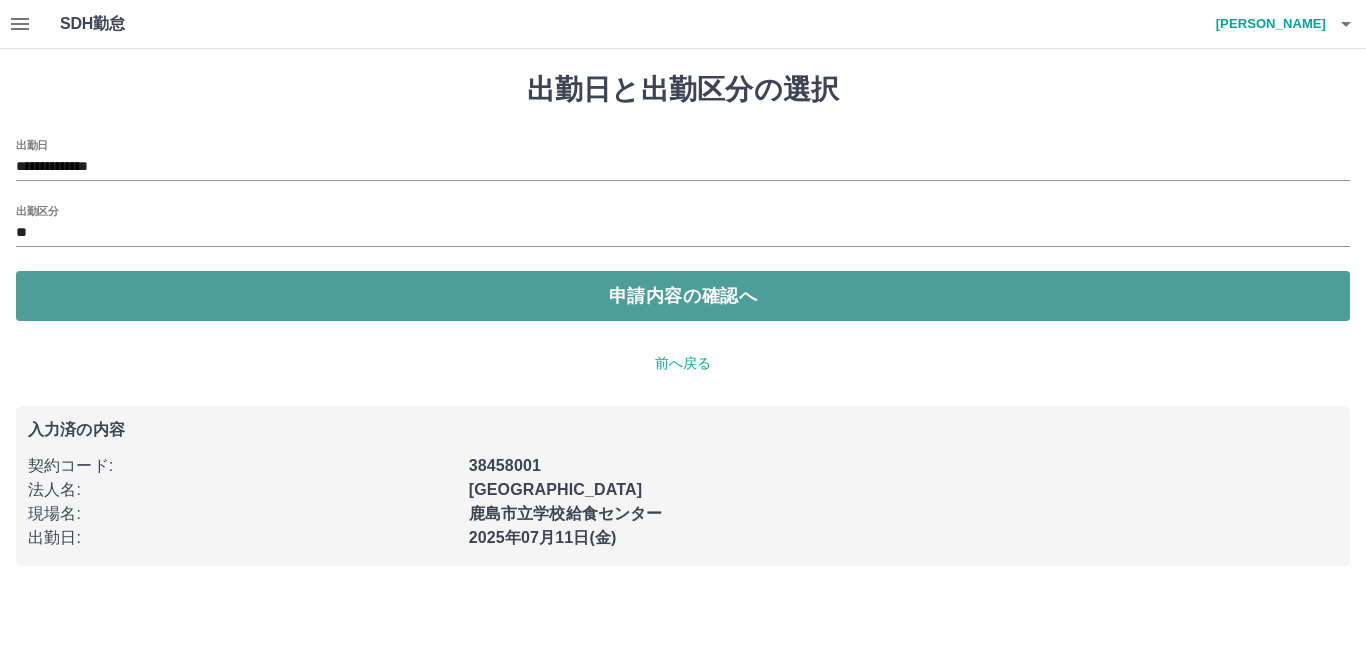 click on "申請内容の確認へ" at bounding box center [683, 296] 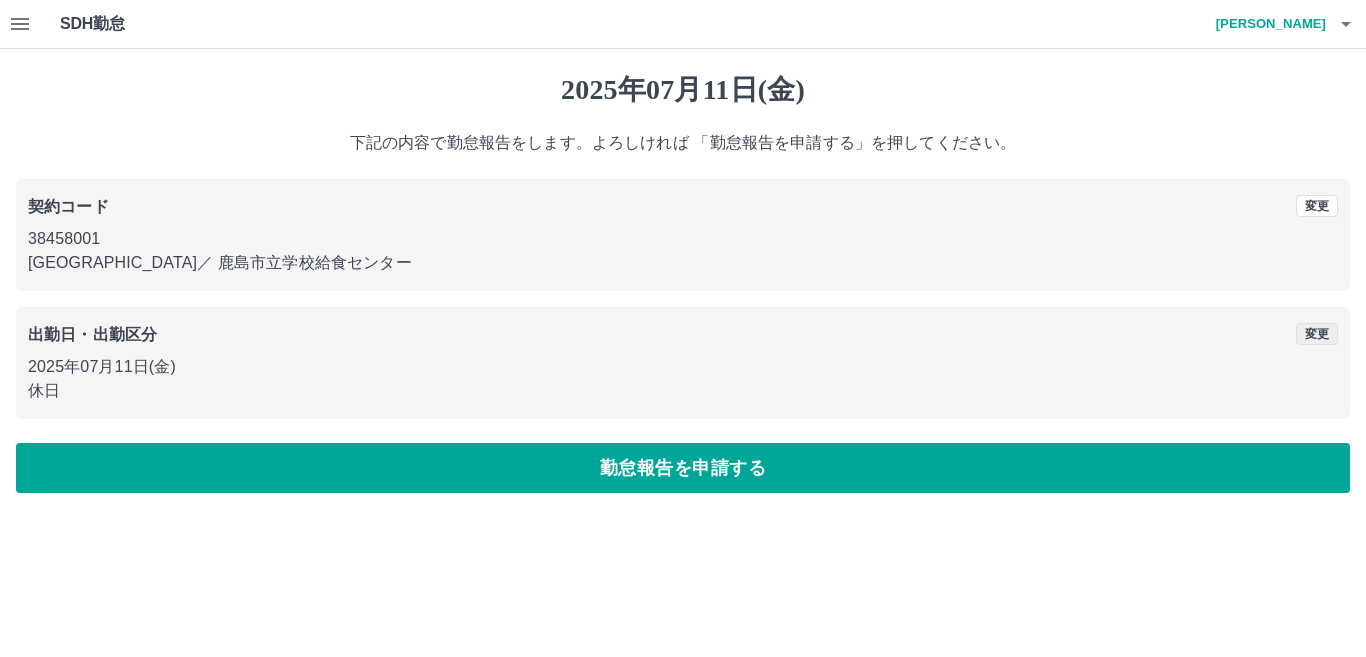 click on "変更" at bounding box center [1317, 334] 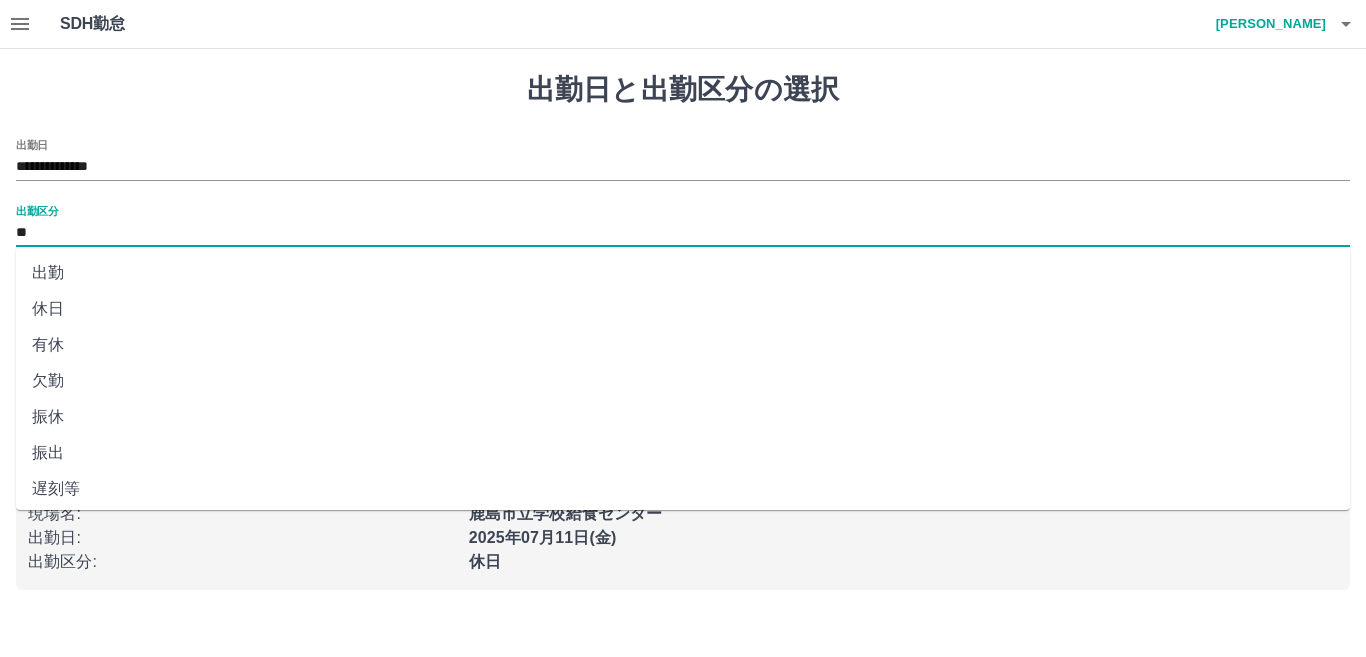 click on "**" at bounding box center [683, 233] 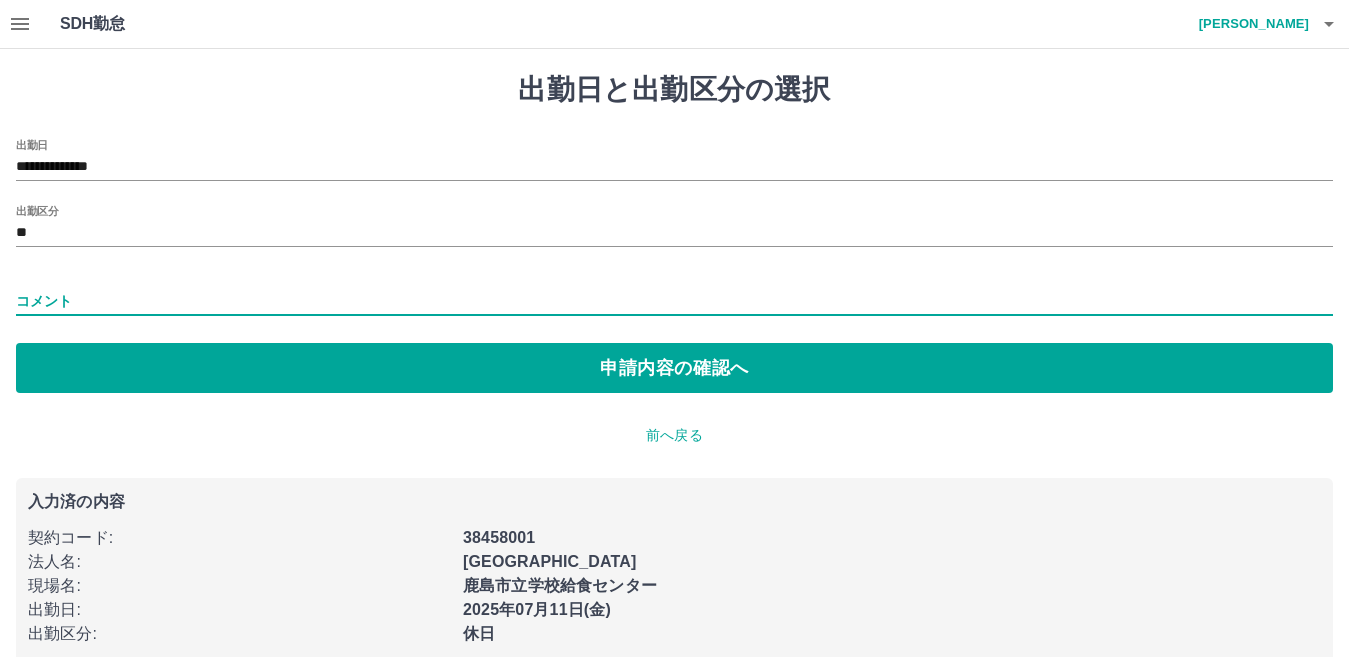 click on "コメント" at bounding box center [674, 301] 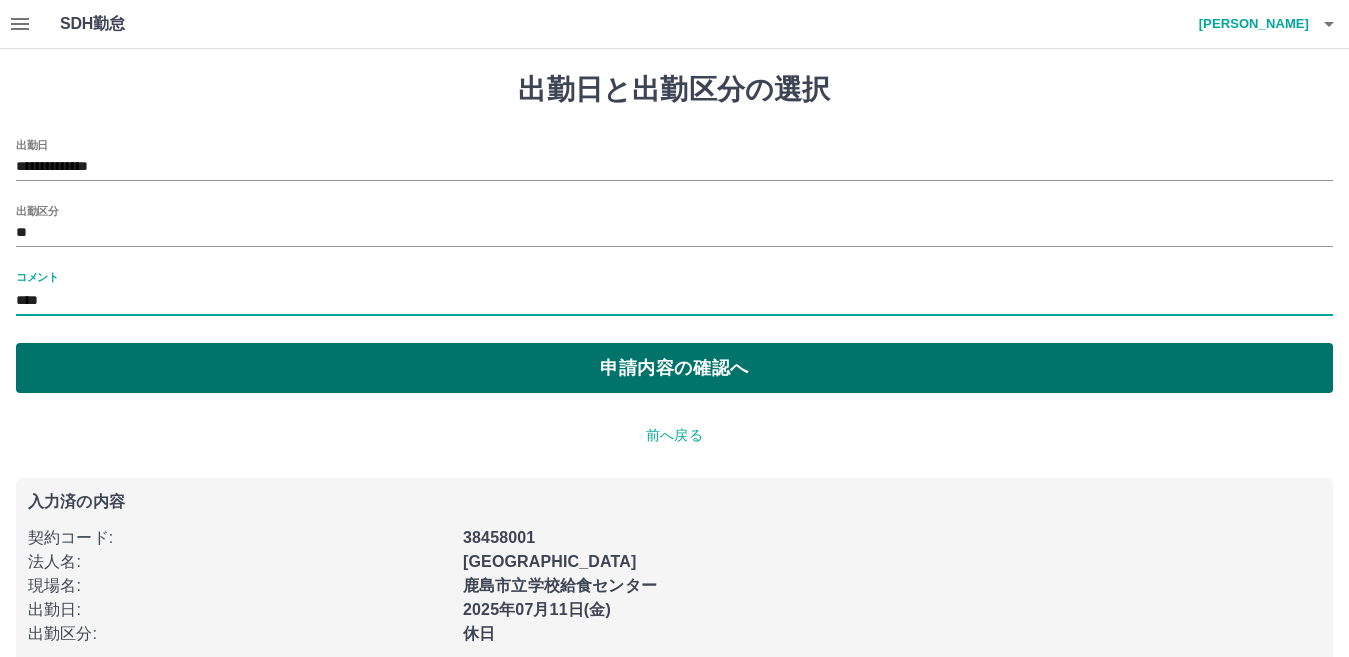 click on "申請内容の確認へ" at bounding box center [674, 368] 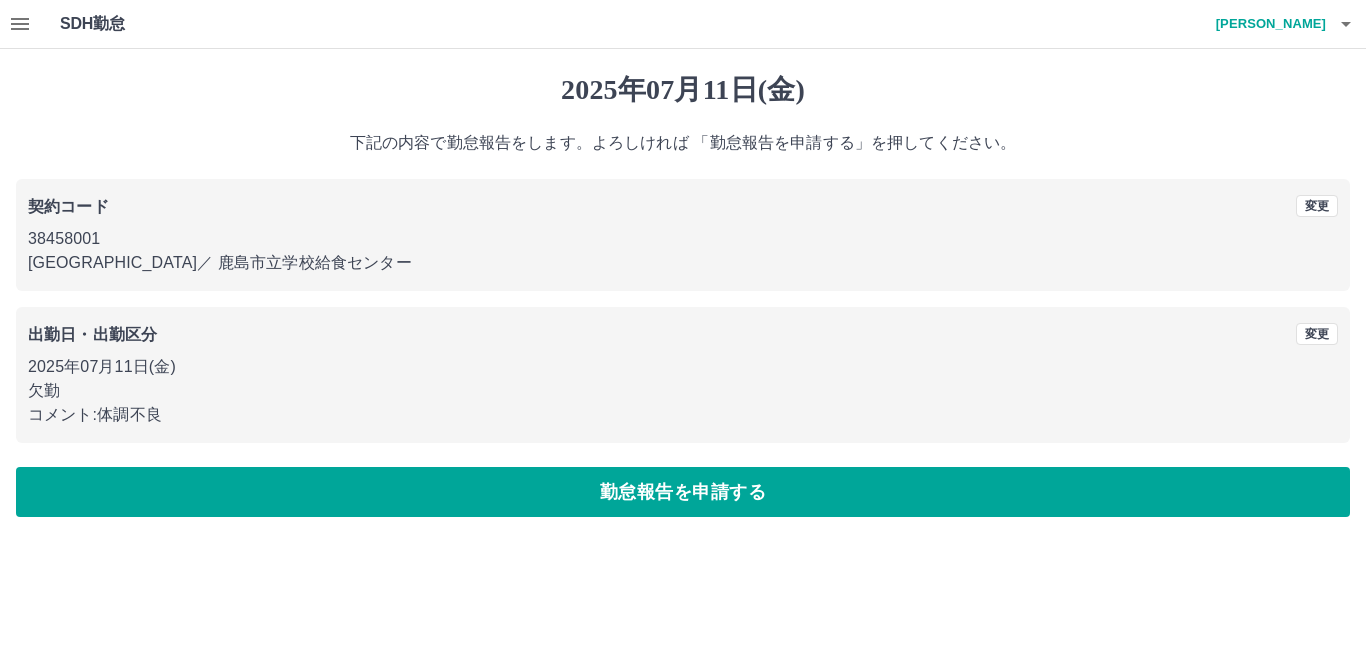 click on "勤怠報告を申請する" at bounding box center (683, 492) 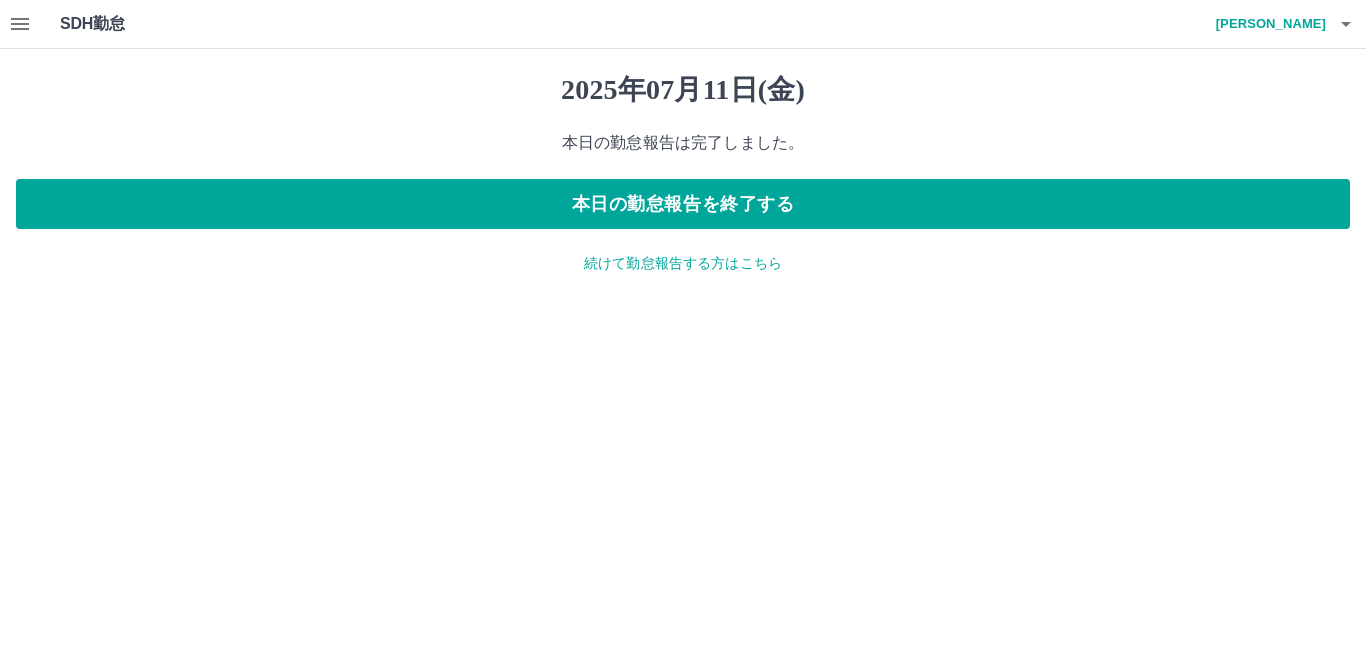 click on "続けて勤怠報告する方はこちら" at bounding box center [683, 263] 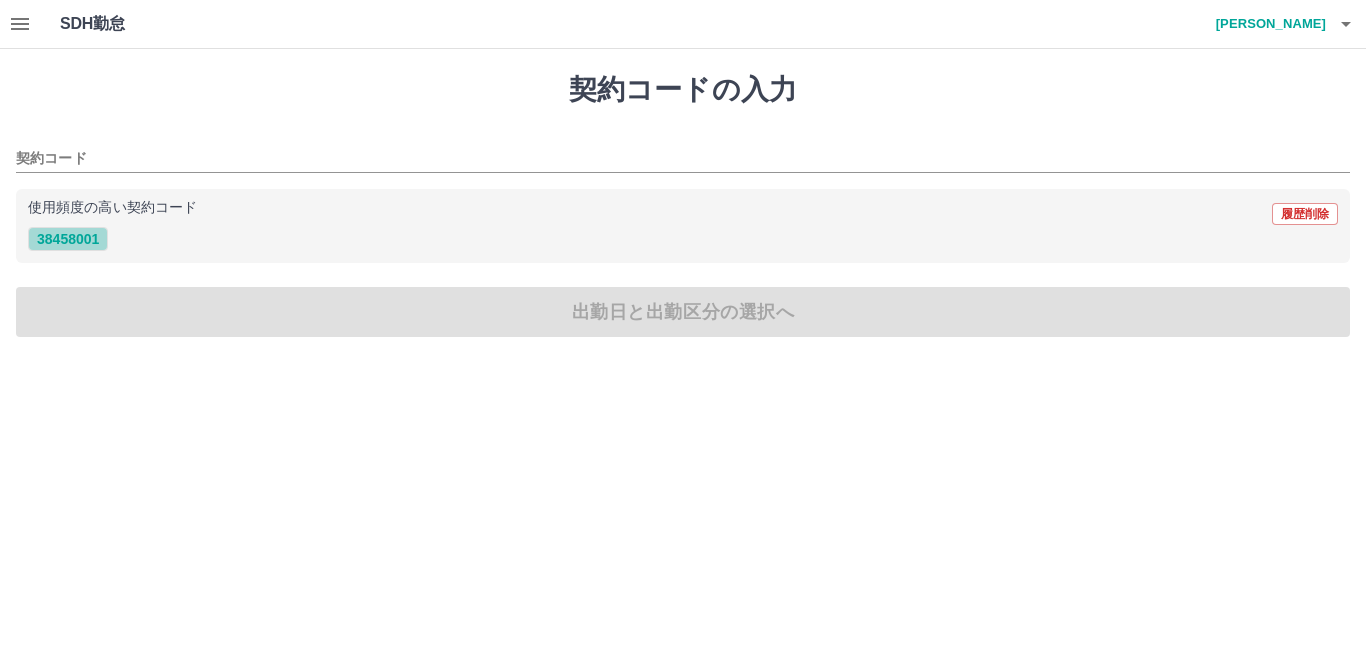 click on "38458001" at bounding box center [68, 239] 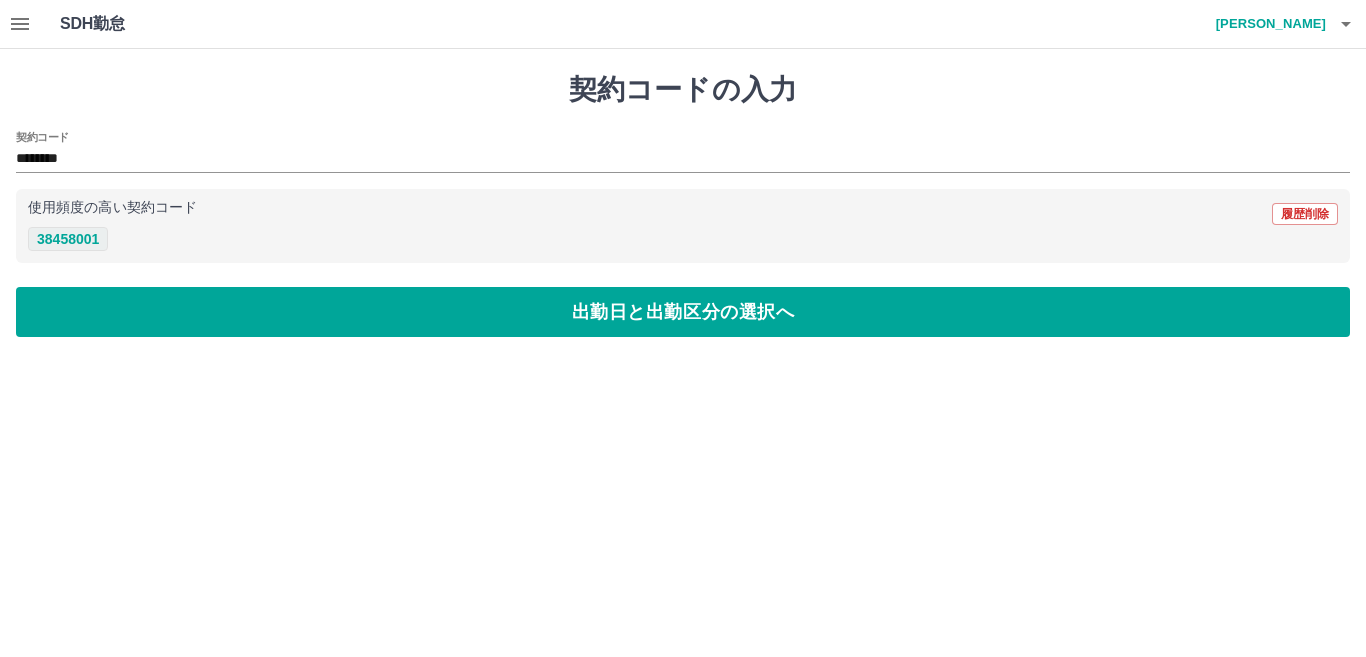 click on "38458001" at bounding box center [68, 239] 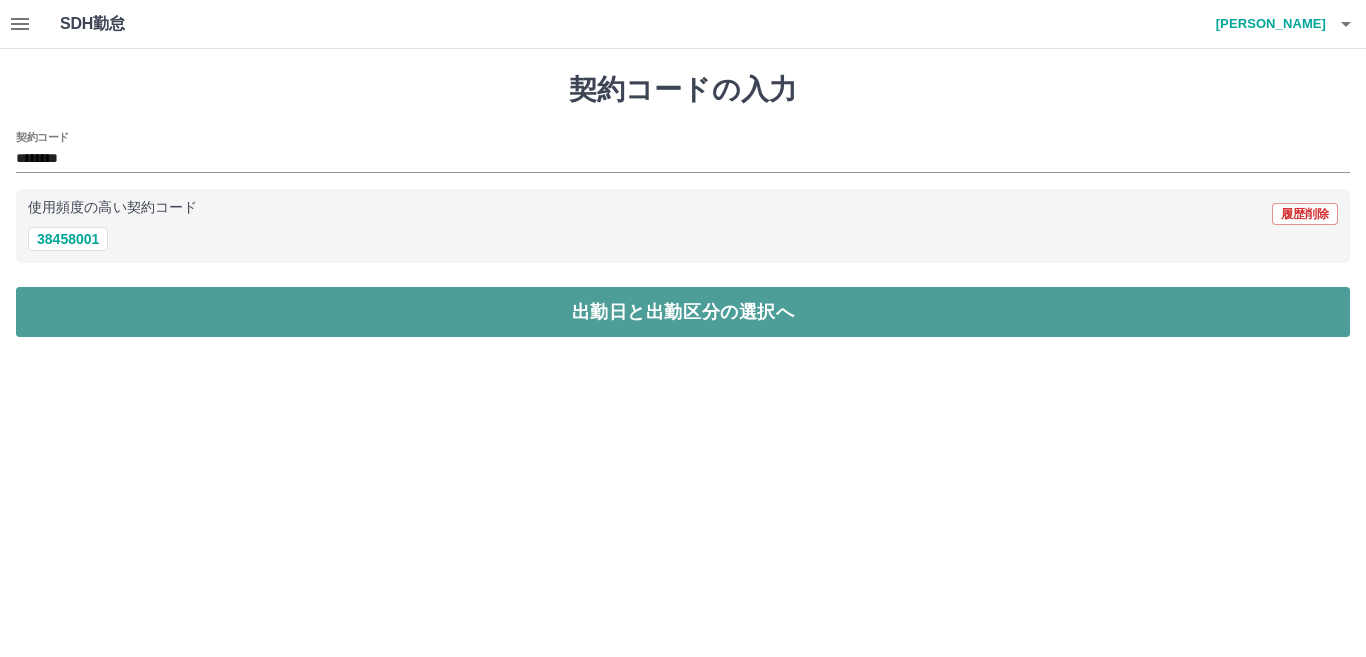 click on "出勤日と出勤区分の選択へ" at bounding box center [683, 312] 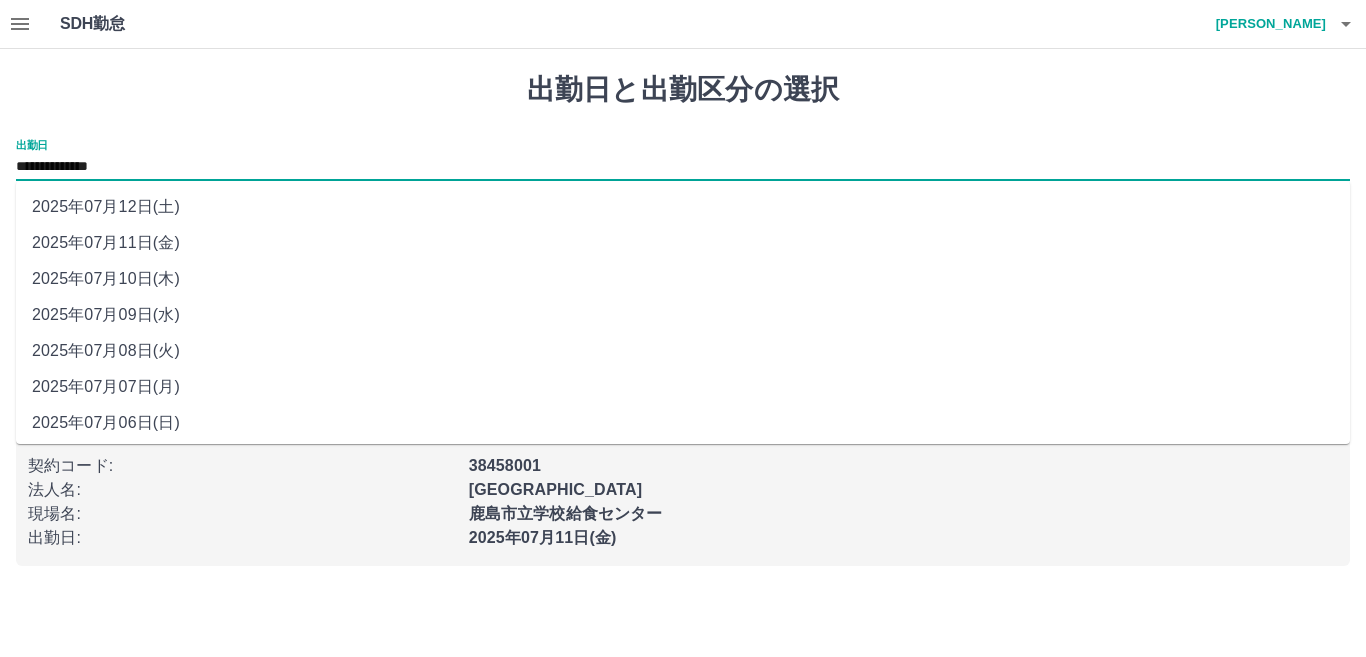 click on "**********" at bounding box center [683, 167] 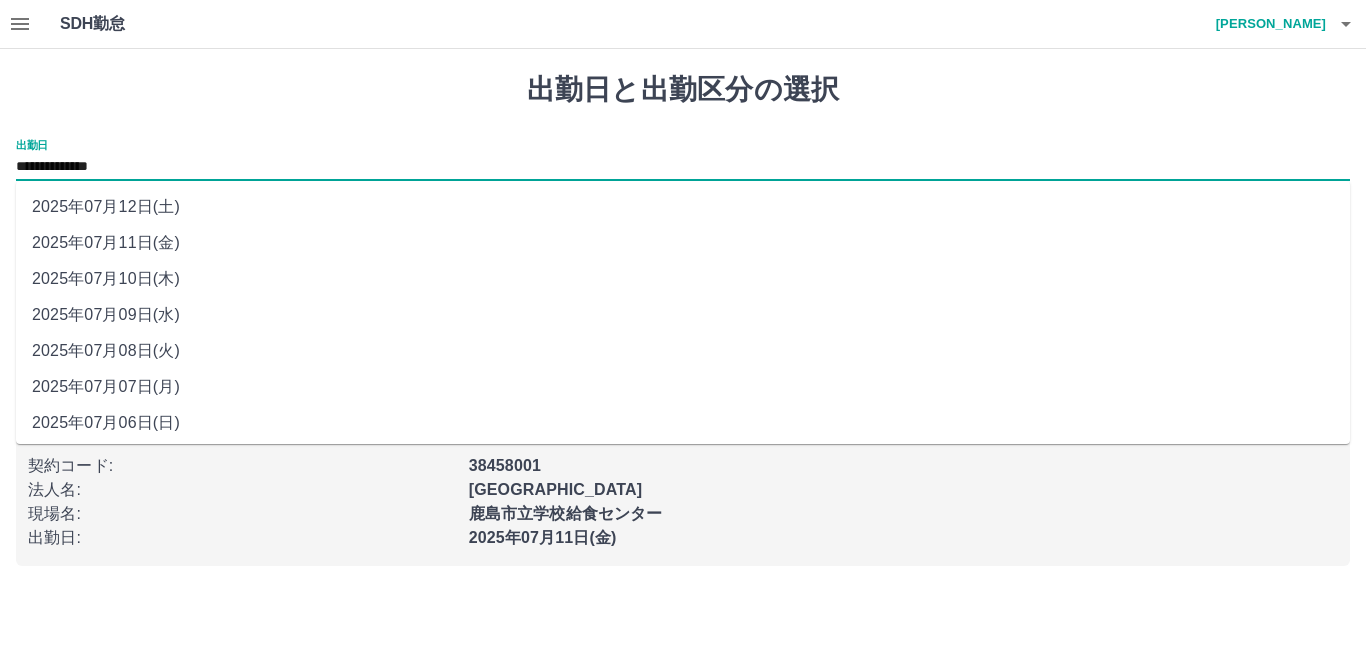 click on "2025年07月12日(土)" at bounding box center [683, 207] 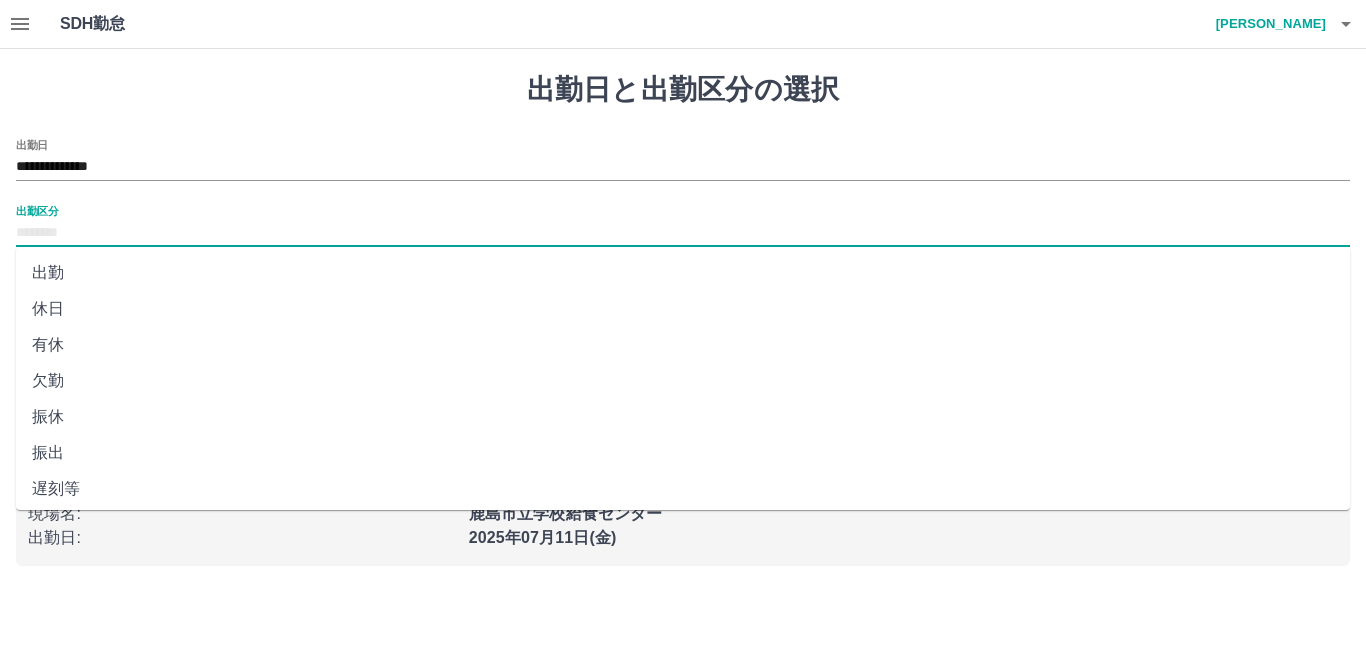 click on "出勤区分" at bounding box center [683, 233] 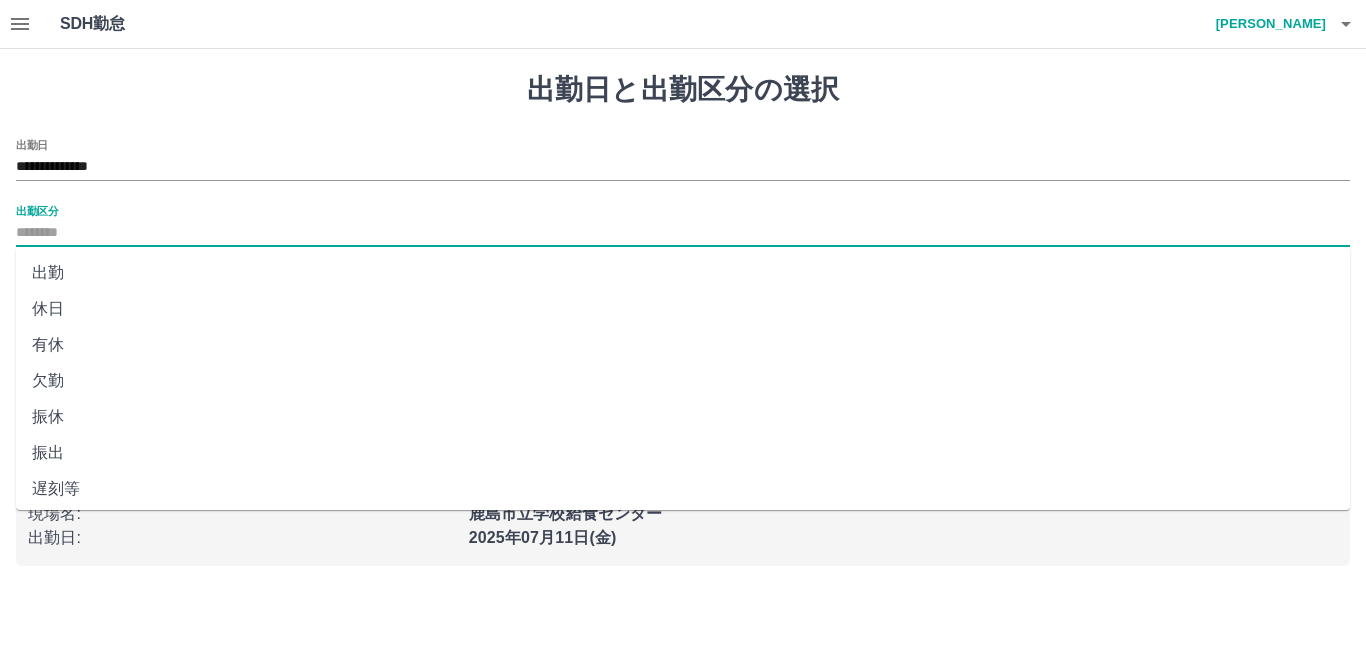 click on "休日" at bounding box center (683, 309) 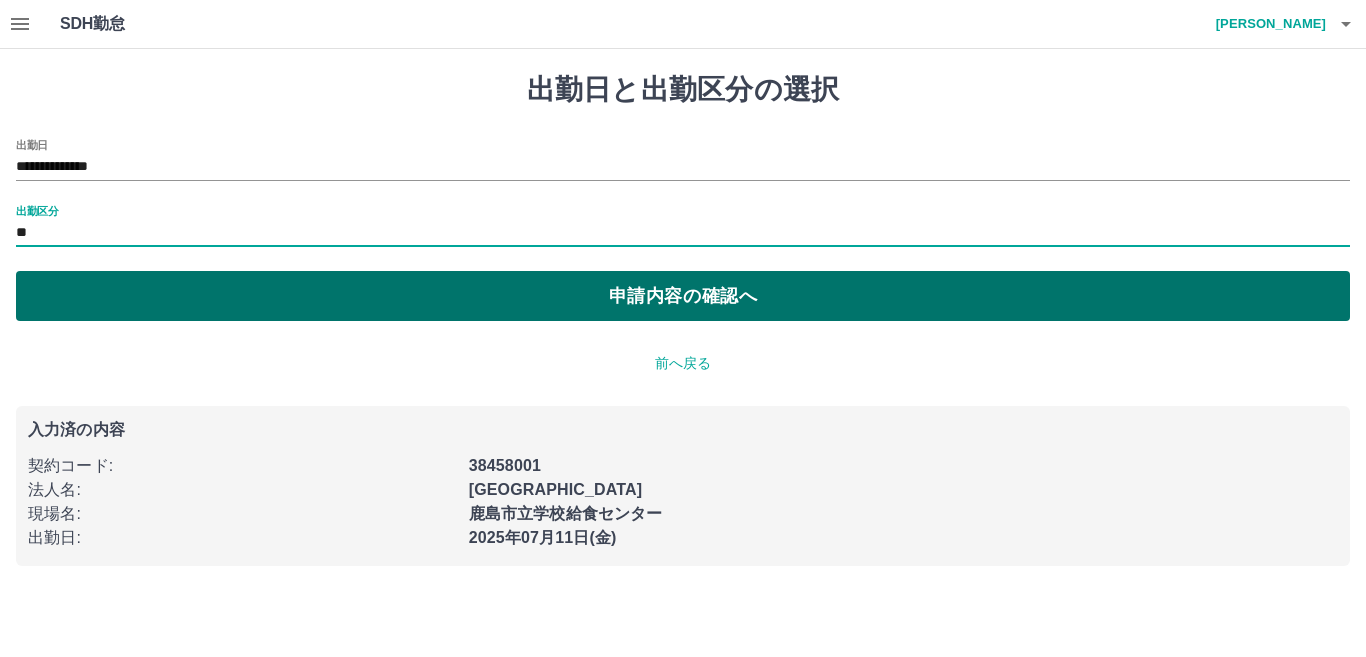 click on "申請内容の確認へ" at bounding box center [683, 296] 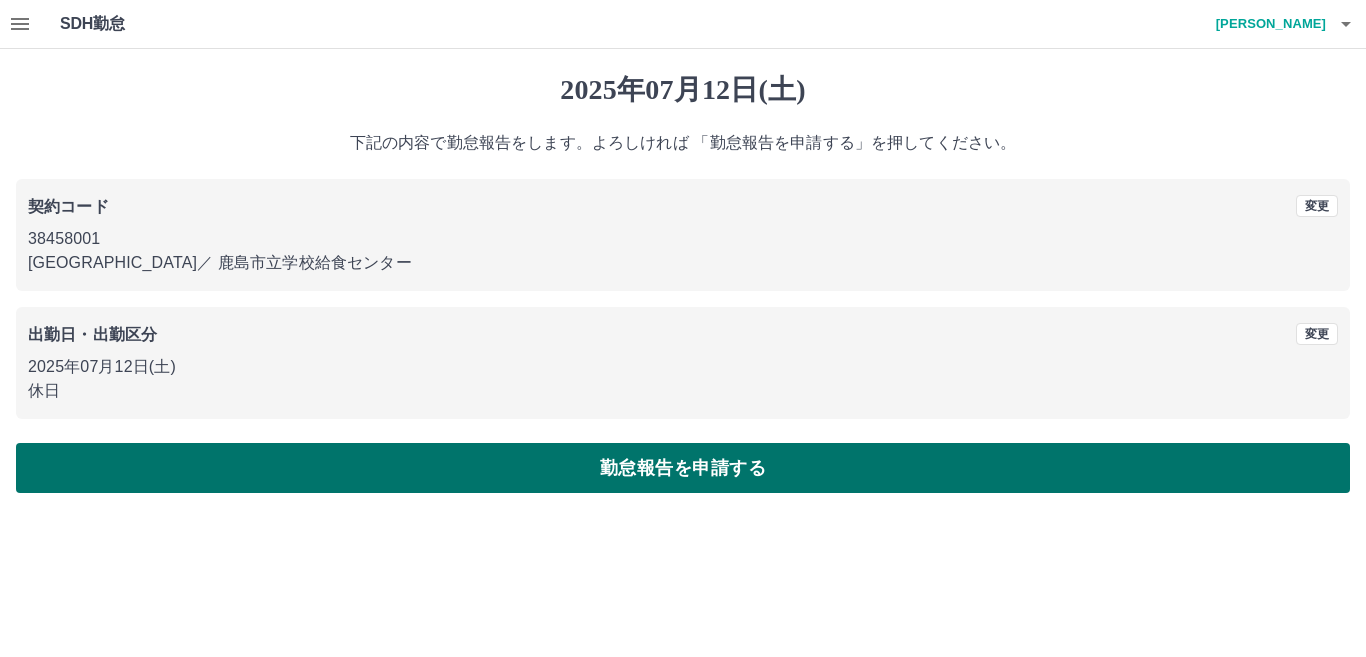 click on "勤怠報告を申請する" at bounding box center [683, 468] 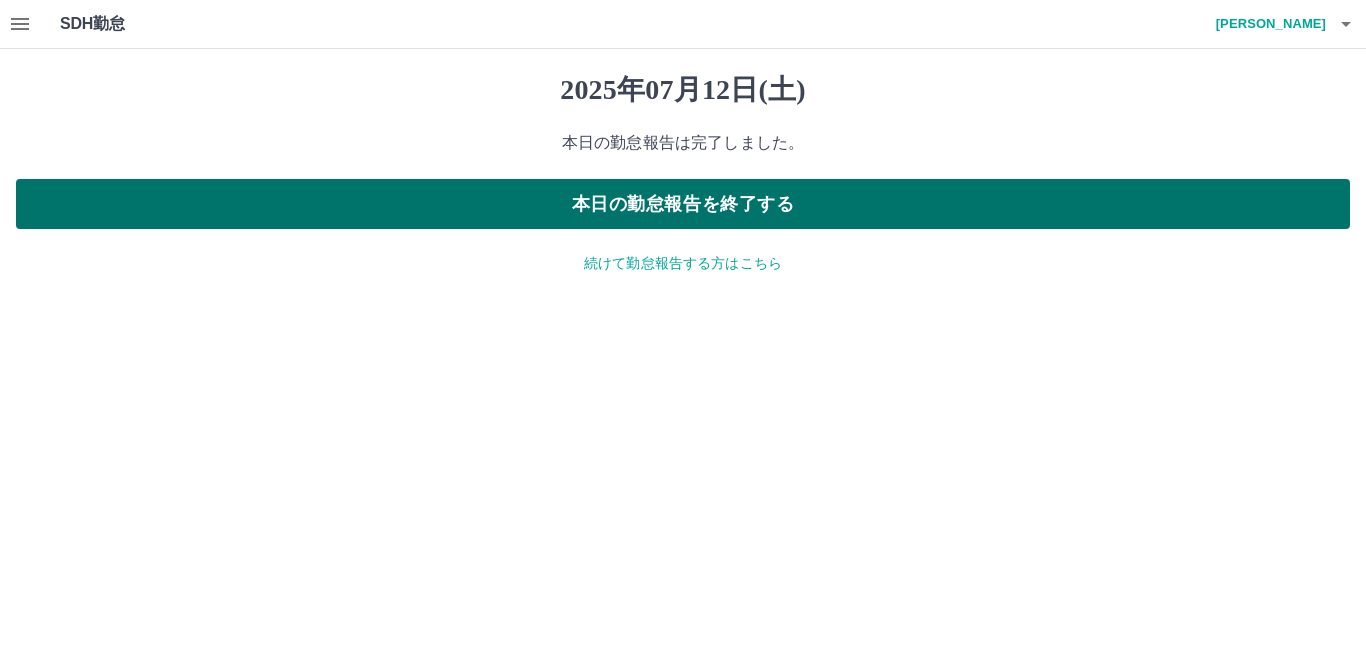 click on "本日の勤怠報告を終了する" at bounding box center [683, 204] 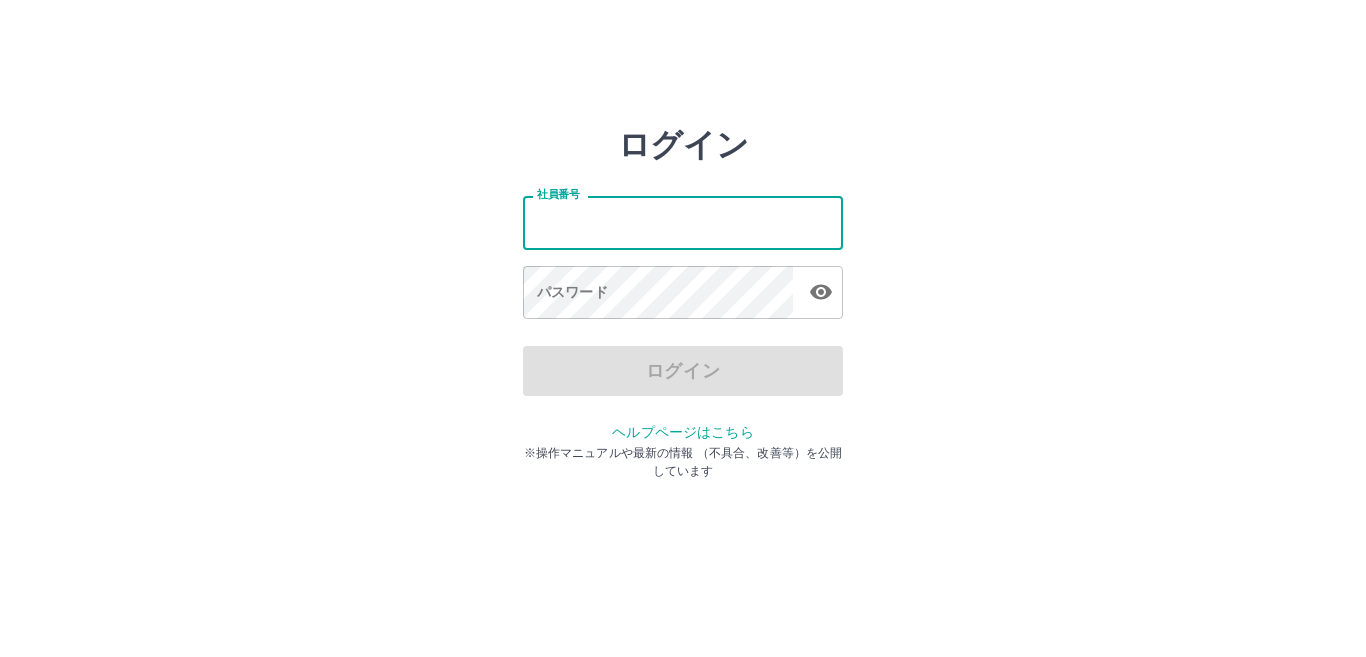 scroll, scrollTop: 0, scrollLeft: 0, axis: both 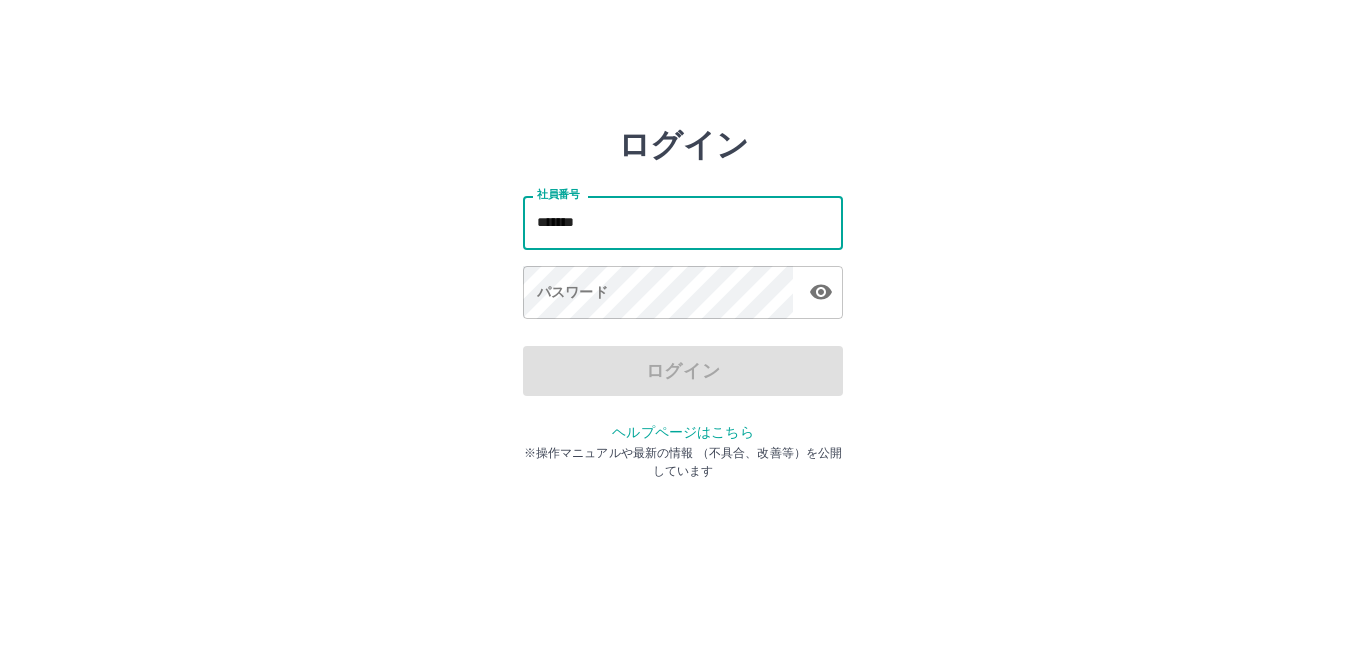 type on "*******" 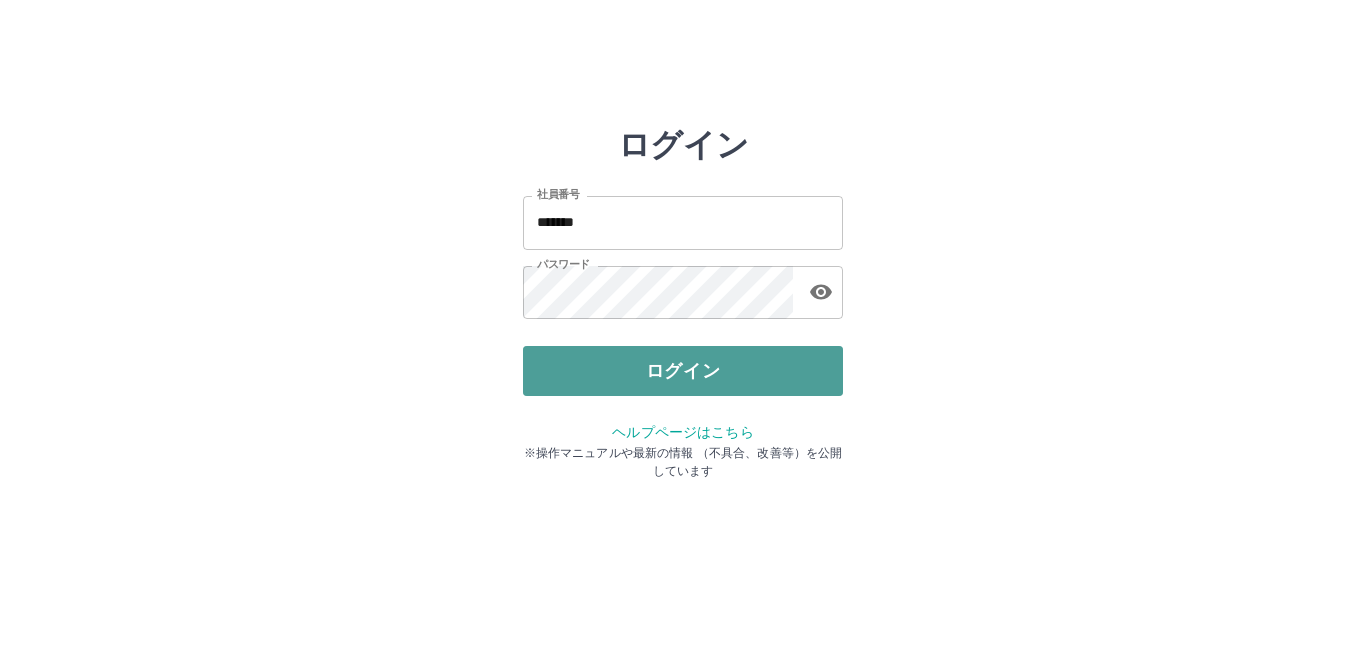 click on "ログイン" at bounding box center (683, 371) 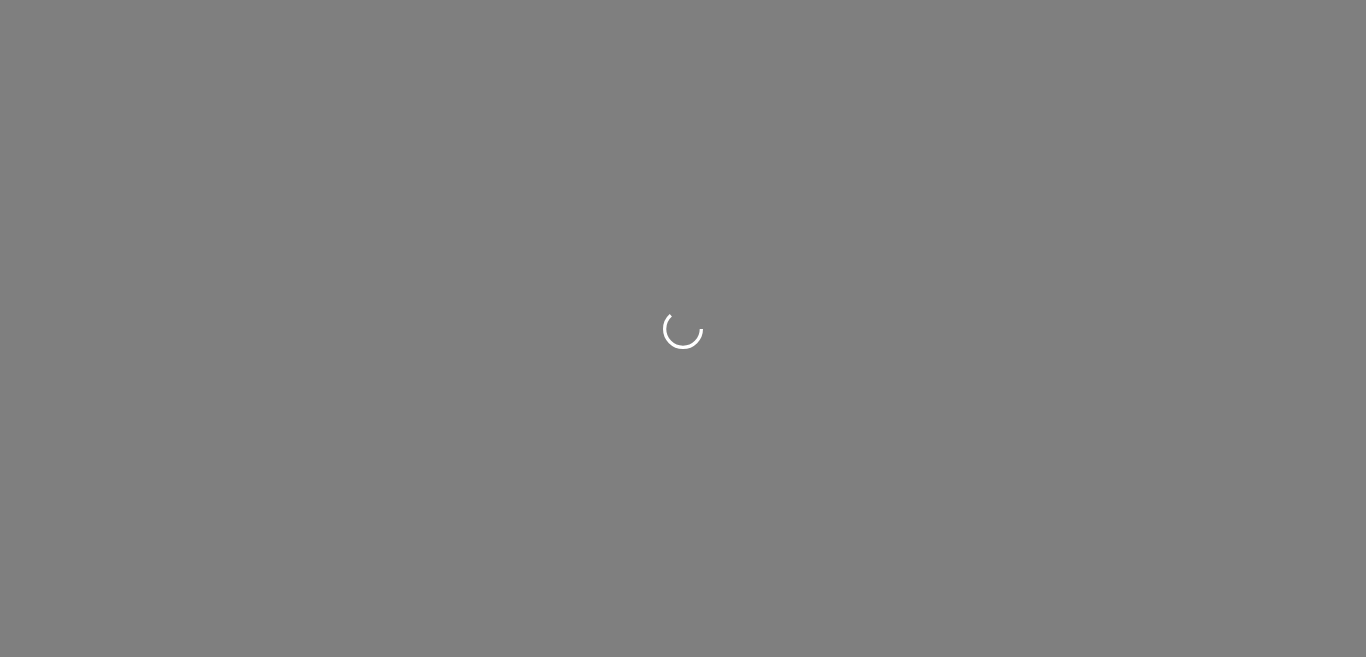 scroll, scrollTop: 0, scrollLeft: 0, axis: both 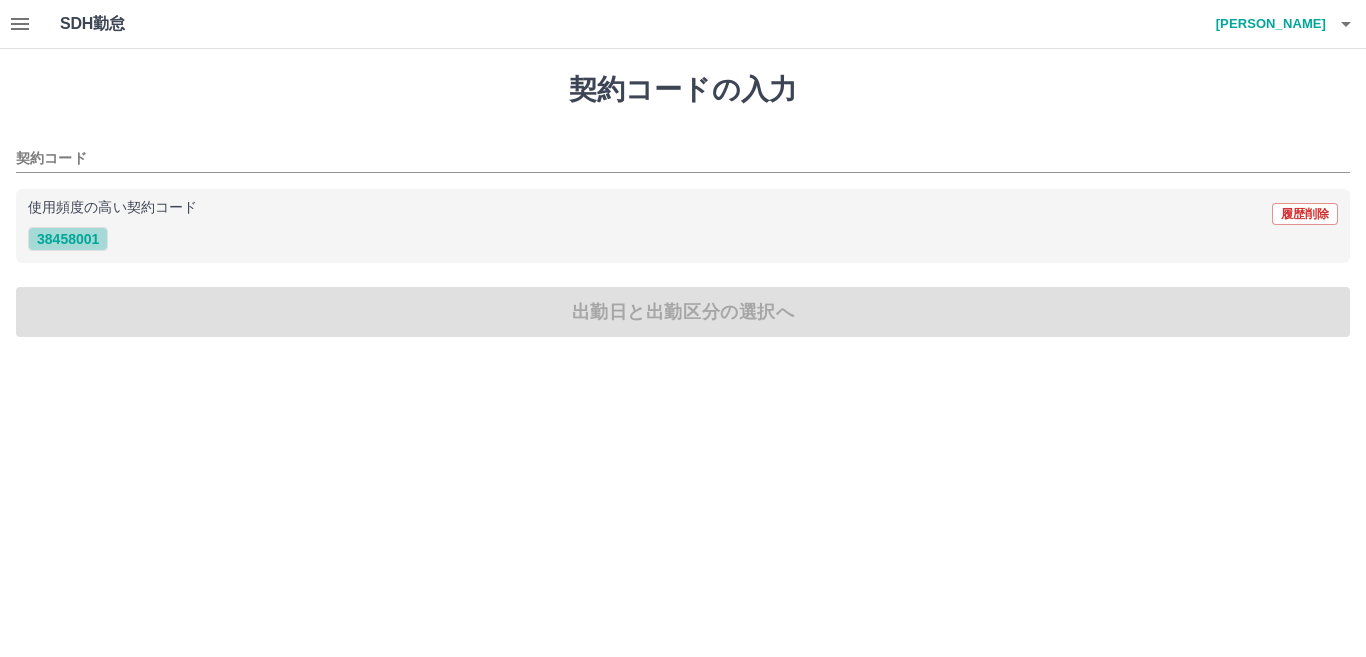 click on "38458001" at bounding box center (68, 239) 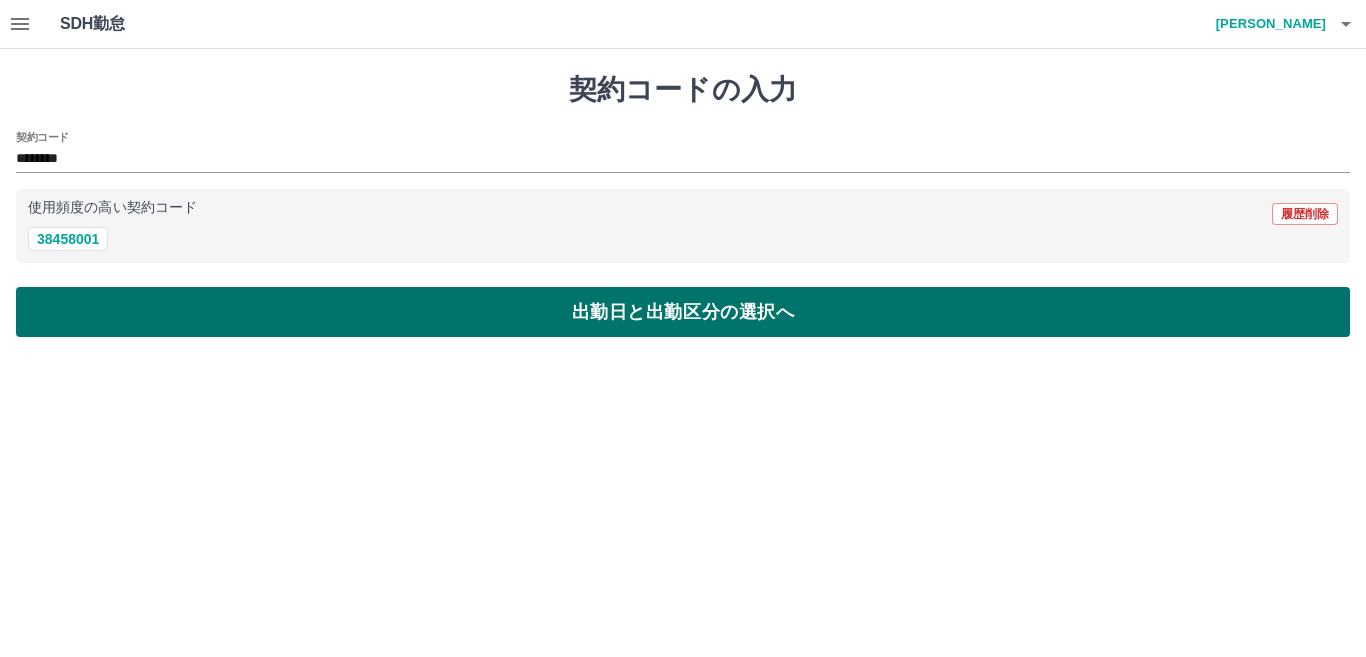 click on "出勤日と出勤区分の選択へ" at bounding box center [683, 312] 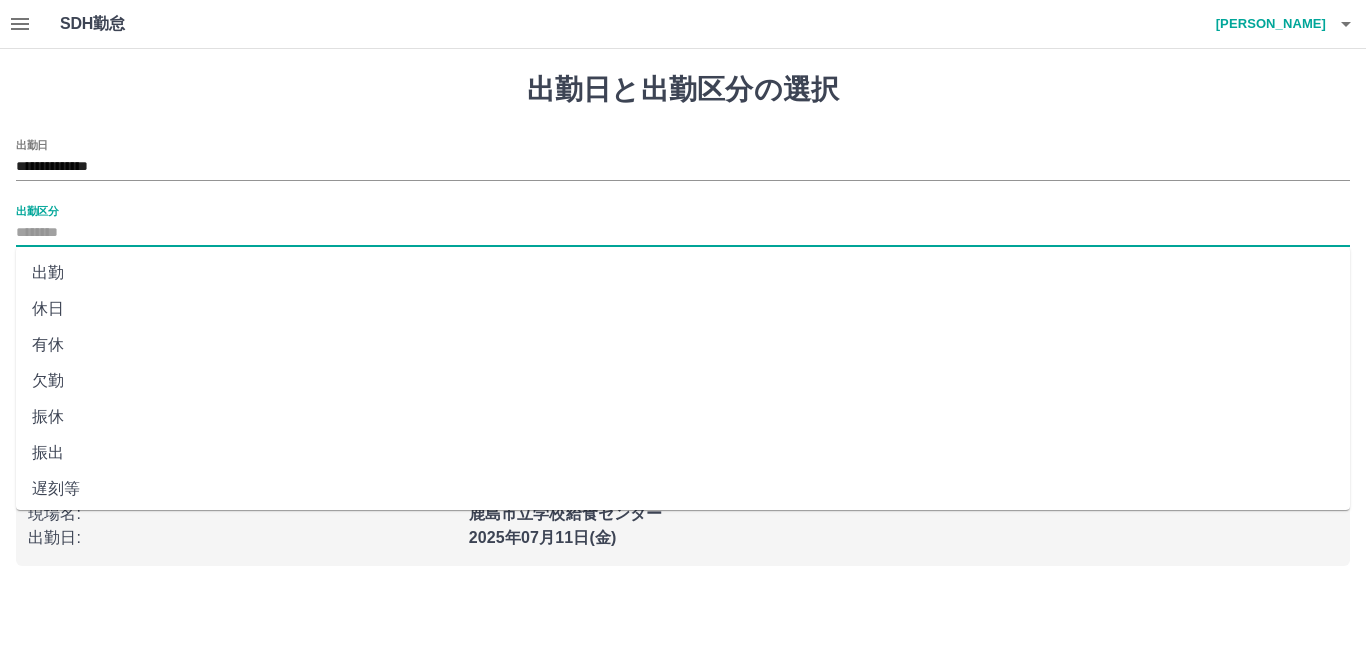 click on "出勤区分" at bounding box center (683, 233) 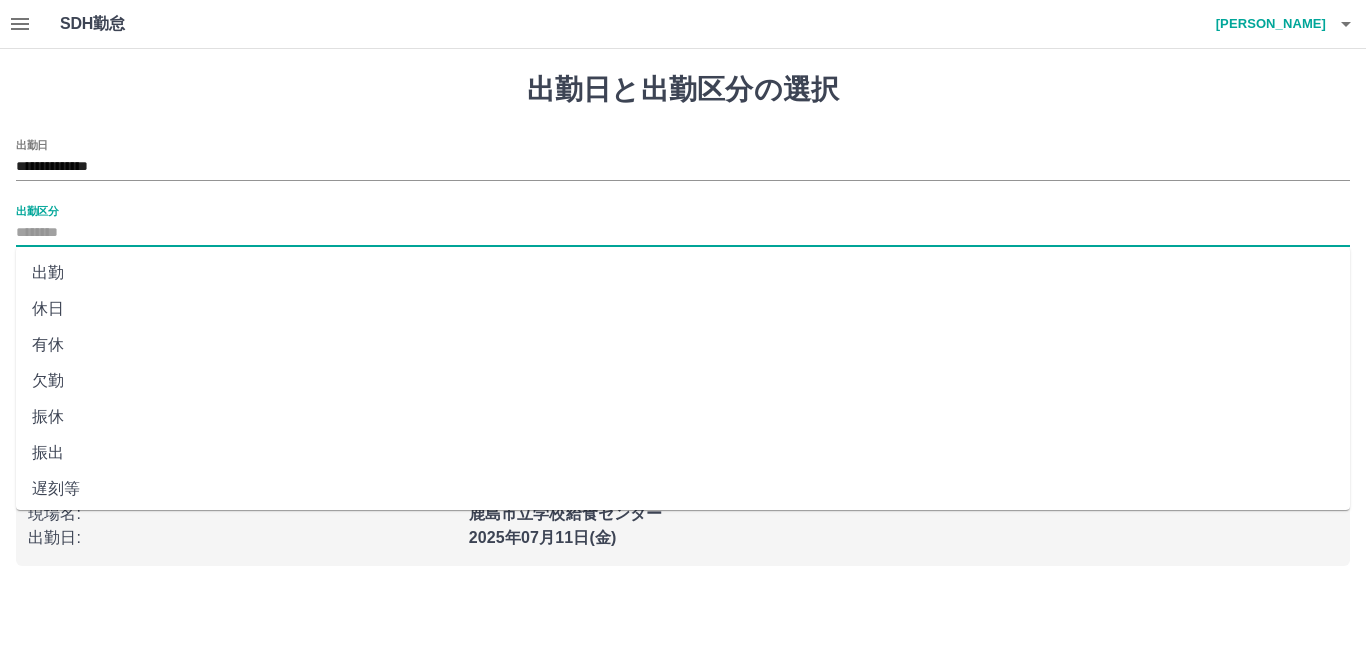 click on "休日" at bounding box center (683, 309) 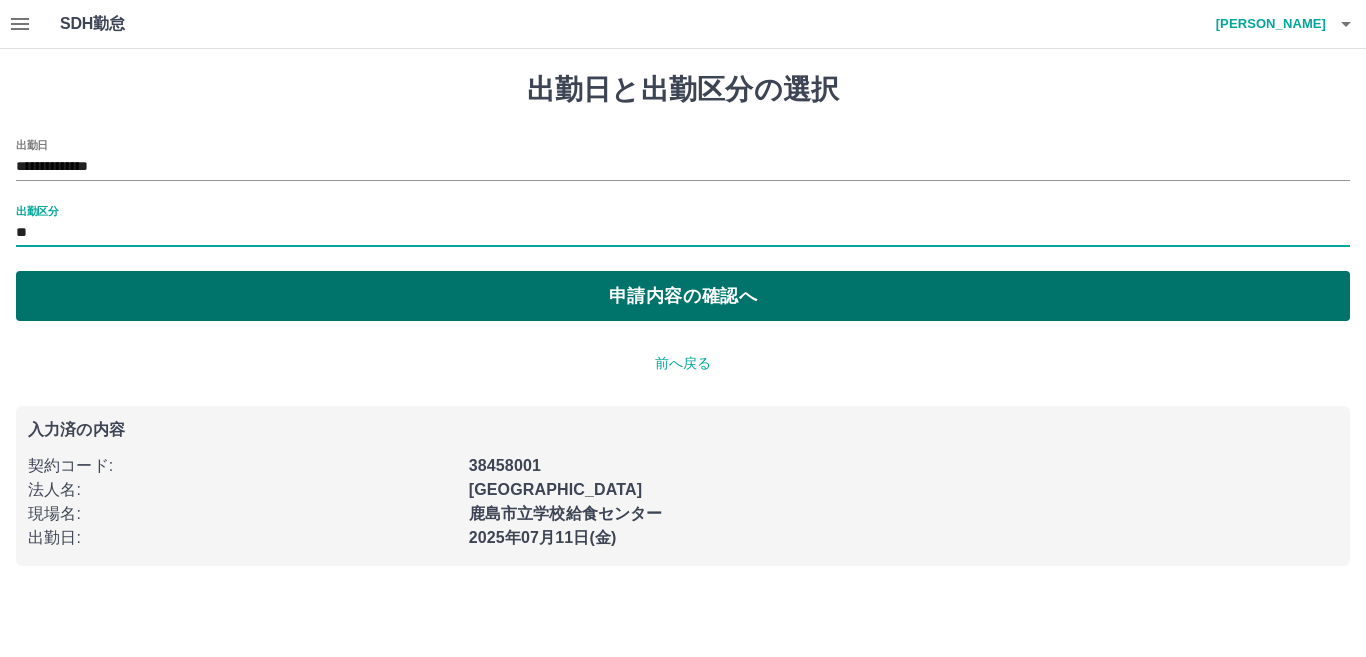 click on "申請内容の確認へ" at bounding box center (683, 296) 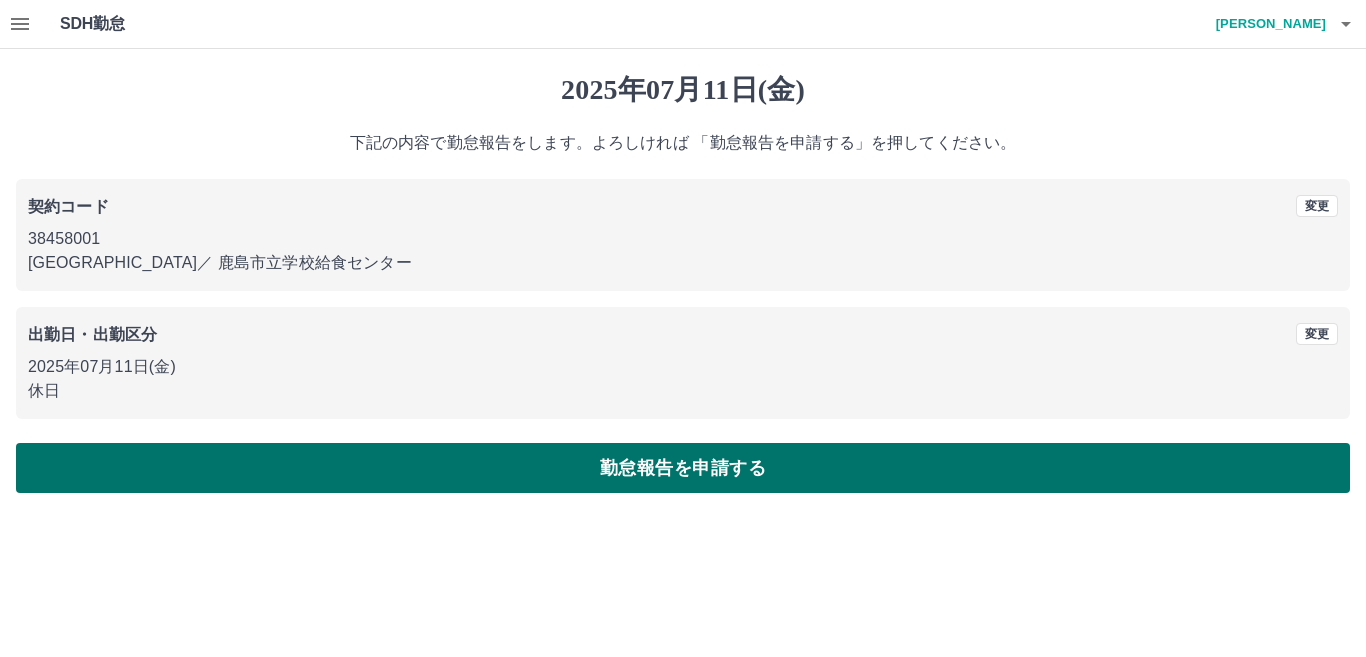 click on "勤怠報告を申請する" at bounding box center (683, 468) 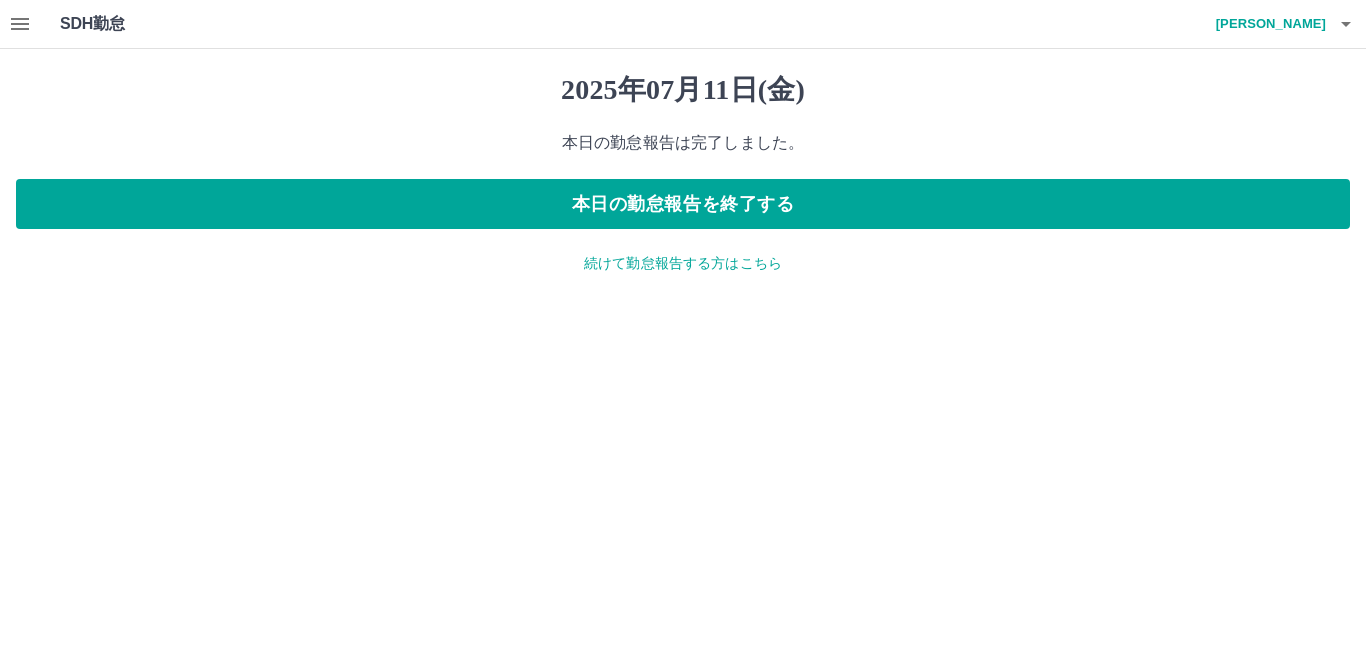 click on "続けて勤怠報告する方はこちら" at bounding box center [683, 263] 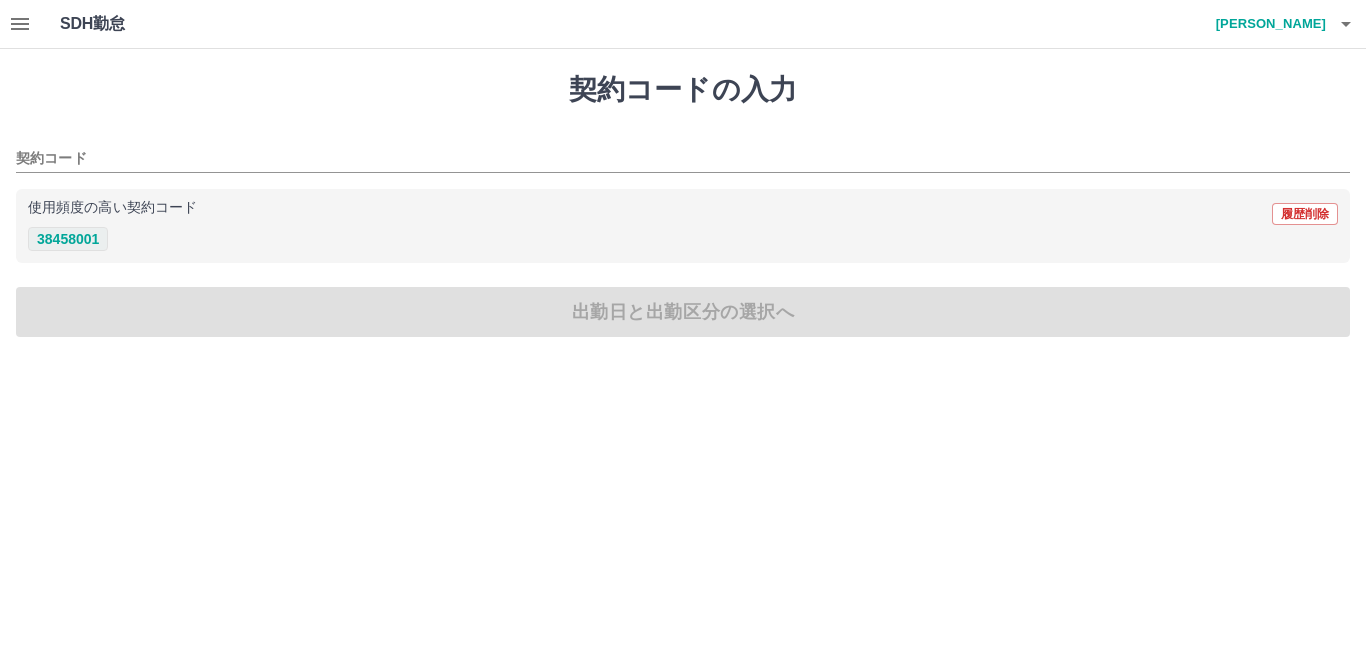 click on "38458001" at bounding box center [68, 239] 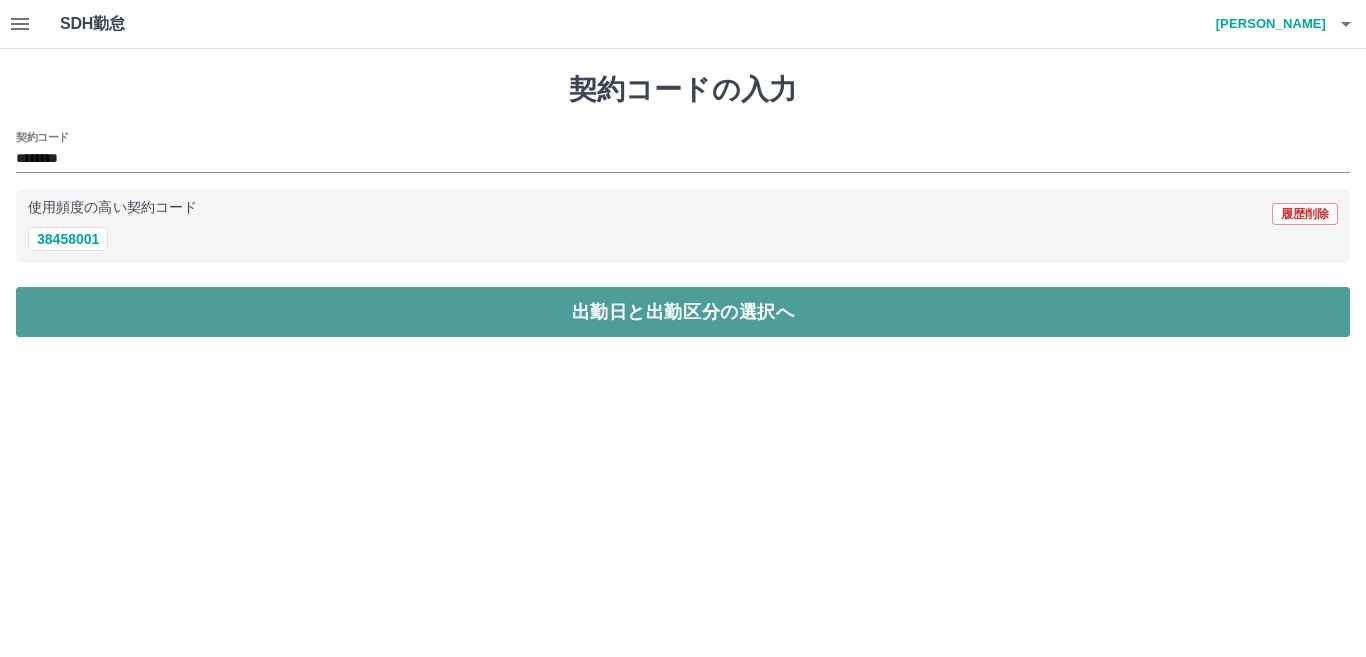click on "出勤日と出勤区分の選択へ" at bounding box center [683, 312] 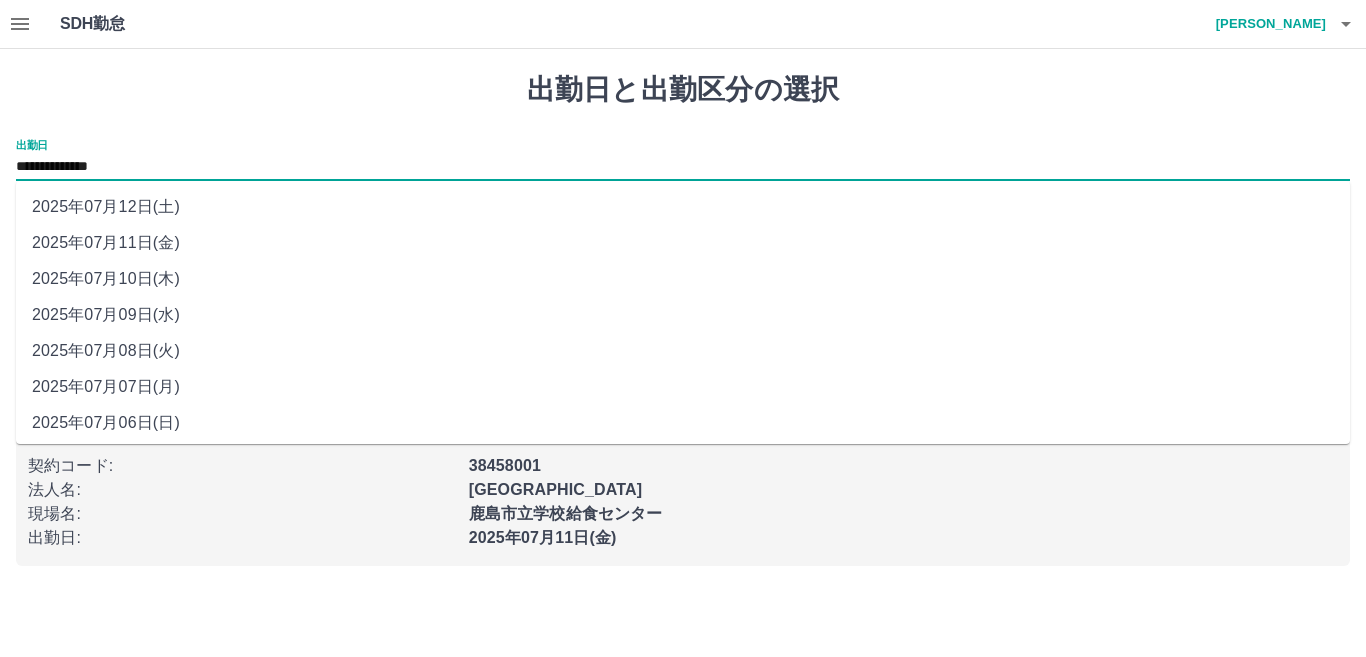 click on "**********" at bounding box center [683, 167] 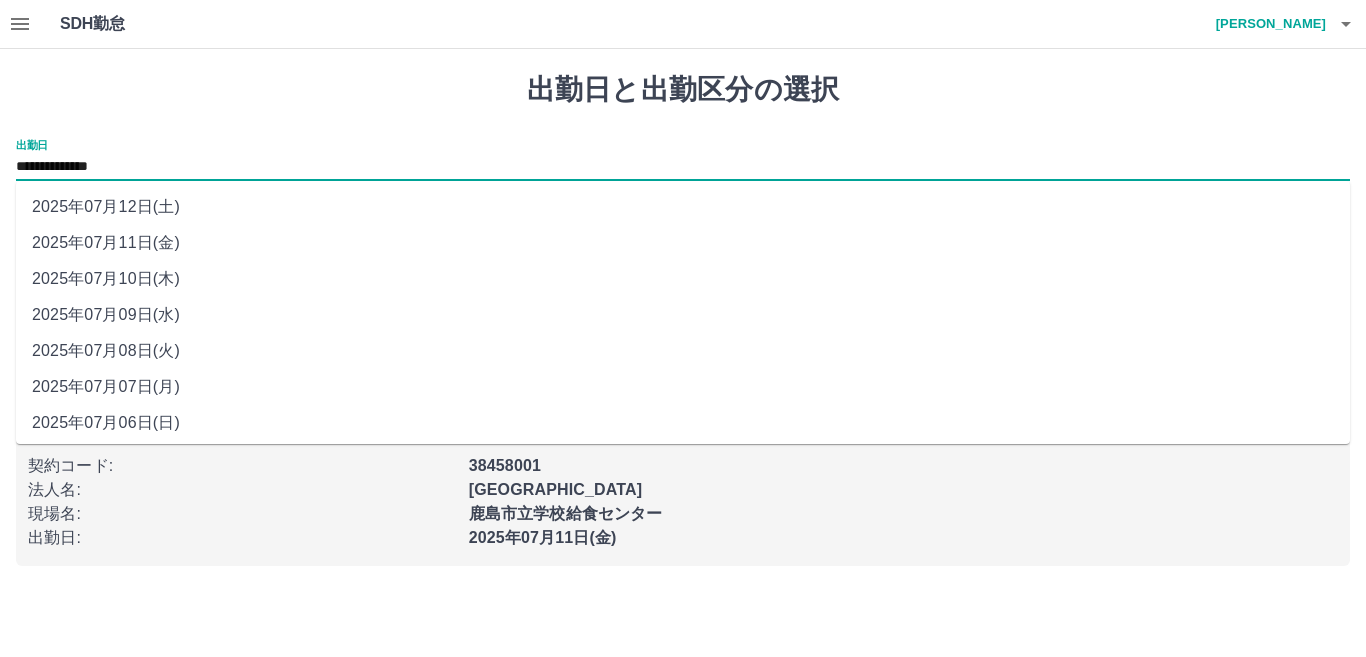 click on "2025年07月12日(土)" at bounding box center [683, 207] 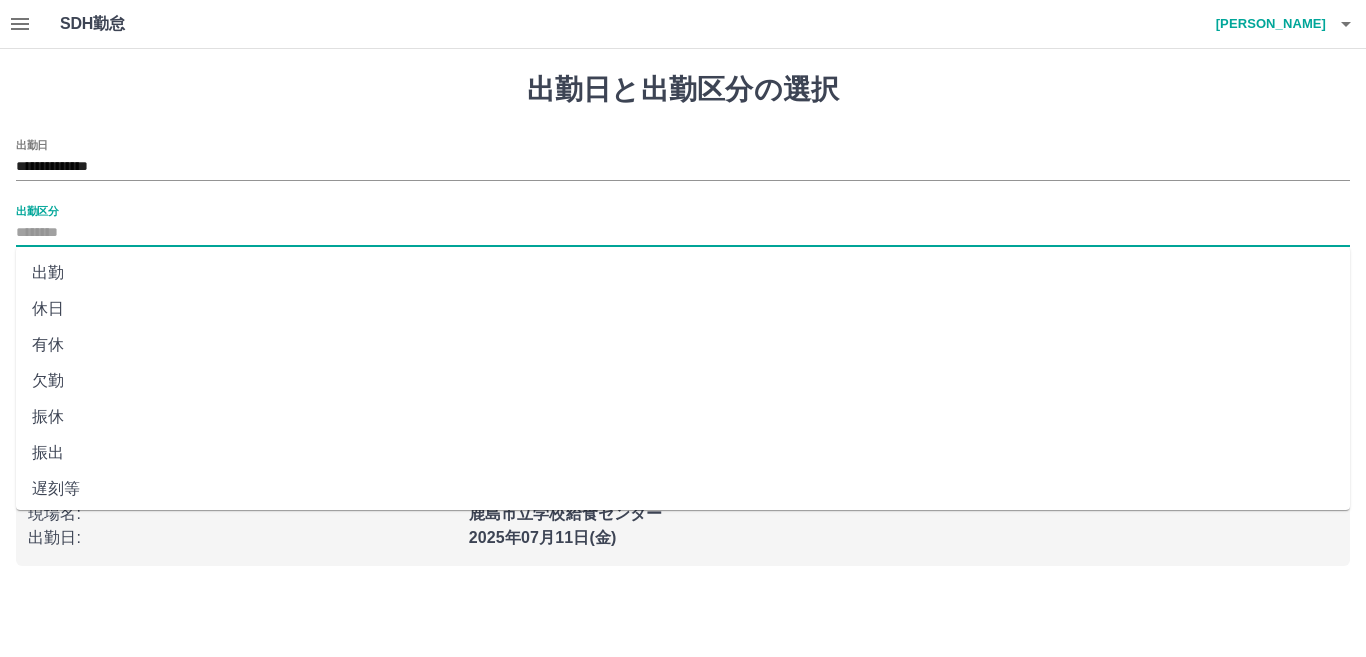 click on "出勤区分" at bounding box center [683, 233] 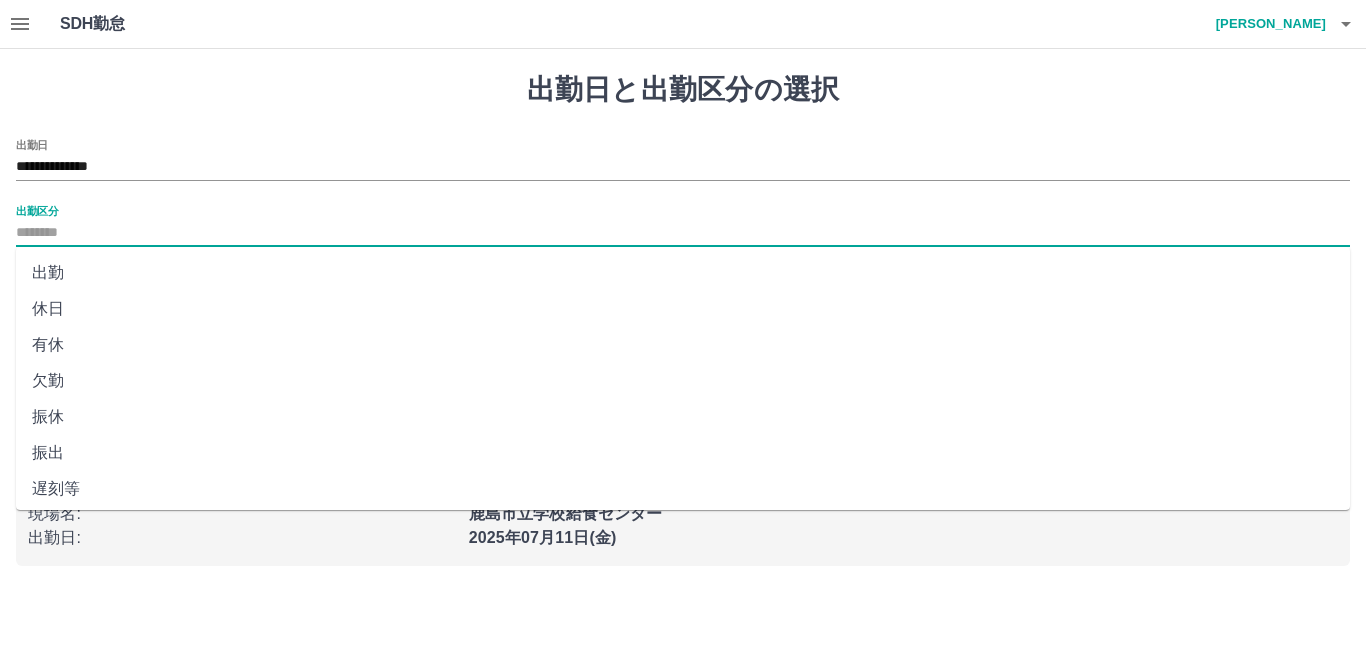 click on "休日" at bounding box center (683, 309) 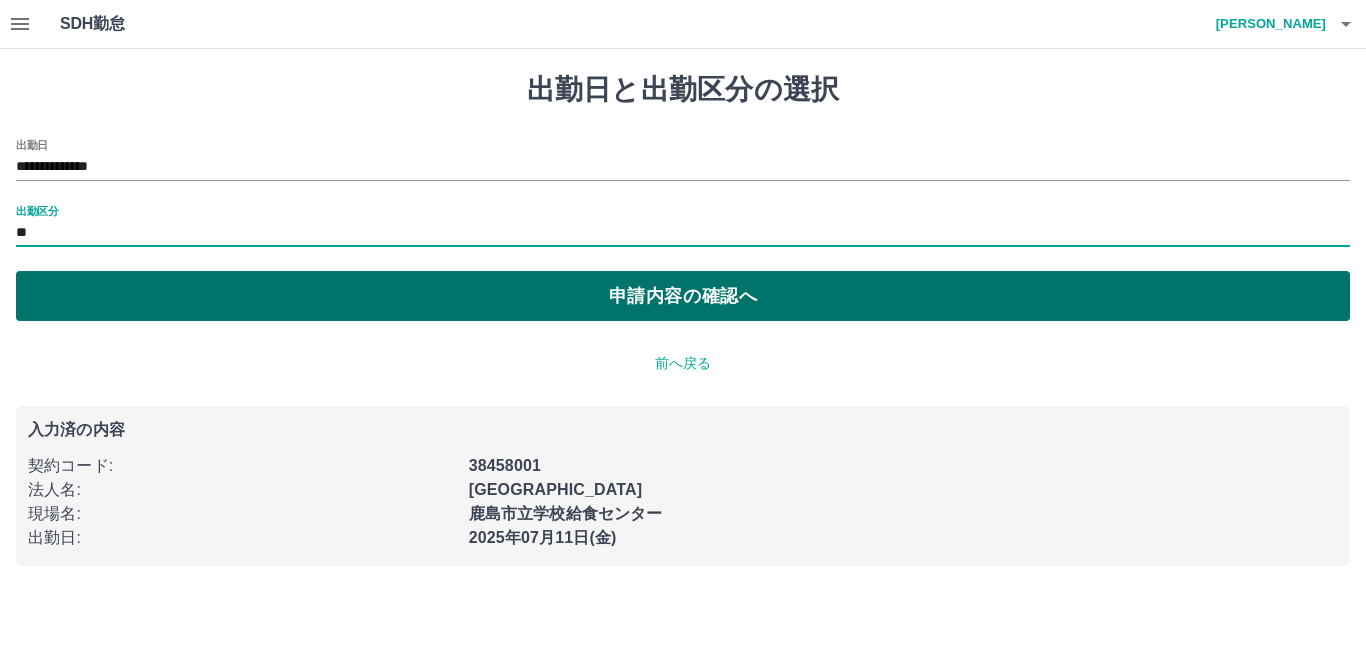 click on "申請内容の確認へ" at bounding box center [683, 296] 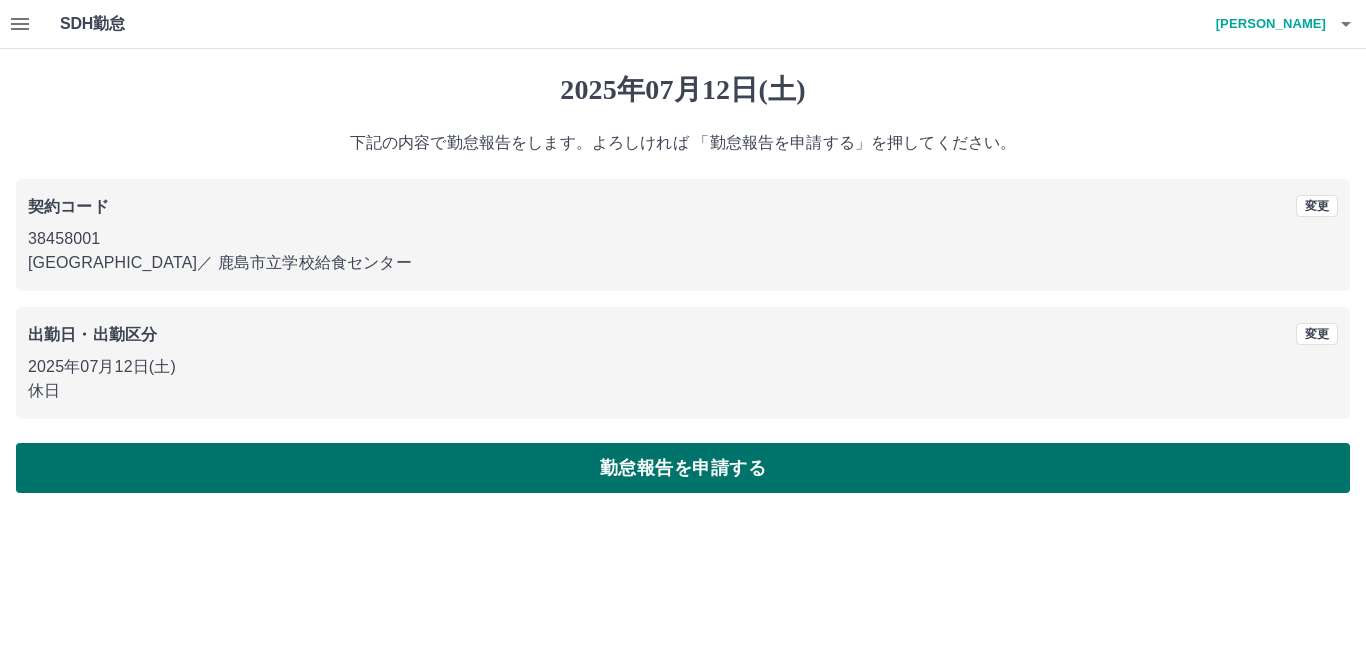 click on "勤怠報告を申請する" at bounding box center (683, 468) 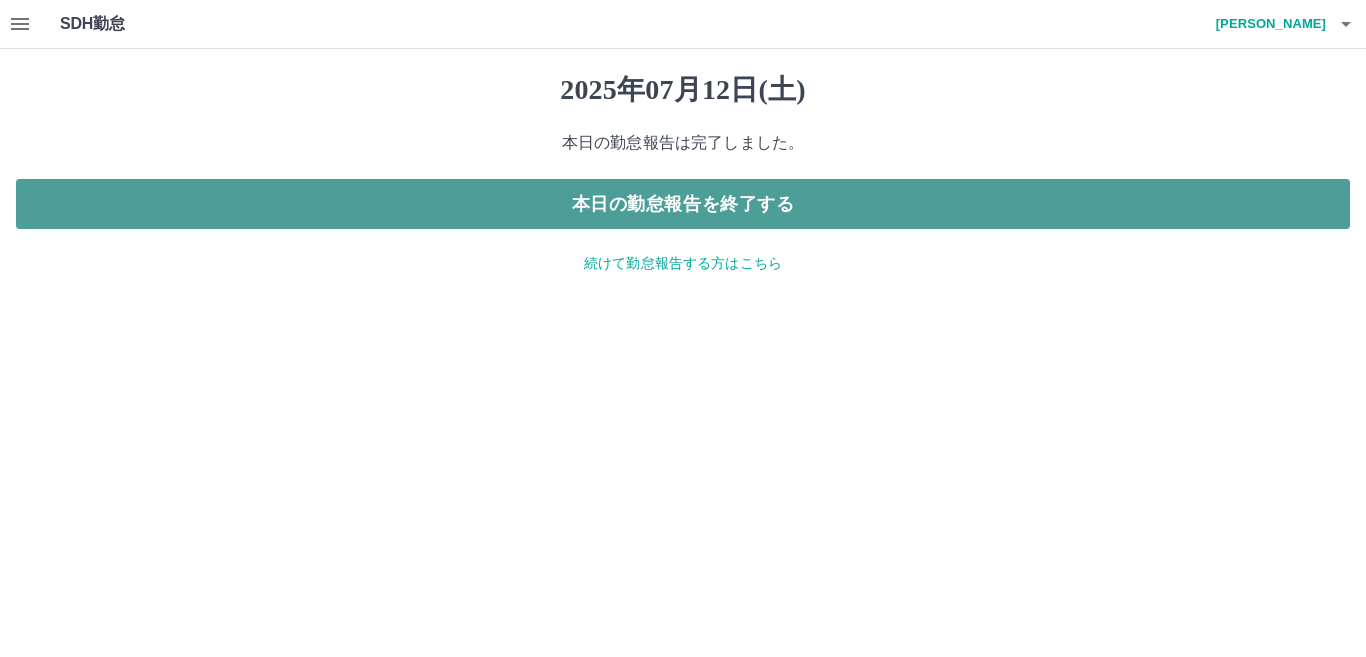 click on "本日の勤怠報告を終了する" at bounding box center [683, 204] 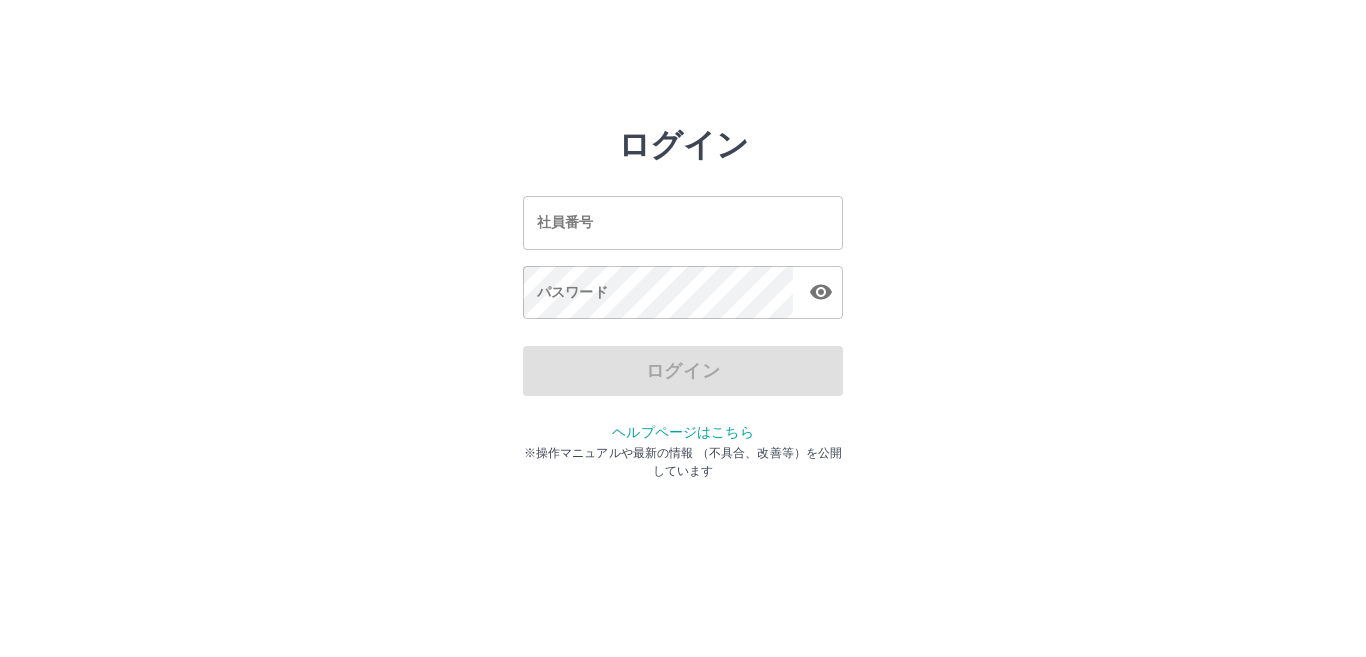 scroll, scrollTop: 0, scrollLeft: 0, axis: both 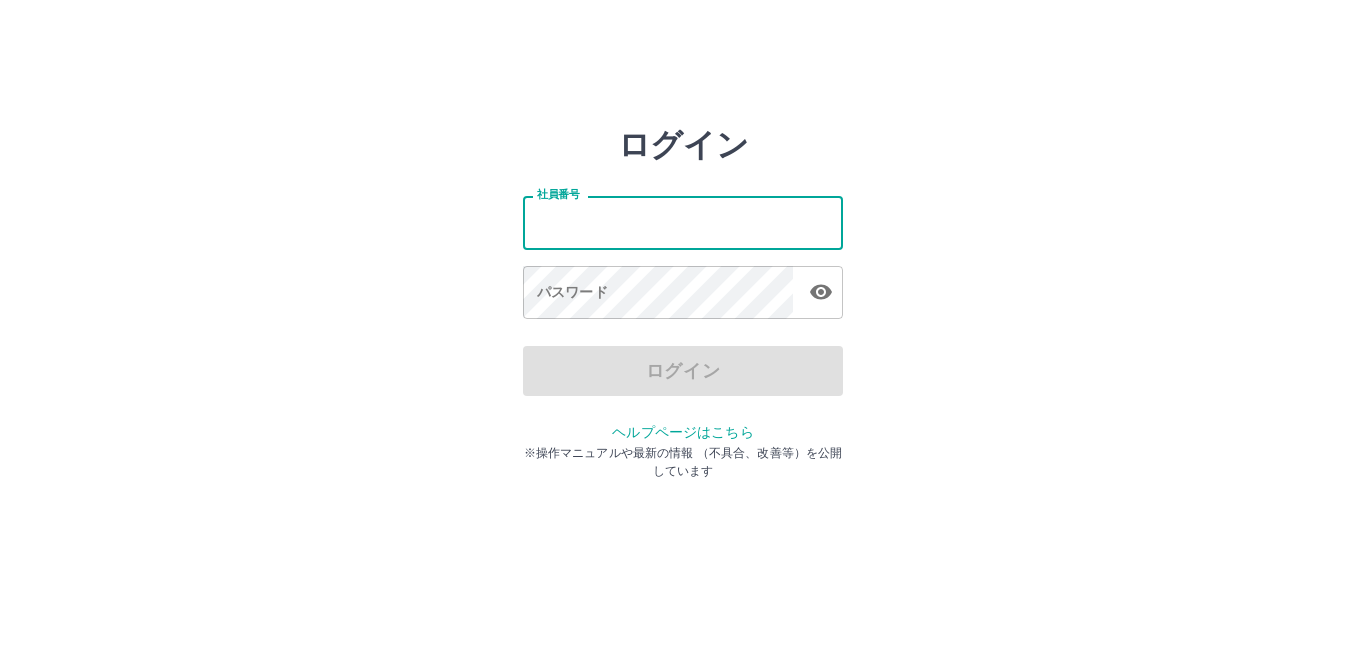 click on "社員番号" at bounding box center (683, 222) 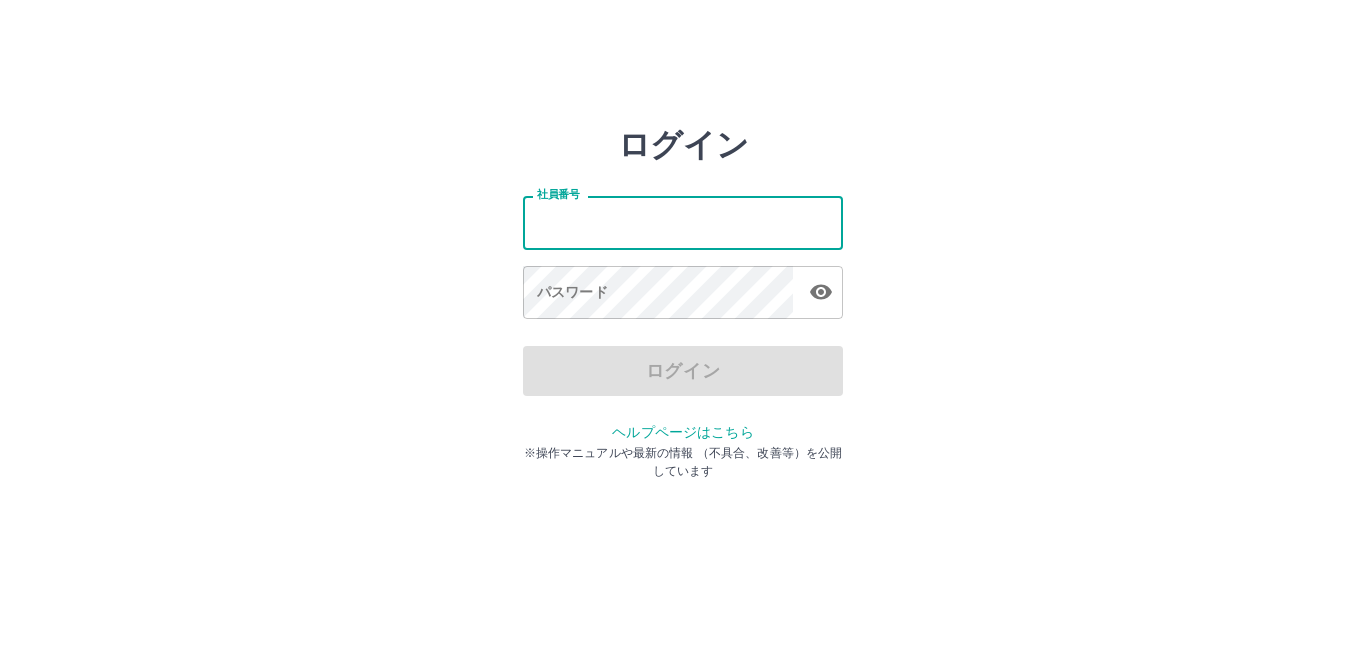 click on "社員番号" at bounding box center [683, 222] 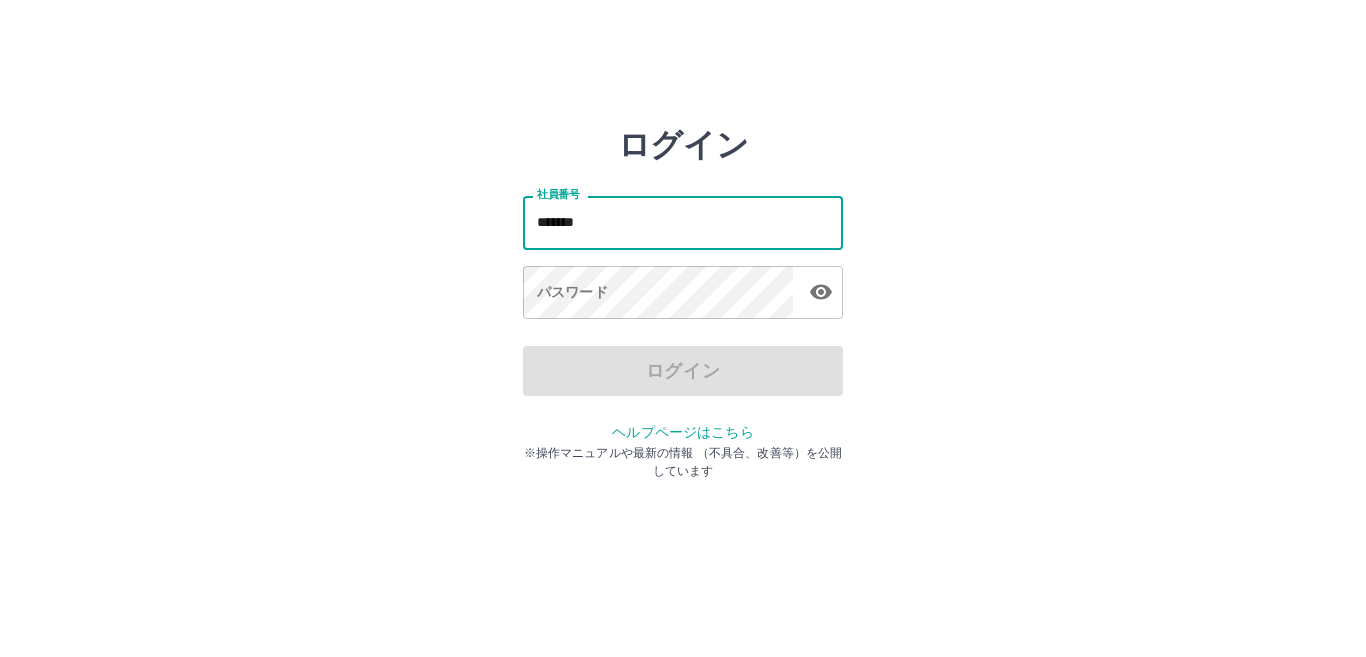type on "*******" 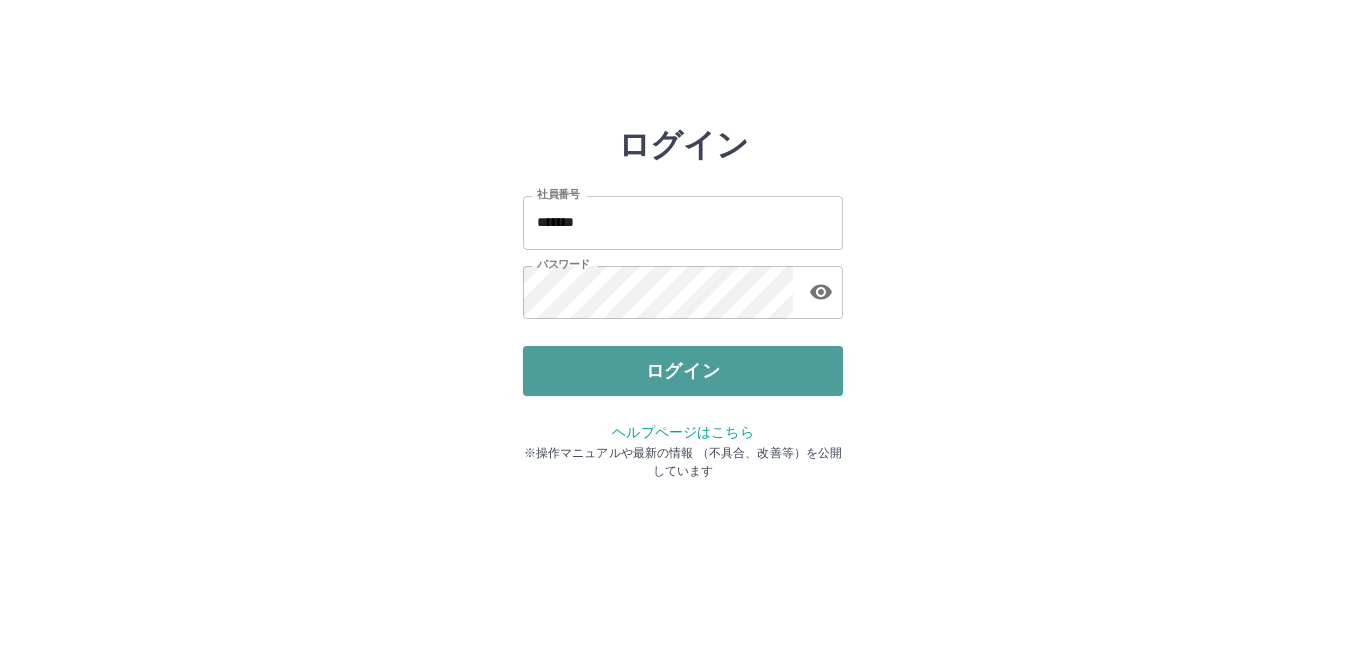 click on "ログイン" at bounding box center [683, 371] 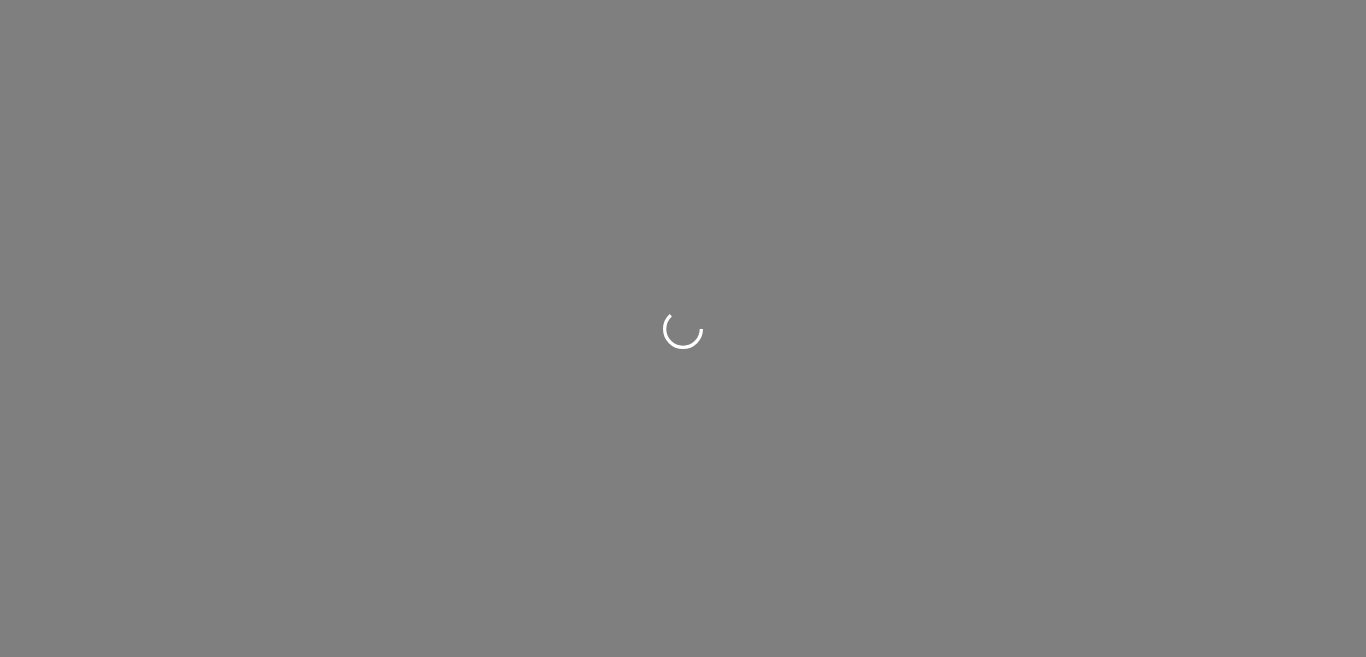 scroll, scrollTop: 0, scrollLeft: 0, axis: both 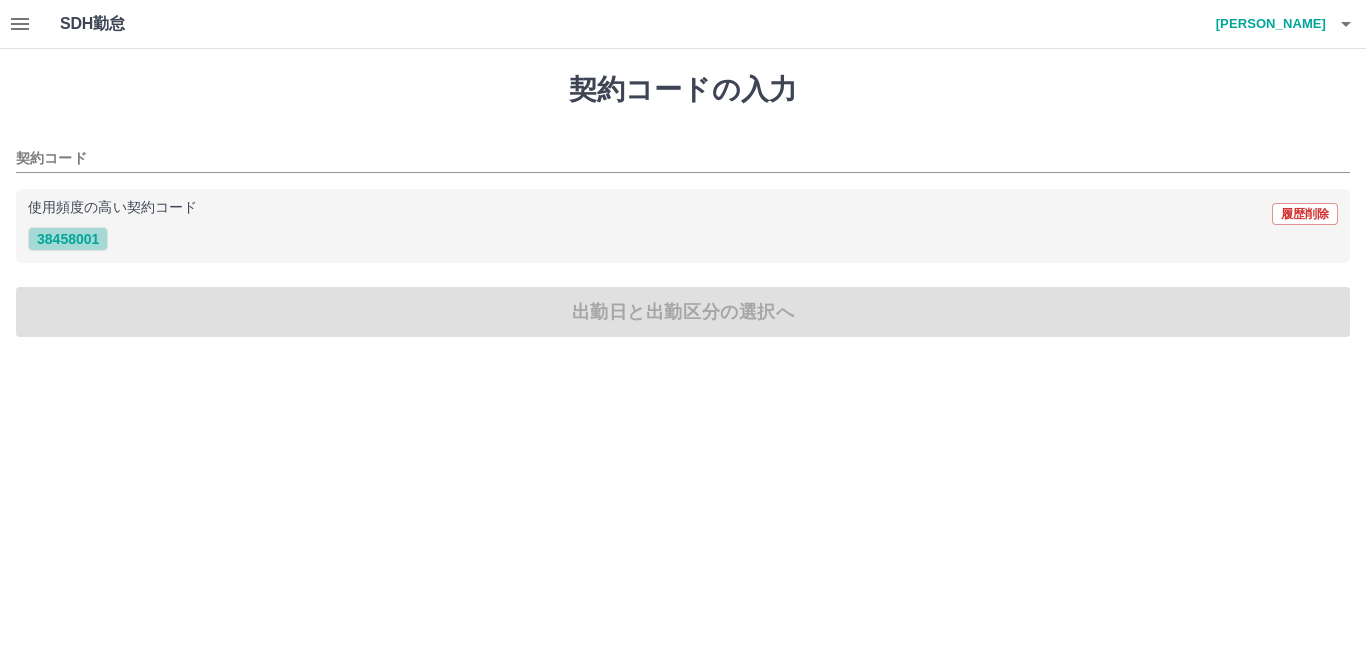click on "38458001" at bounding box center [68, 239] 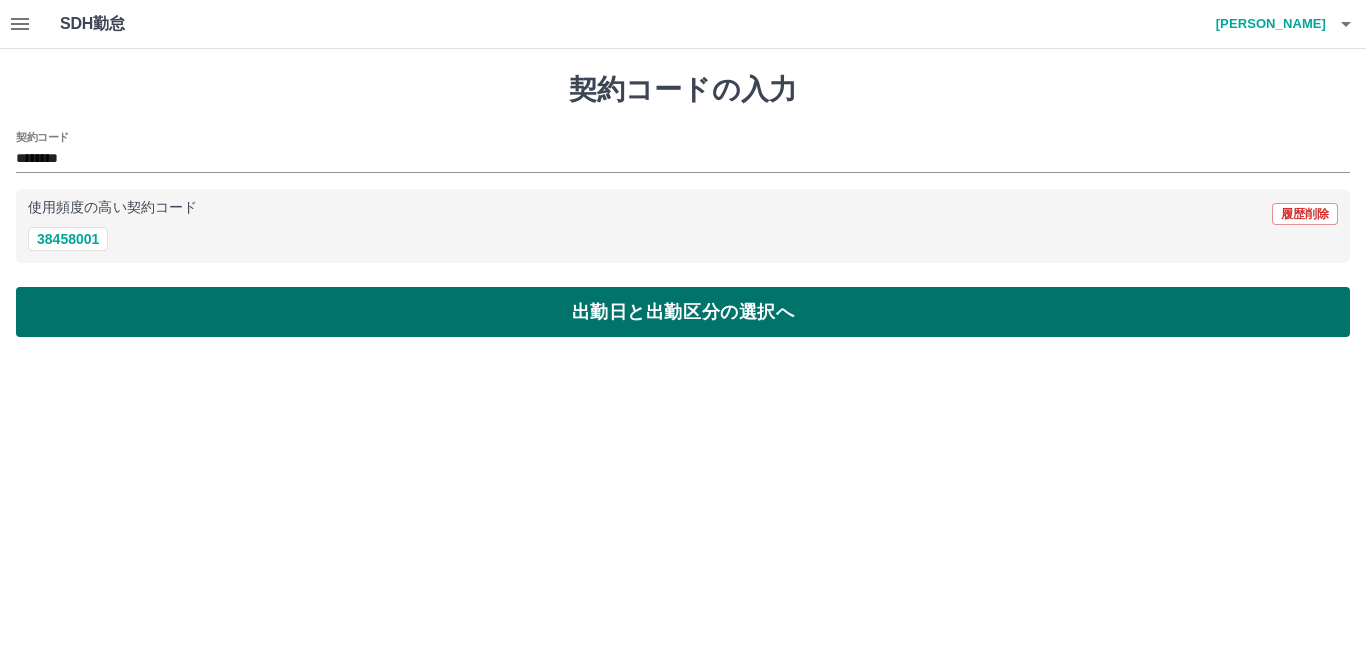click on "出勤日と出勤区分の選択へ" at bounding box center (683, 312) 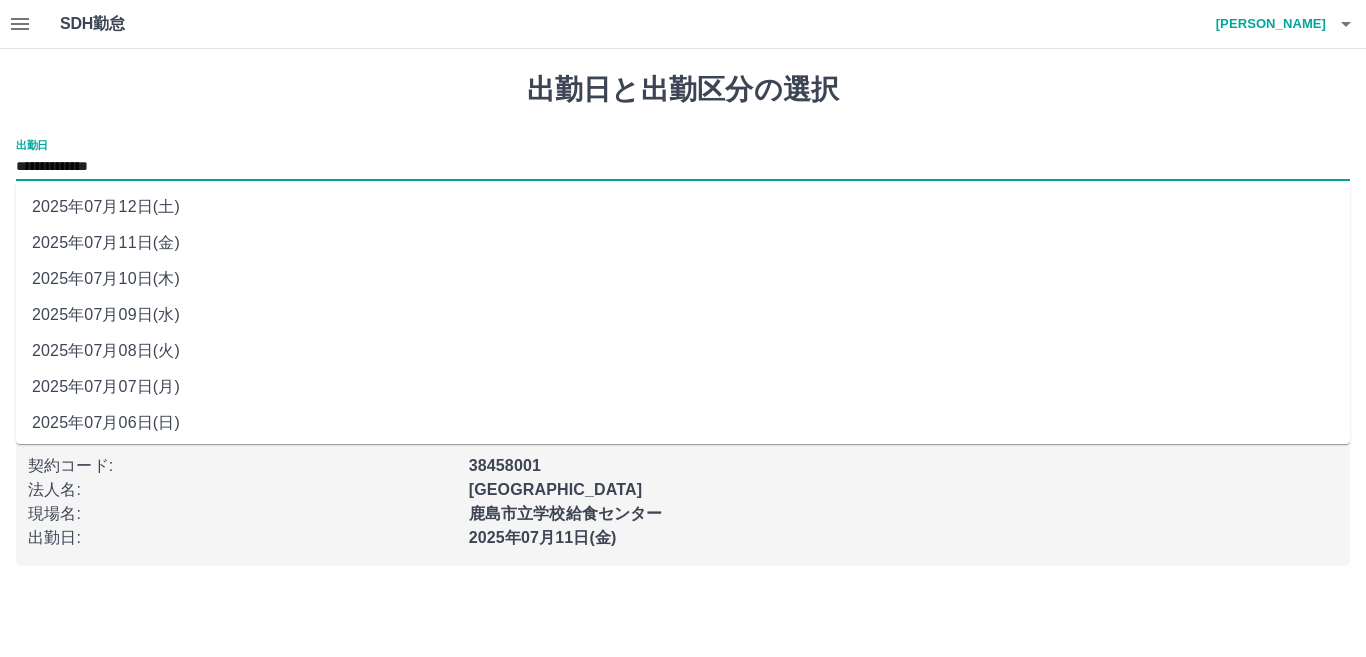 click on "**********" at bounding box center (683, 167) 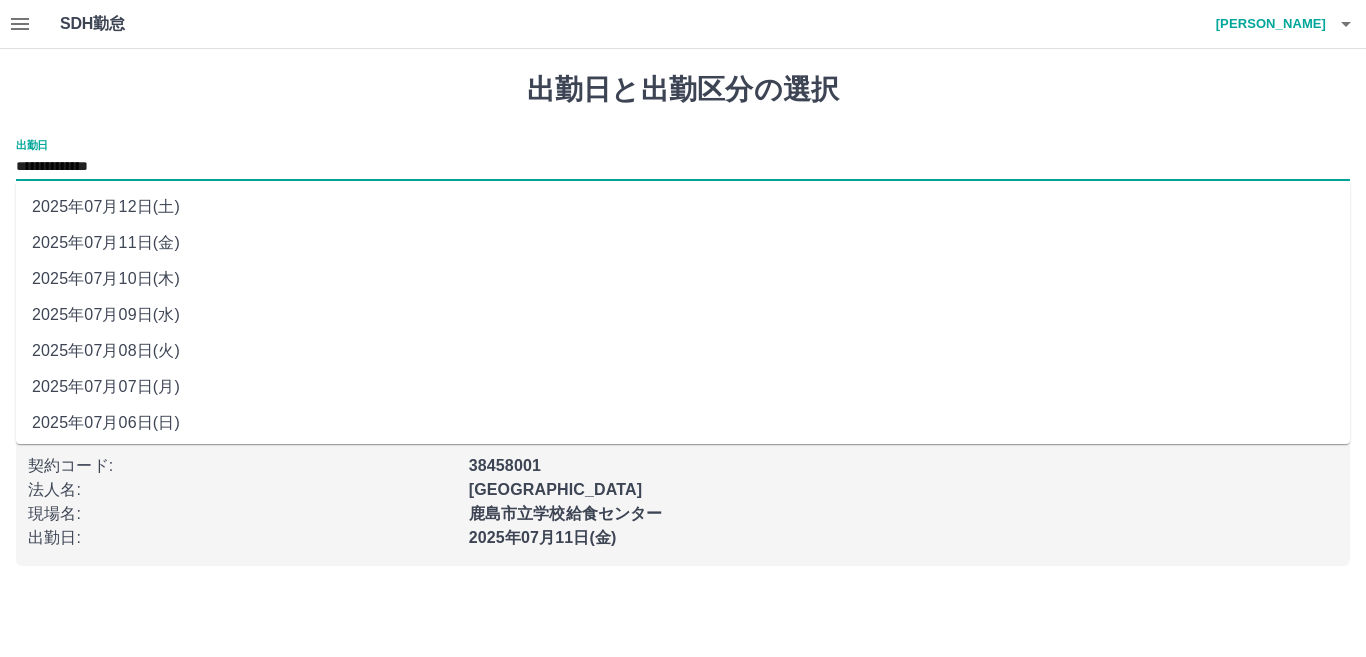 click on "2025年07月12日(土)" at bounding box center [683, 207] 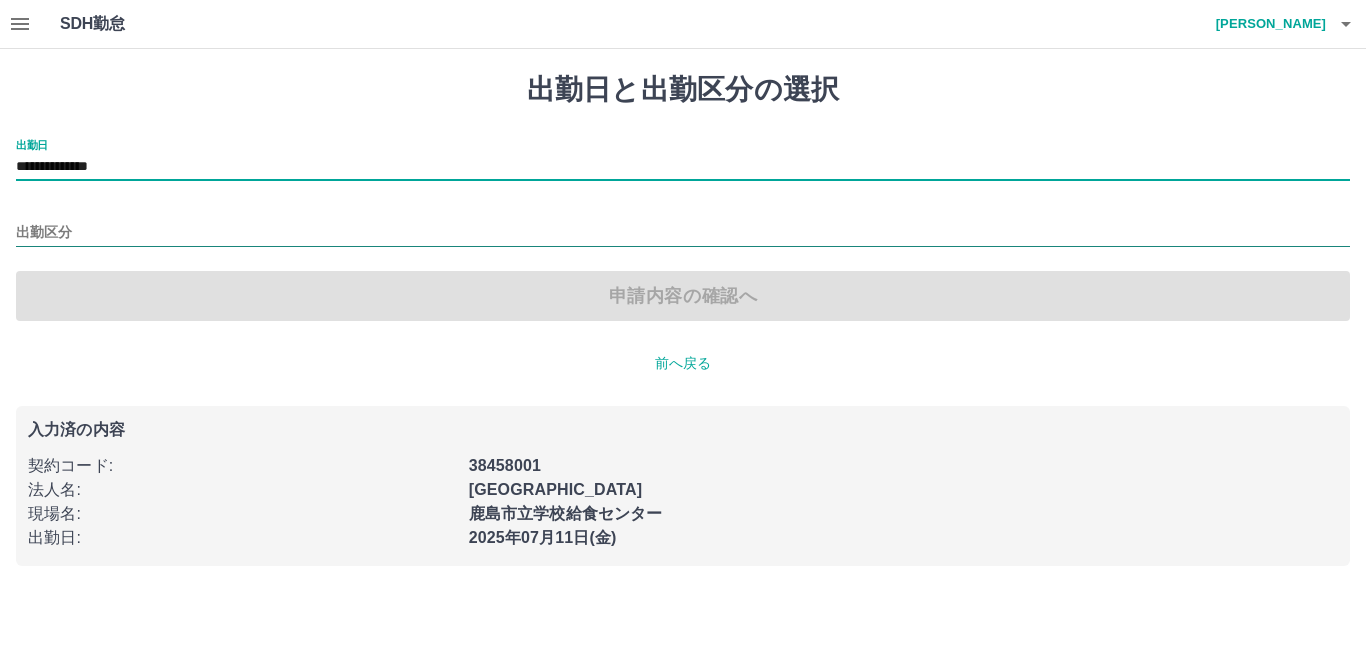 click on "出勤区分" at bounding box center (683, 233) 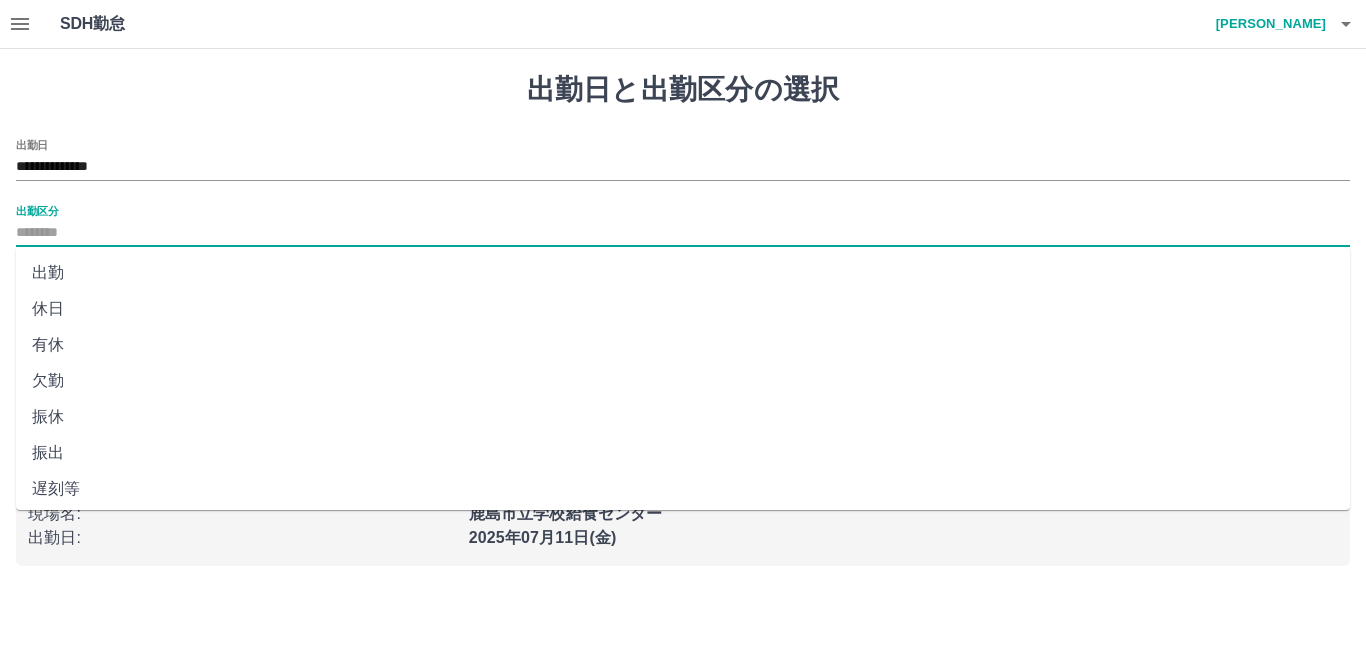 click on "休日" at bounding box center [683, 309] 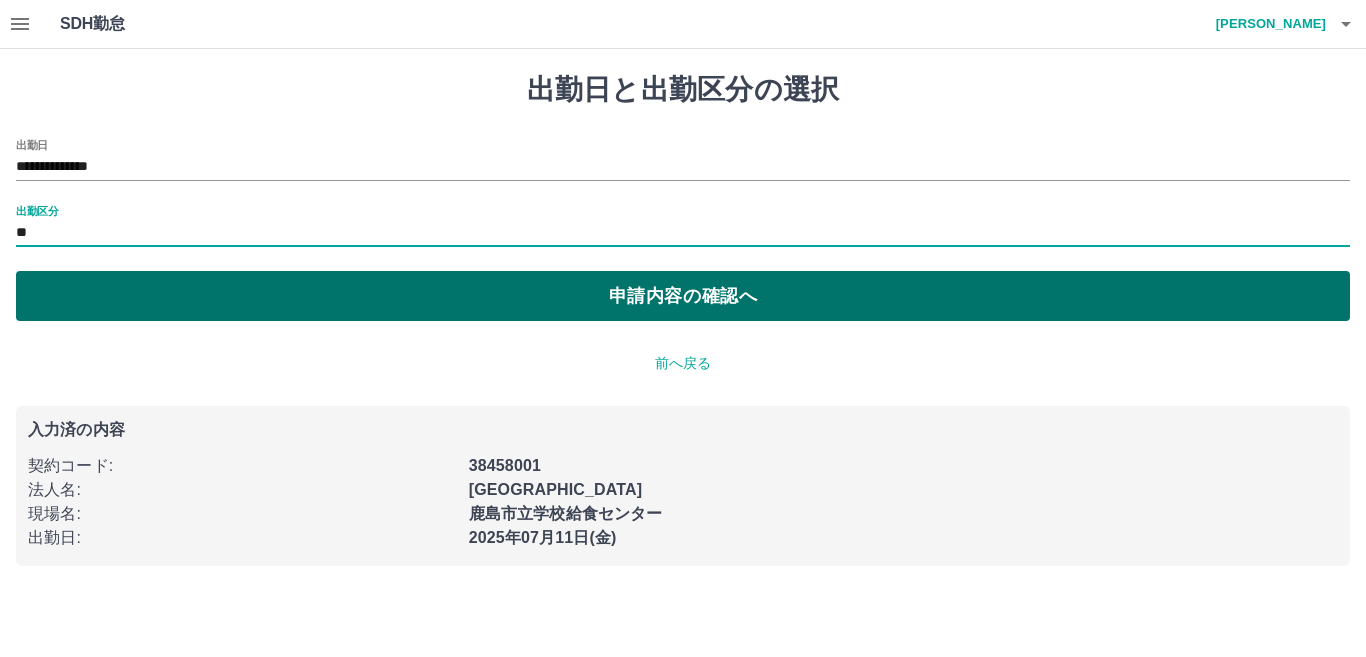click on "申請内容の確認へ" at bounding box center [683, 296] 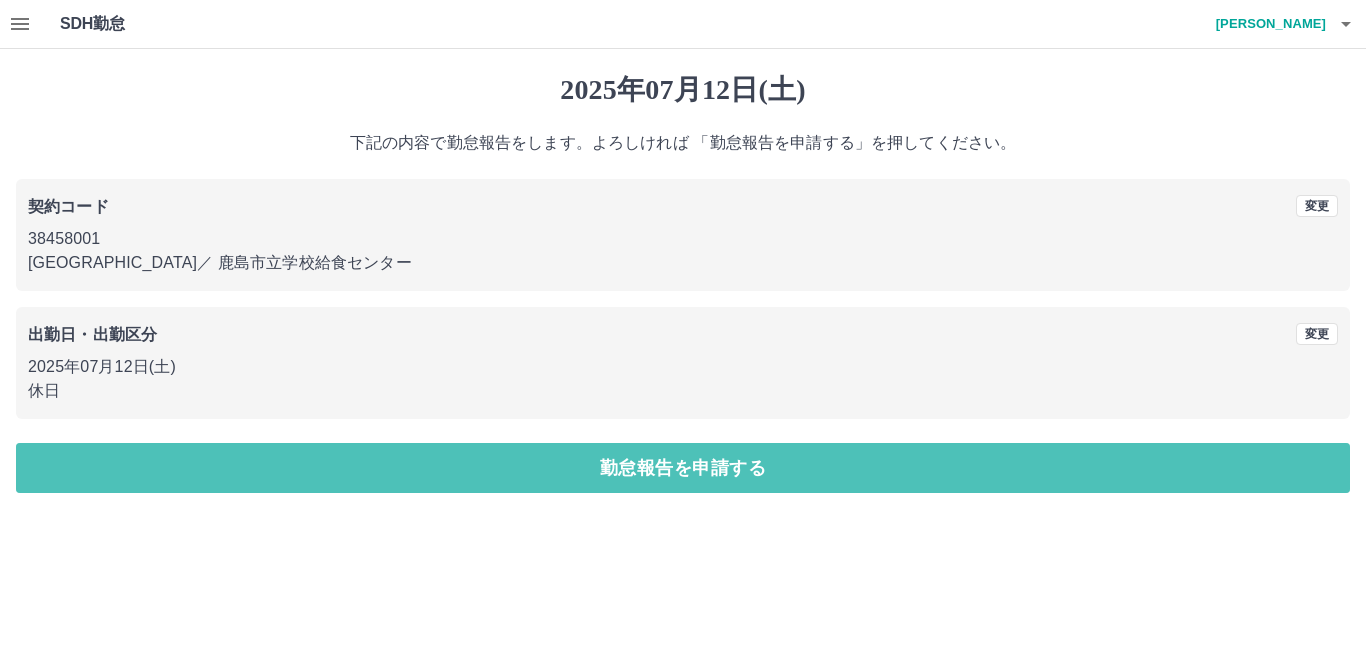 click on "勤怠報告を申請する" at bounding box center (683, 468) 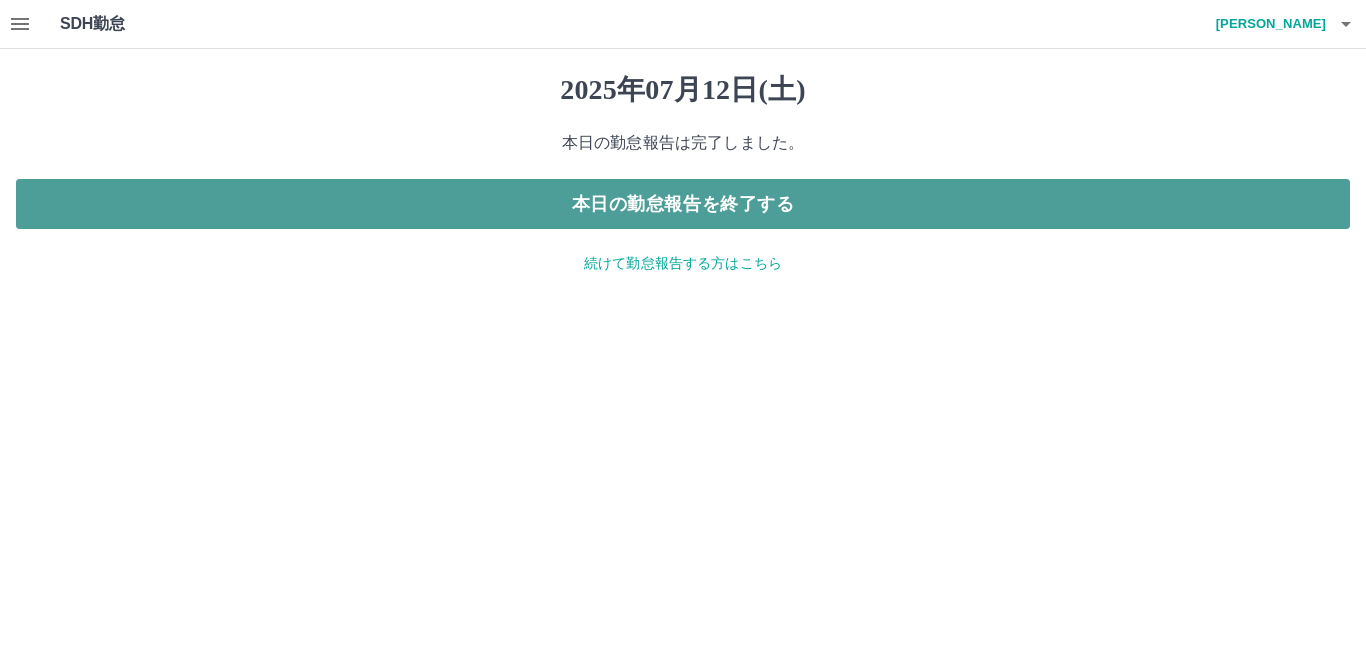 click on "本日の勤怠報告を終了する" at bounding box center [683, 204] 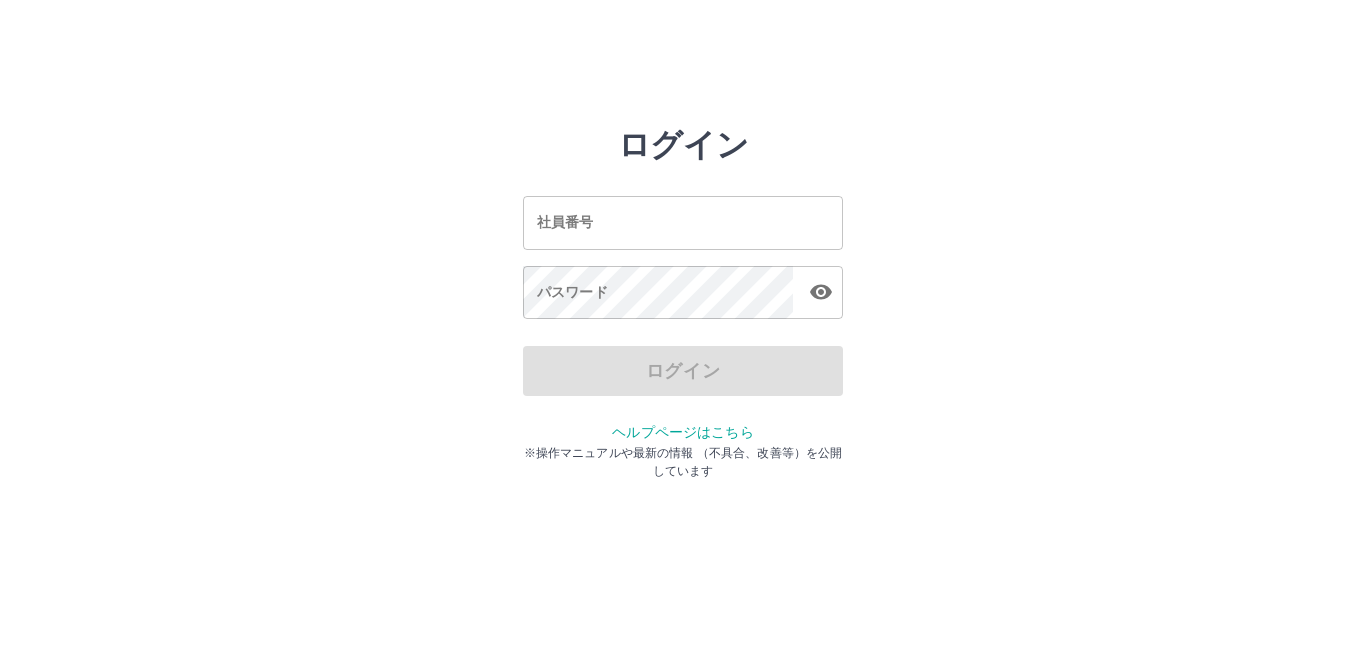 scroll, scrollTop: 0, scrollLeft: 0, axis: both 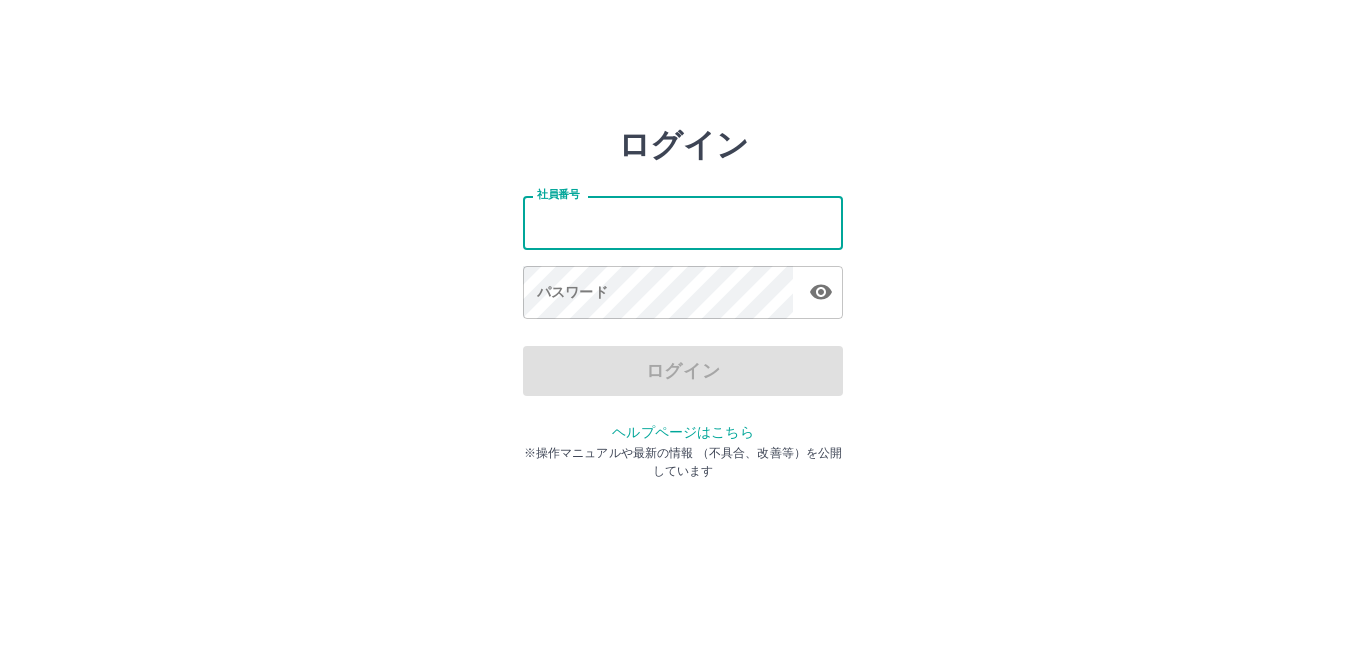 click on "社員番号" at bounding box center [683, 222] 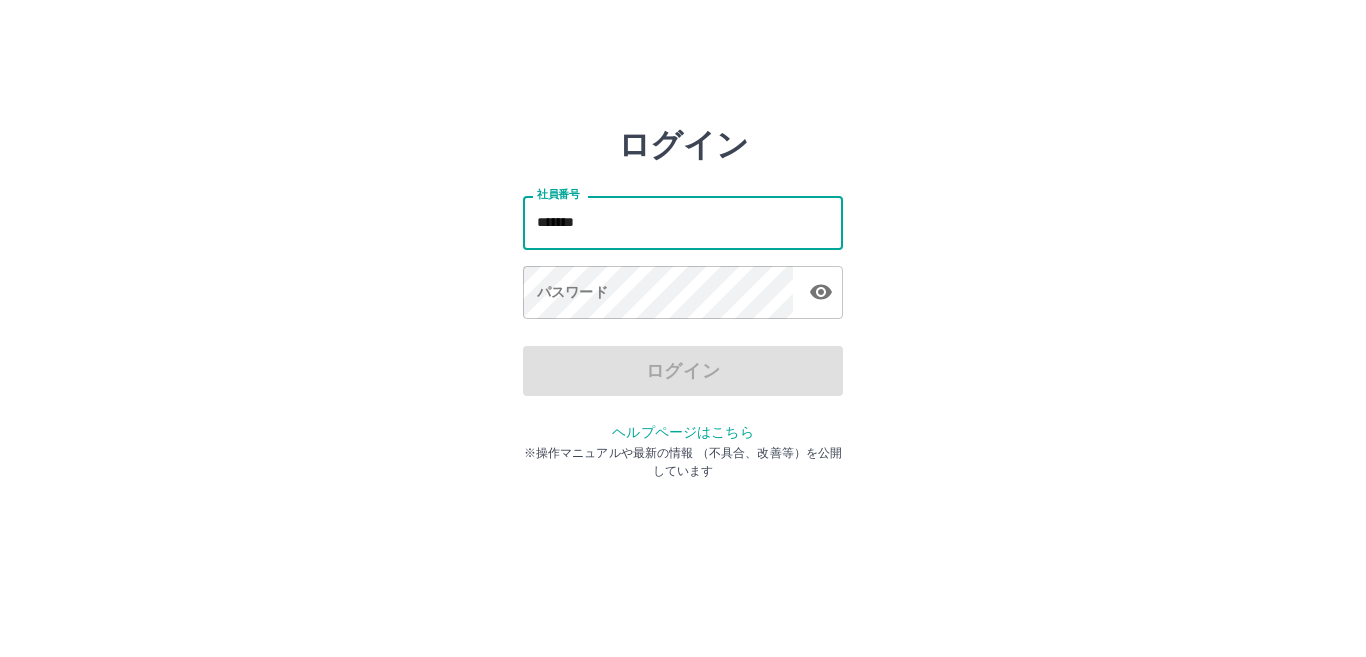 type on "*******" 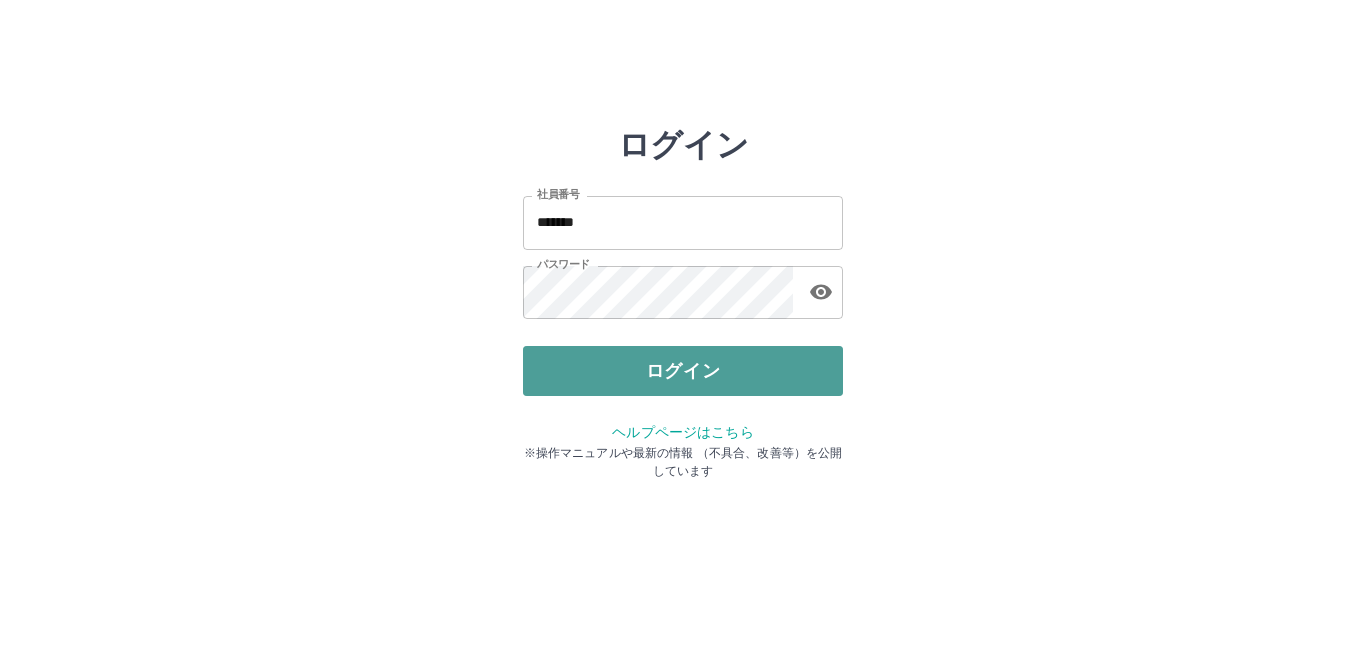 click on "ログイン" at bounding box center (683, 371) 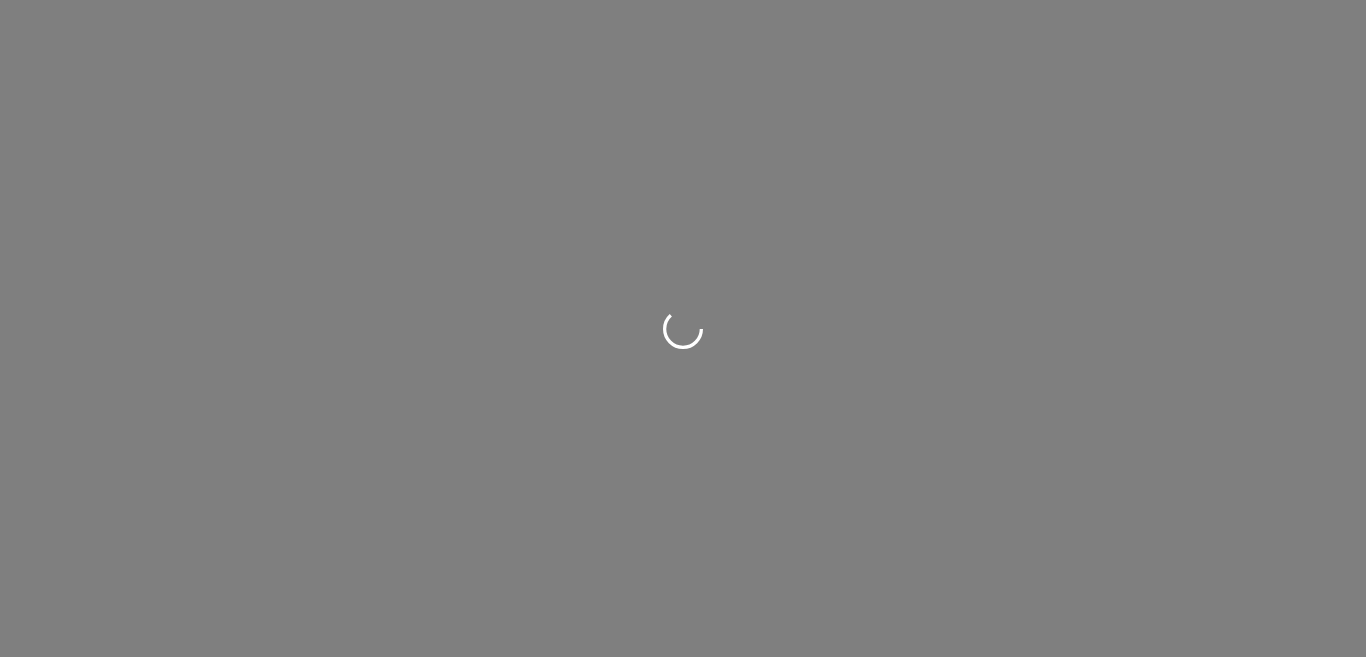 scroll, scrollTop: 0, scrollLeft: 0, axis: both 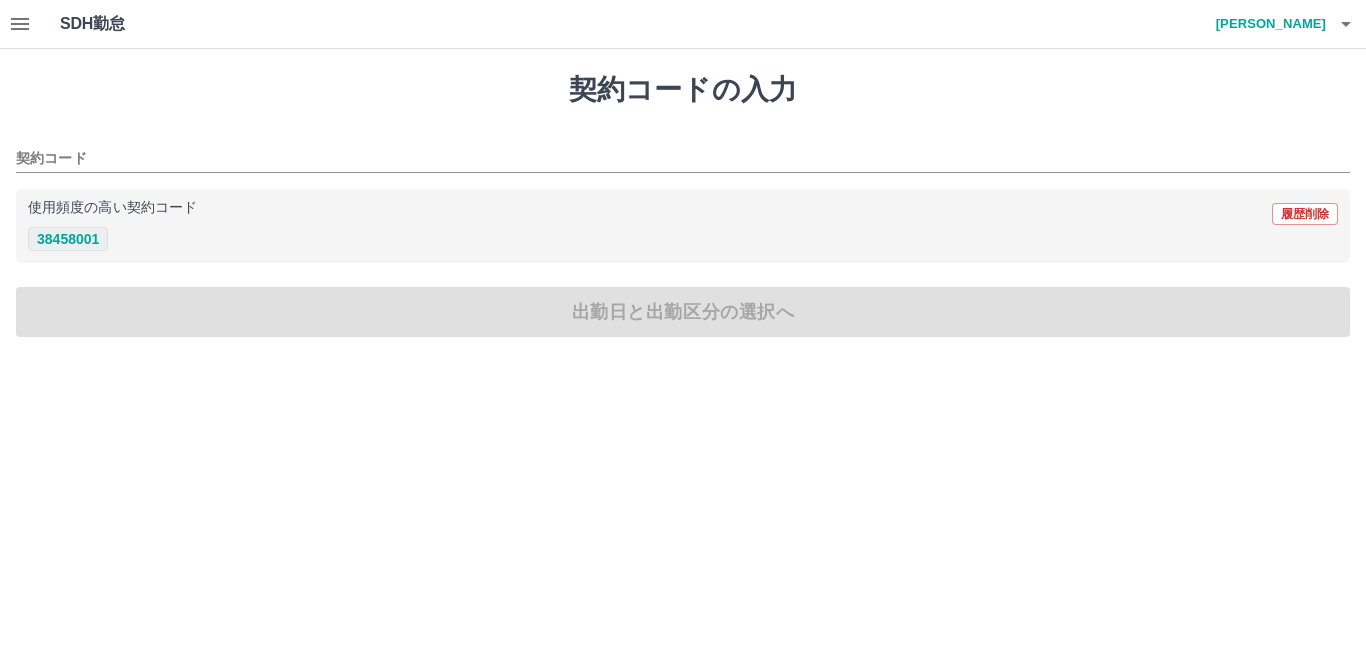 click on "38458001" at bounding box center (68, 239) 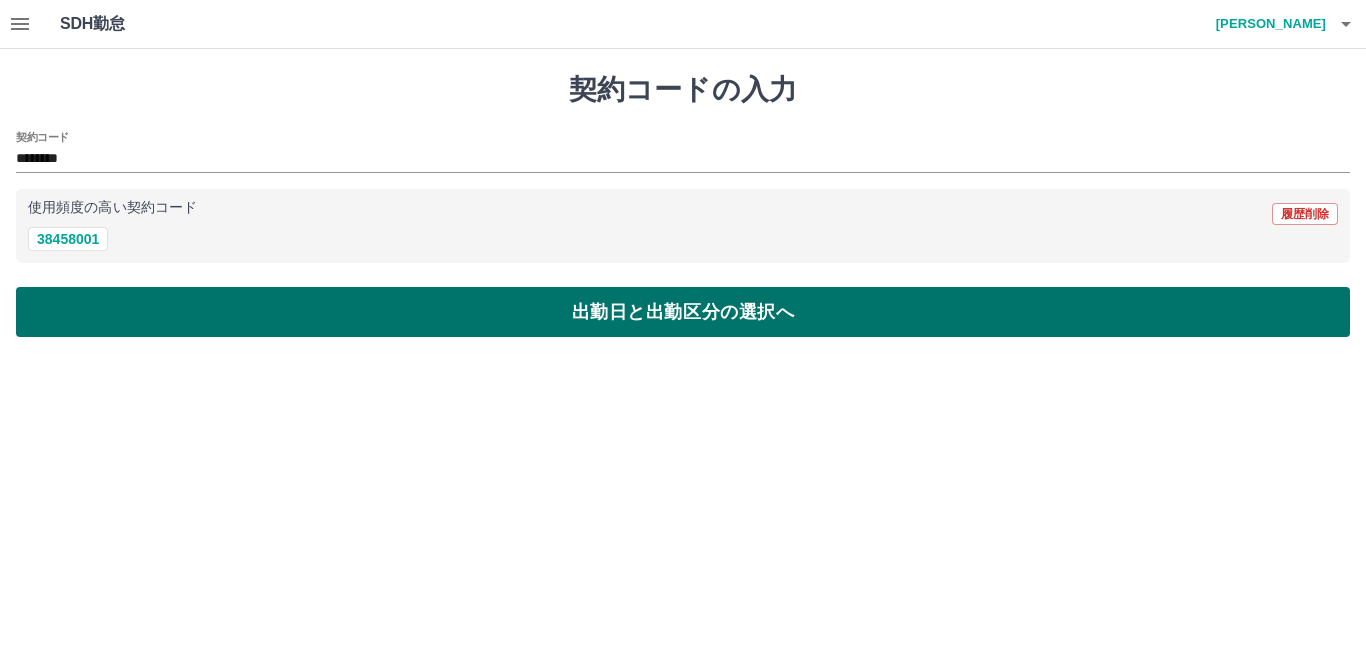 click on "出勤日と出勤区分の選択へ" at bounding box center (683, 312) 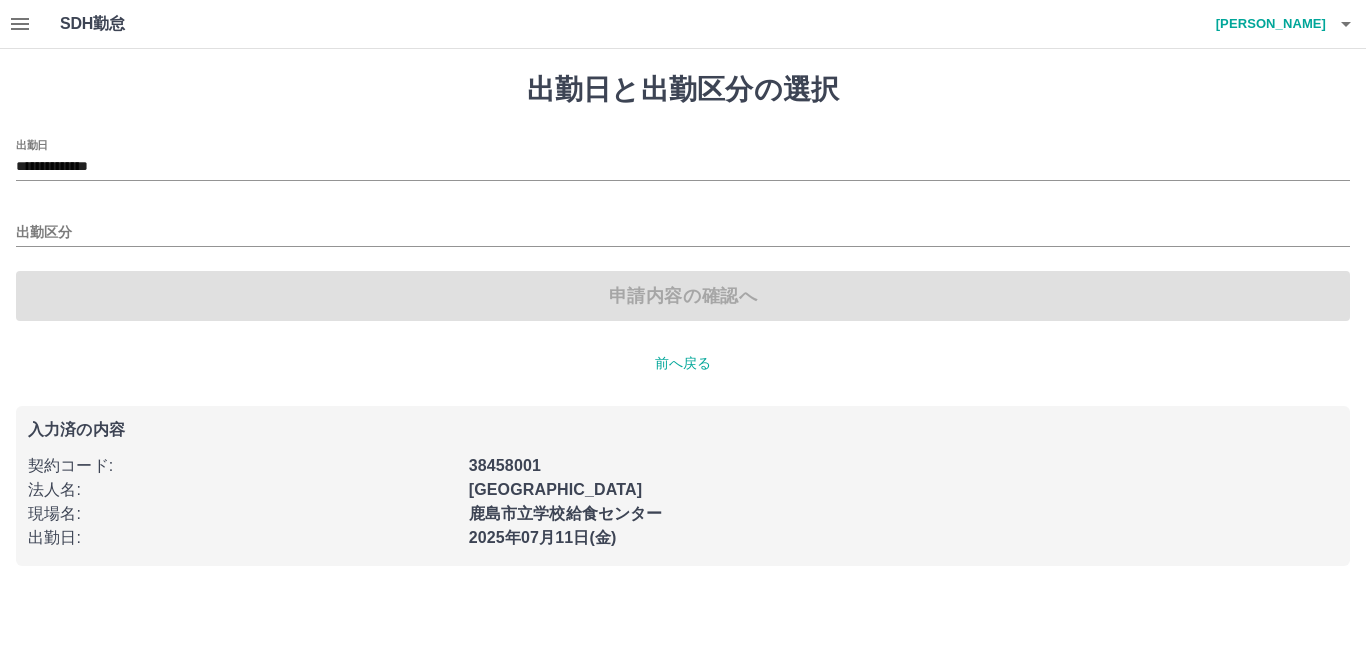 click on "**********" at bounding box center [683, 167] 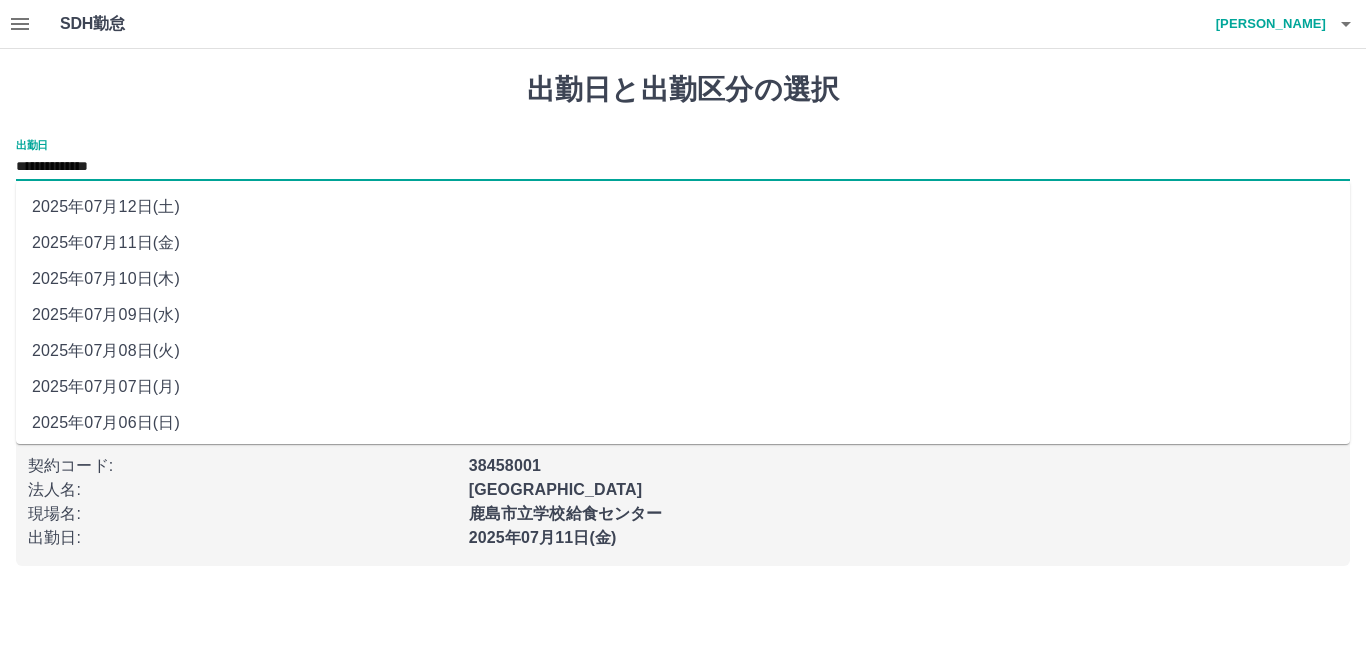 click on "2025年07月12日(土)" at bounding box center (683, 207) 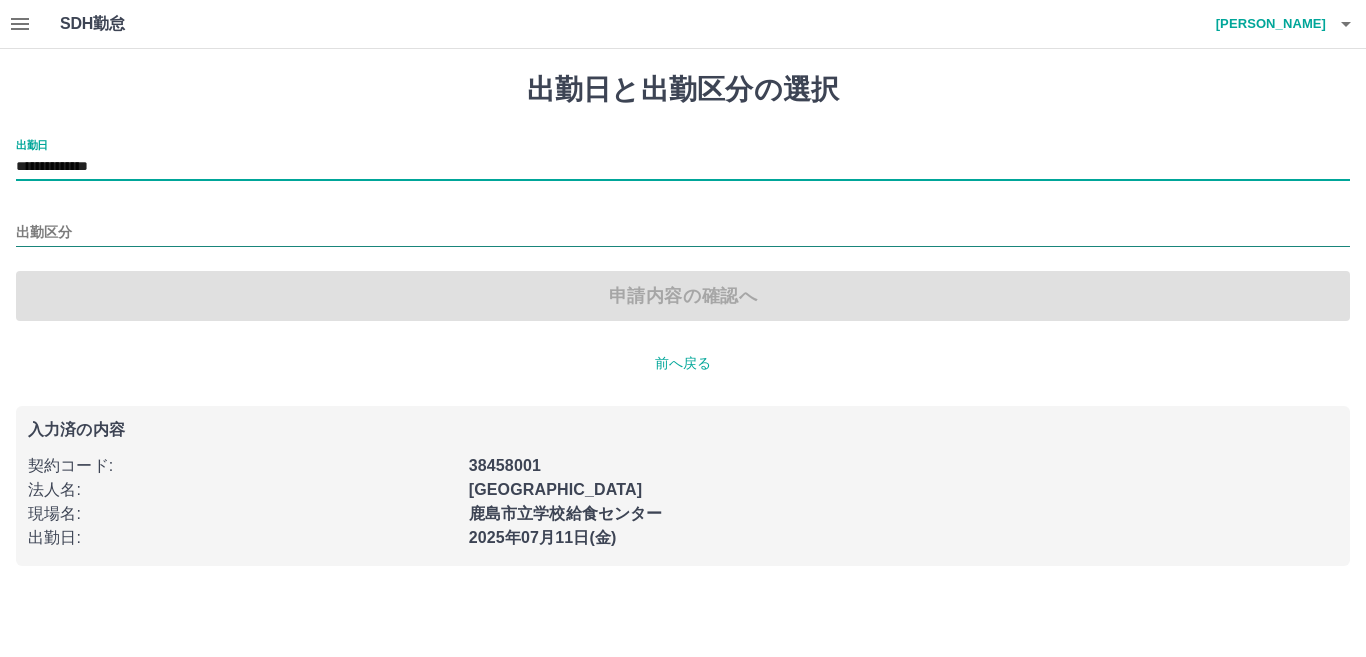 click on "出勤区分" at bounding box center (683, 233) 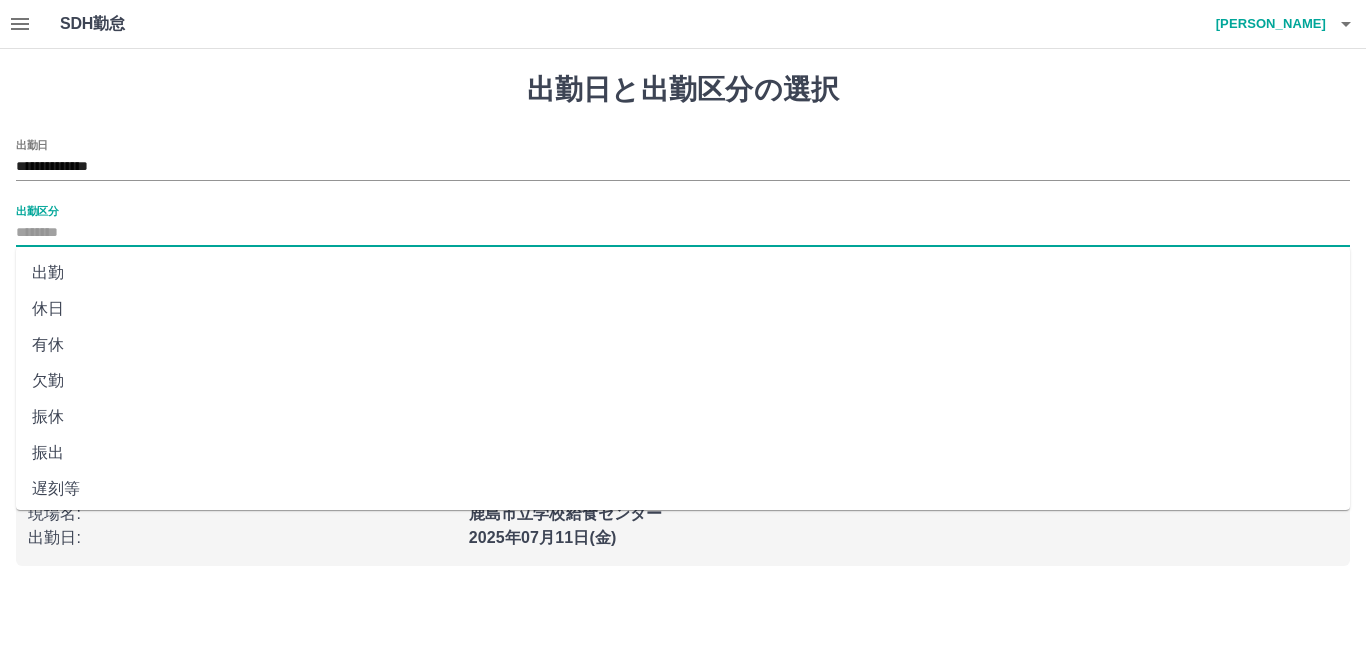 click on "休日" at bounding box center [683, 309] 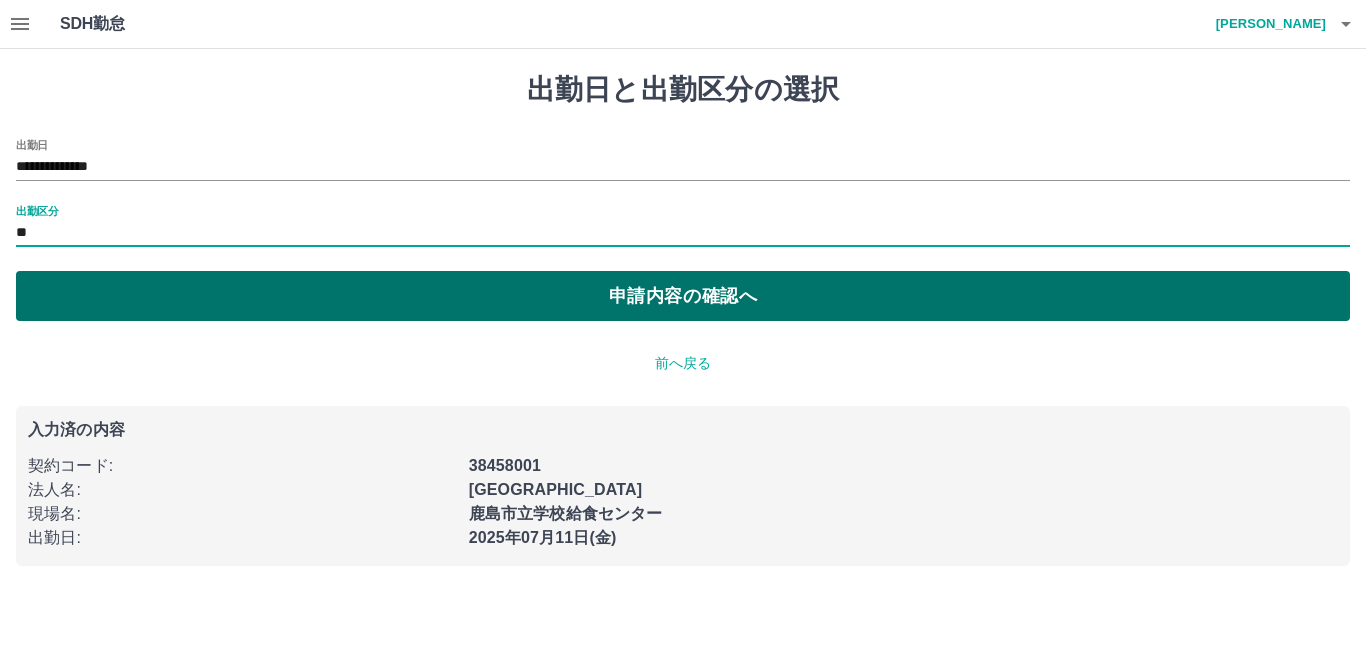 click on "申請内容の確認へ" at bounding box center [683, 296] 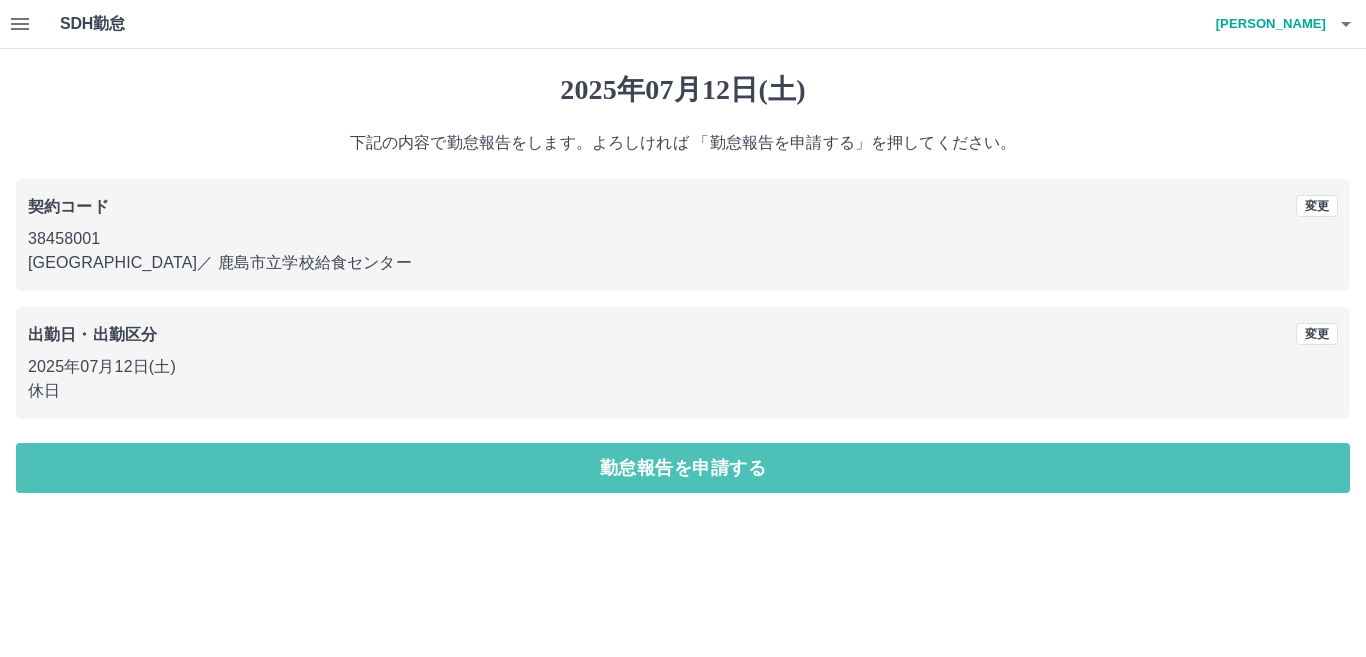 click on "勤怠報告を申請する" at bounding box center (683, 468) 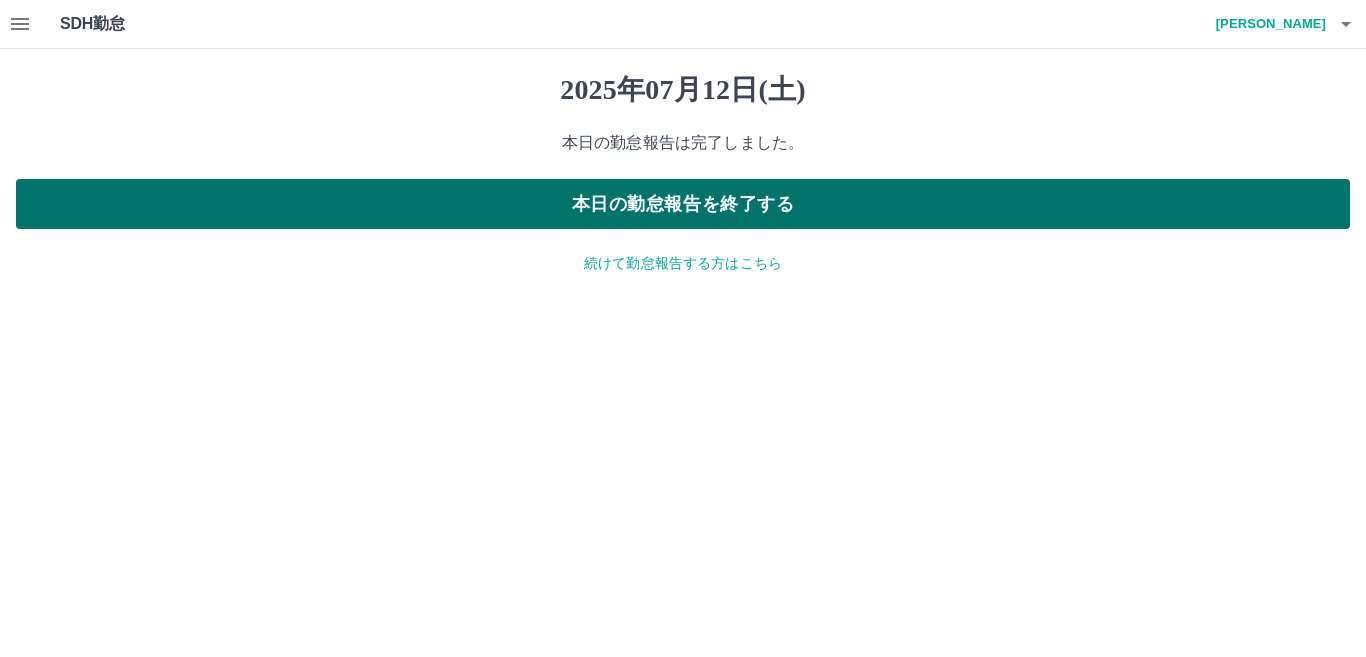 click on "本日の勤怠報告を終了する" at bounding box center (683, 204) 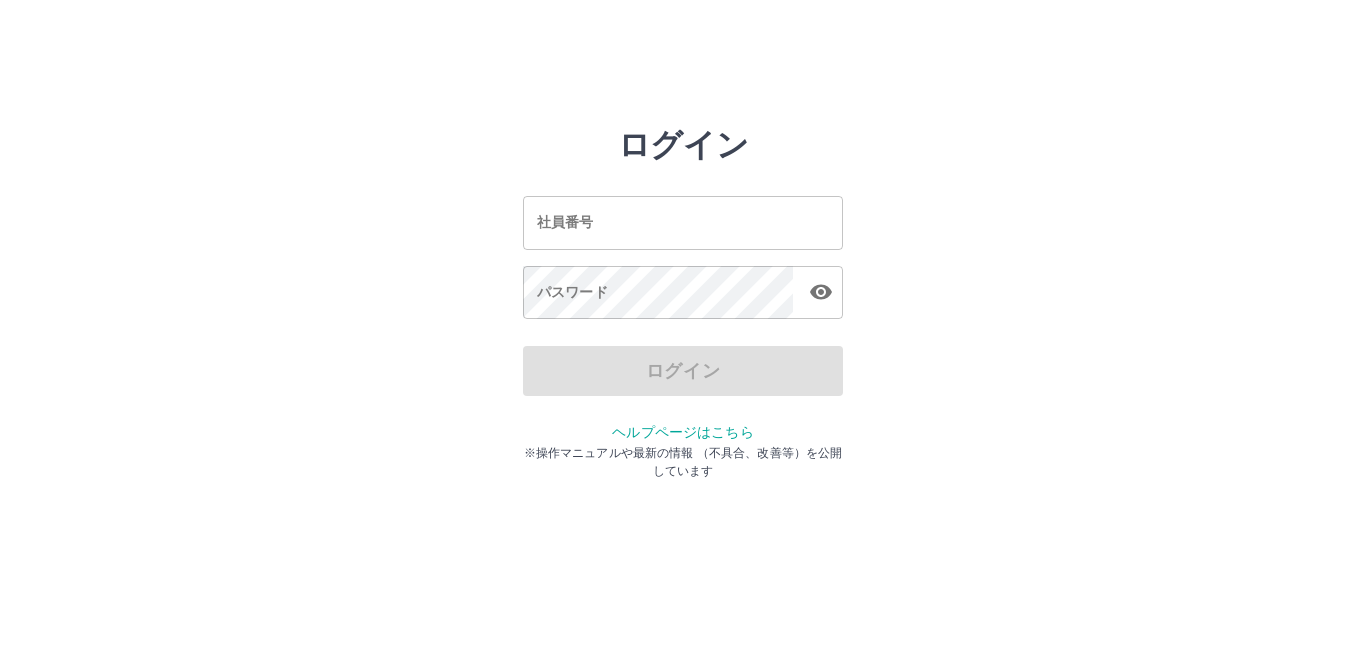 scroll, scrollTop: 0, scrollLeft: 0, axis: both 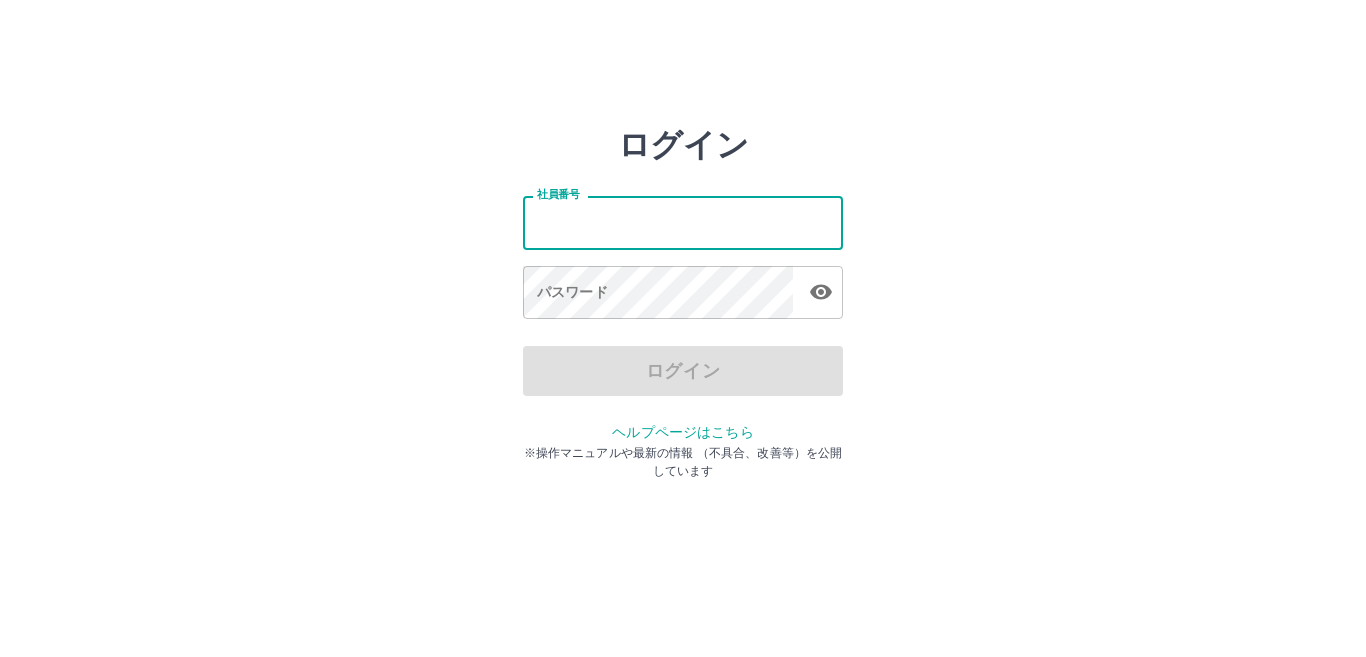 click on "社員番号" at bounding box center (683, 222) 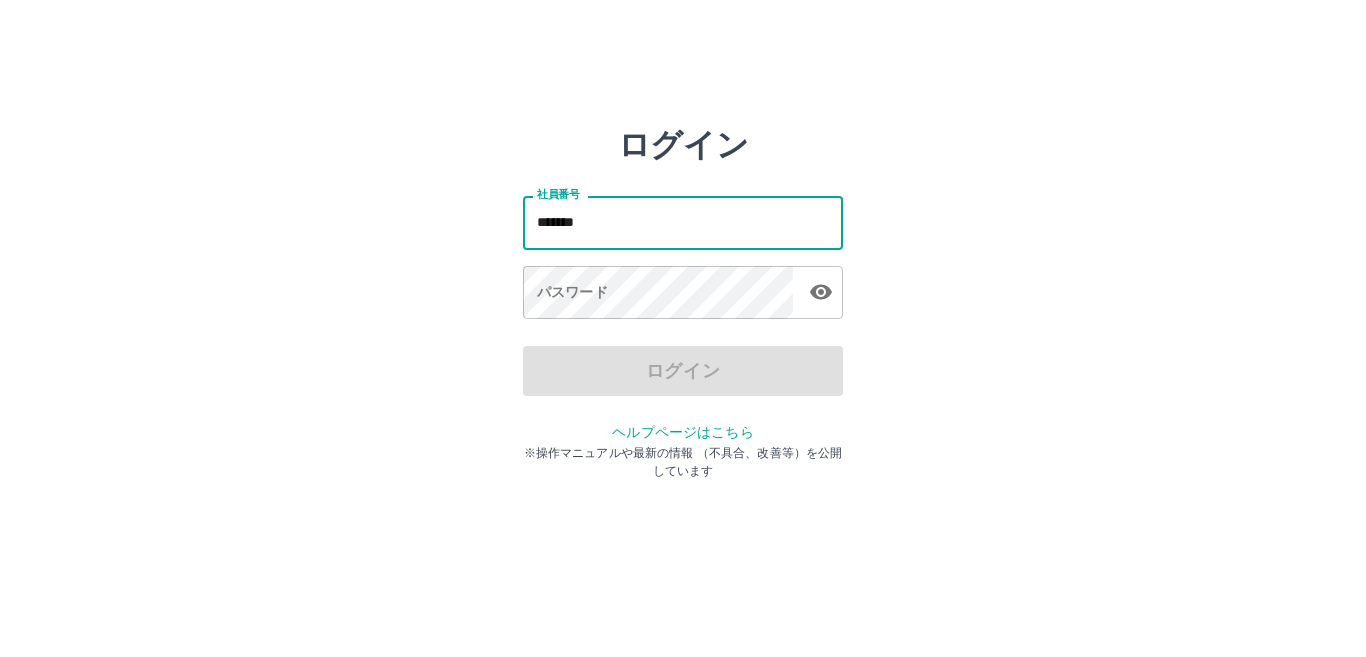 type on "*******" 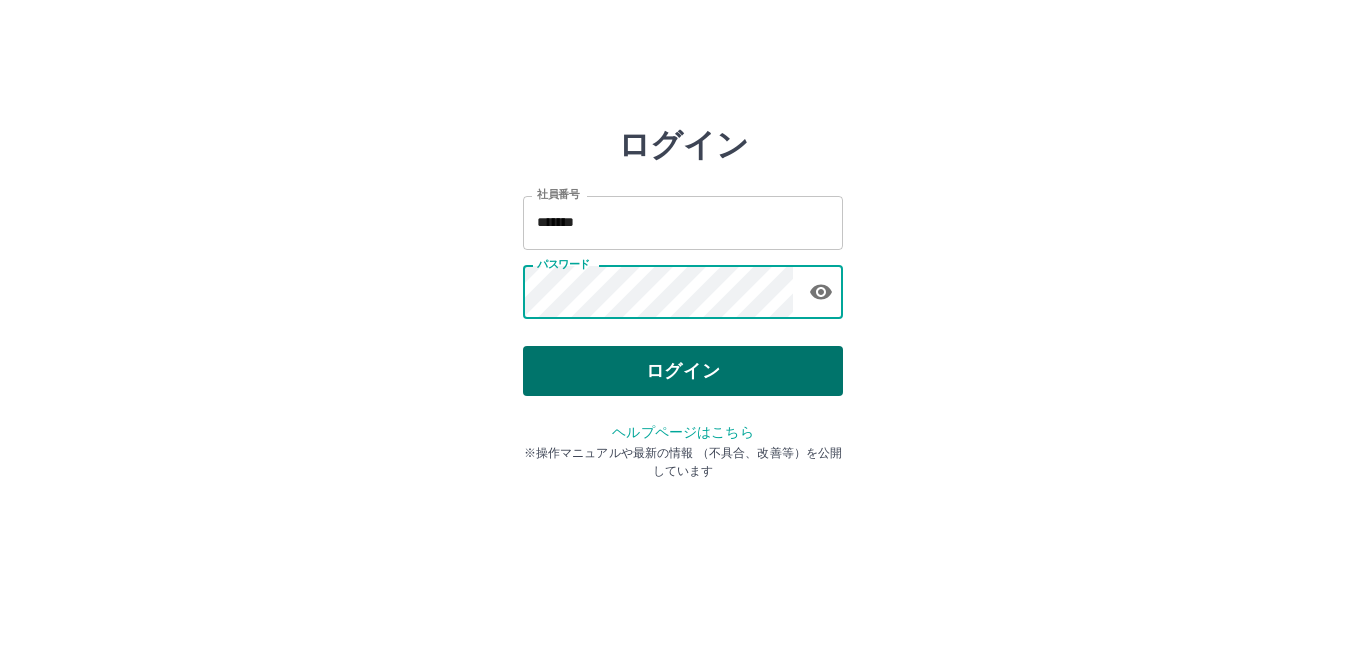 click on "ログイン" at bounding box center [683, 371] 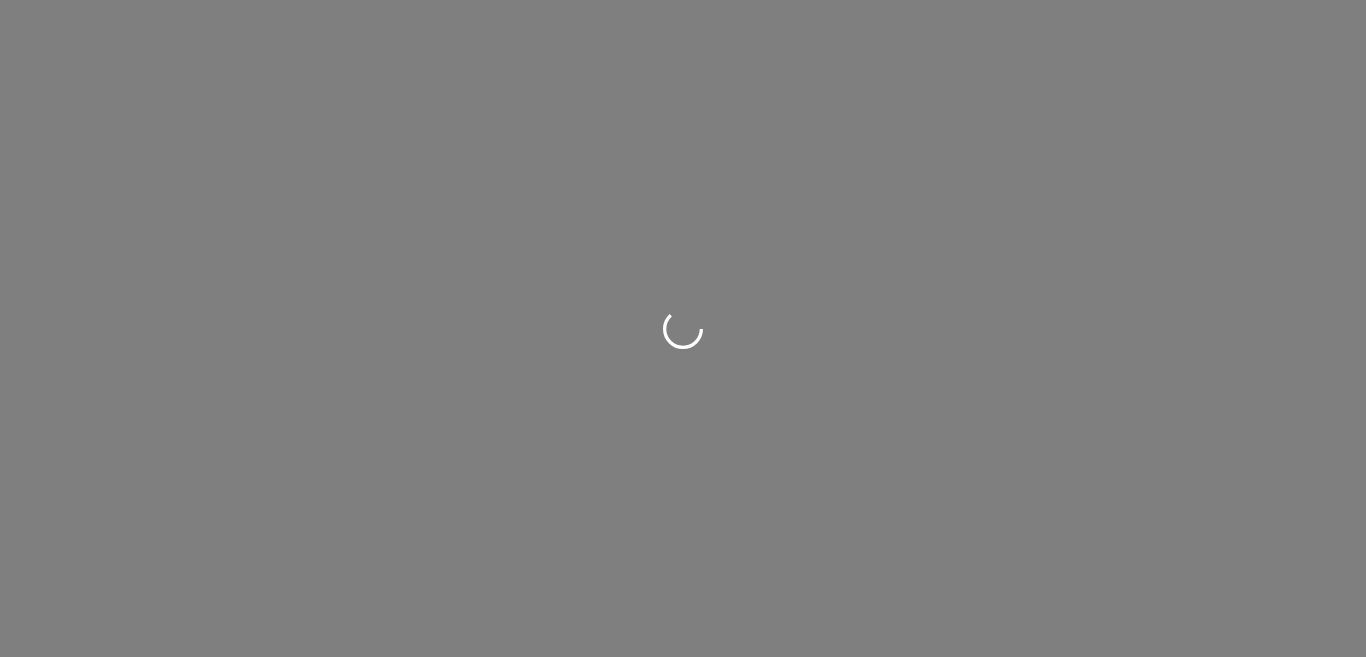 scroll, scrollTop: 0, scrollLeft: 0, axis: both 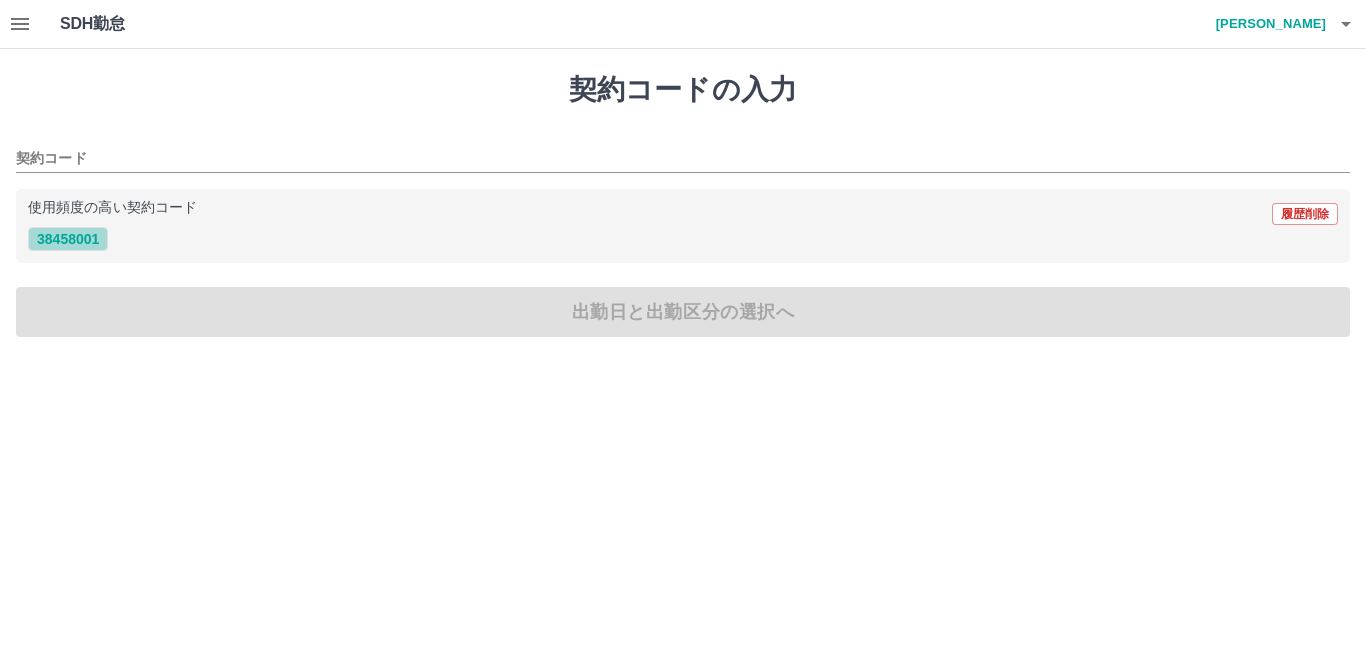 click on "38458001" at bounding box center [68, 239] 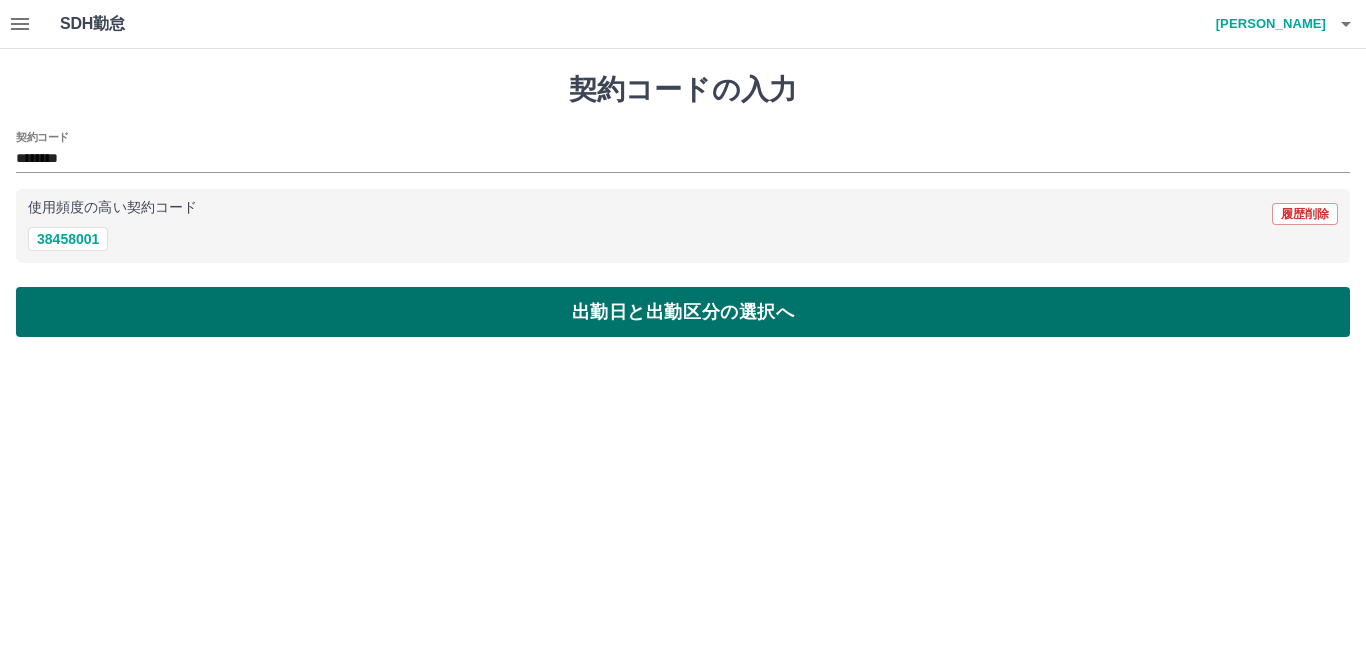 click on "出勤日と出勤区分の選択へ" at bounding box center (683, 312) 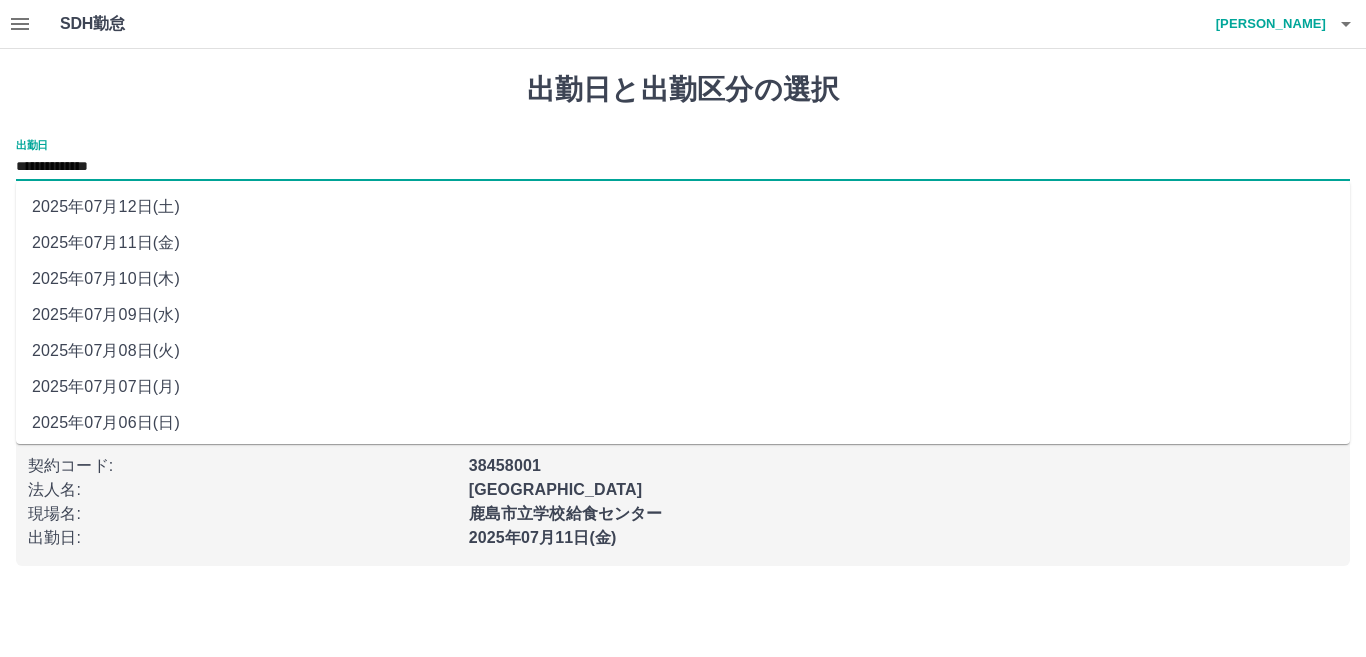 click on "**********" at bounding box center [683, 167] 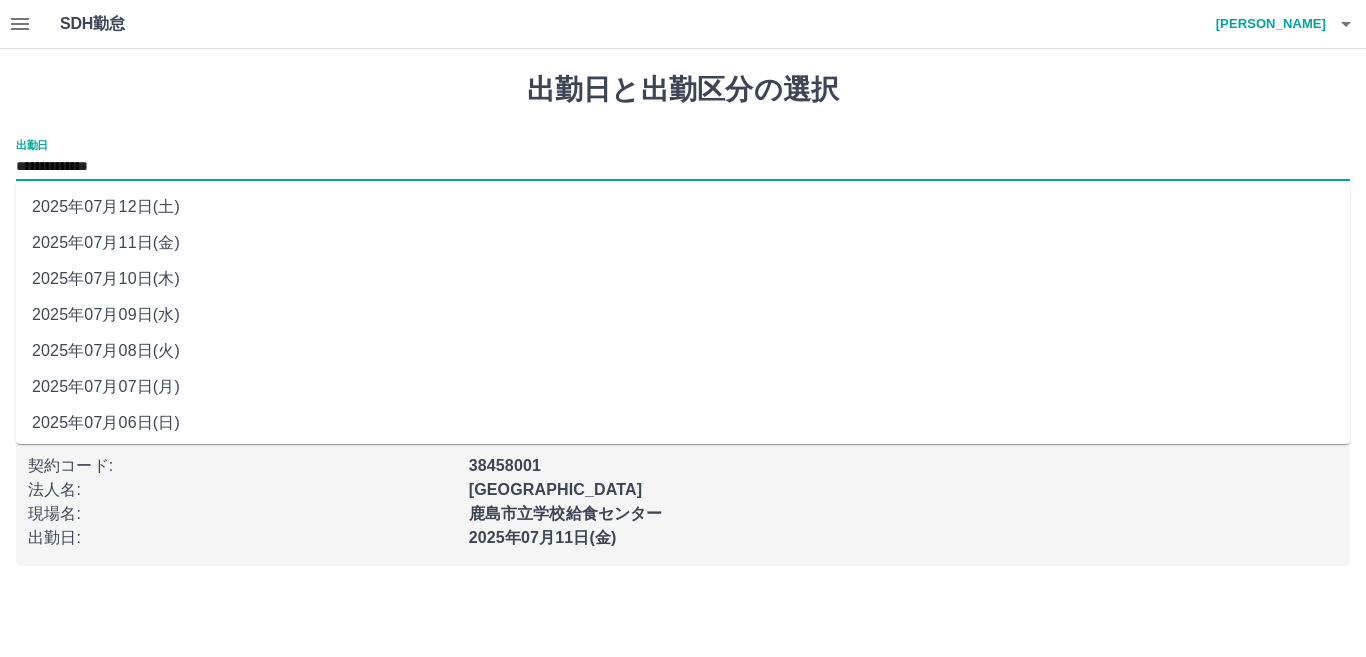 click on "2025年07月12日(土)" at bounding box center [683, 207] 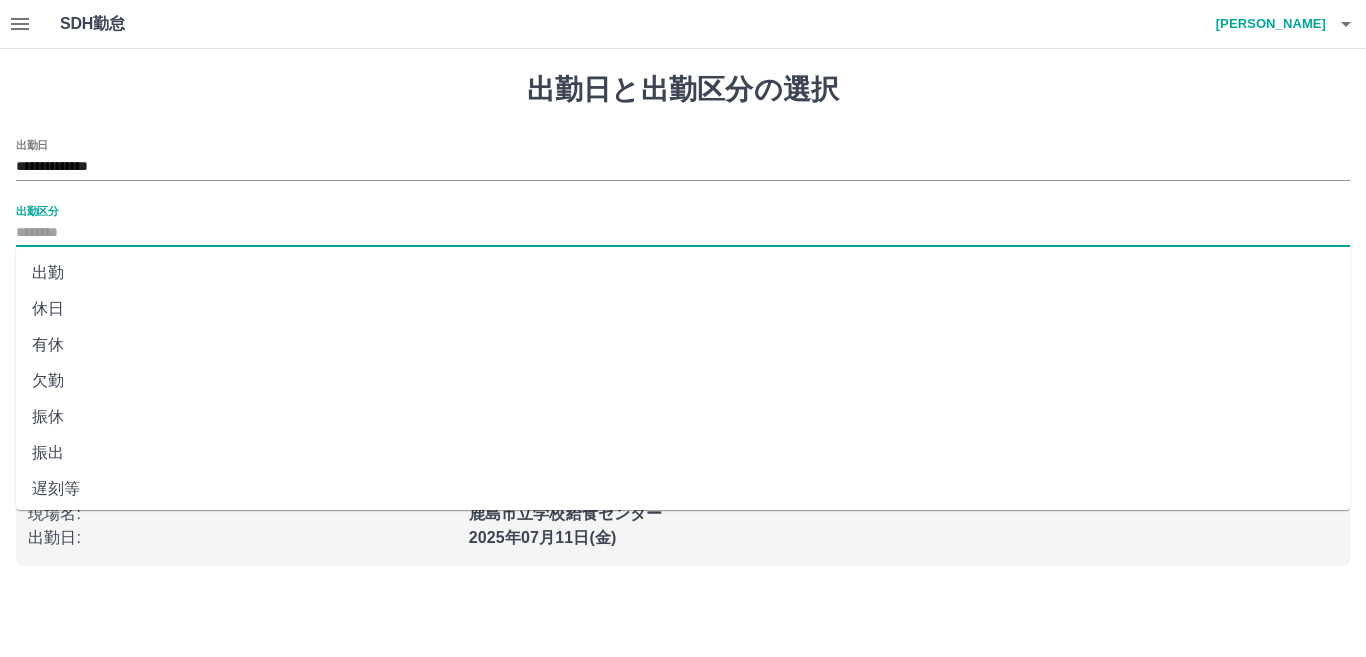 click on "出勤区分" at bounding box center (683, 233) 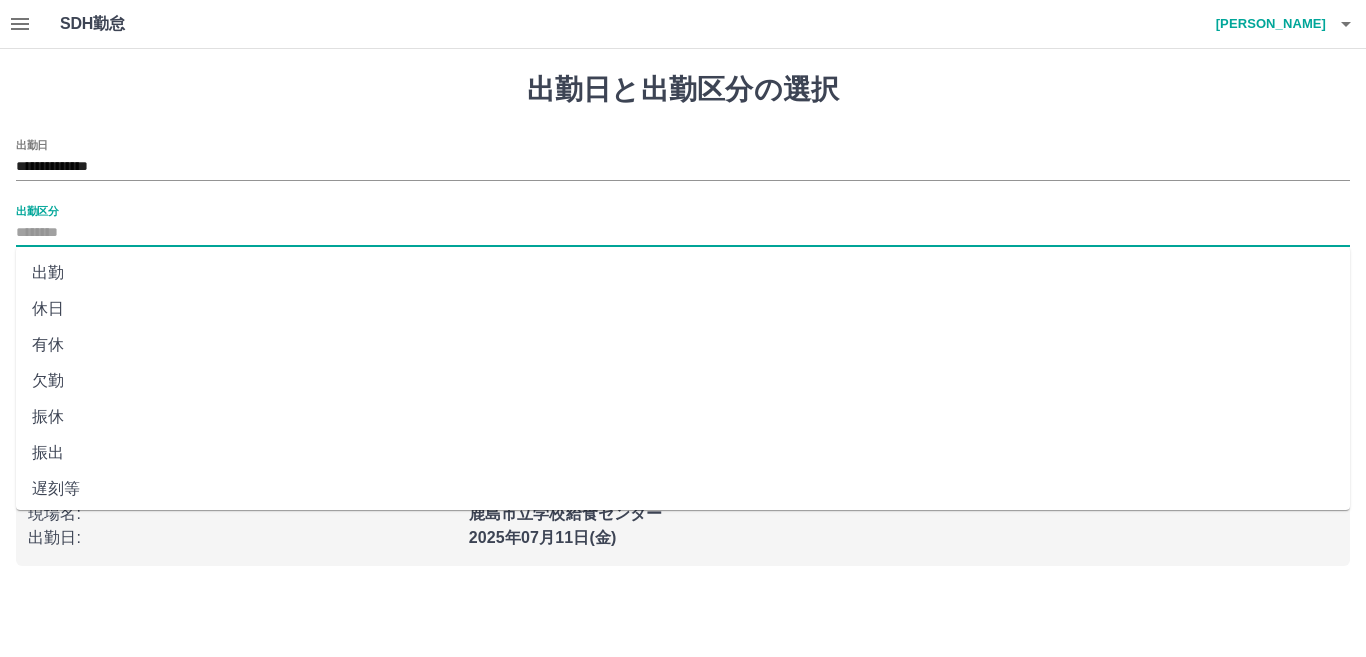 click on "休日" at bounding box center (683, 309) 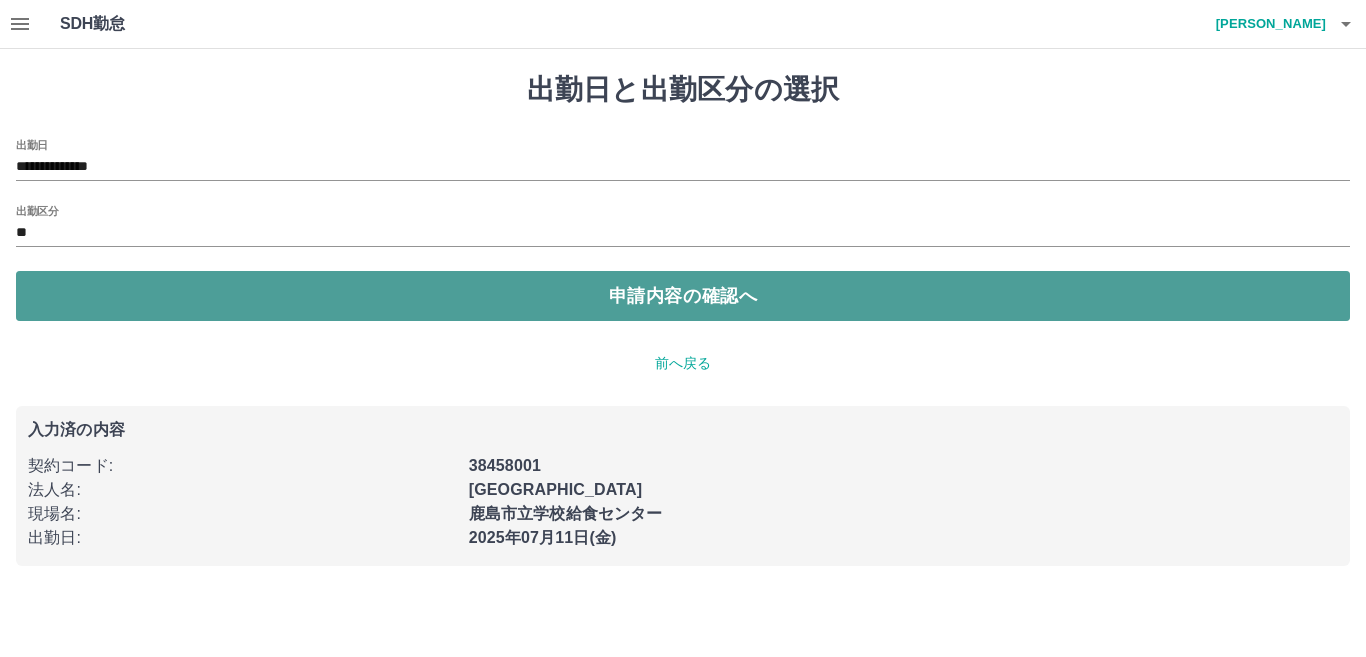 click on "申請内容の確認へ" at bounding box center [683, 296] 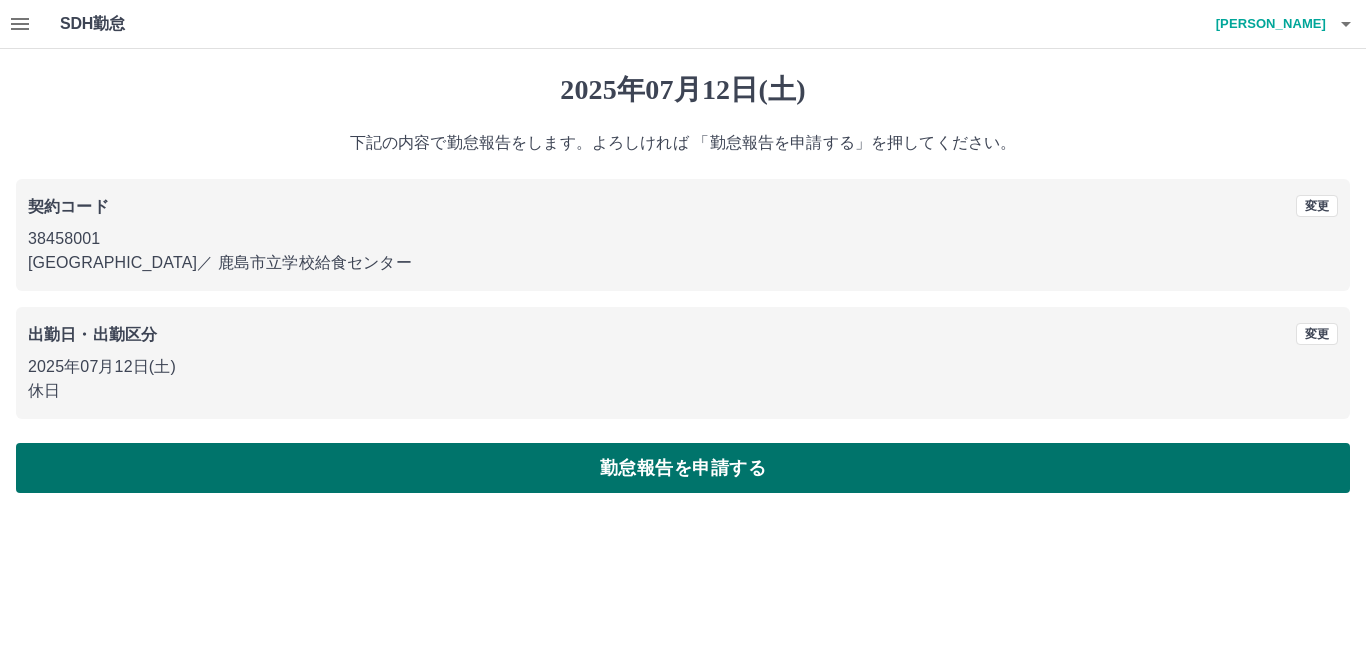 click on "勤怠報告を申請する" at bounding box center (683, 468) 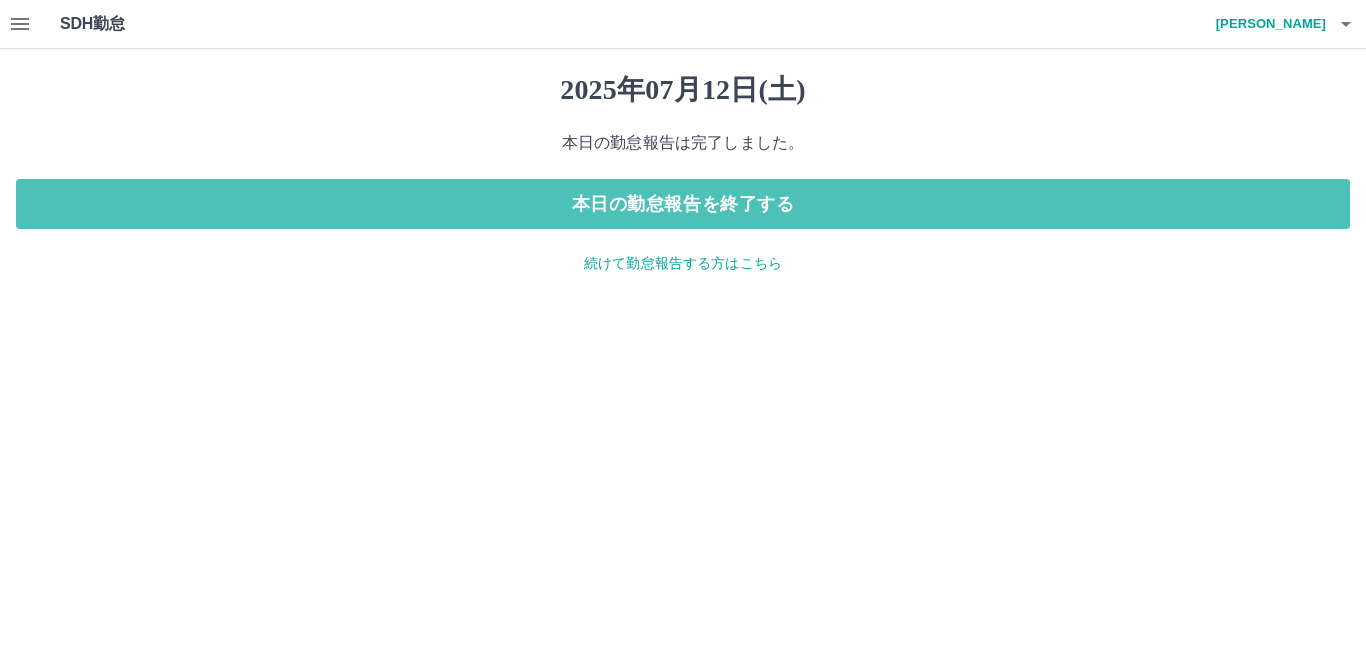 click on "本日の勤怠報告を終了する" at bounding box center (683, 204) 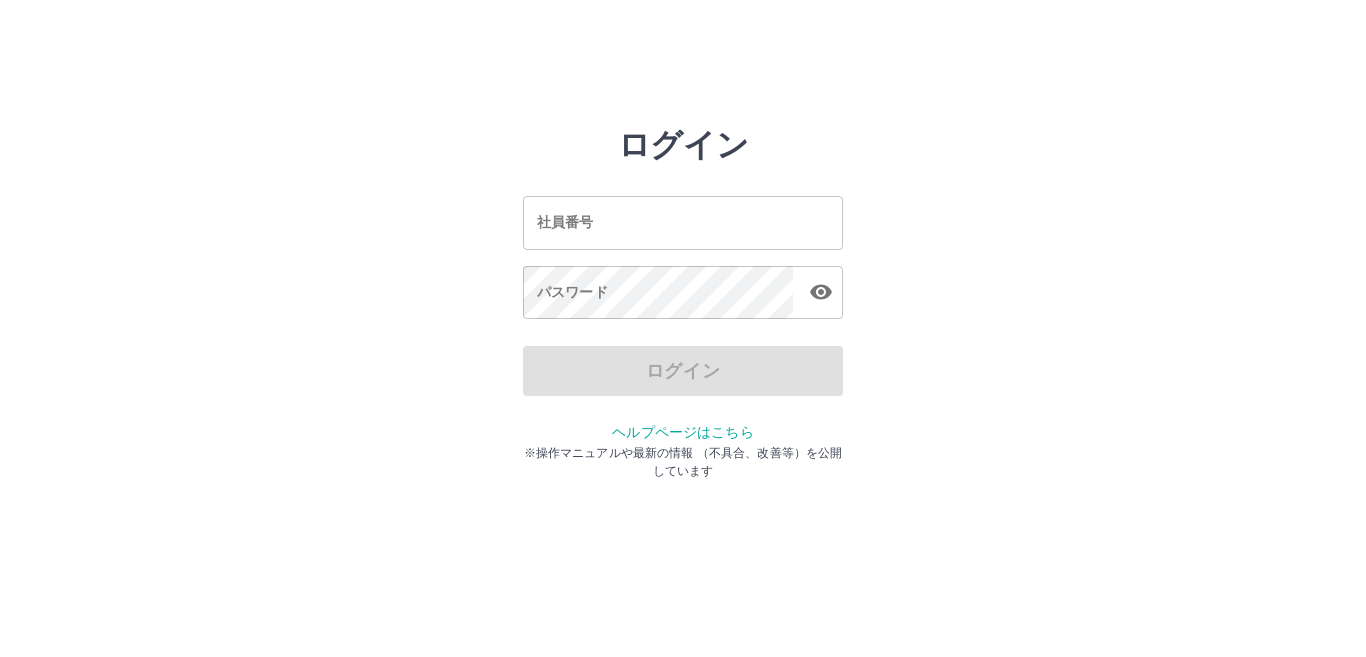 scroll, scrollTop: 0, scrollLeft: 0, axis: both 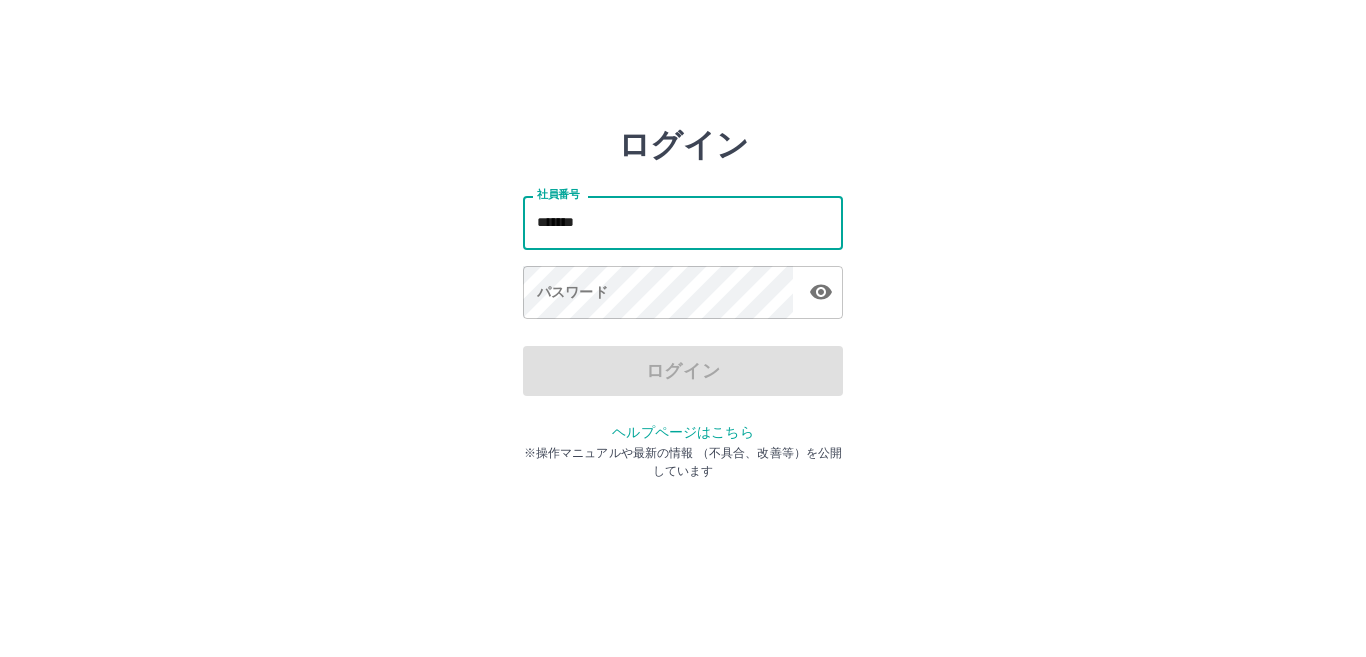 type on "*******" 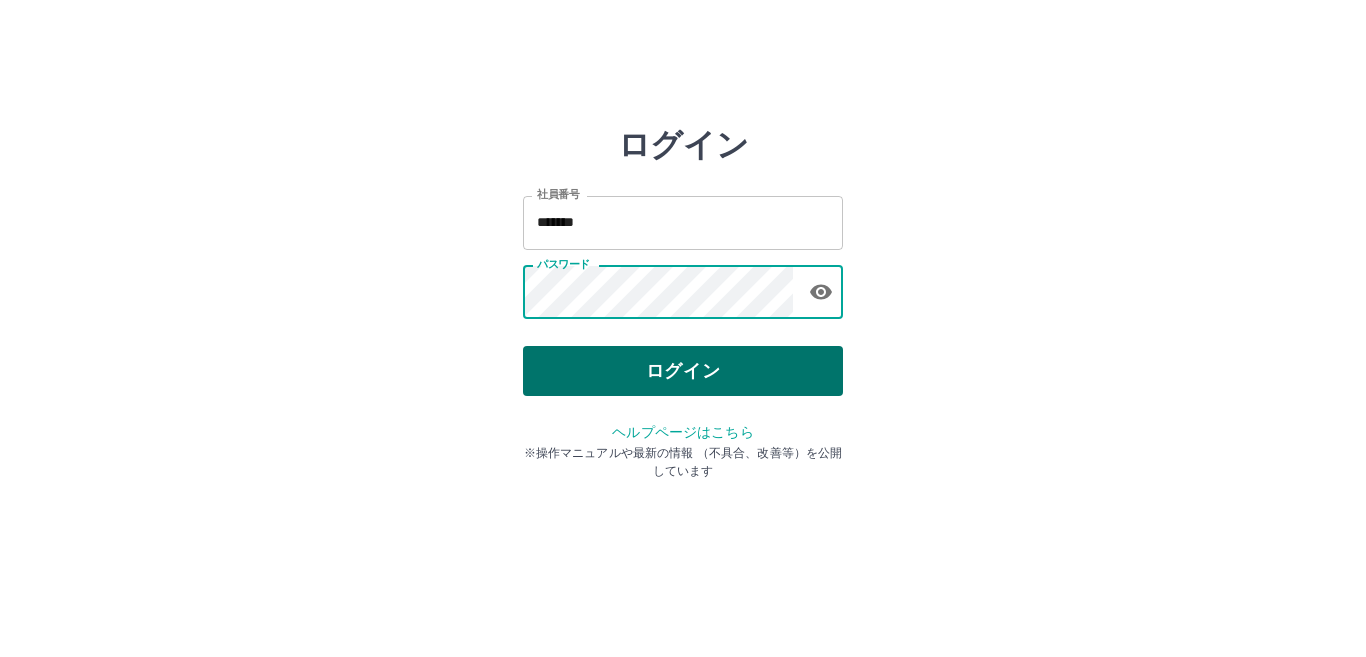 click on "ログイン" at bounding box center [683, 371] 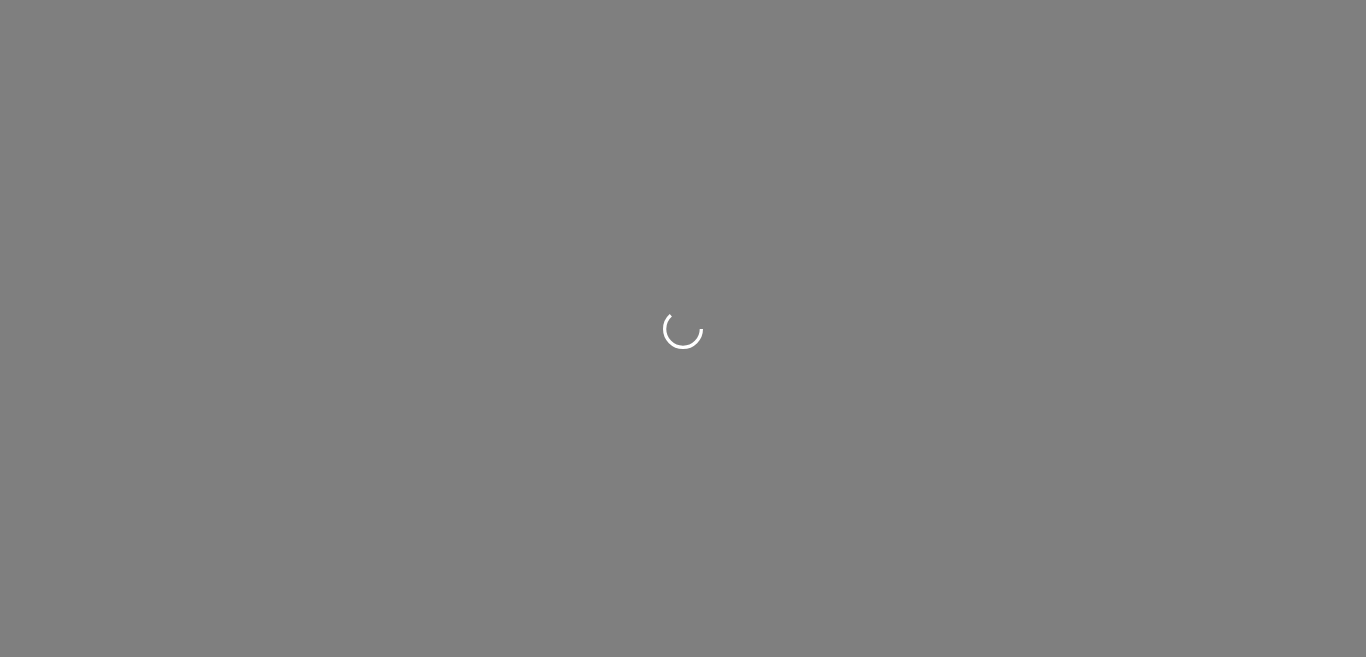 scroll, scrollTop: 0, scrollLeft: 0, axis: both 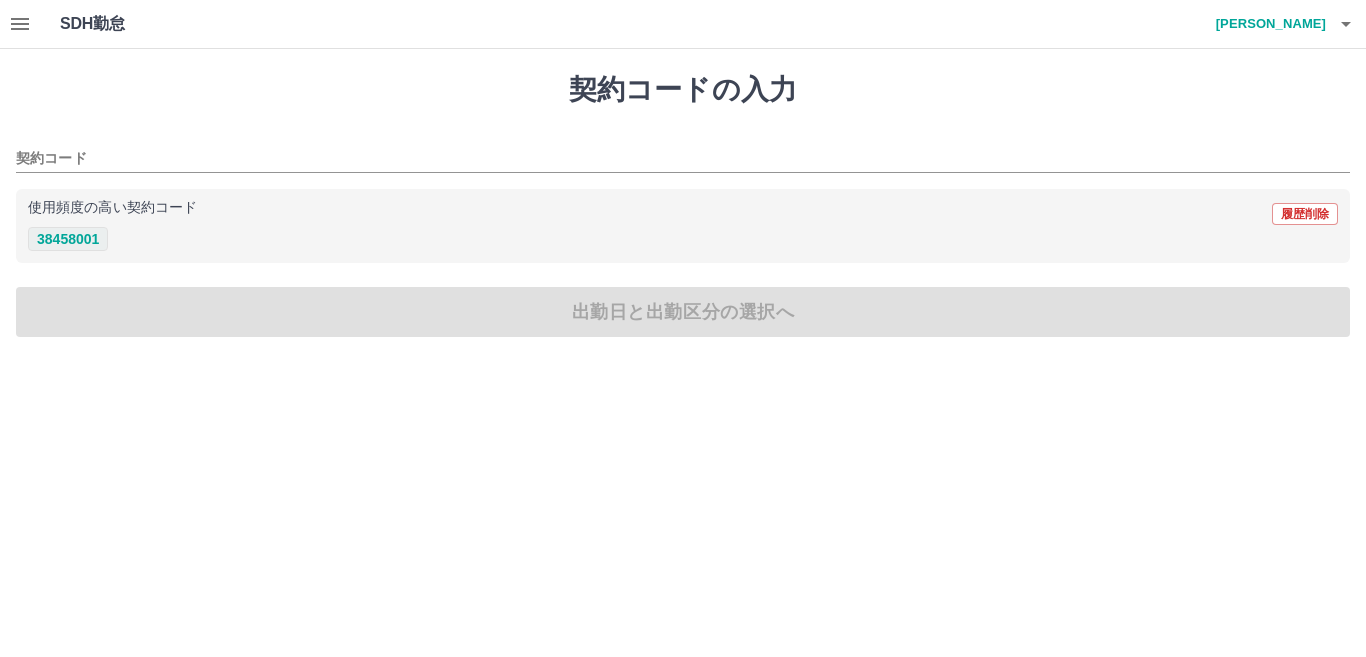 click on "38458001" at bounding box center (68, 239) 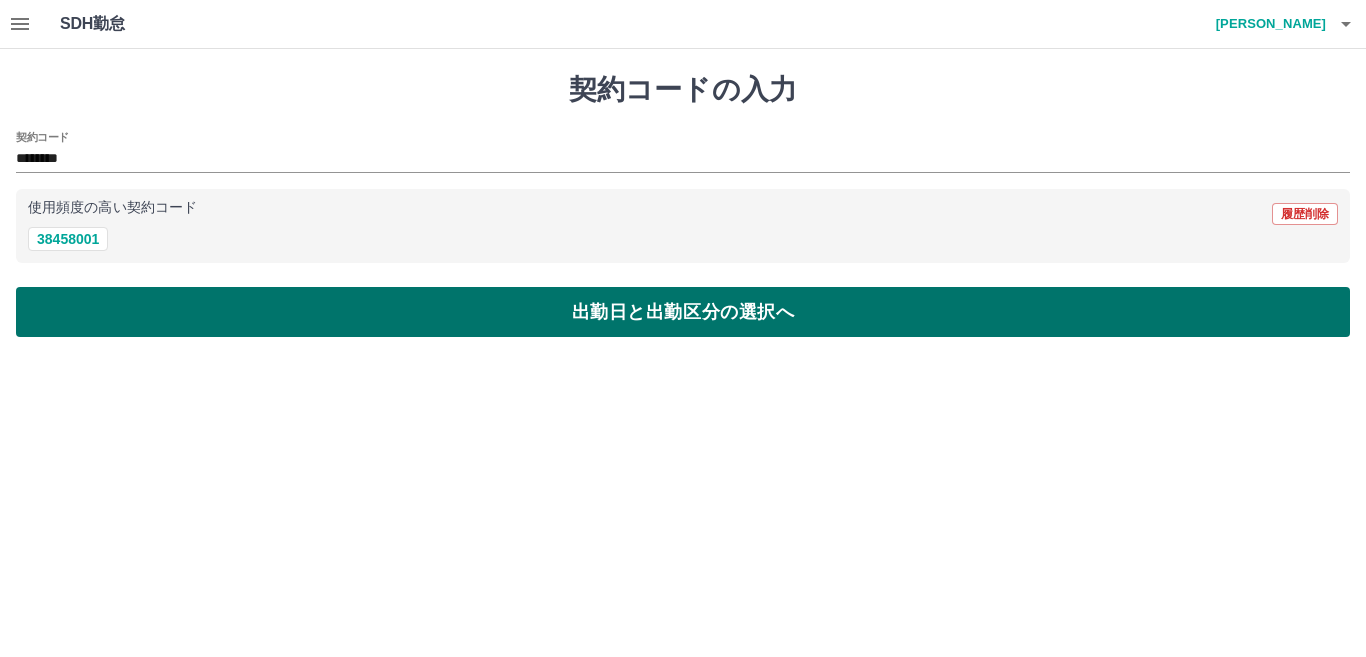 click on "出勤日と出勤区分の選択へ" at bounding box center [683, 312] 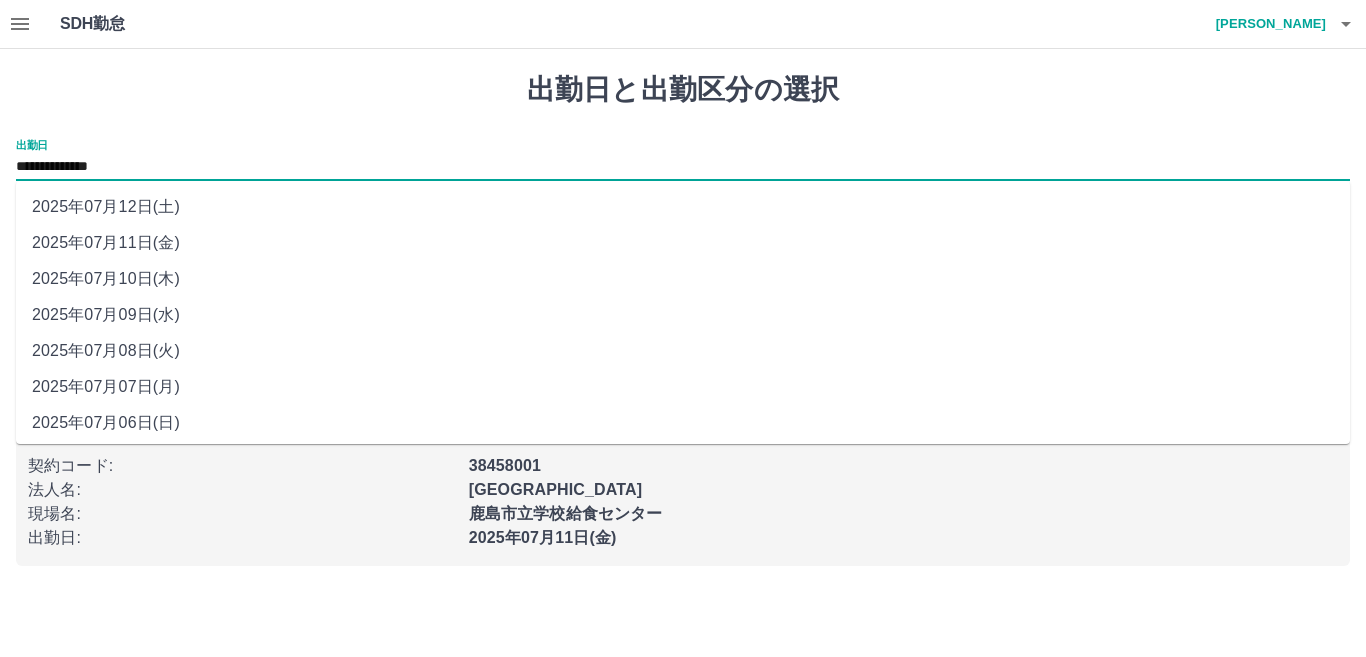 click on "**********" at bounding box center (683, 167) 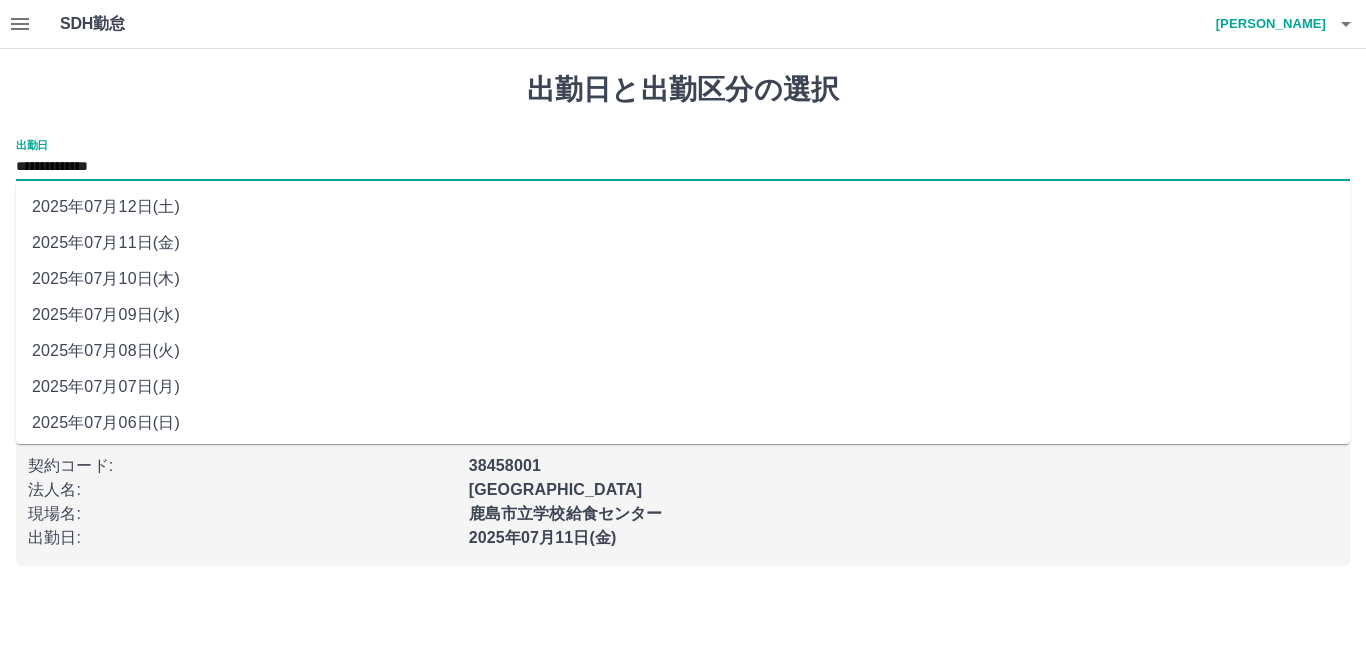 click on "2025年07月12日(土)" at bounding box center [683, 207] 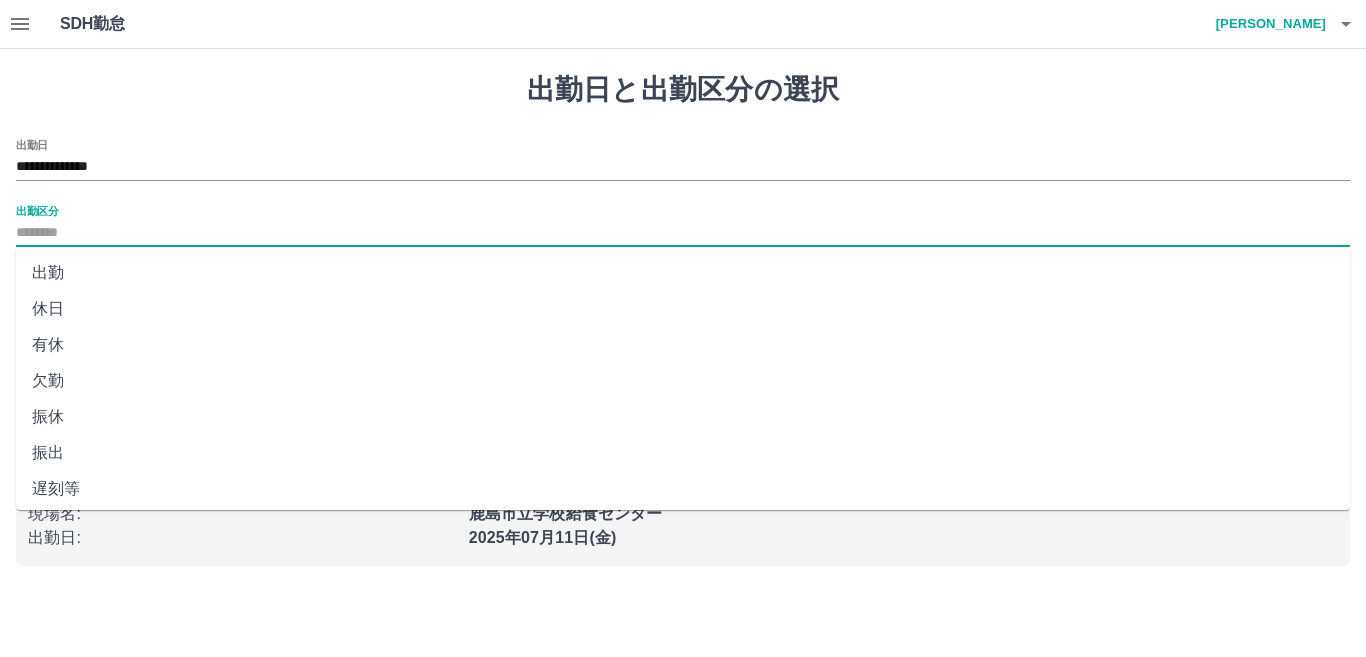 click on "出勤区分" at bounding box center (683, 233) 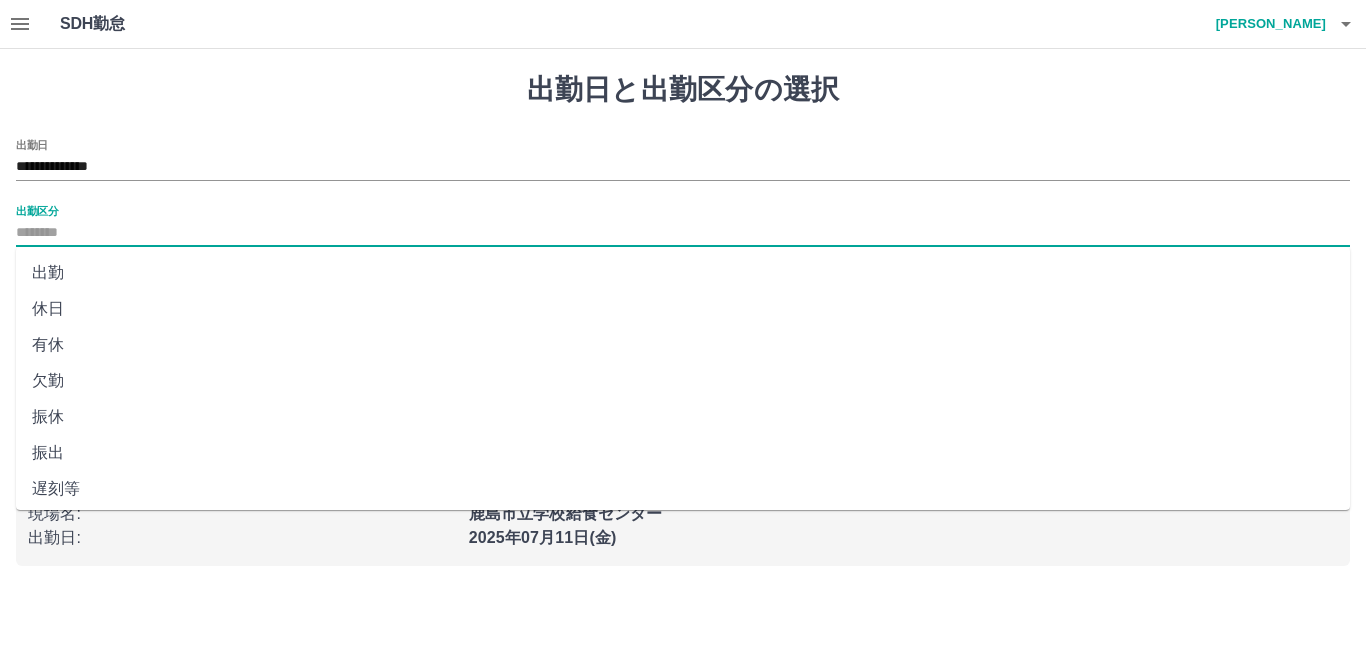 click on "休日" at bounding box center (683, 309) 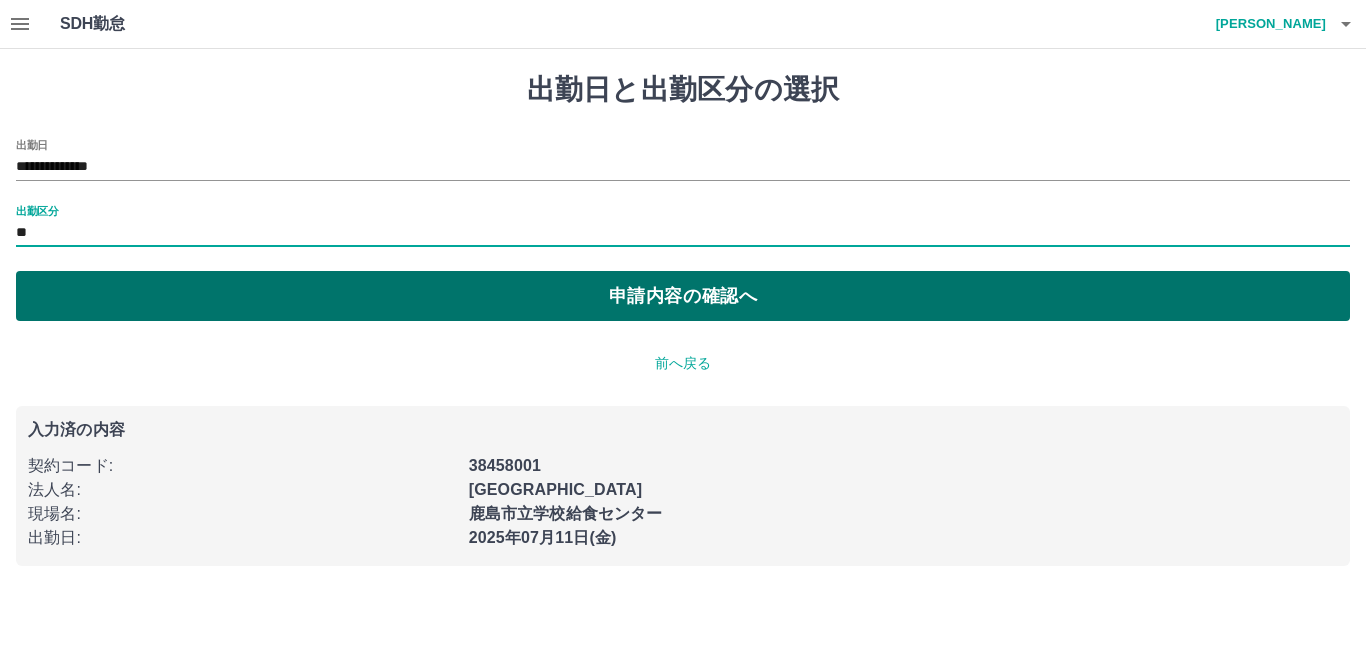 click on "申請内容の確認へ" at bounding box center (683, 296) 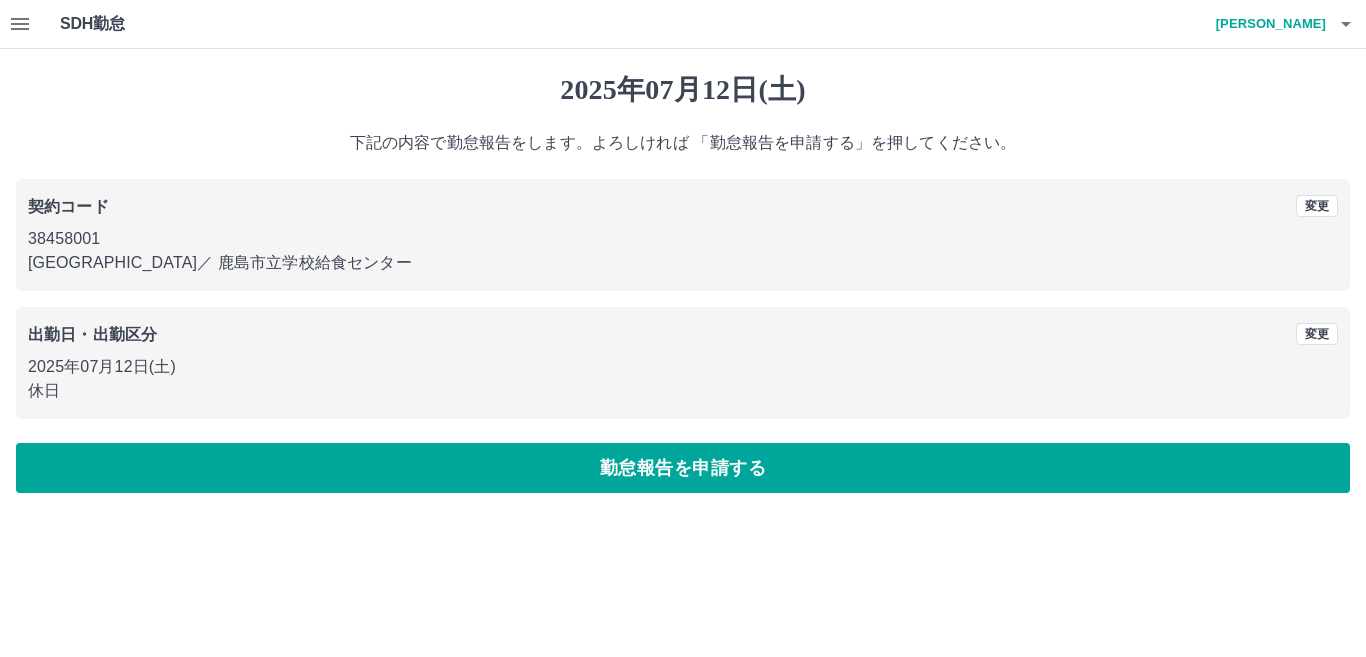 click on "勤怠報告を申請する" at bounding box center [683, 468] 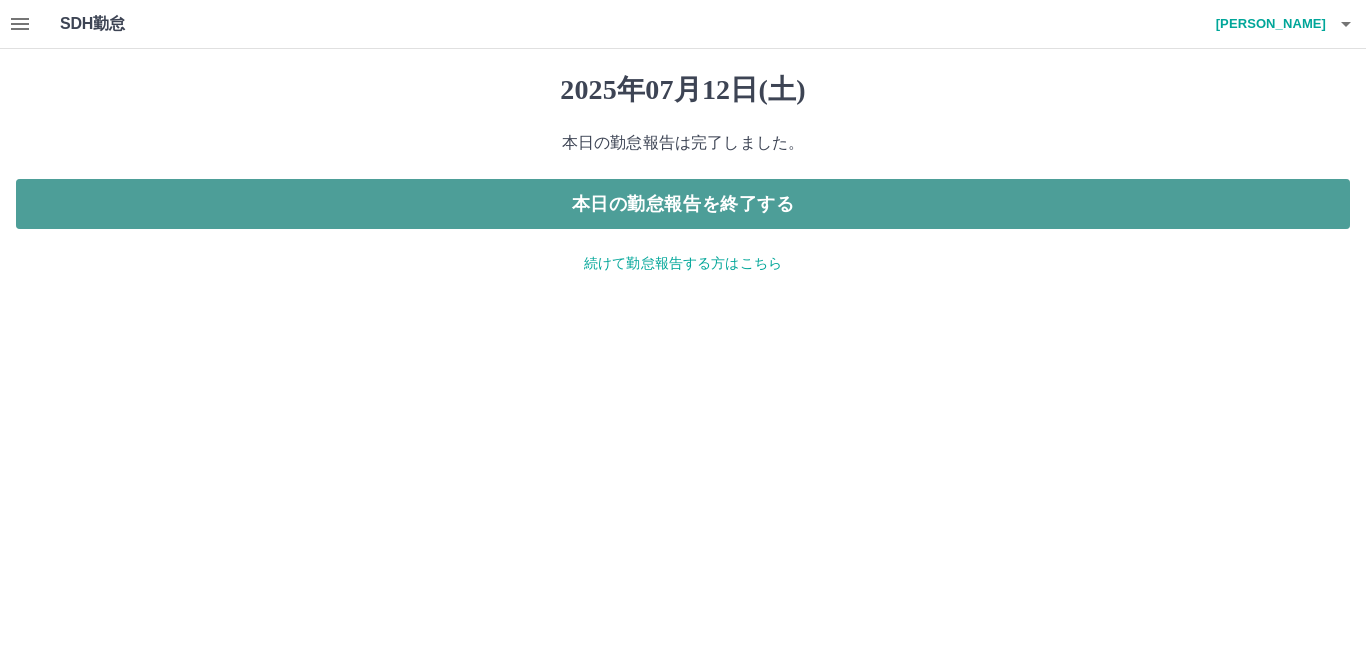 click on "本日の勤怠報告を終了する" at bounding box center (683, 204) 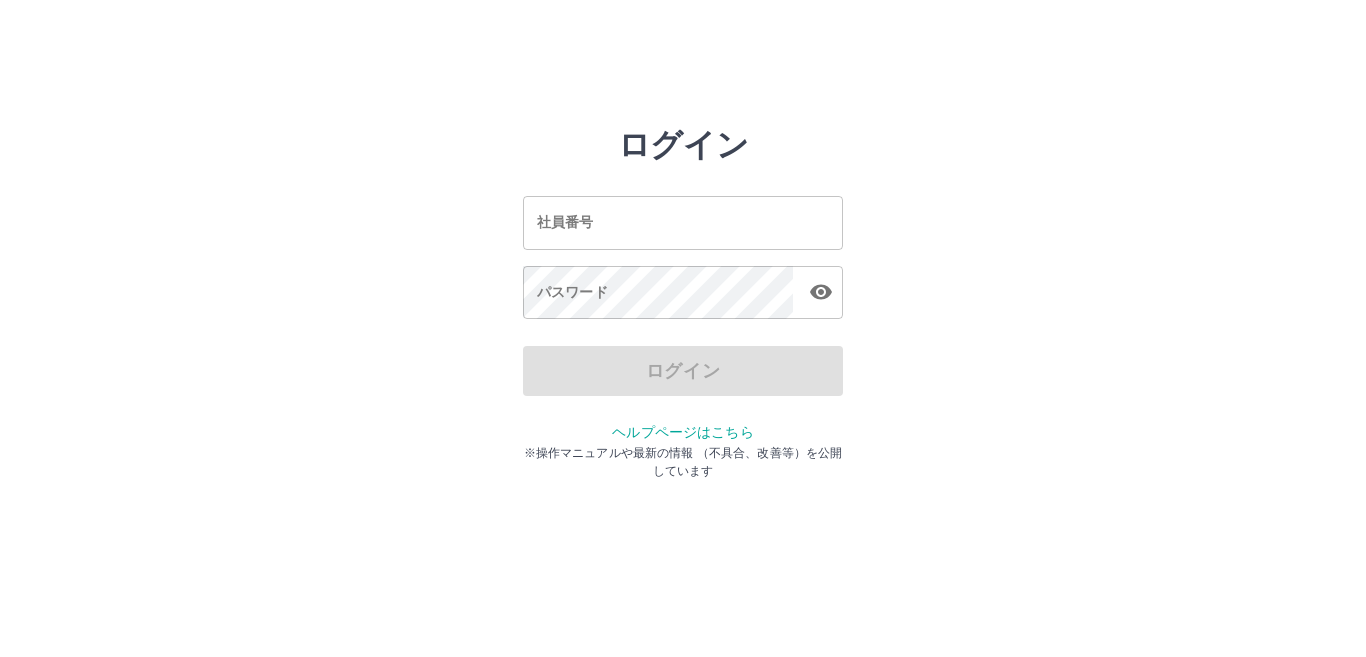 scroll, scrollTop: 0, scrollLeft: 0, axis: both 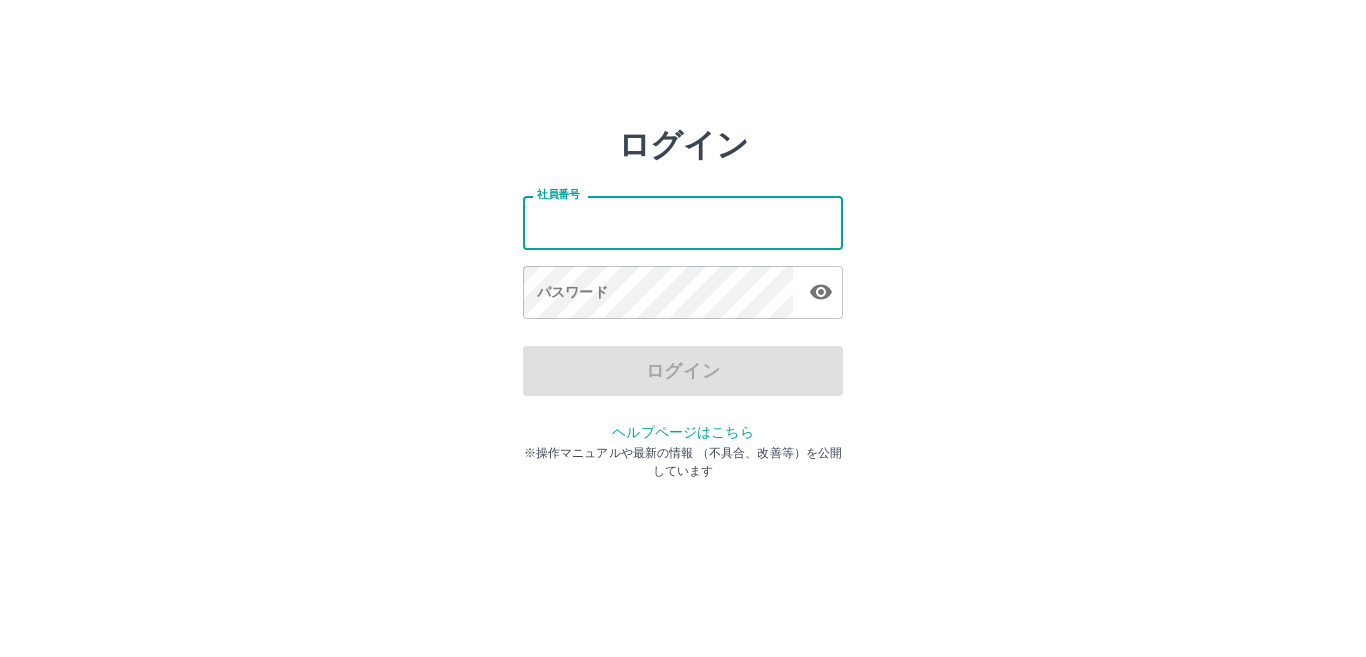click on "社員番号" at bounding box center (683, 222) 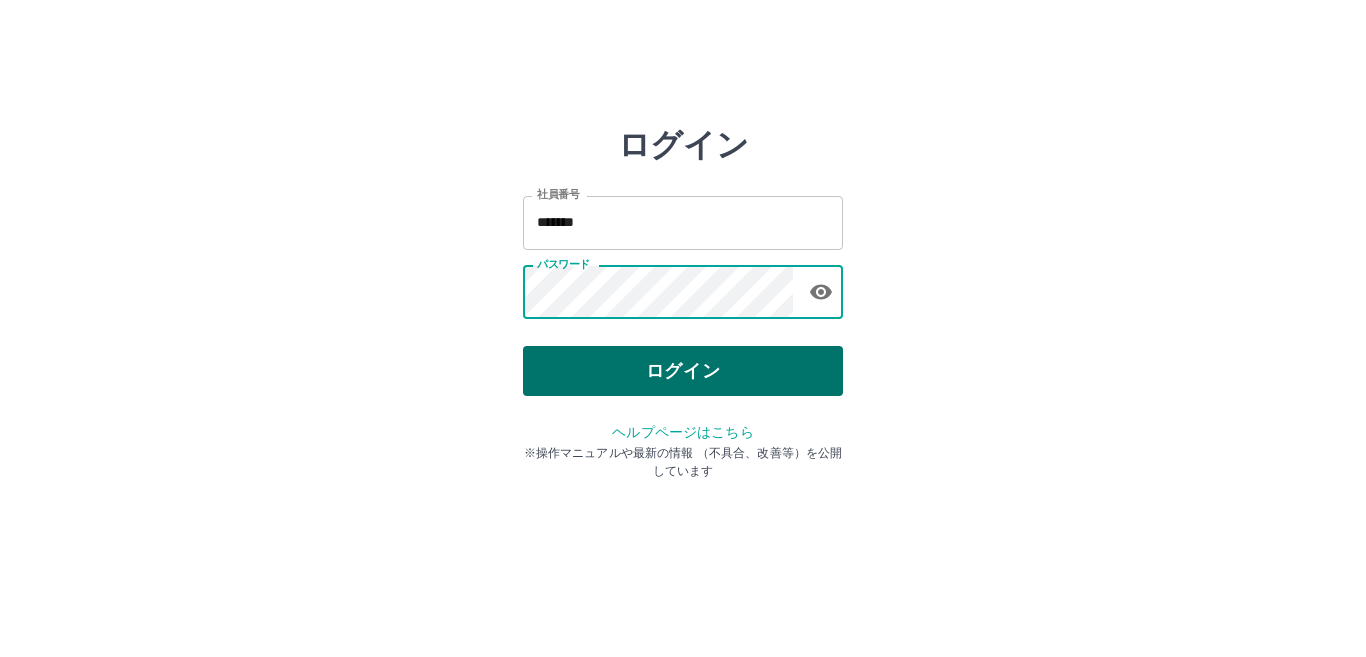 click on "ログイン" at bounding box center (683, 371) 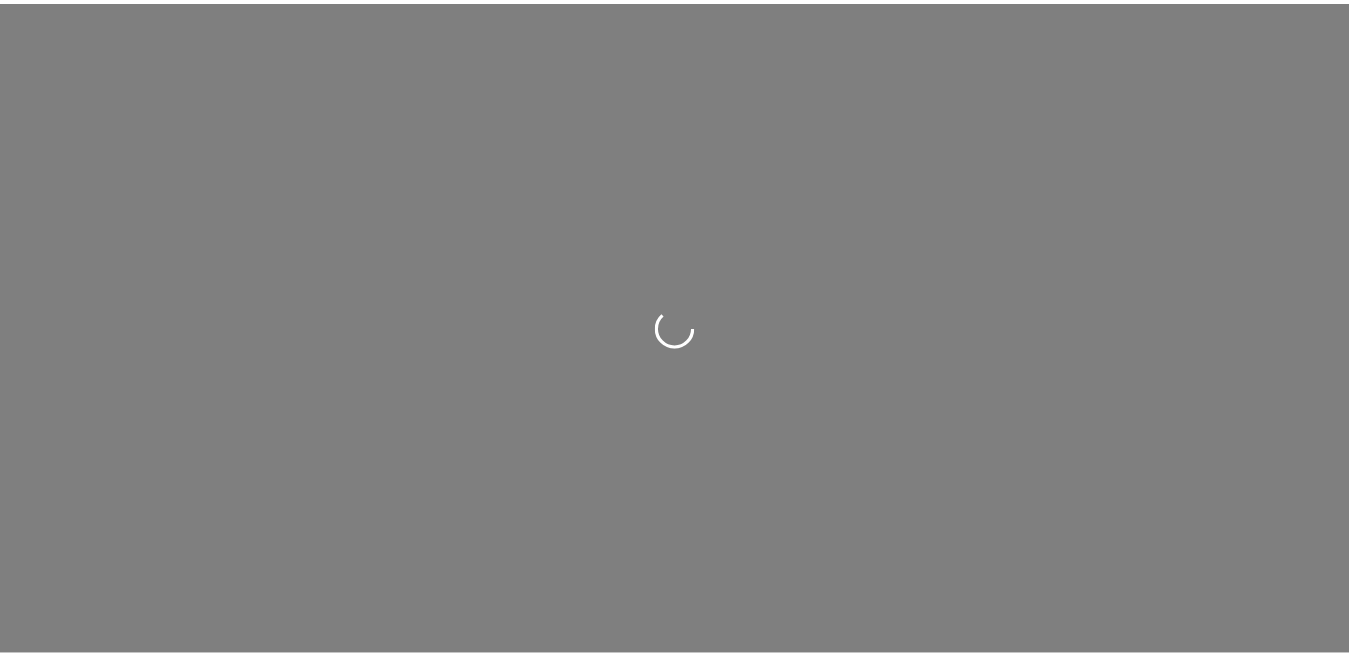 scroll, scrollTop: 0, scrollLeft: 0, axis: both 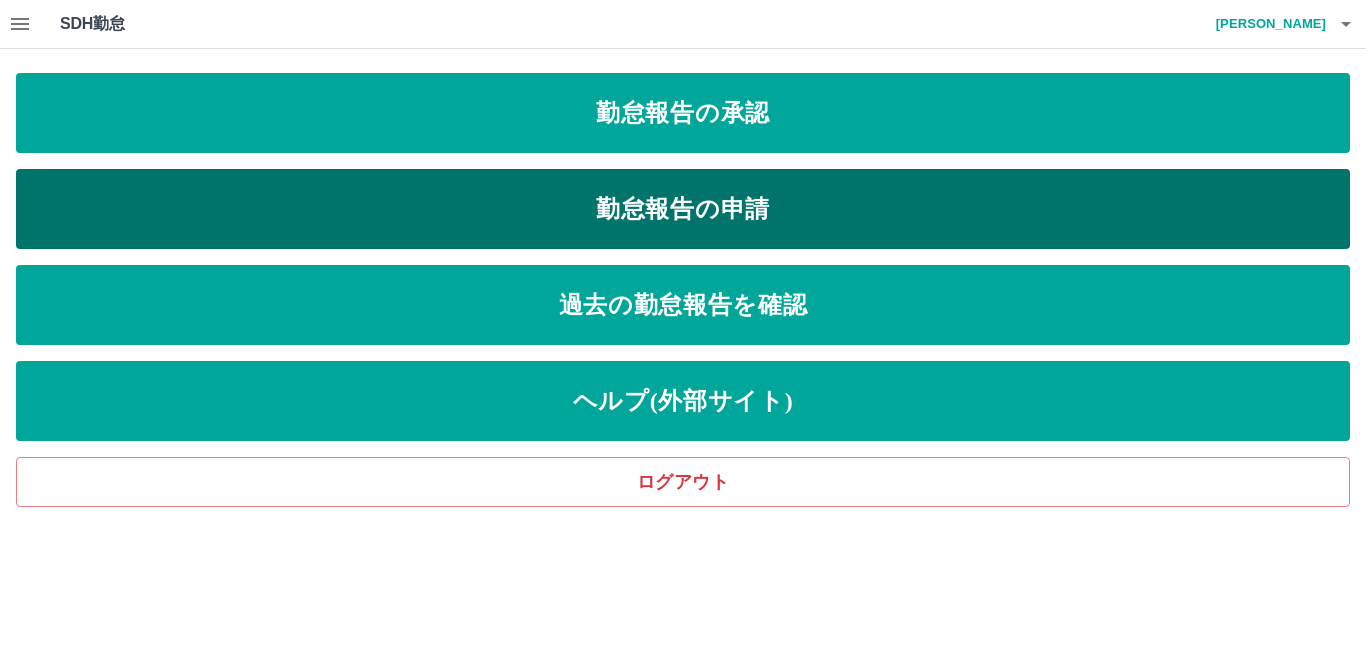 click on "勤怠報告の申請" at bounding box center (683, 209) 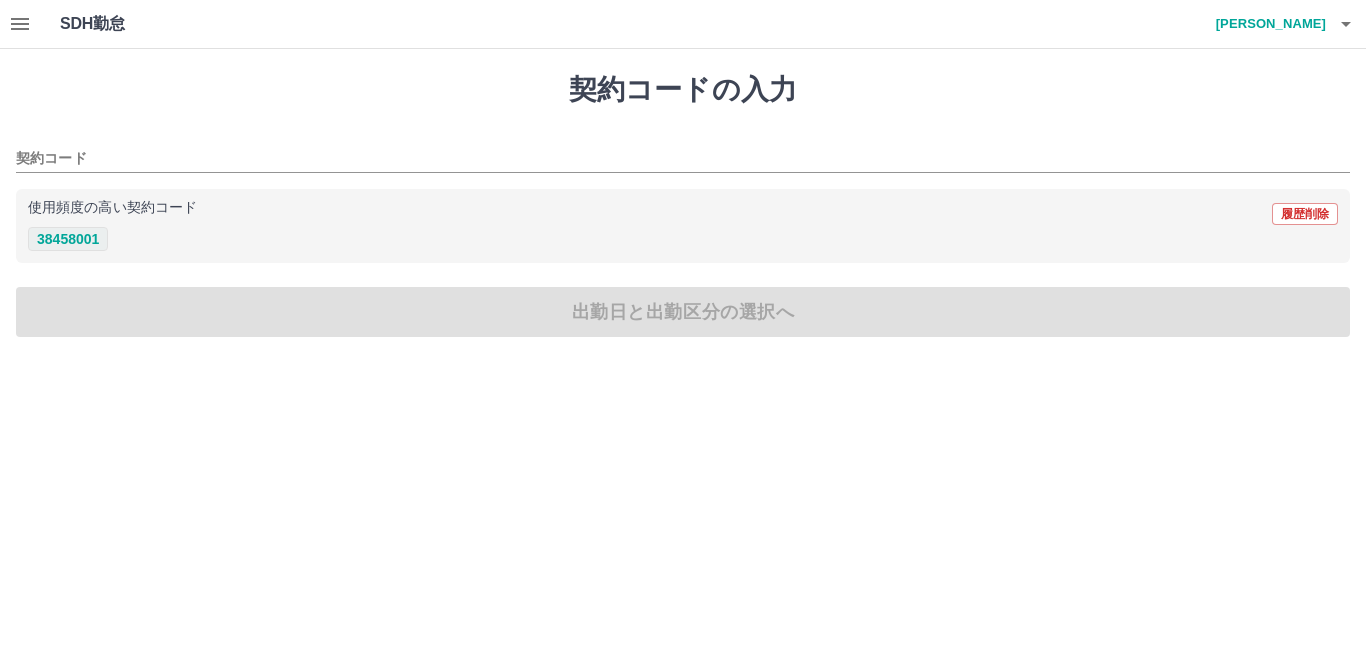 click on "38458001" at bounding box center [68, 239] 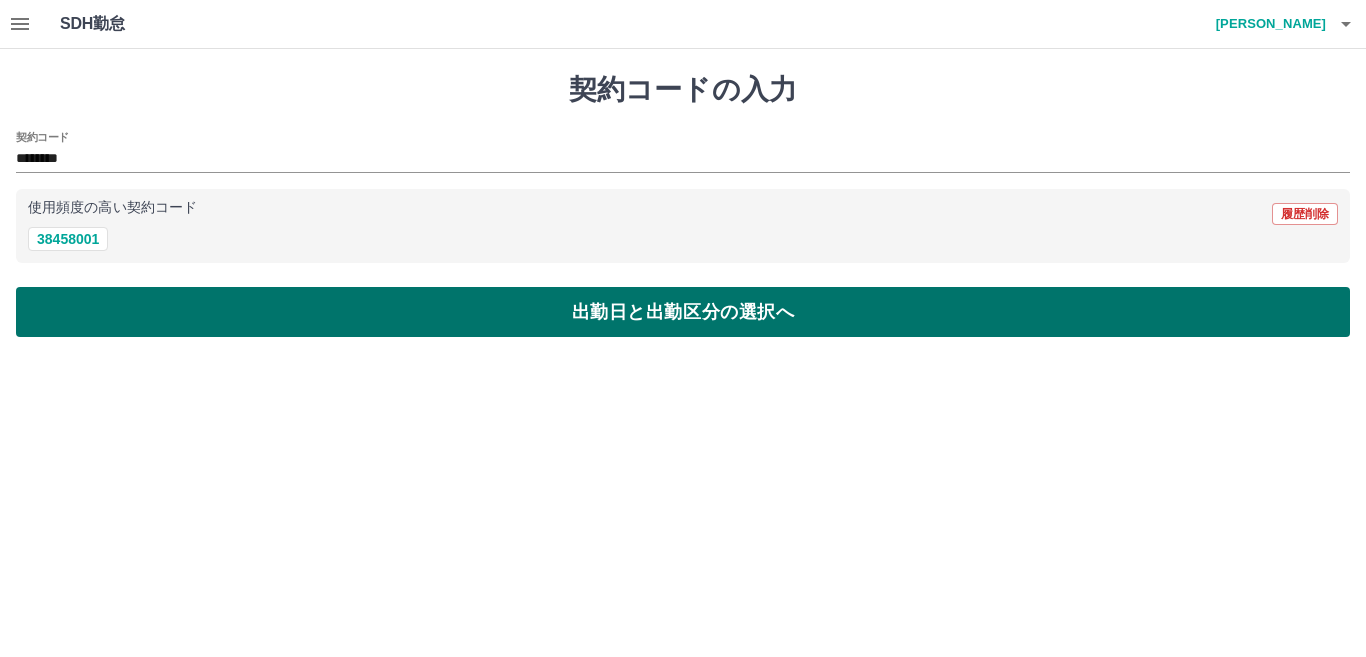 click on "出勤日と出勤区分の選択へ" at bounding box center (683, 312) 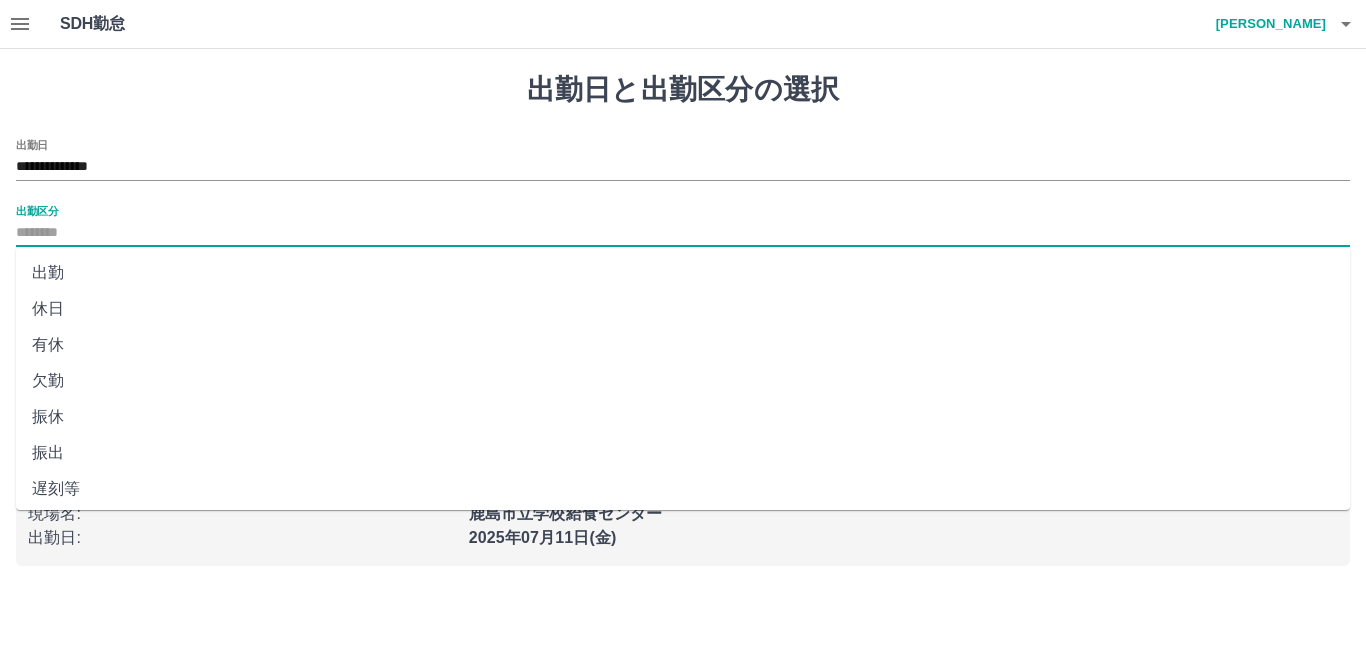 click on "出勤区分" at bounding box center (683, 233) 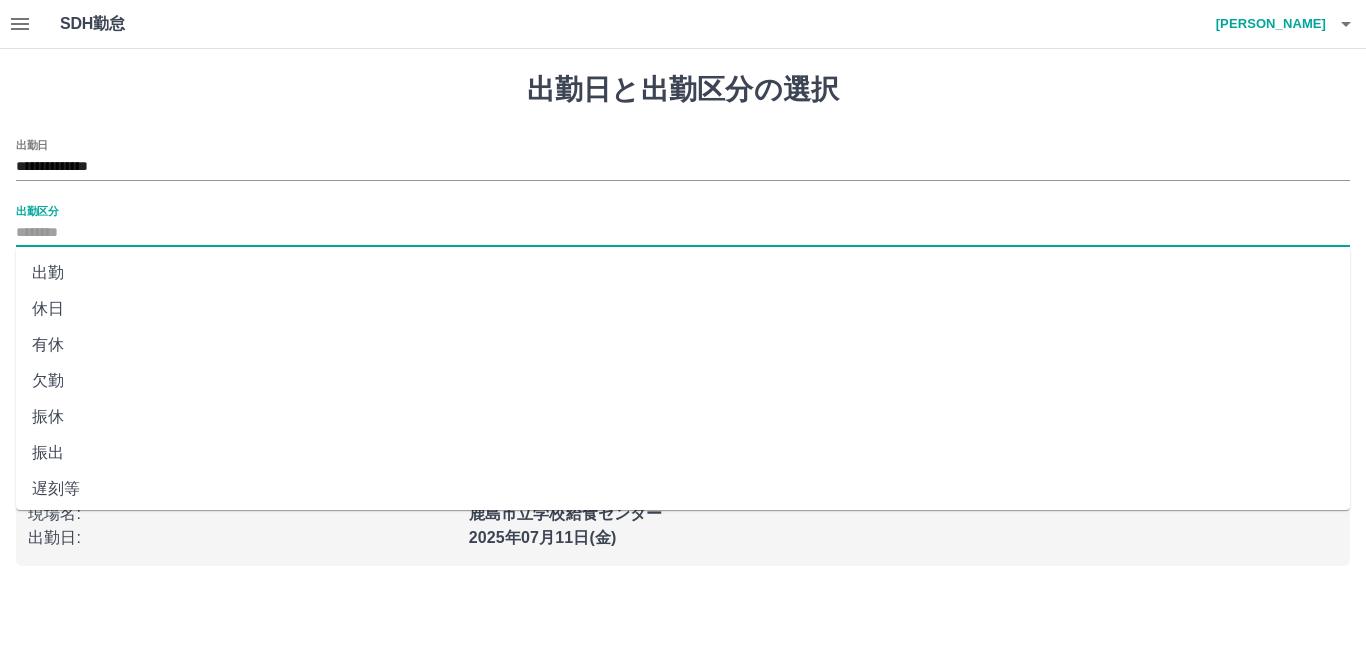 click on "出勤" at bounding box center (683, 273) 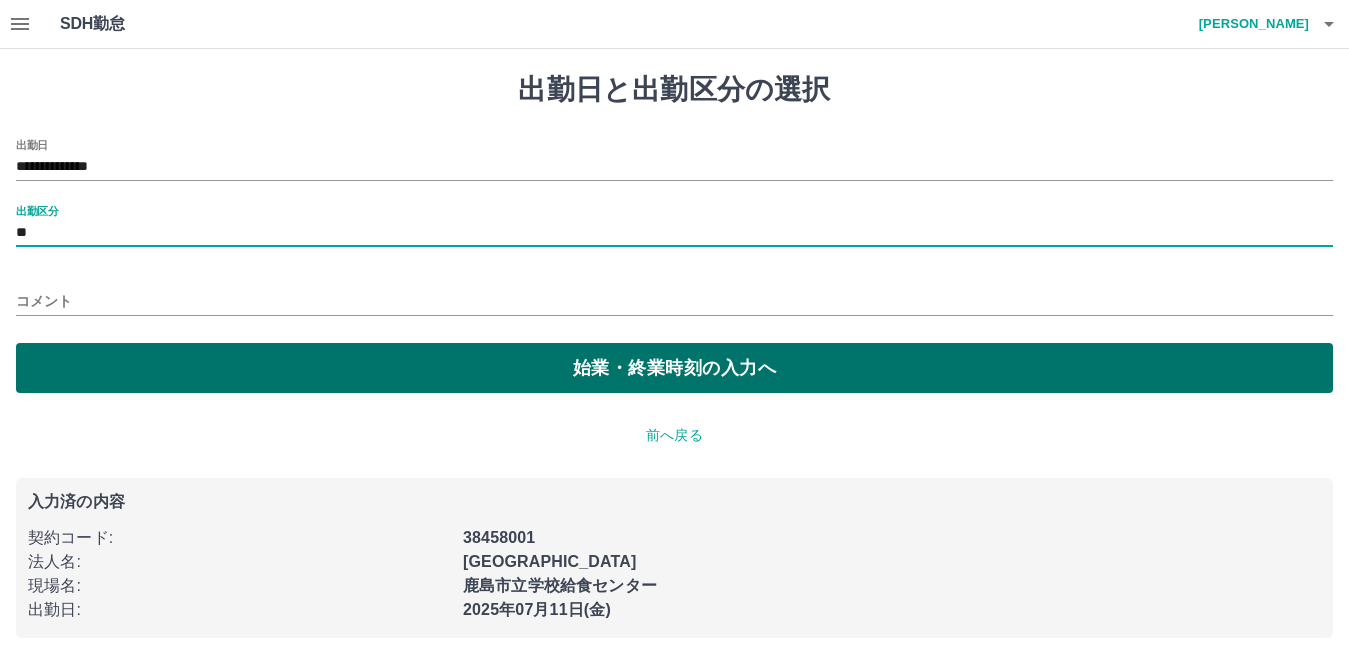 click on "始業・終業時刻の入力へ" at bounding box center (674, 368) 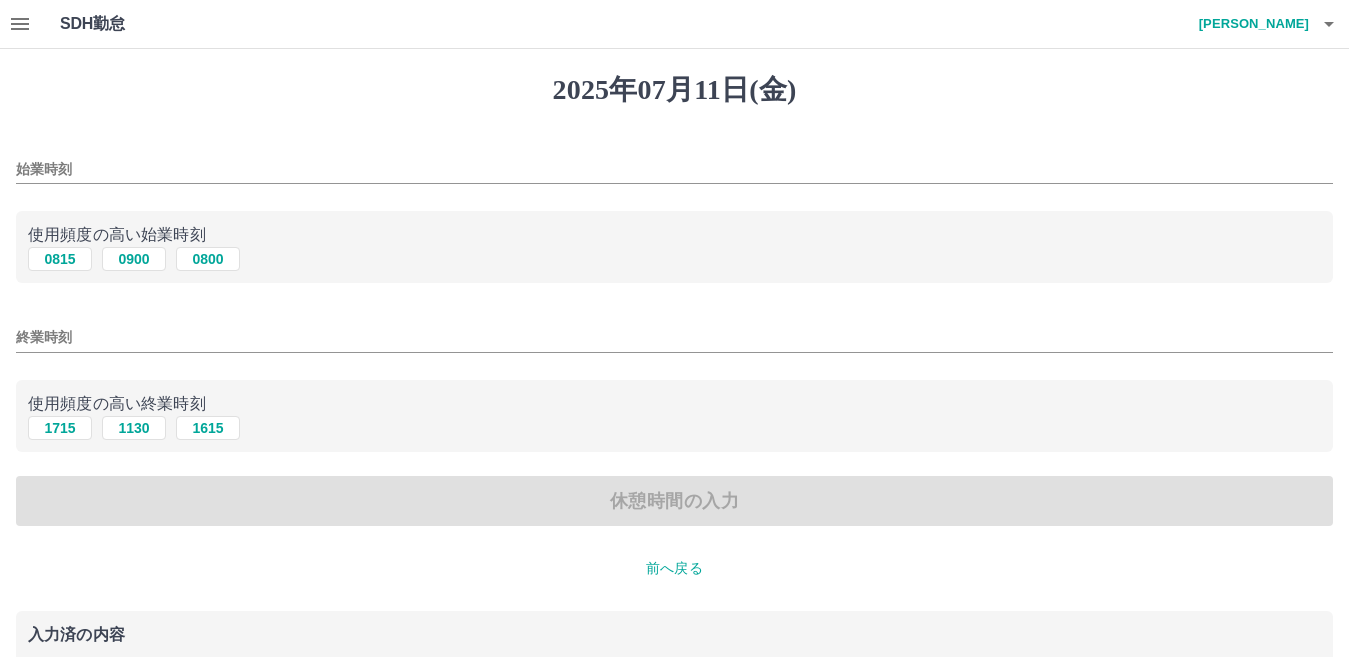 drag, startPoint x: 62, startPoint y: 258, endPoint x: 62, endPoint y: 322, distance: 64 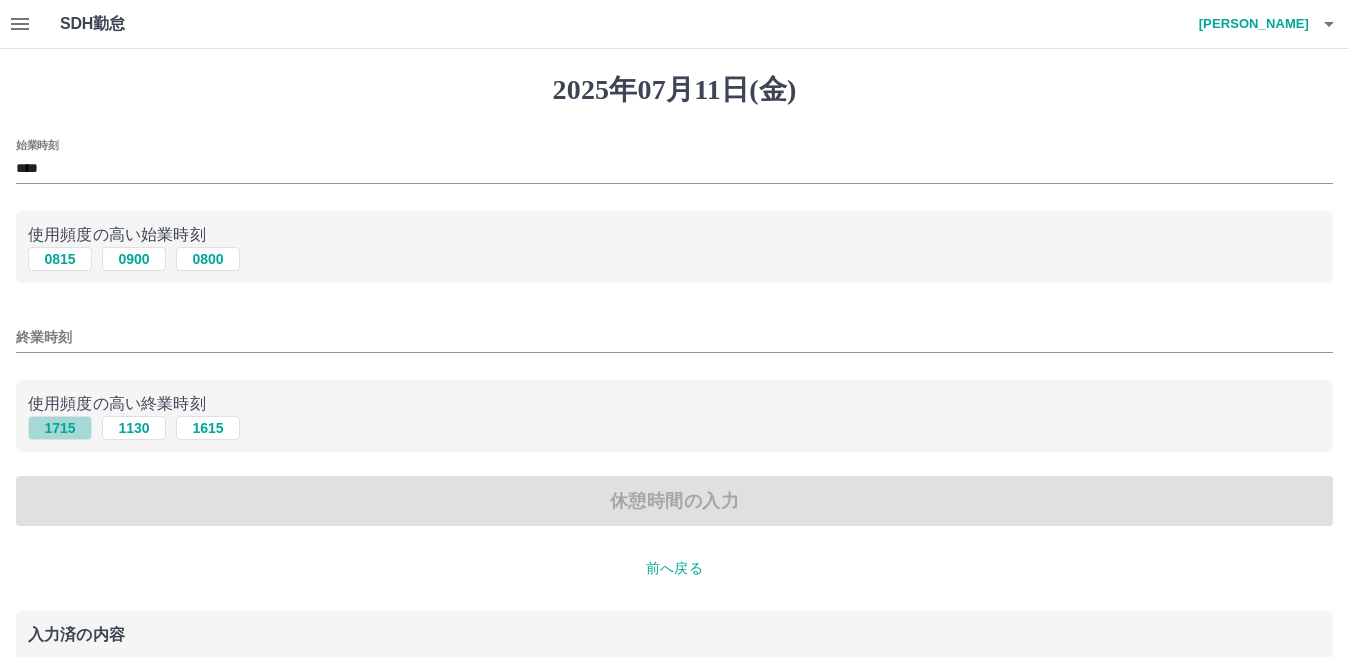 click on "1715" at bounding box center [60, 428] 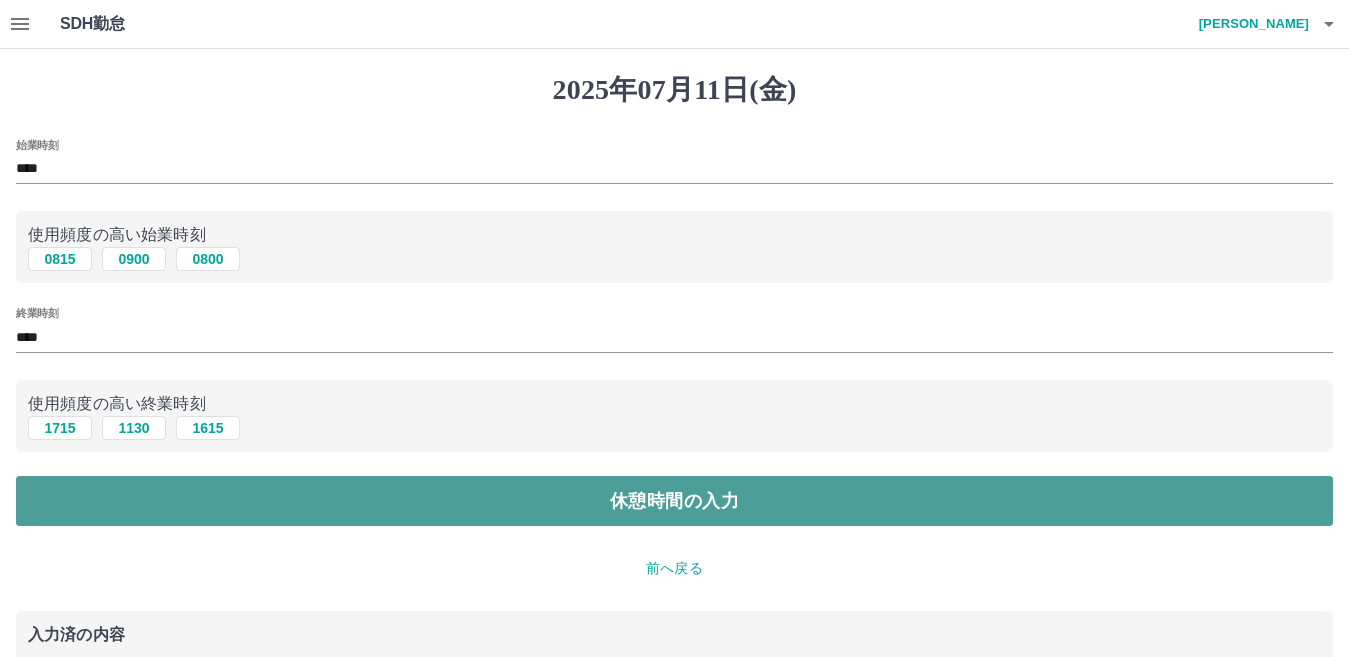 click on "休憩時間の入力" at bounding box center [674, 501] 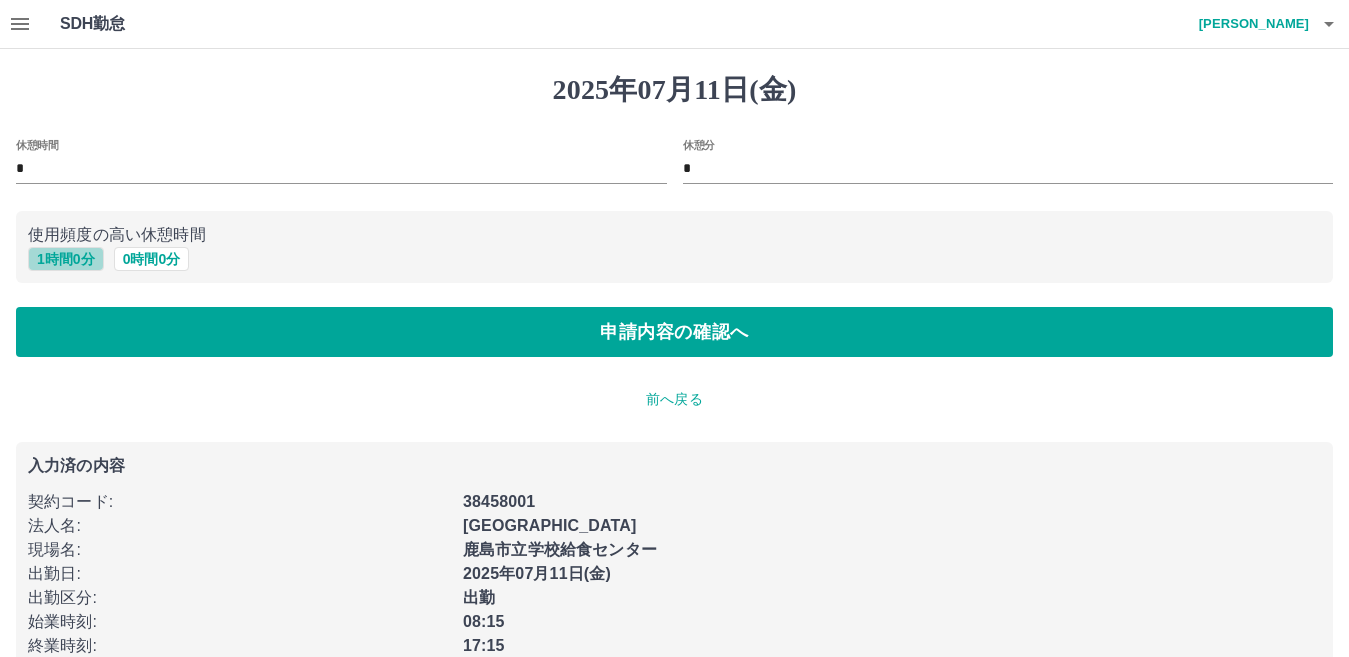click on "1 時間 0 分" at bounding box center (66, 259) 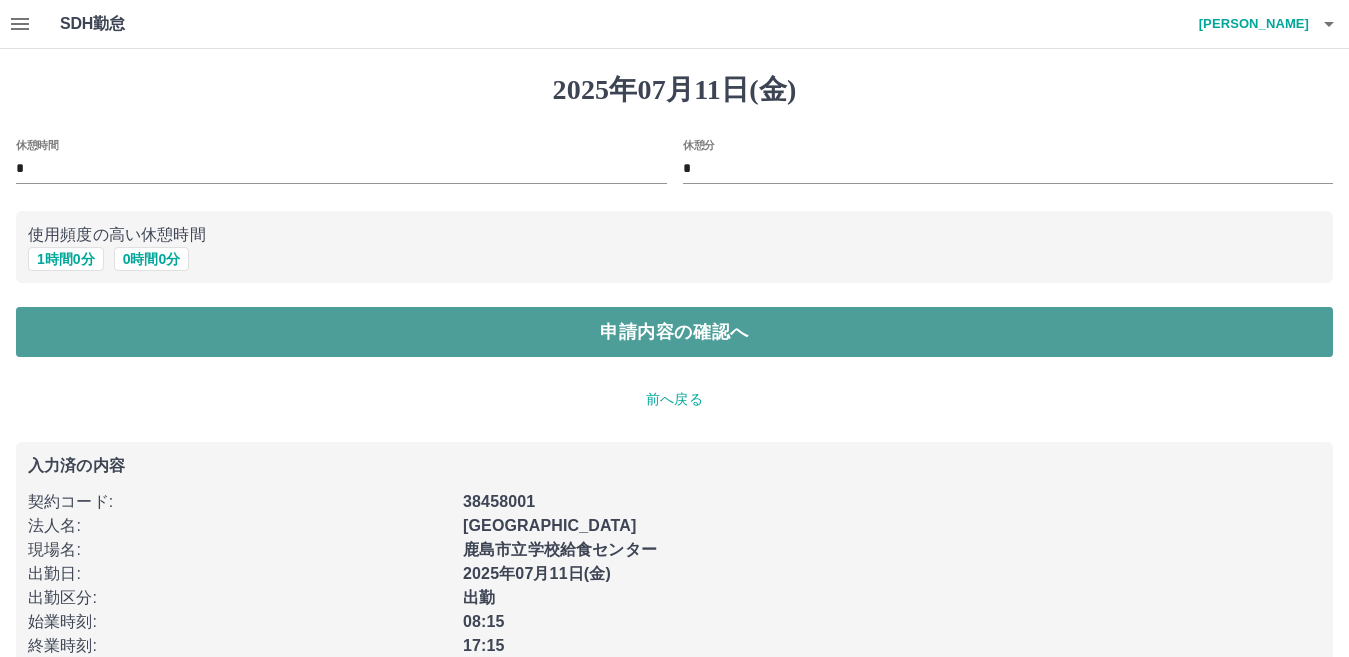 click on "申請内容の確認へ" at bounding box center (674, 332) 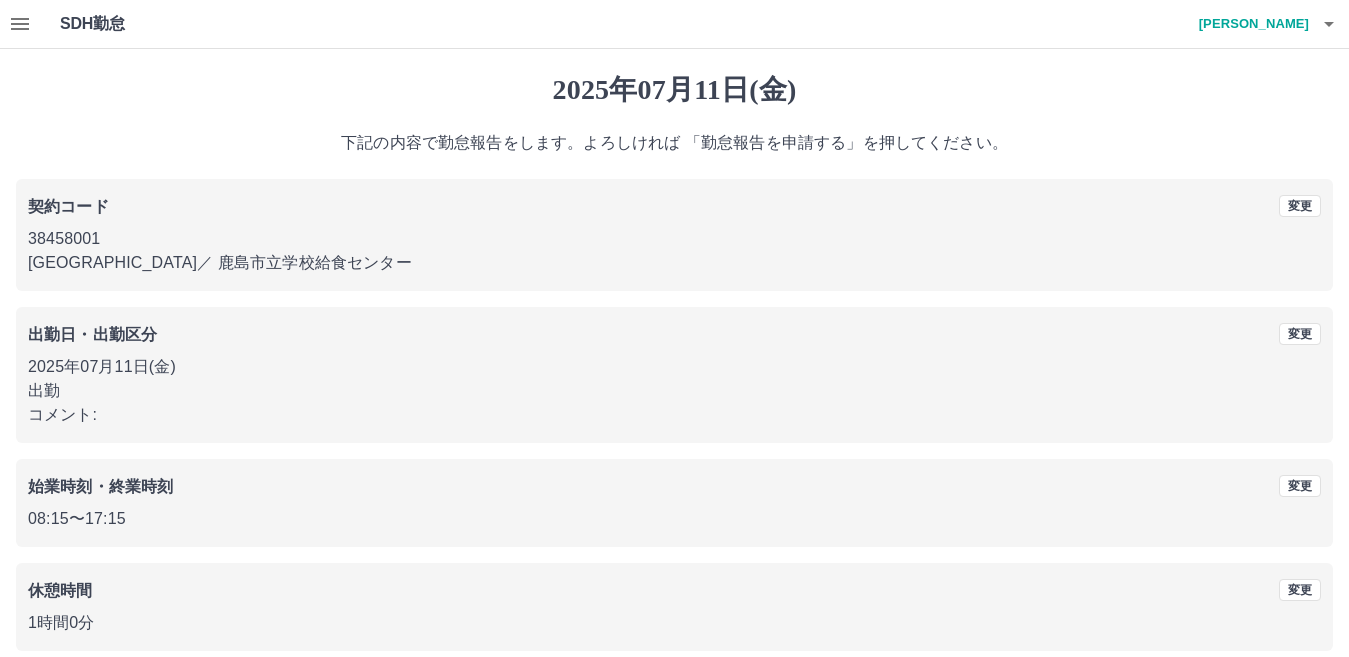 scroll, scrollTop: 92, scrollLeft: 0, axis: vertical 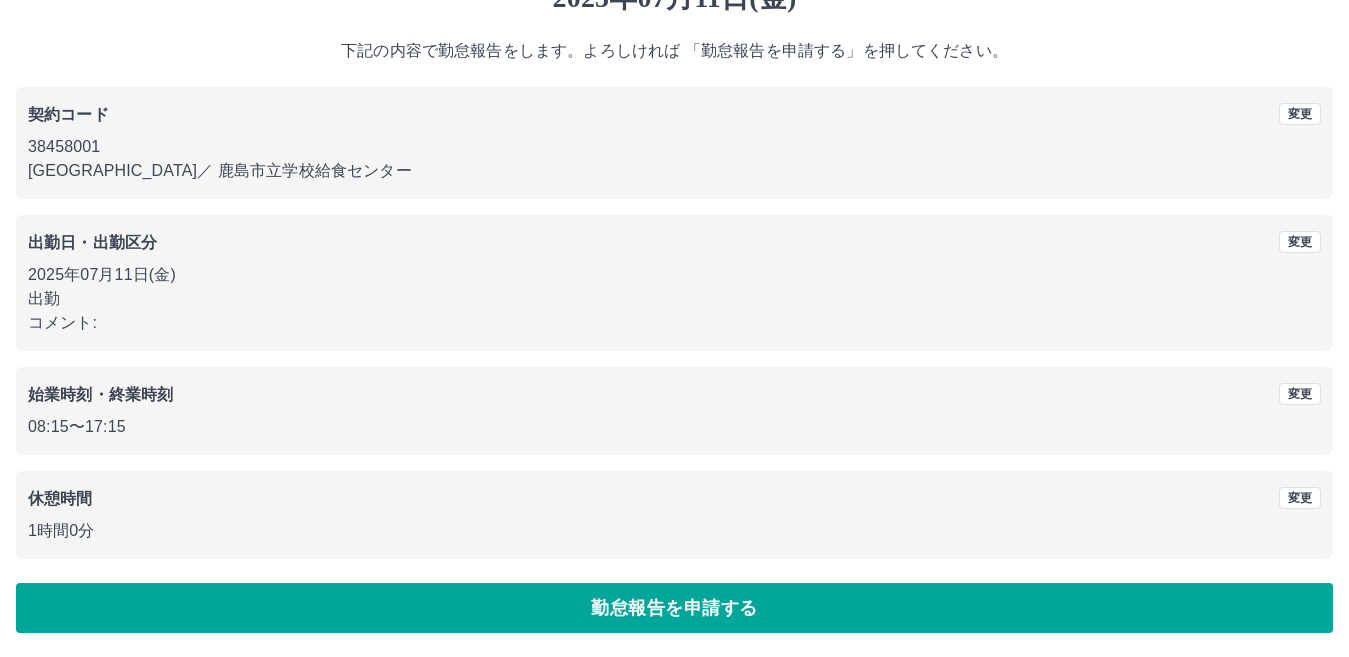 click on "勤怠報告を申請する" at bounding box center (674, 608) 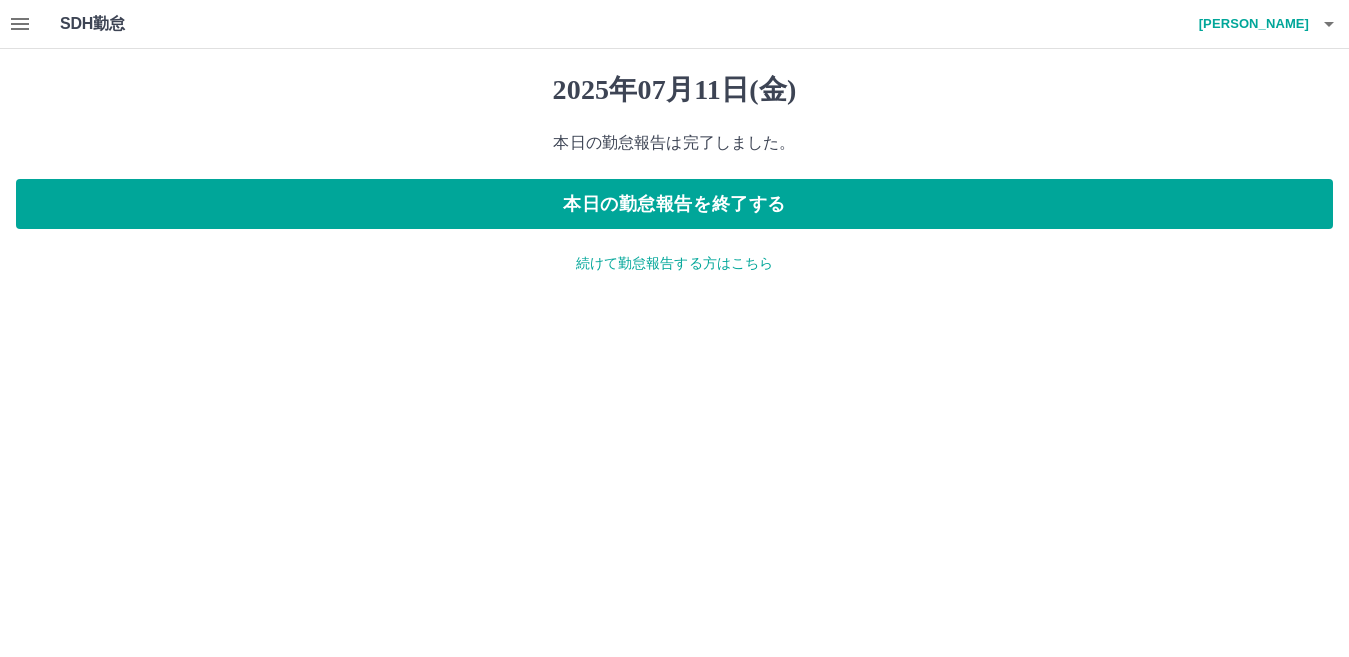 scroll, scrollTop: 0, scrollLeft: 0, axis: both 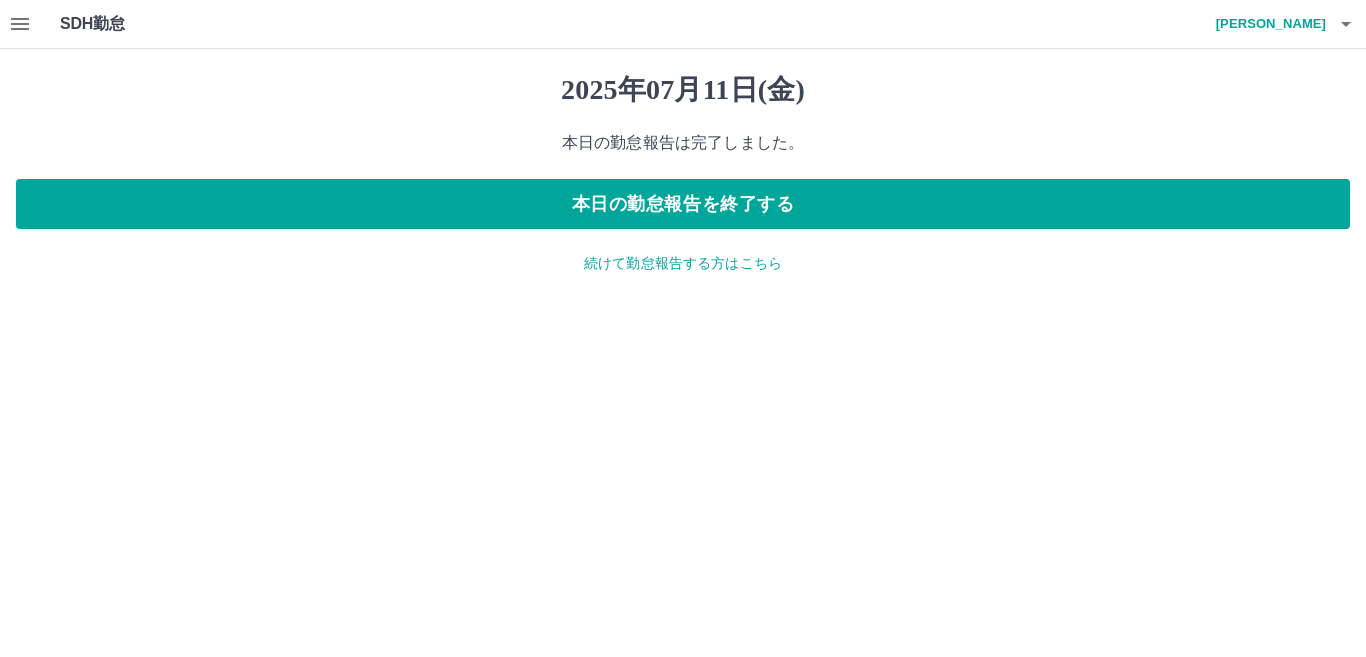 click on "続けて勤怠報告する方はこちら" at bounding box center [683, 263] 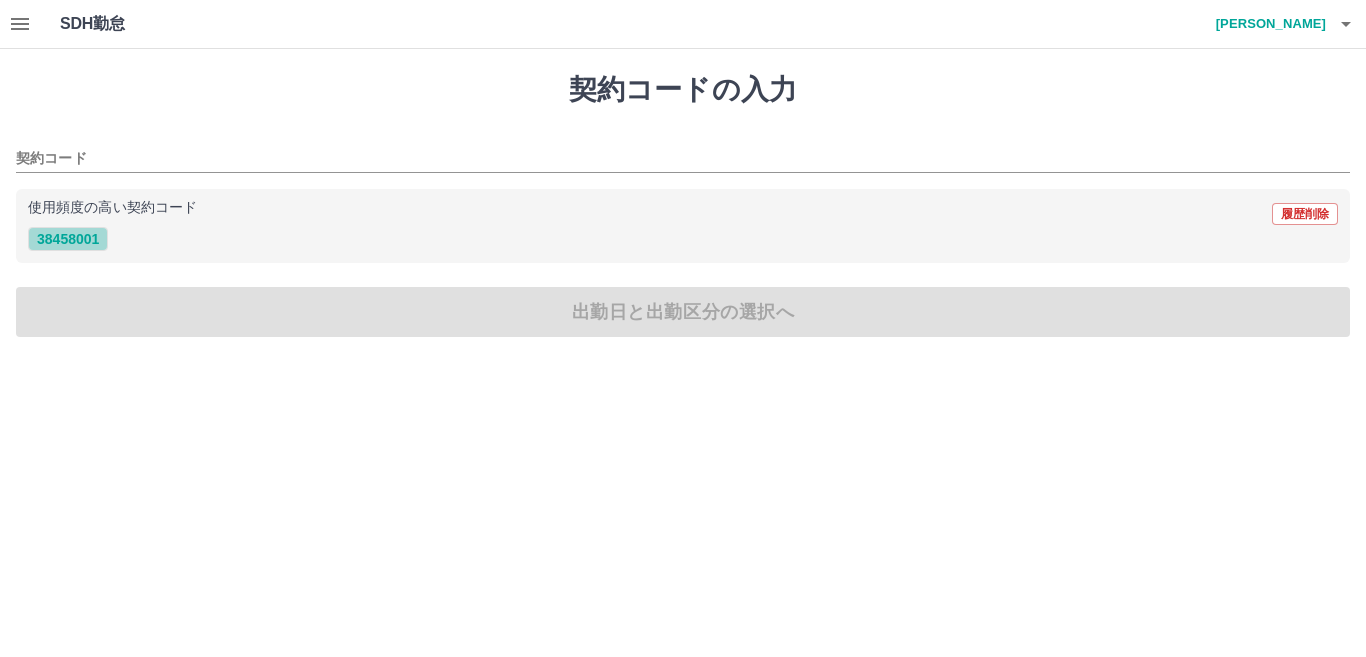 click on "38458001" at bounding box center (68, 239) 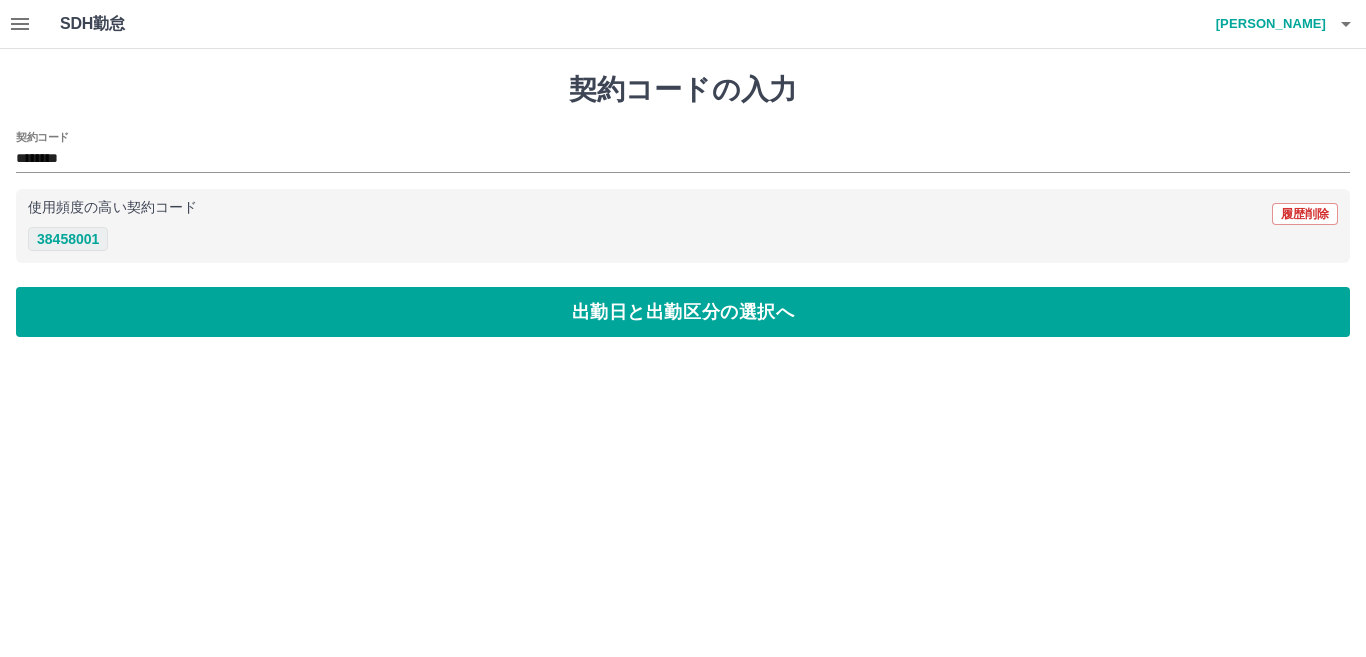 click on "38458001" at bounding box center (68, 239) 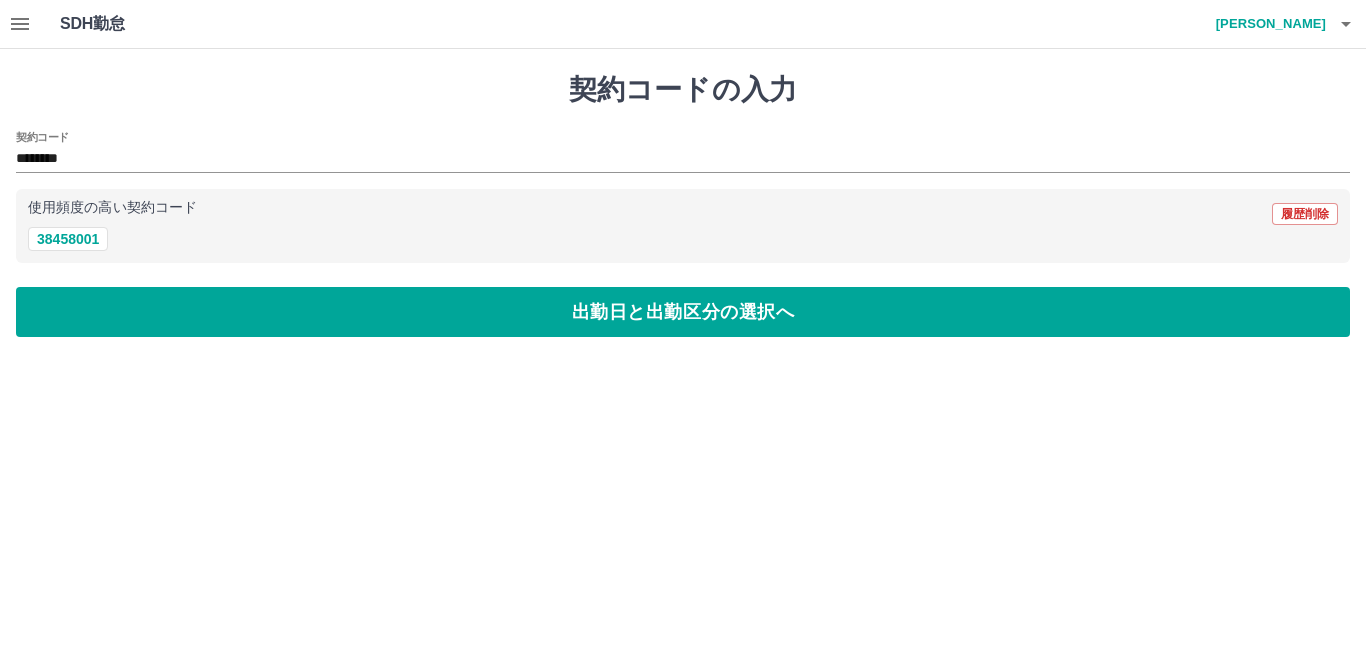 click on "契約コードの入力 契約コード ******** 使用頻度の高い契約コード 履歴削除 38458001 出勤日と出勤区分の選択へ" at bounding box center [683, 205] 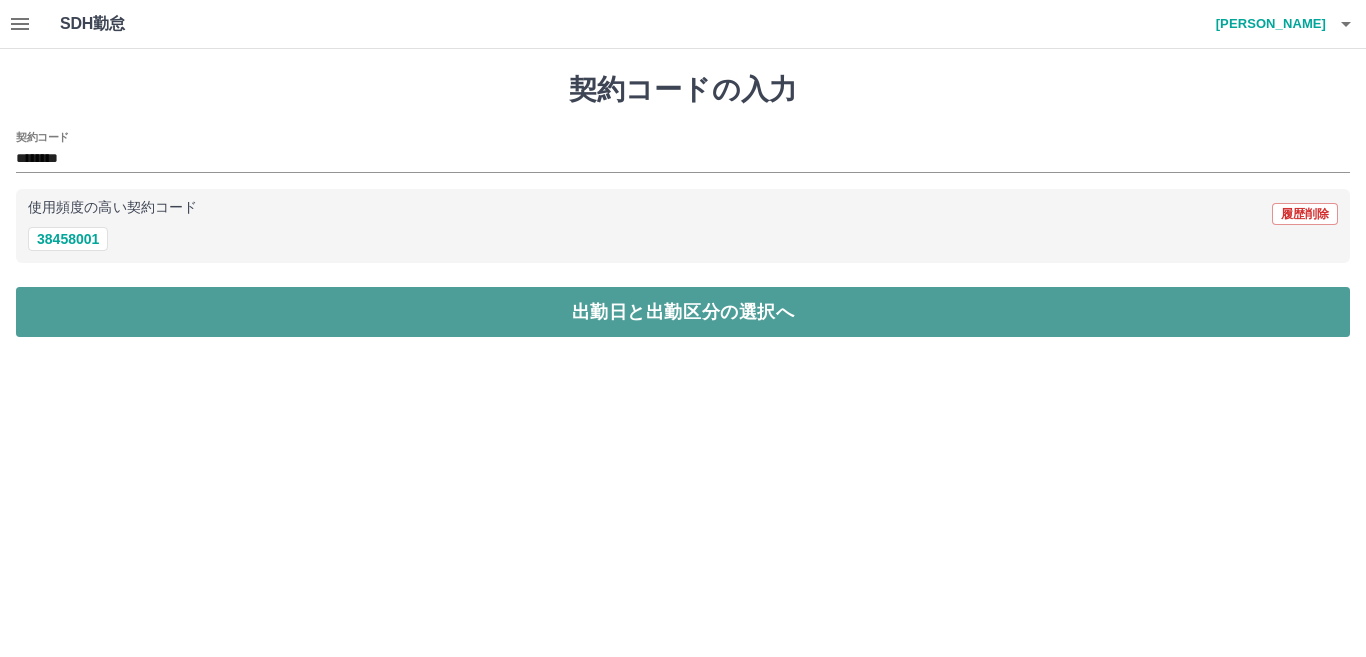 click on "出勤日と出勤区分の選択へ" at bounding box center (683, 312) 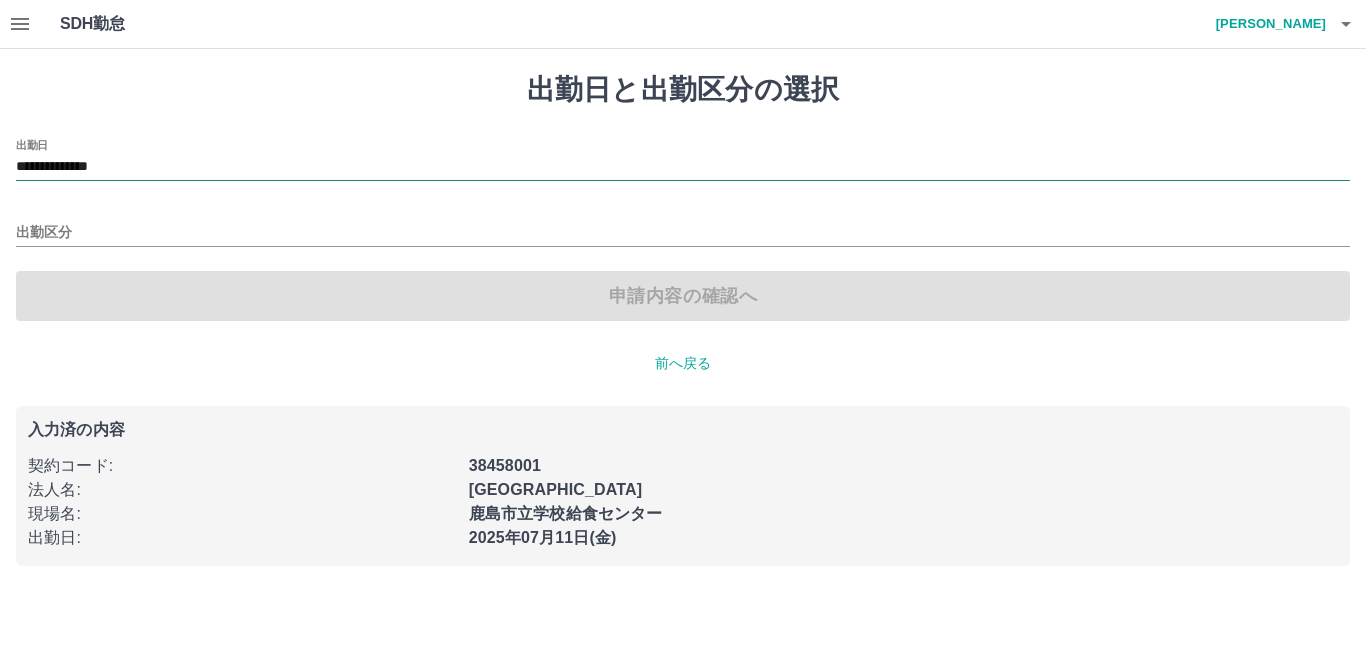 click on "**********" at bounding box center (683, 167) 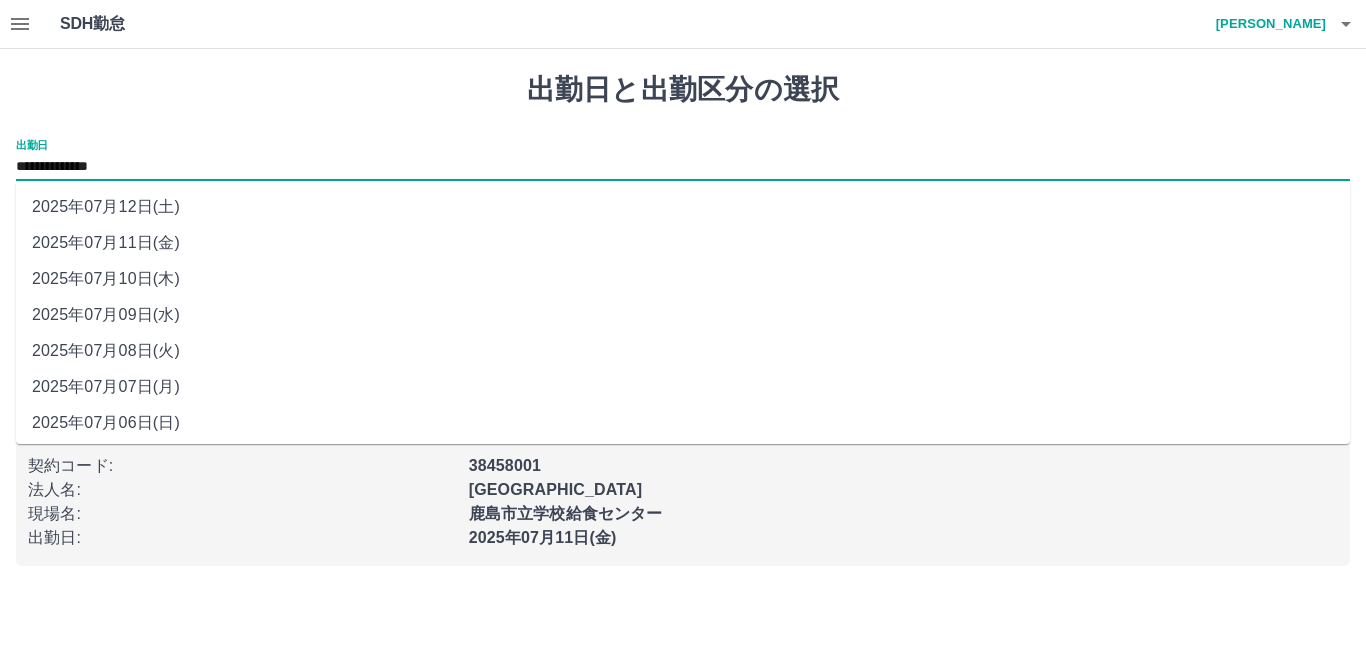 click on "2025年07月12日(土)" at bounding box center [683, 207] 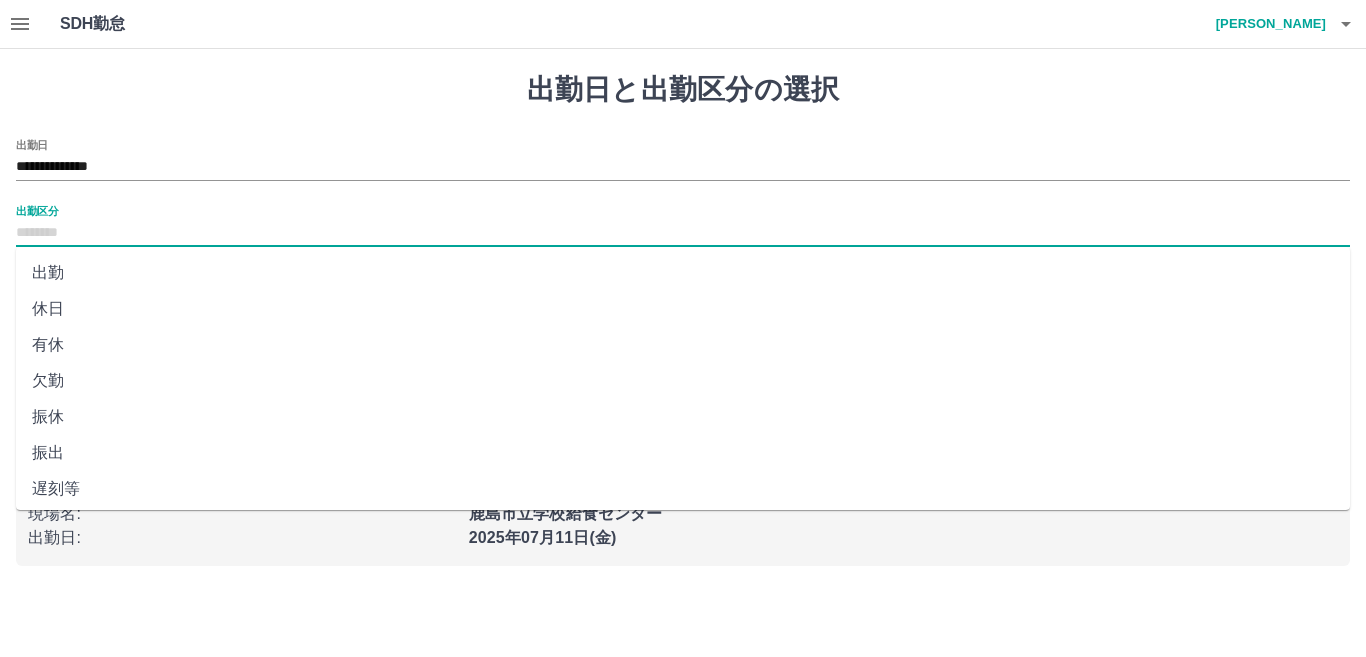 click on "出勤区分" at bounding box center (683, 233) 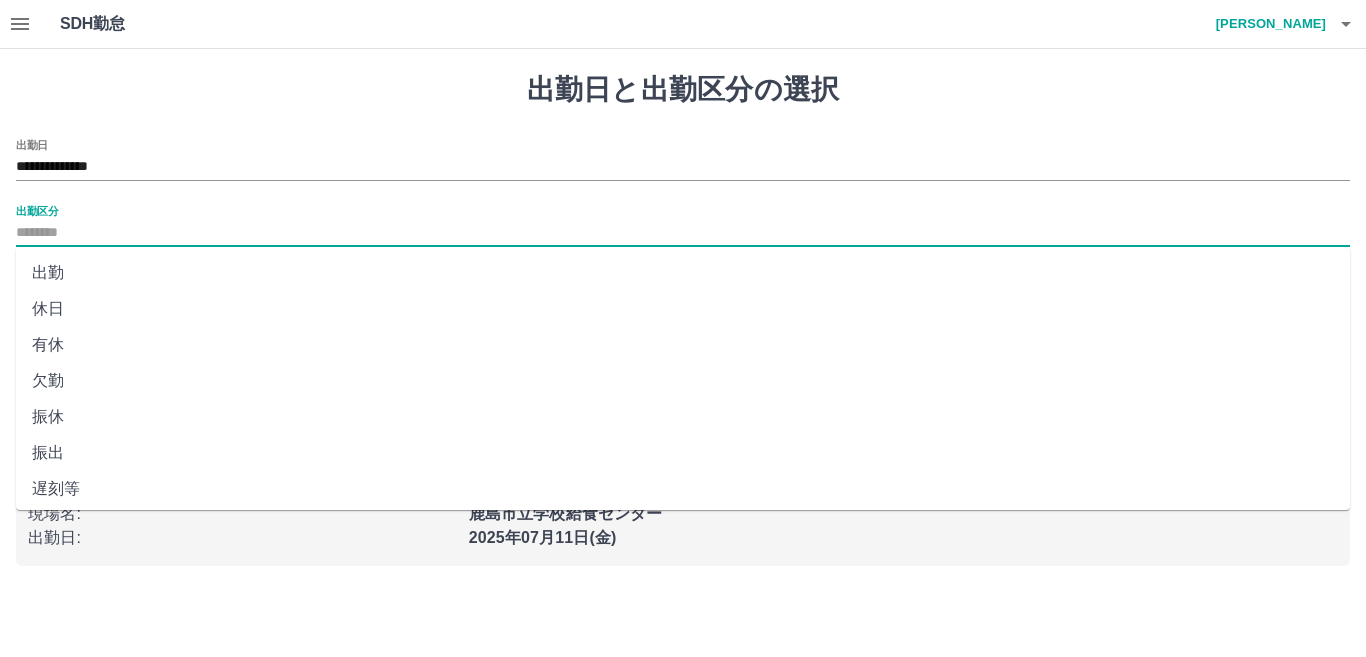 click on "休日" at bounding box center (683, 309) 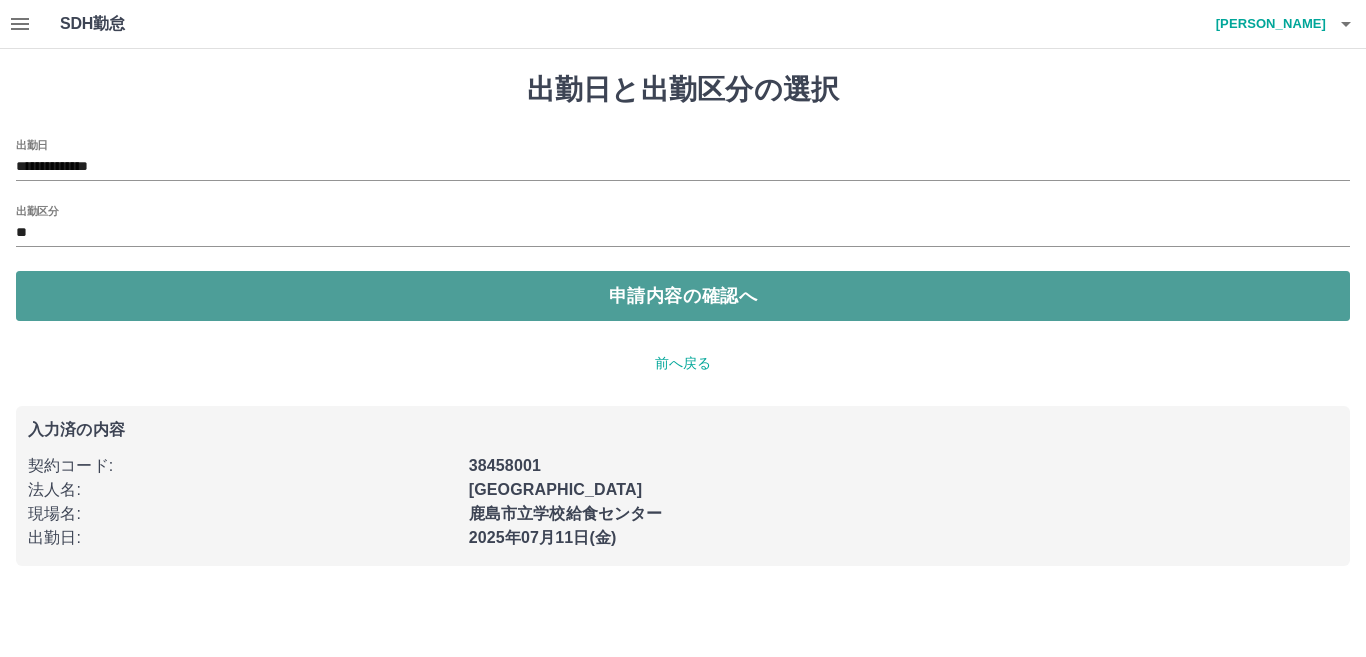 click on "申請内容の確認へ" at bounding box center [683, 296] 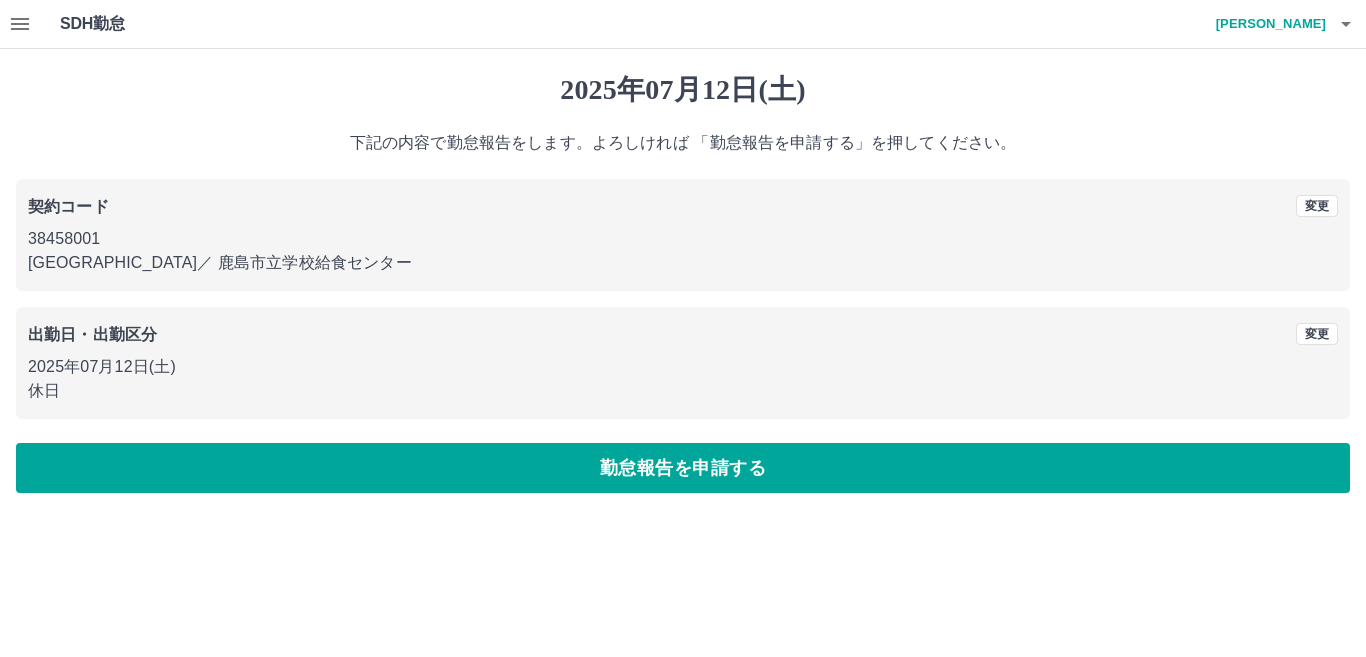 click on "勤怠報告を申請する" at bounding box center [683, 468] 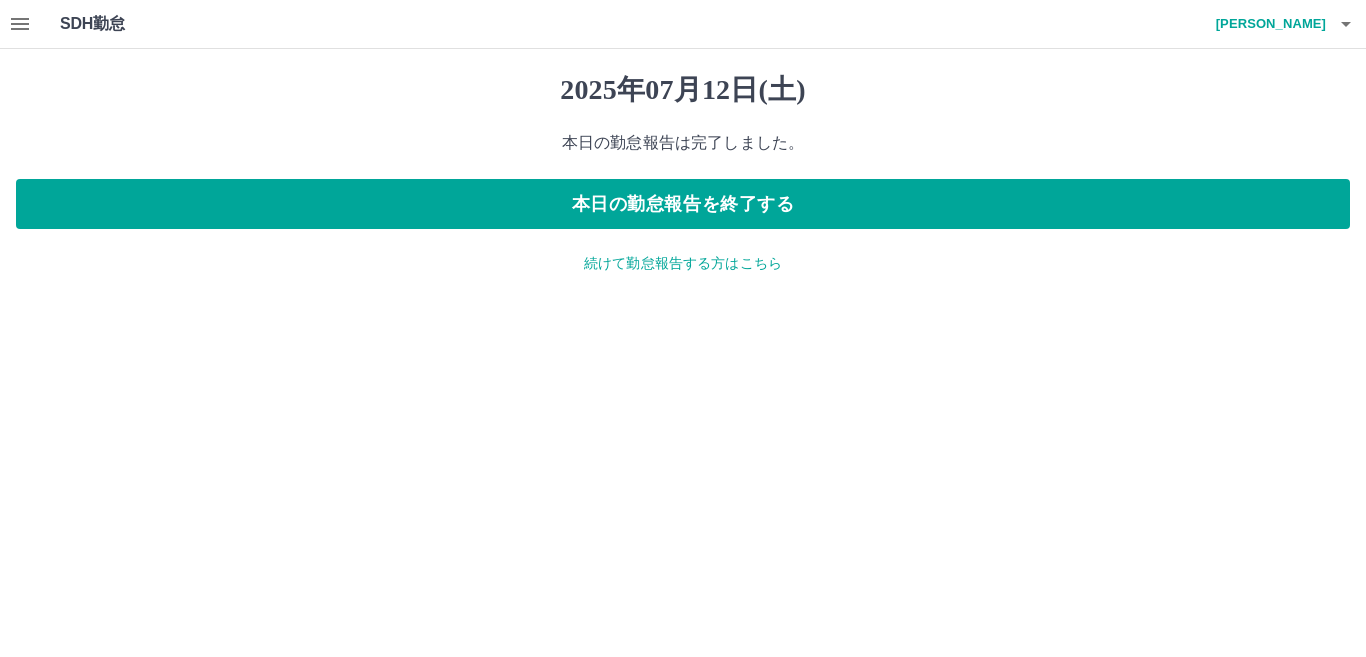 click on "続けて勤怠報告する方はこちら" at bounding box center (683, 263) 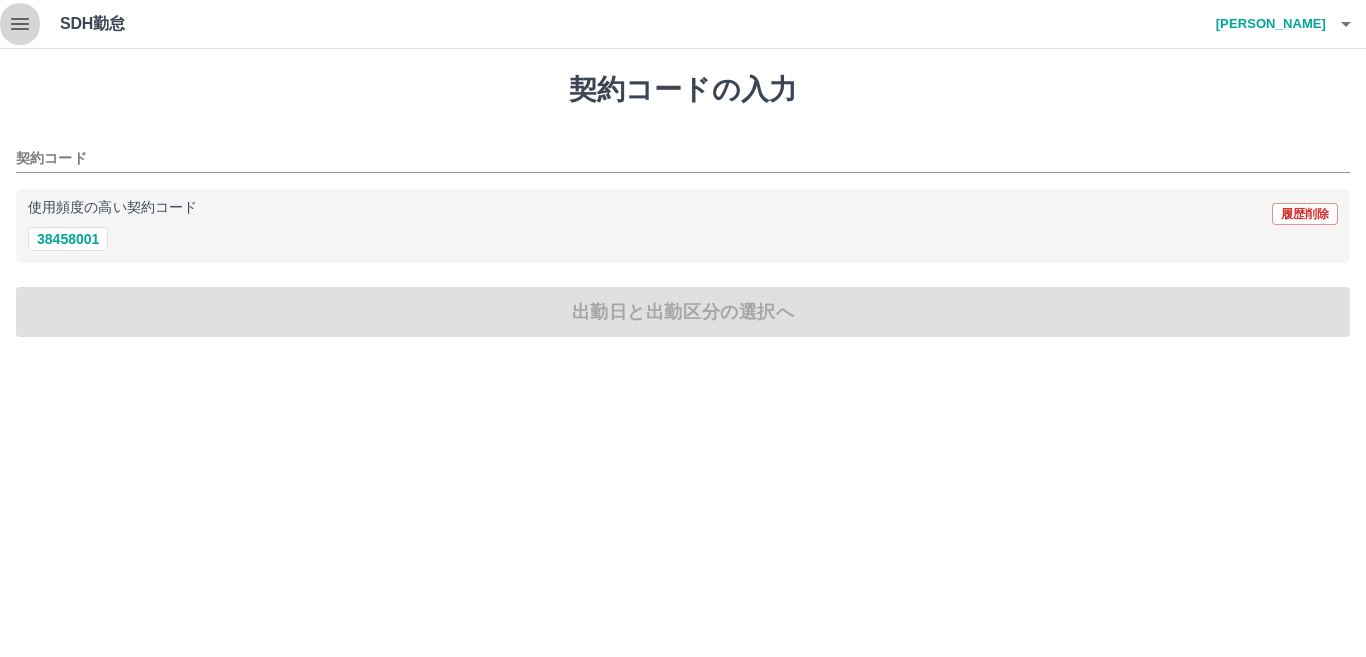 click 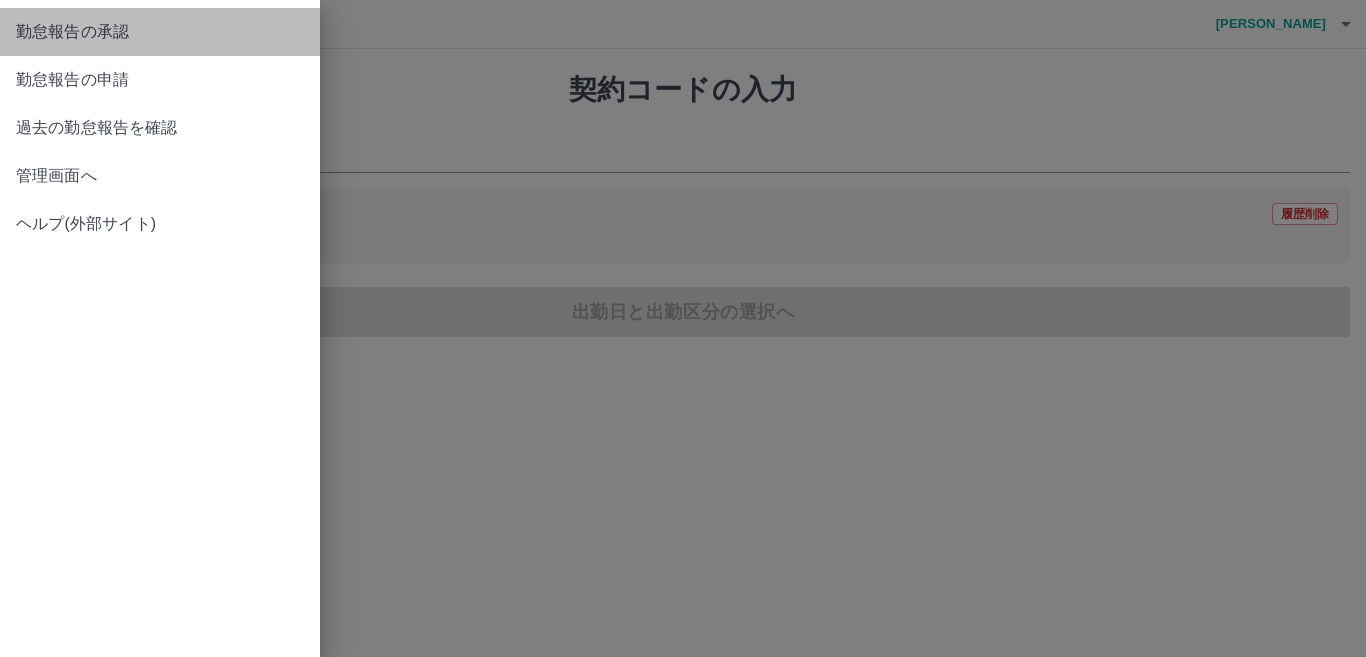 click on "勤怠報告の承認" at bounding box center (160, 32) 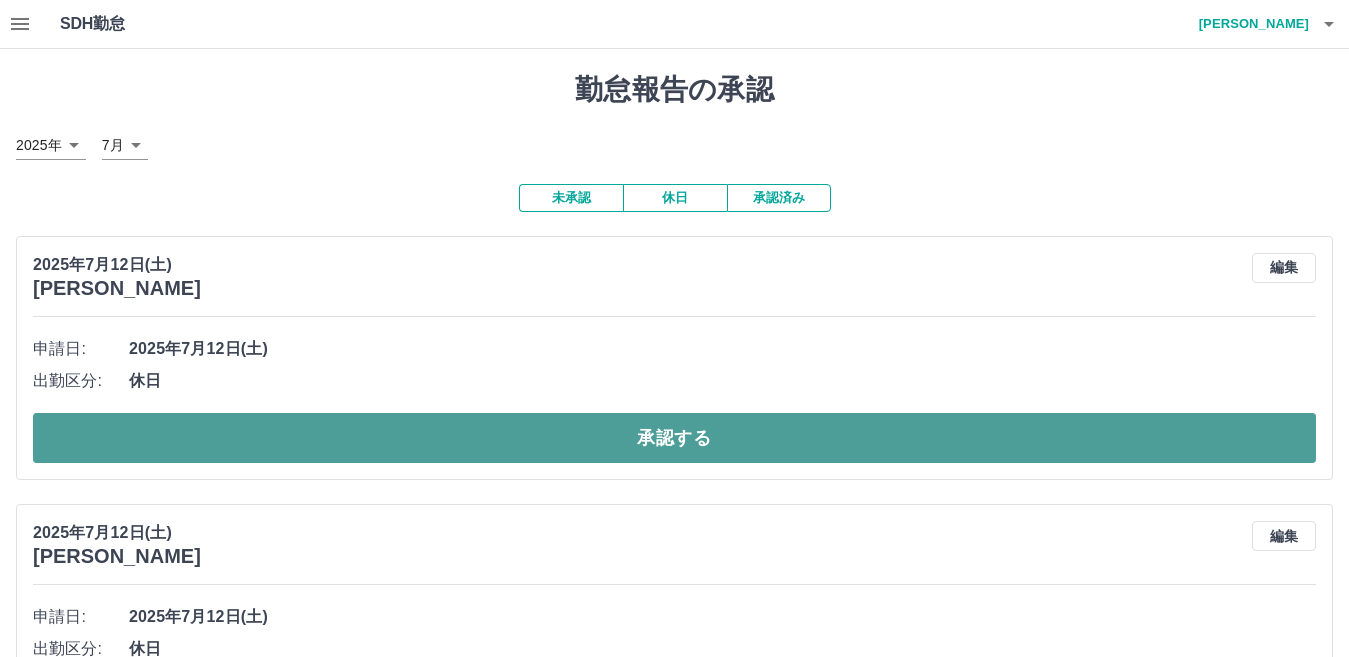 click on "承認する" at bounding box center (674, 438) 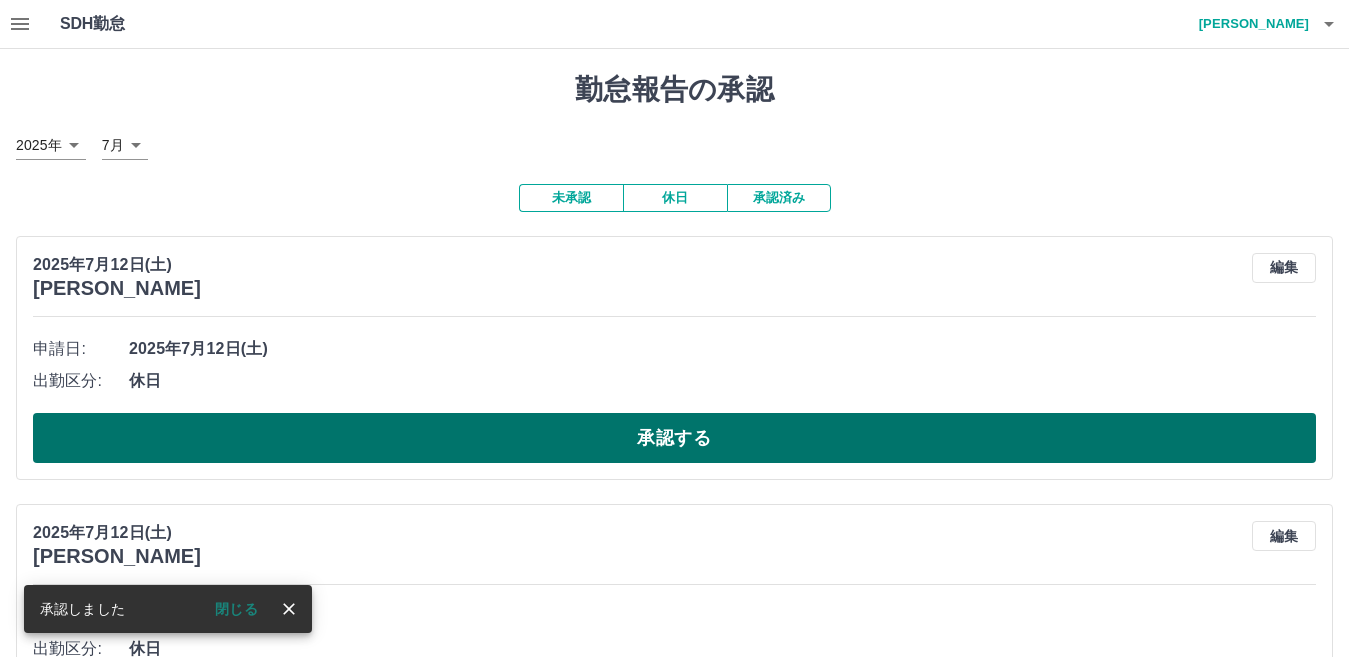 click on "承認する" at bounding box center (674, 438) 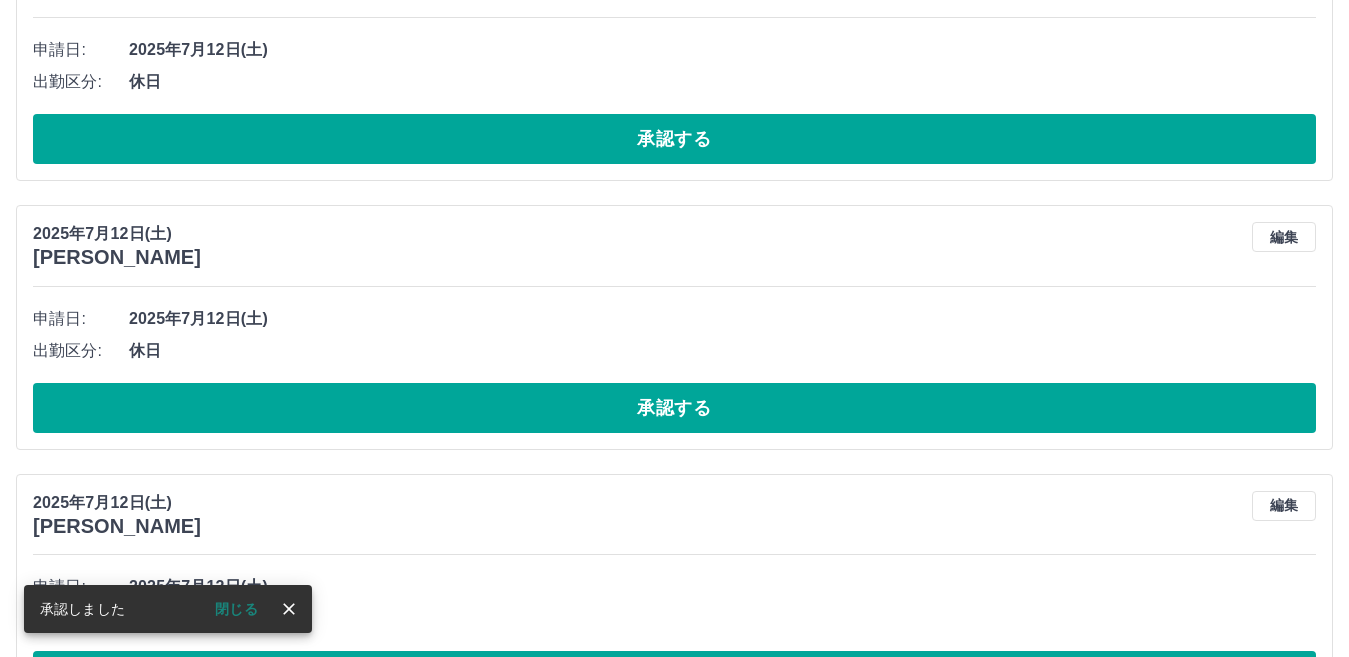 scroll, scrollTop: 600, scrollLeft: 0, axis: vertical 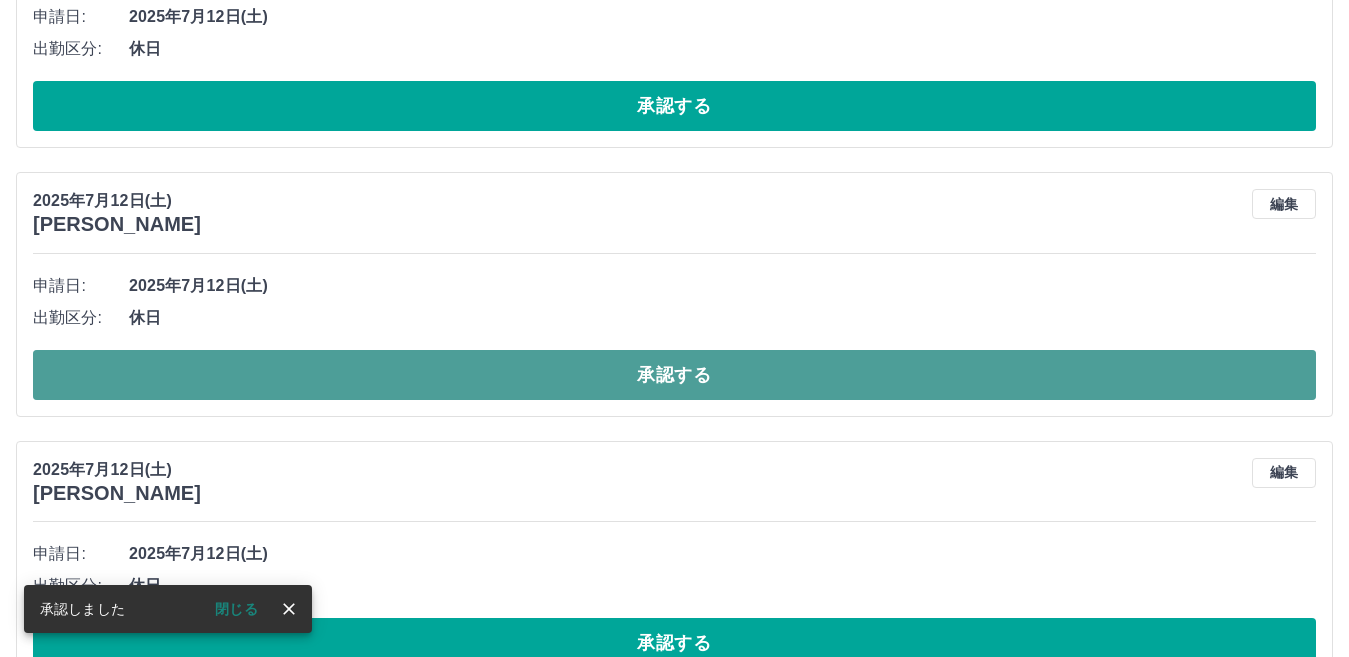 click on "承認する" at bounding box center [674, 375] 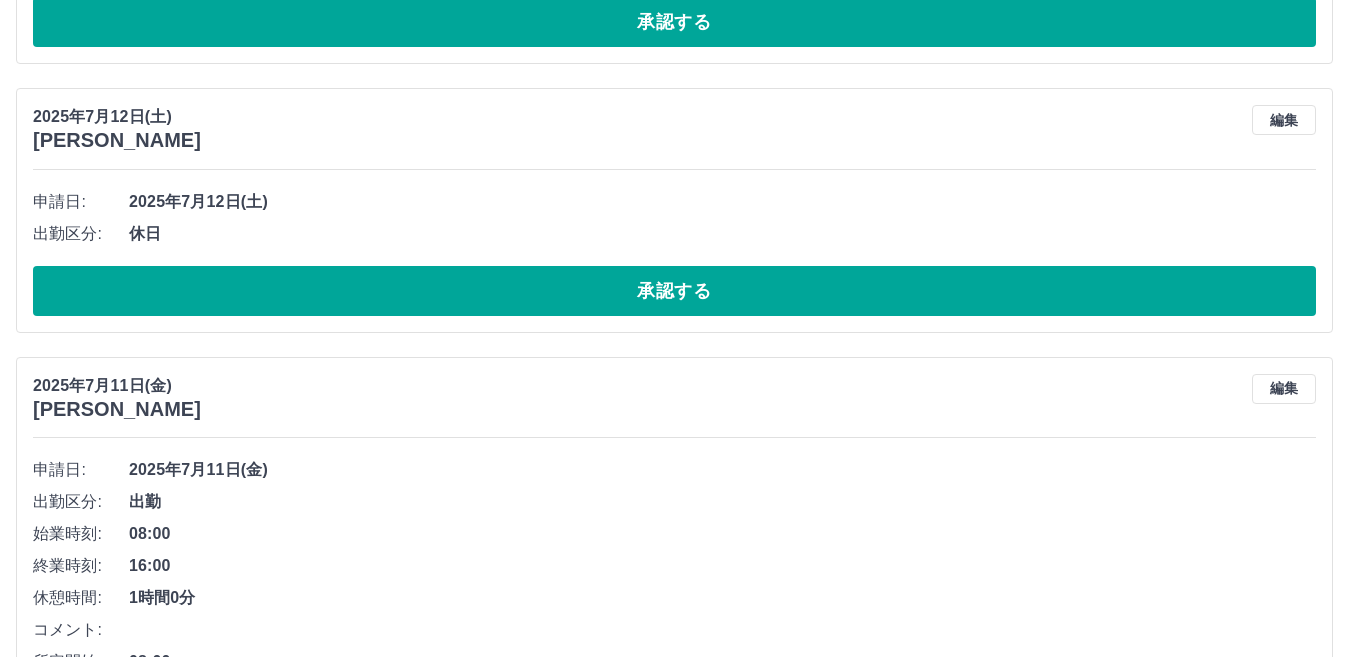 scroll, scrollTop: 4700, scrollLeft: 0, axis: vertical 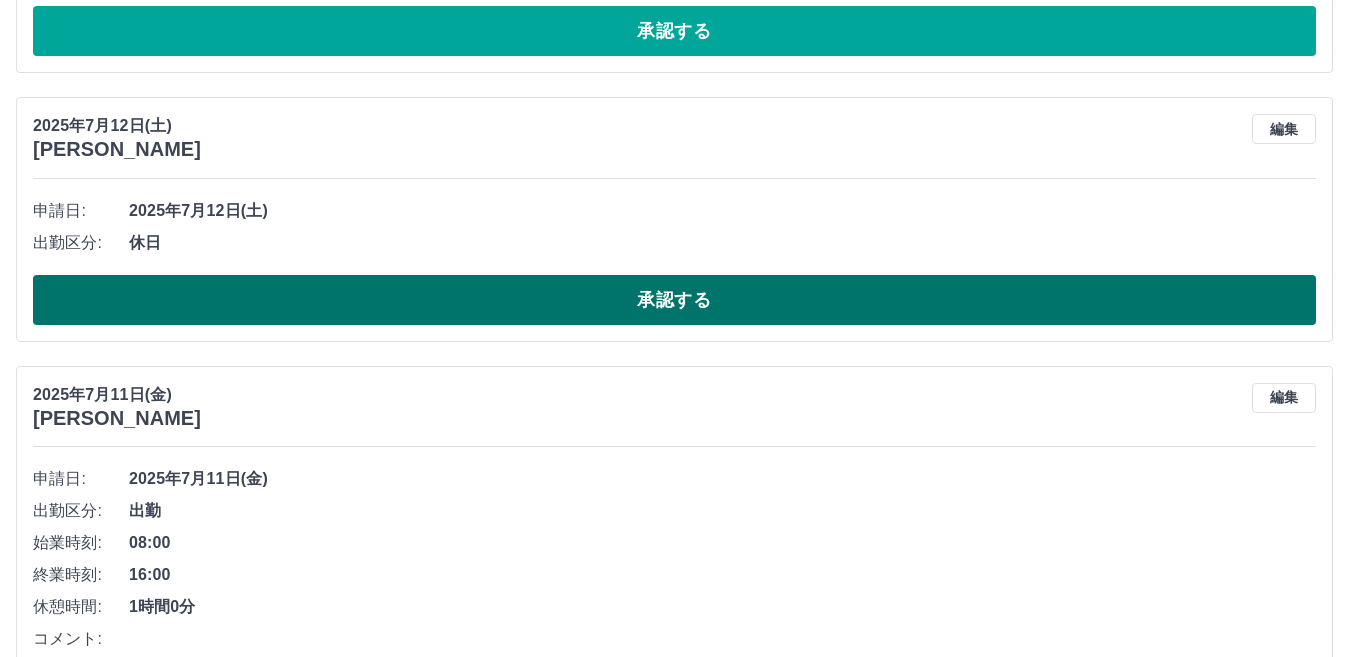 click on "承認する" at bounding box center (674, 300) 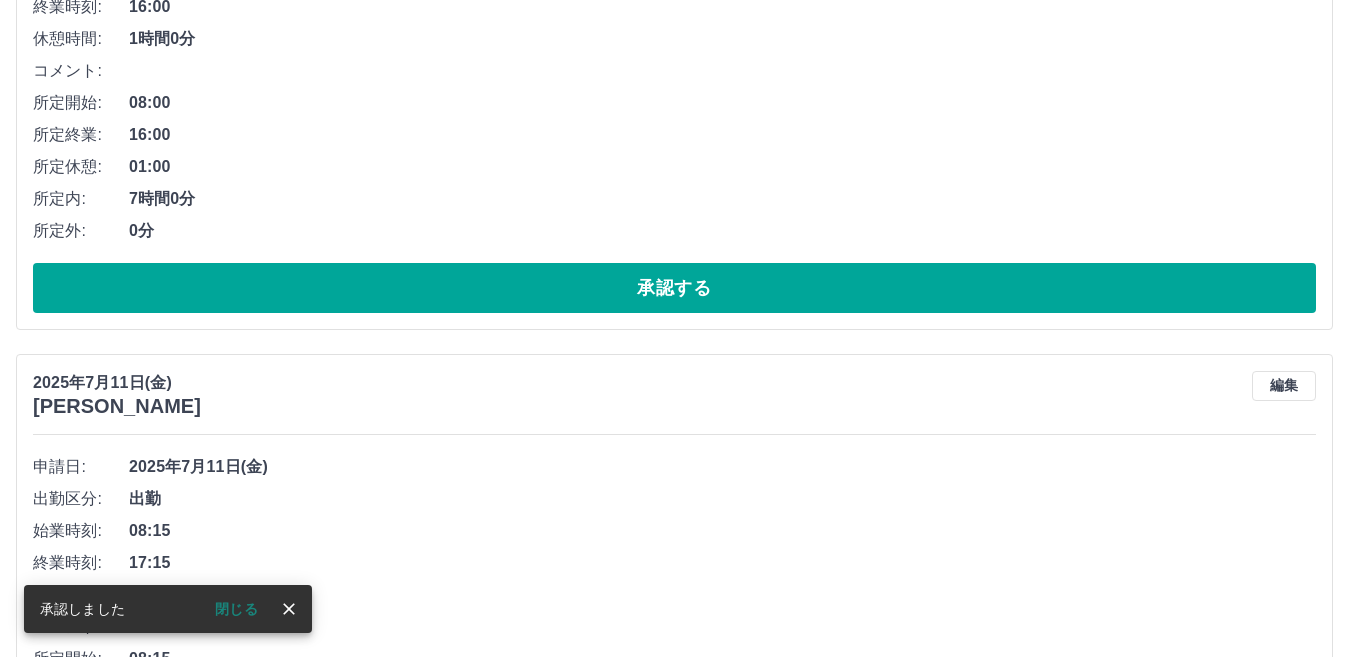 scroll, scrollTop: 4731, scrollLeft: 0, axis: vertical 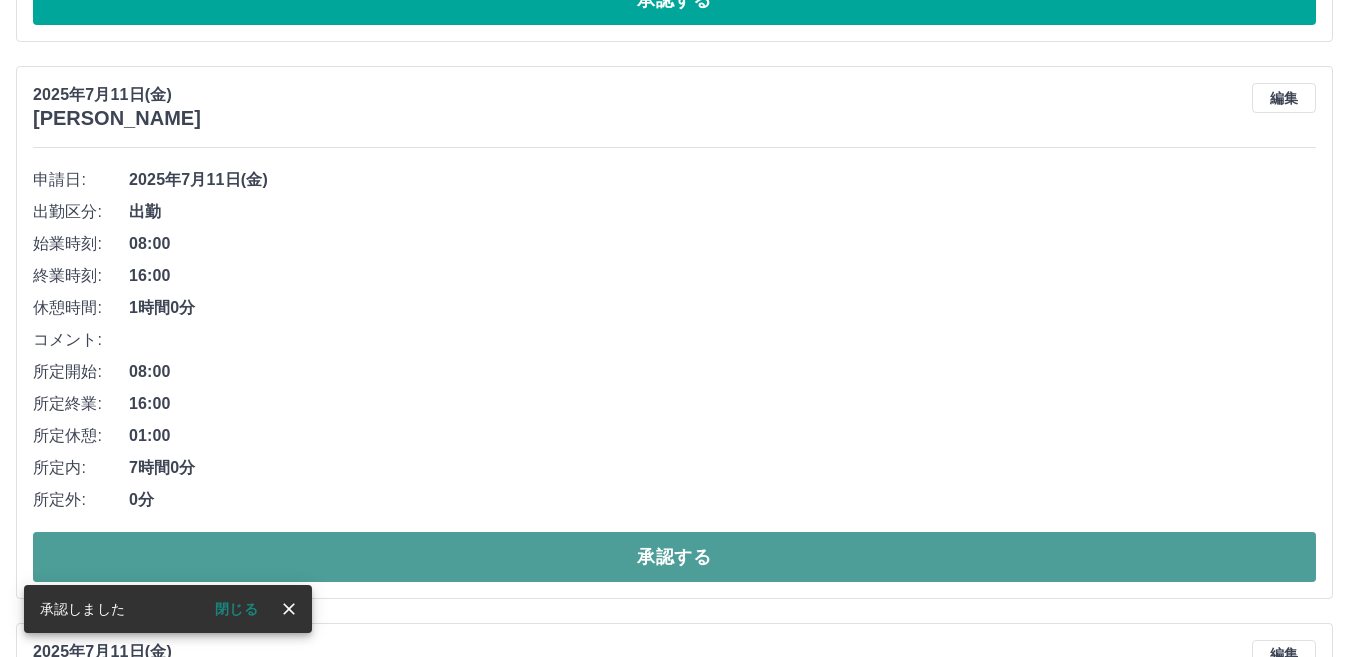click on "承認する" at bounding box center (674, 557) 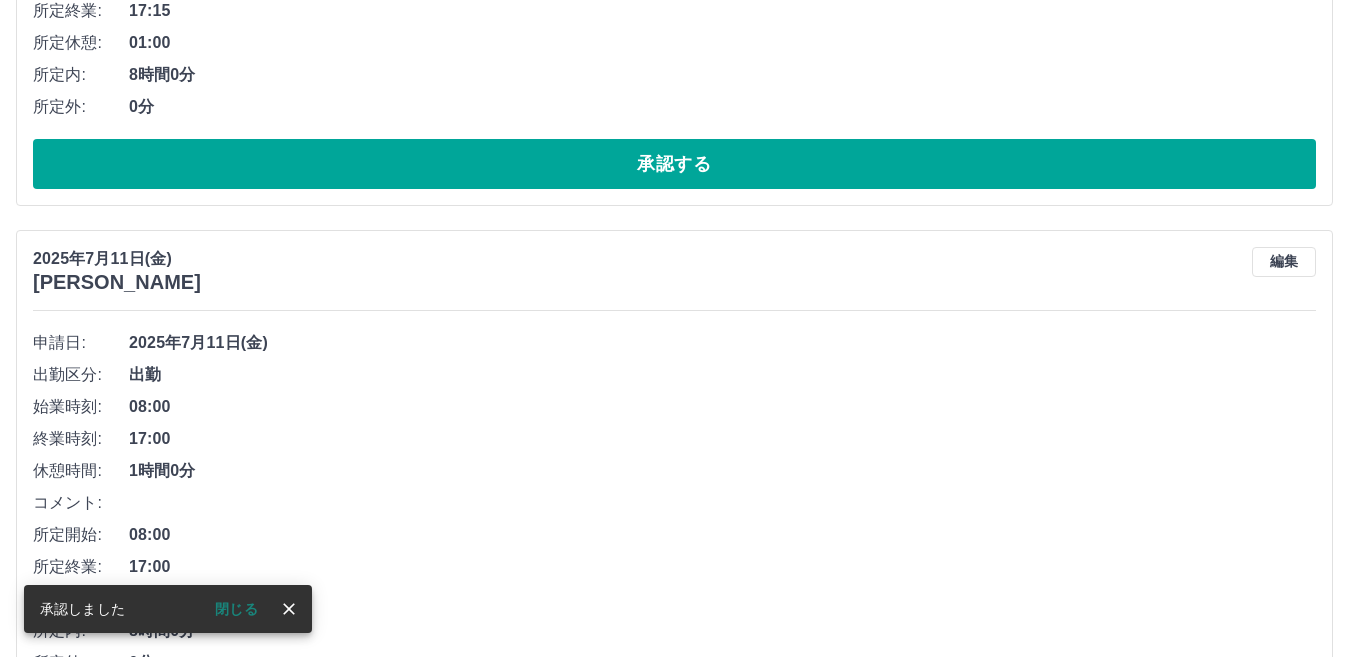scroll, scrollTop: 8379, scrollLeft: 0, axis: vertical 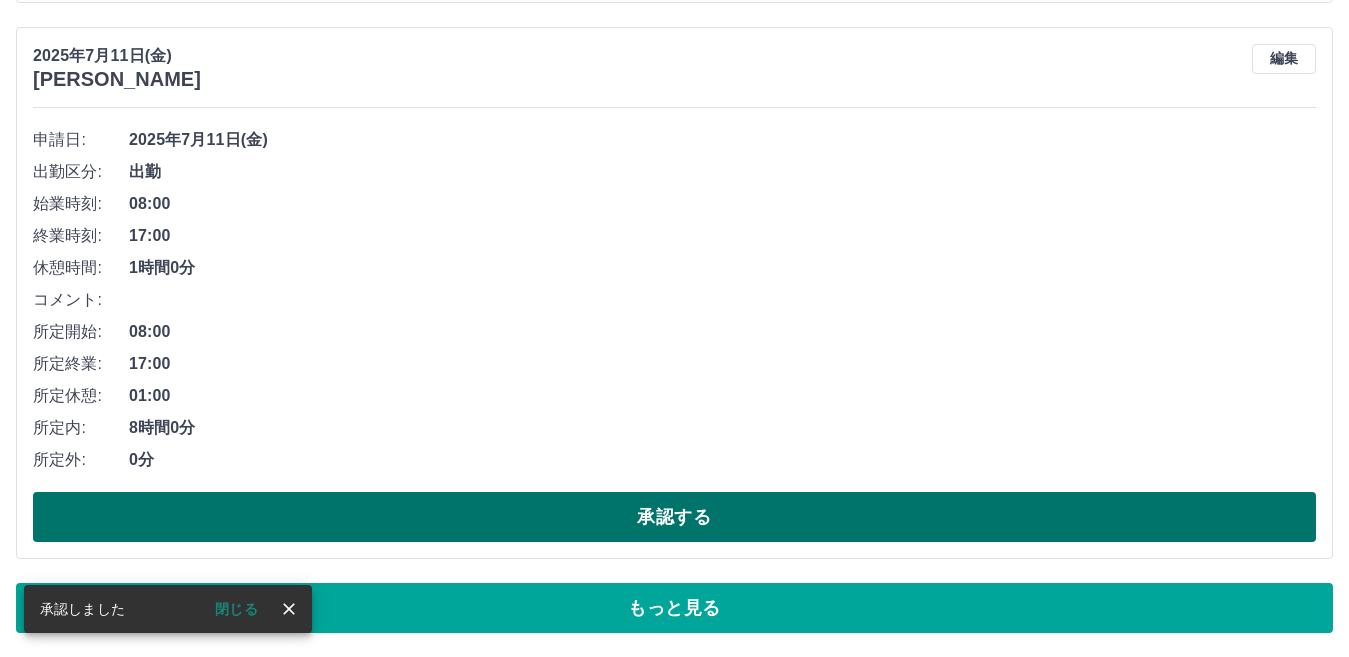 click on "承認する" at bounding box center [674, 517] 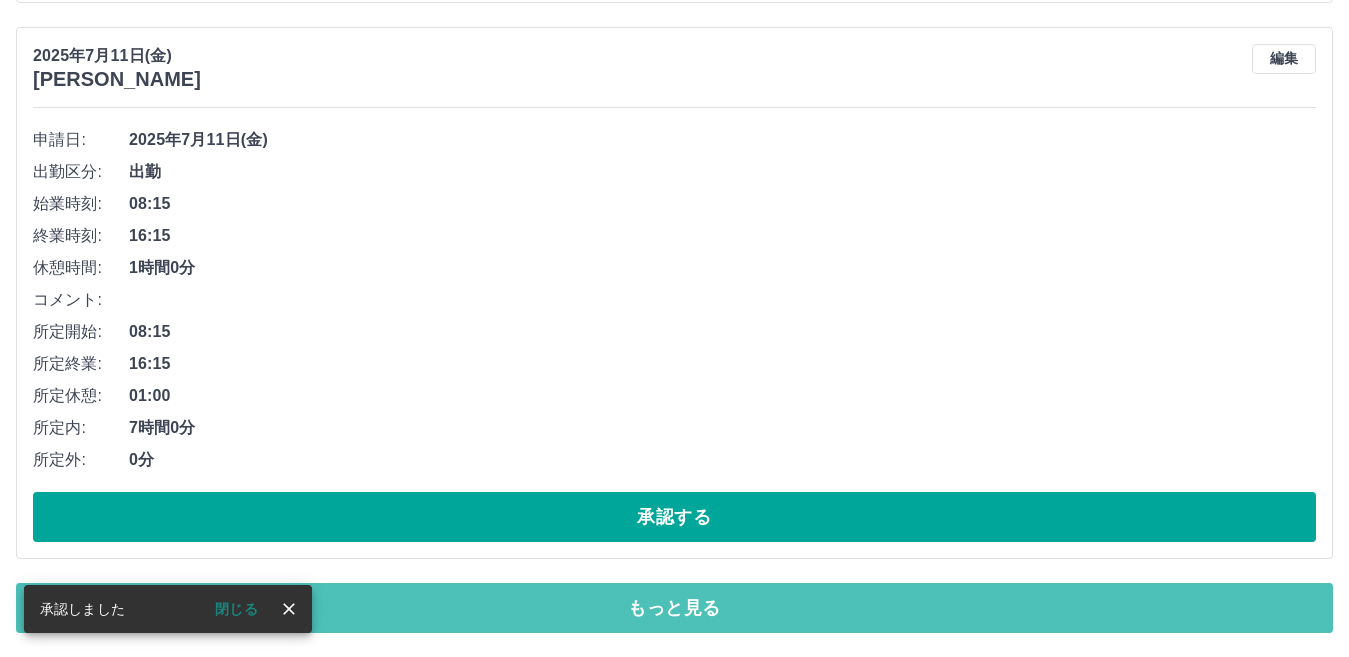 click on "もっと見る" at bounding box center [674, 608] 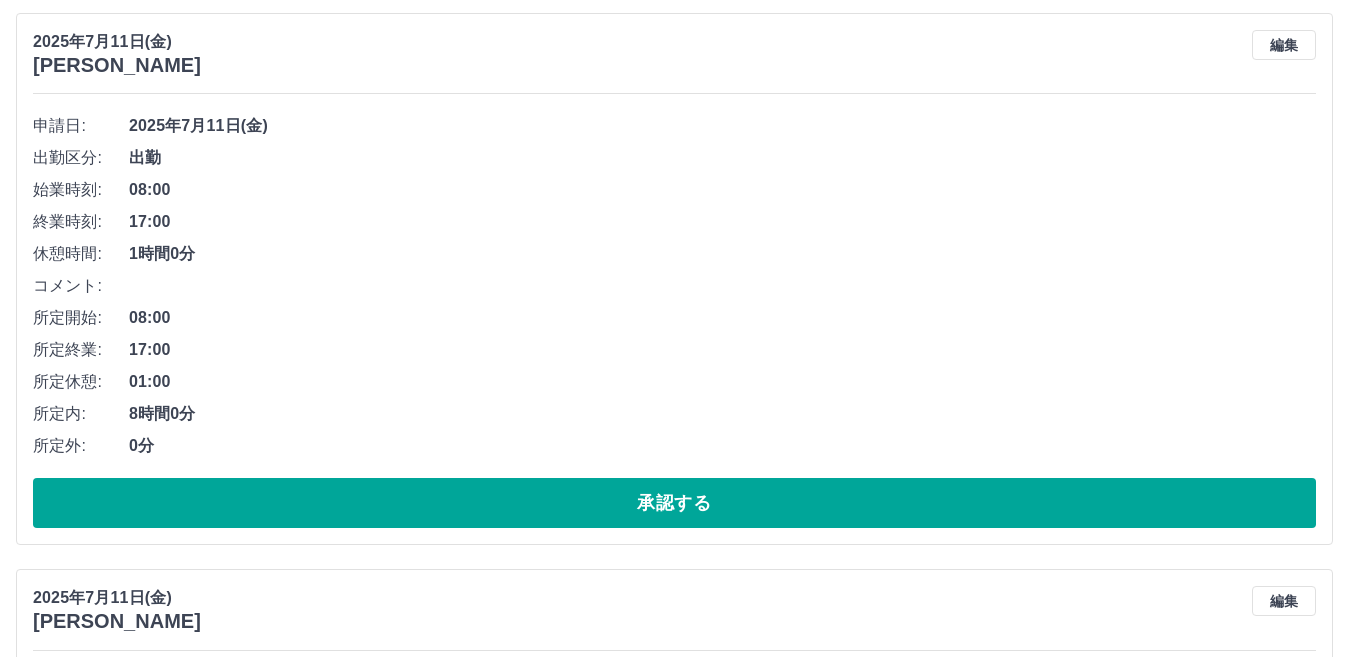 scroll, scrollTop: 13979, scrollLeft: 0, axis: vertical 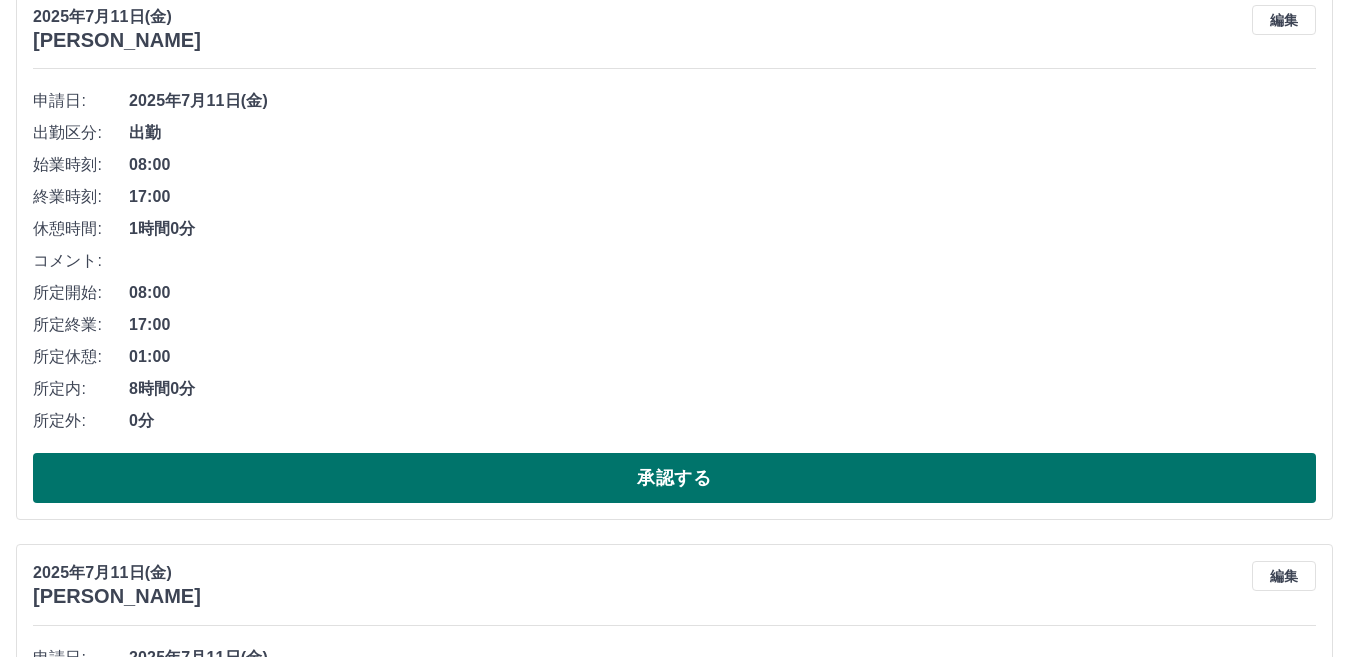 click on "承認する" at bounding box center [674, 478] 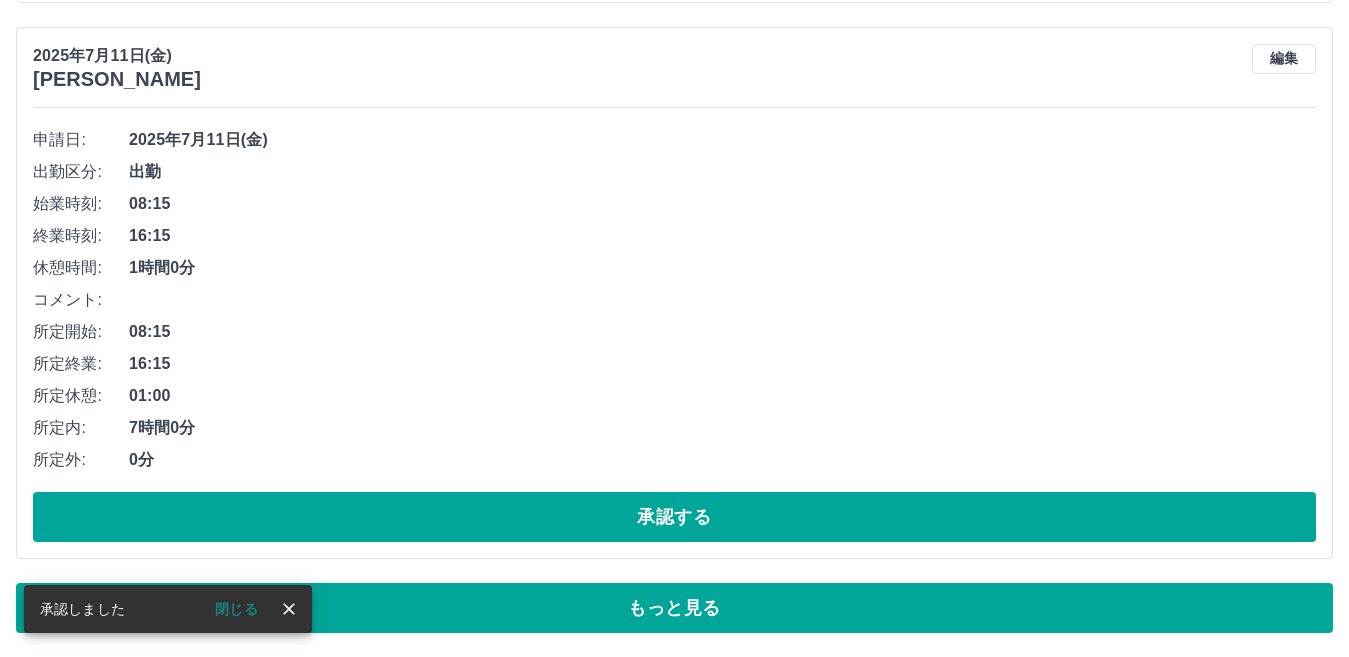 scroll, scrollTop: 8379, scrollLeft: 0, axis: vertical 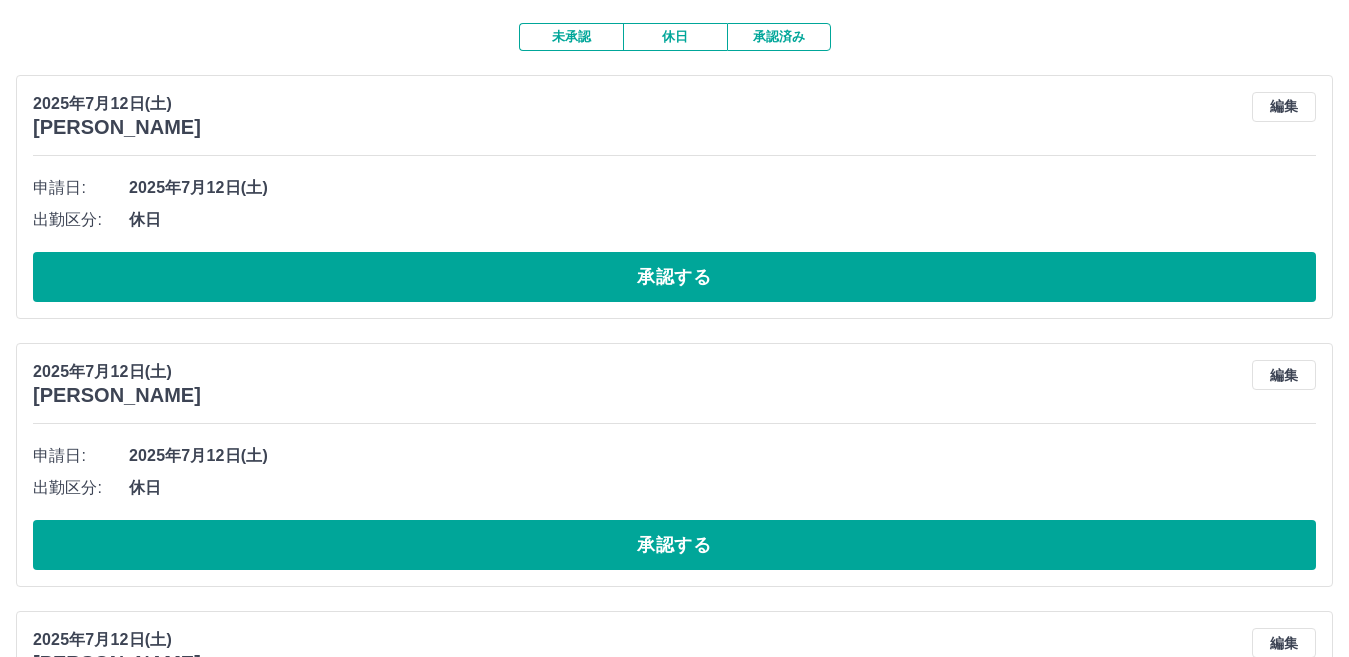 click on "承認済み" at bounding box center [779, 37] 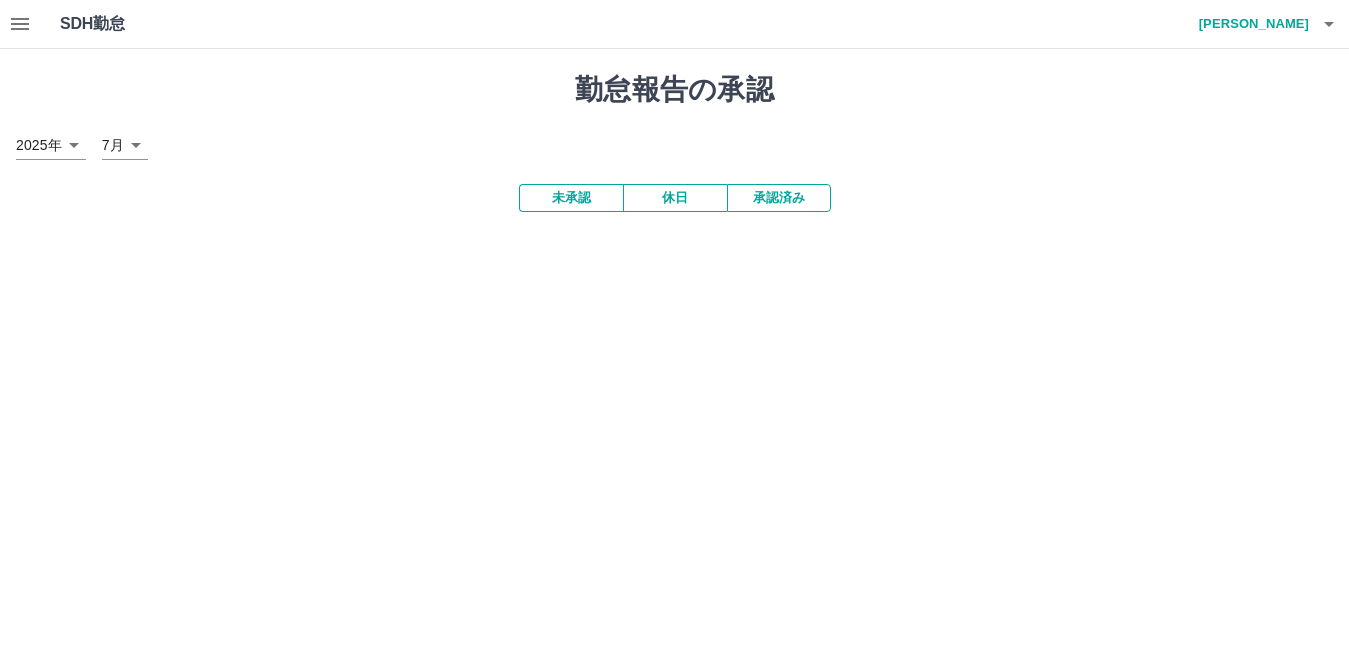 scroll, scrollTop: 0, scrollLeft: 0, axis: both 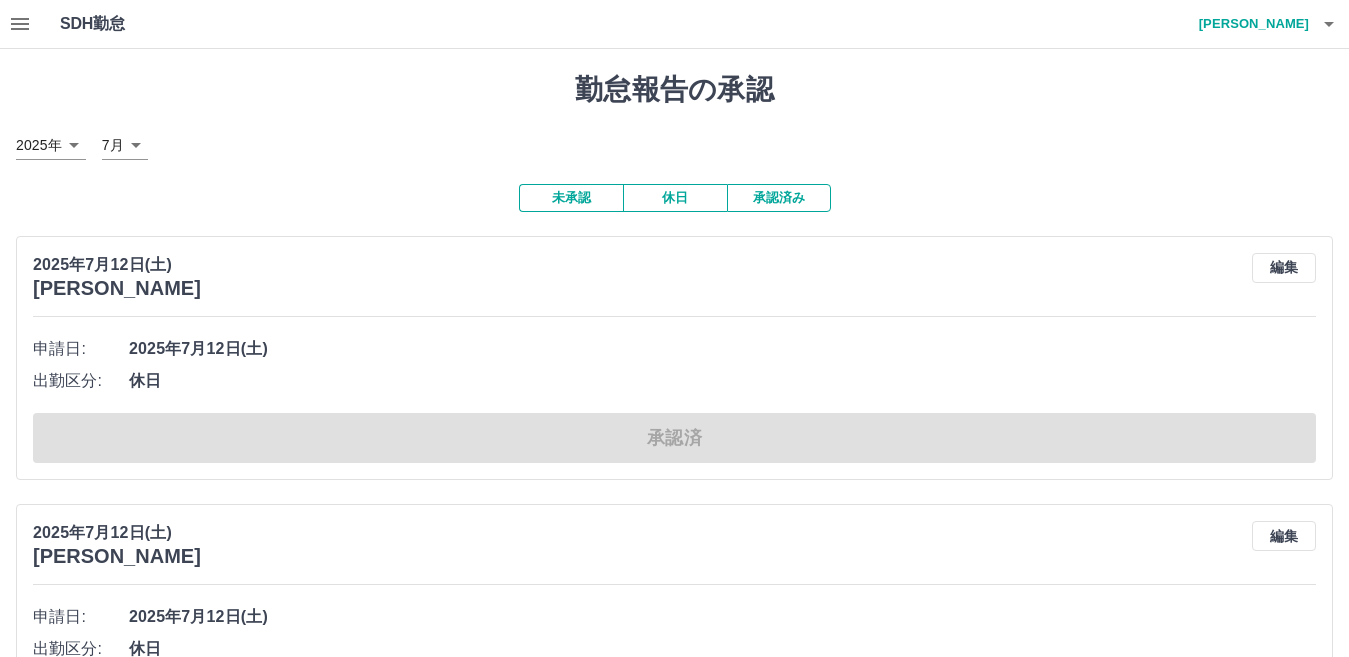 click on "未承認" at bounding box center (571, 198) 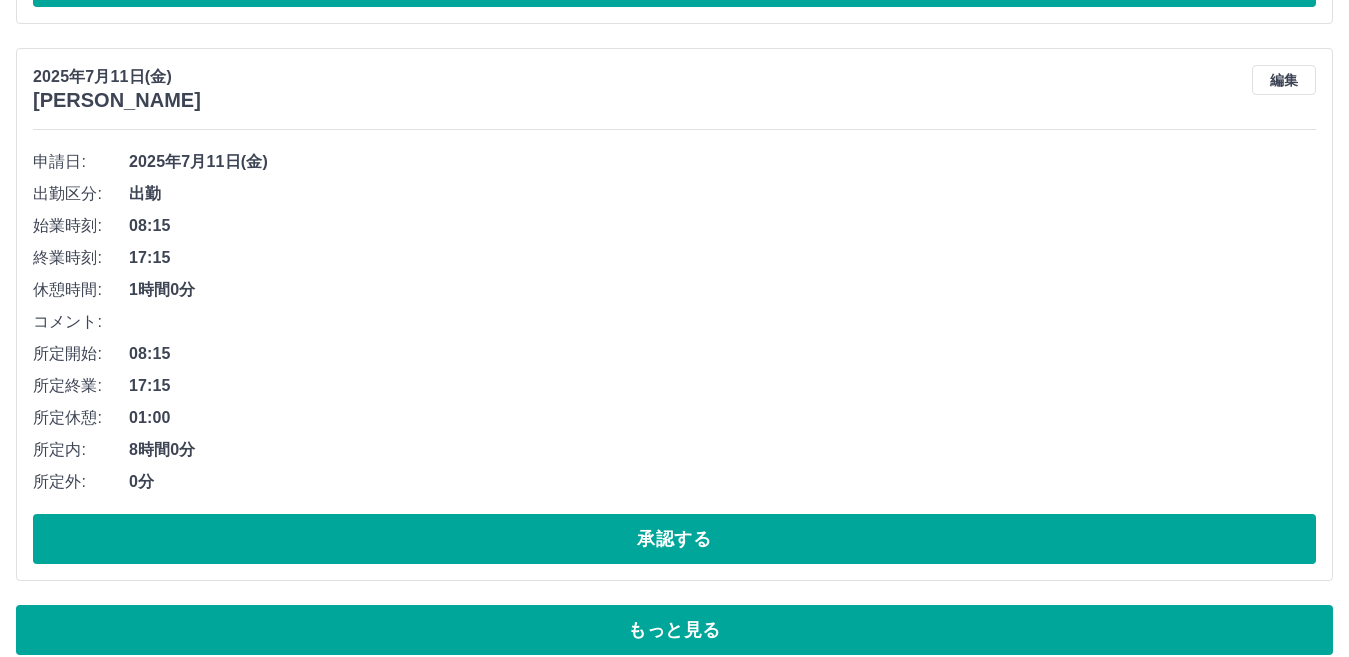 scroll, scrollTop: 10868, scrollLeft: 0, axis: vertical 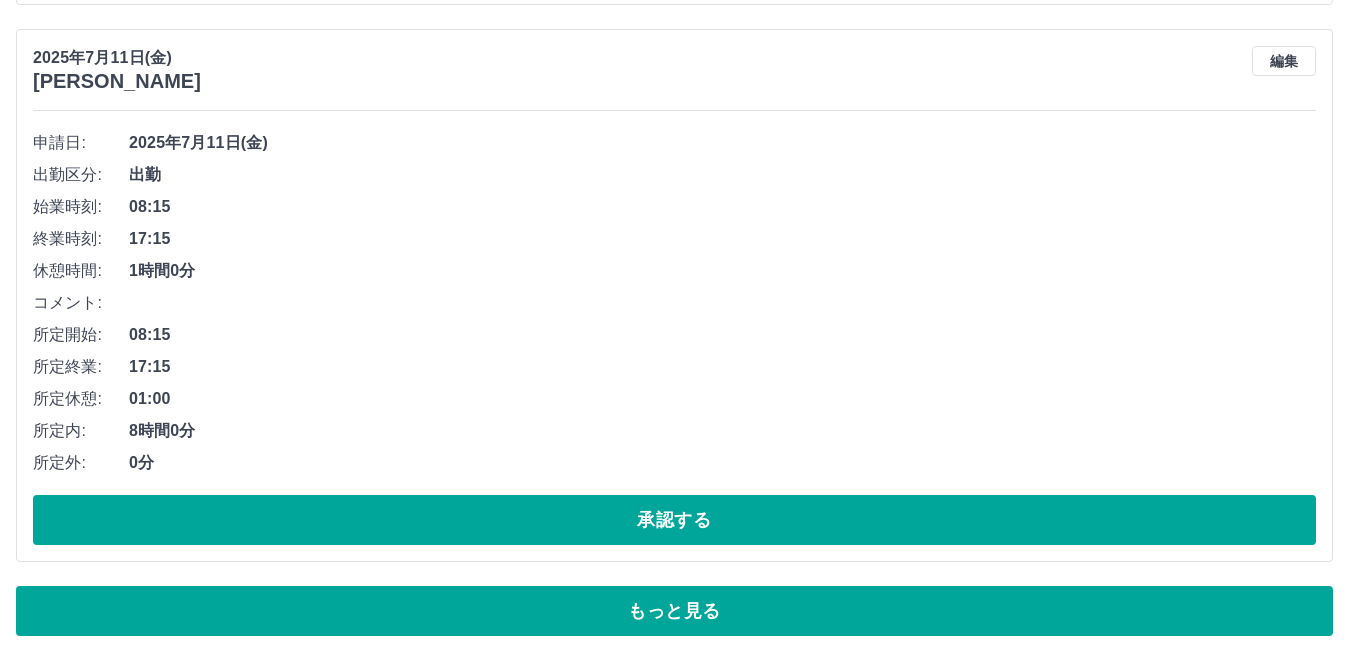 click on "もっと見る" at bounding box center (674, 611) 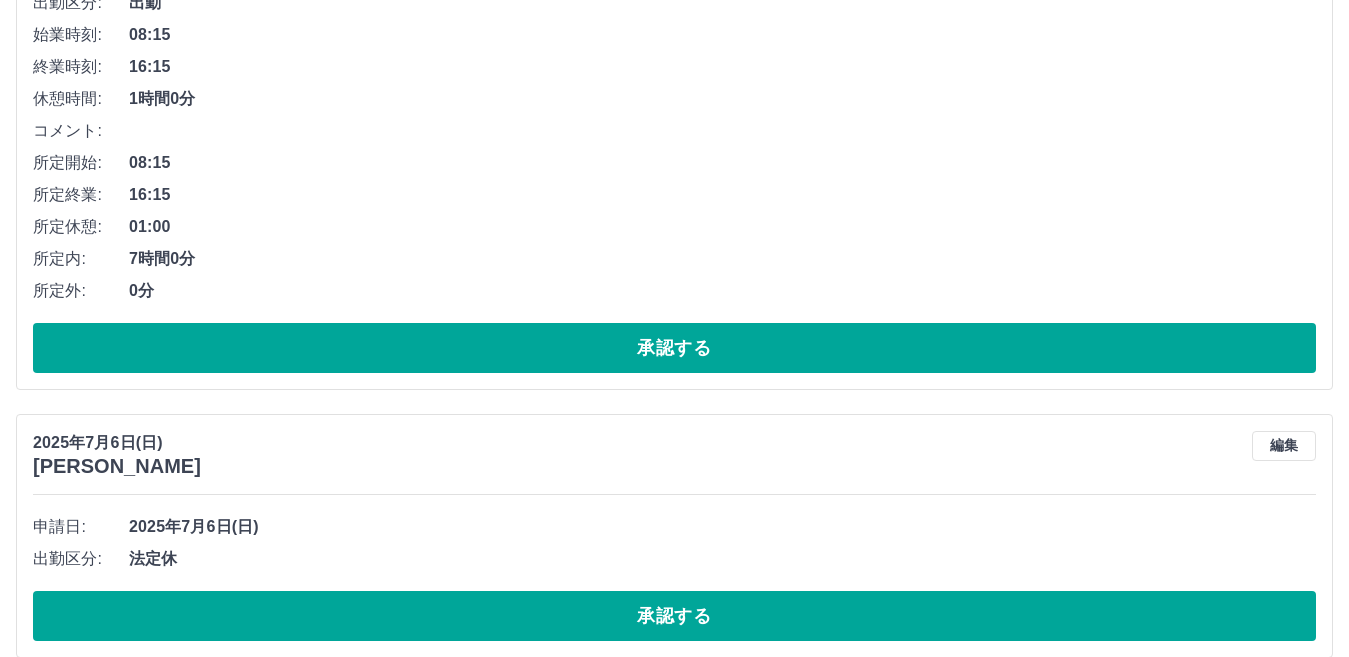 scroll, scrollTop: 17743, scrollLeft: 0, axis: vertical 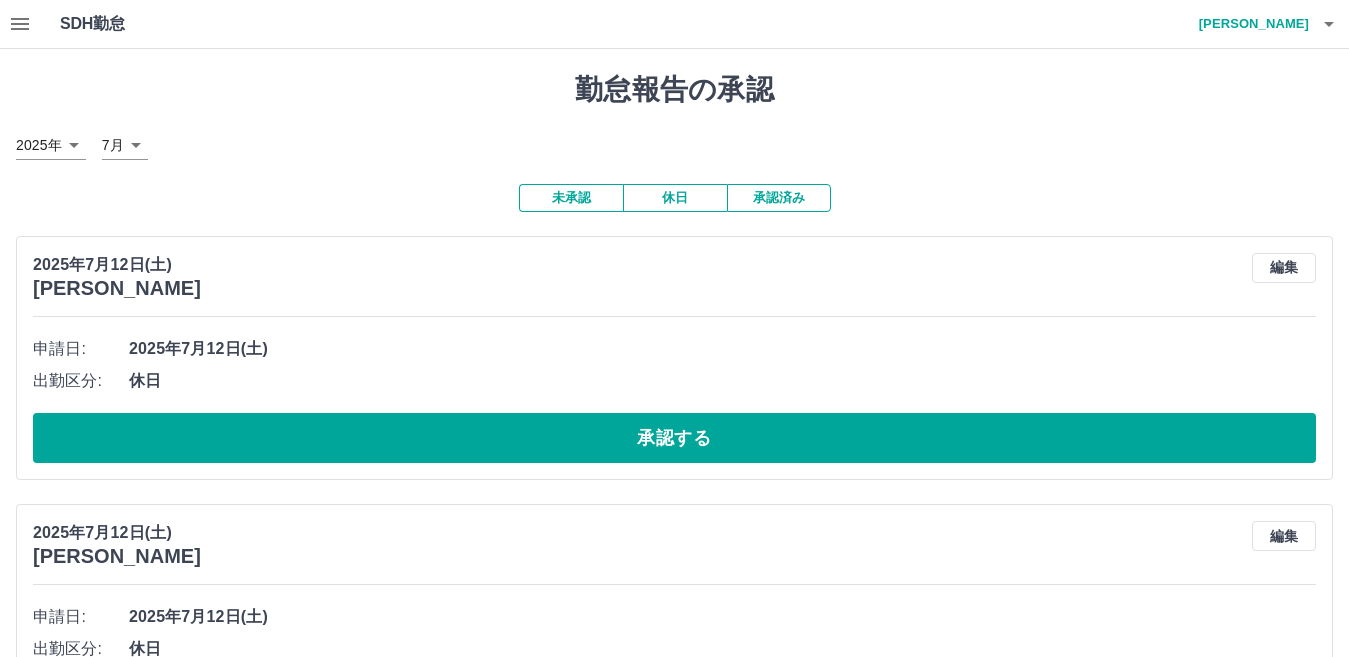click 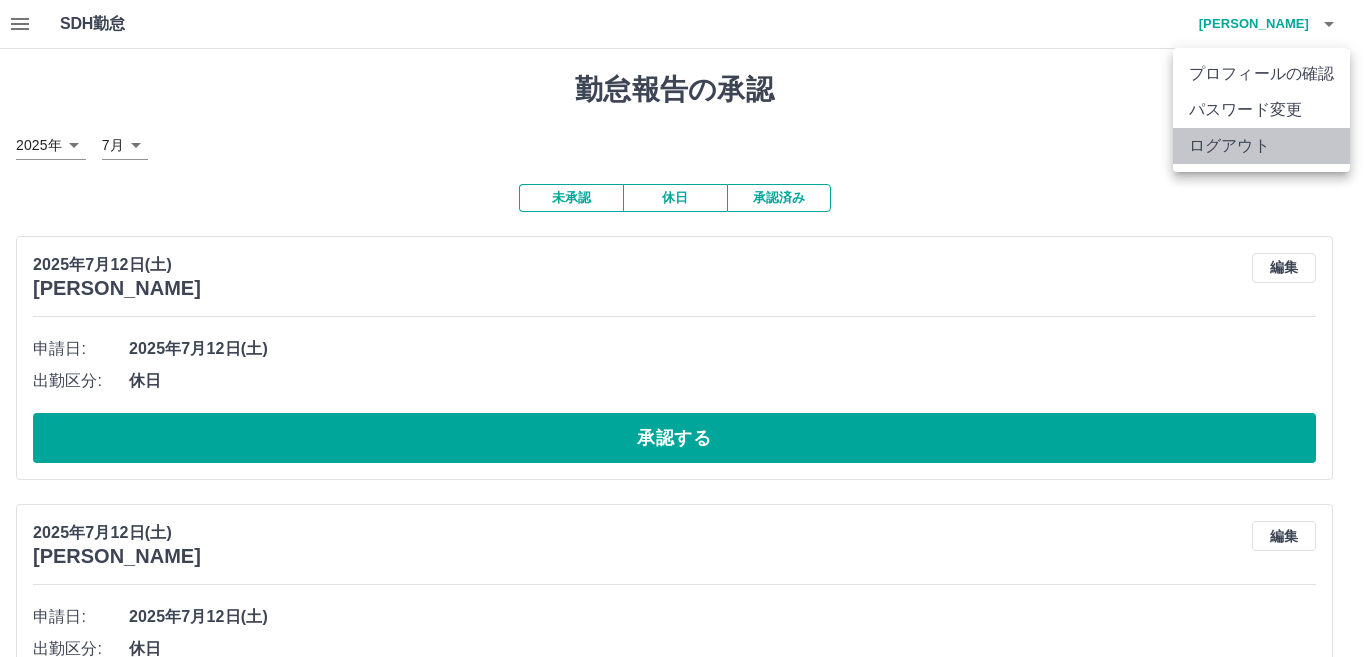 click on "ログアウト" at bounding box center (1261, 146) 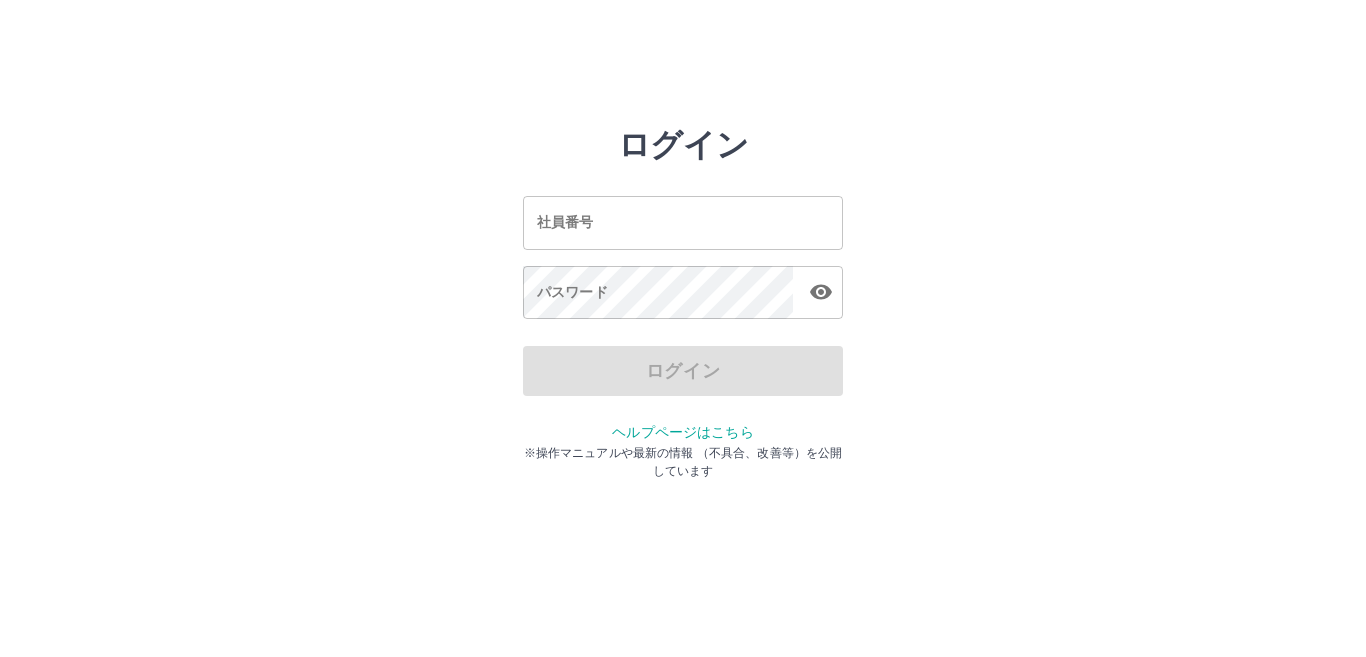 scroll, scrollTop: 0, scrollLeft: 0, axis: both 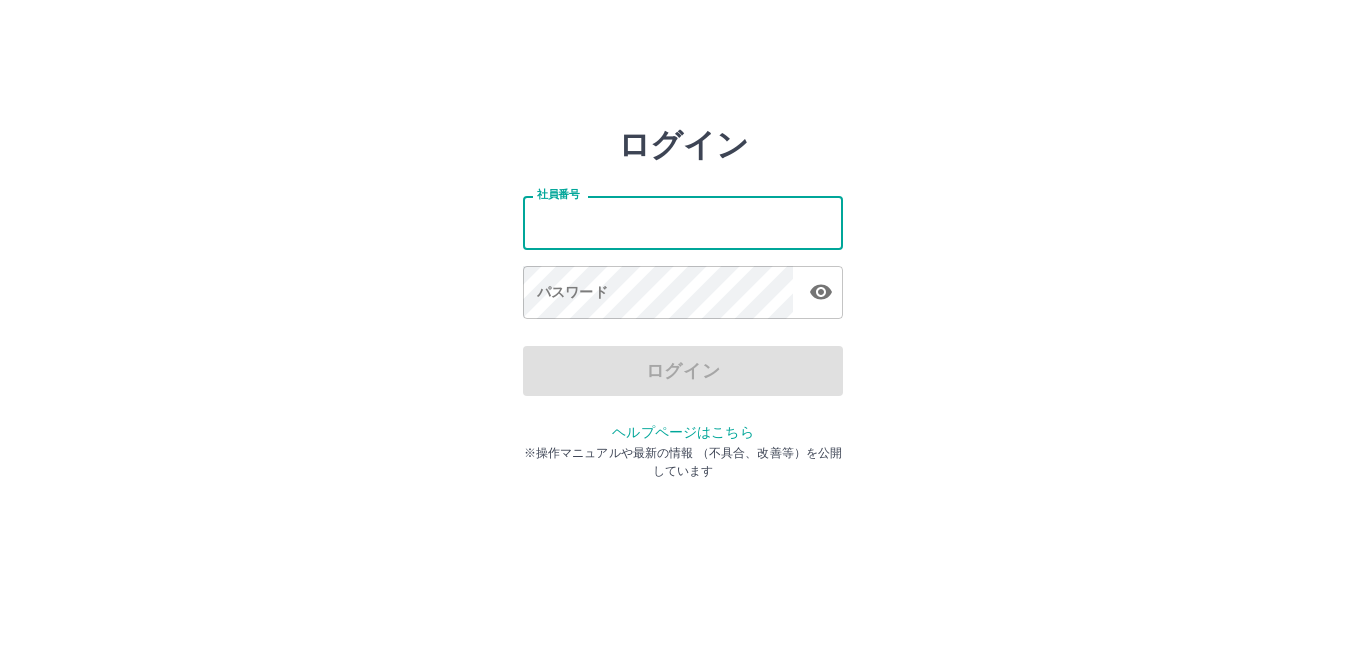 click on "社員番号" at bounding box center [683, 222] 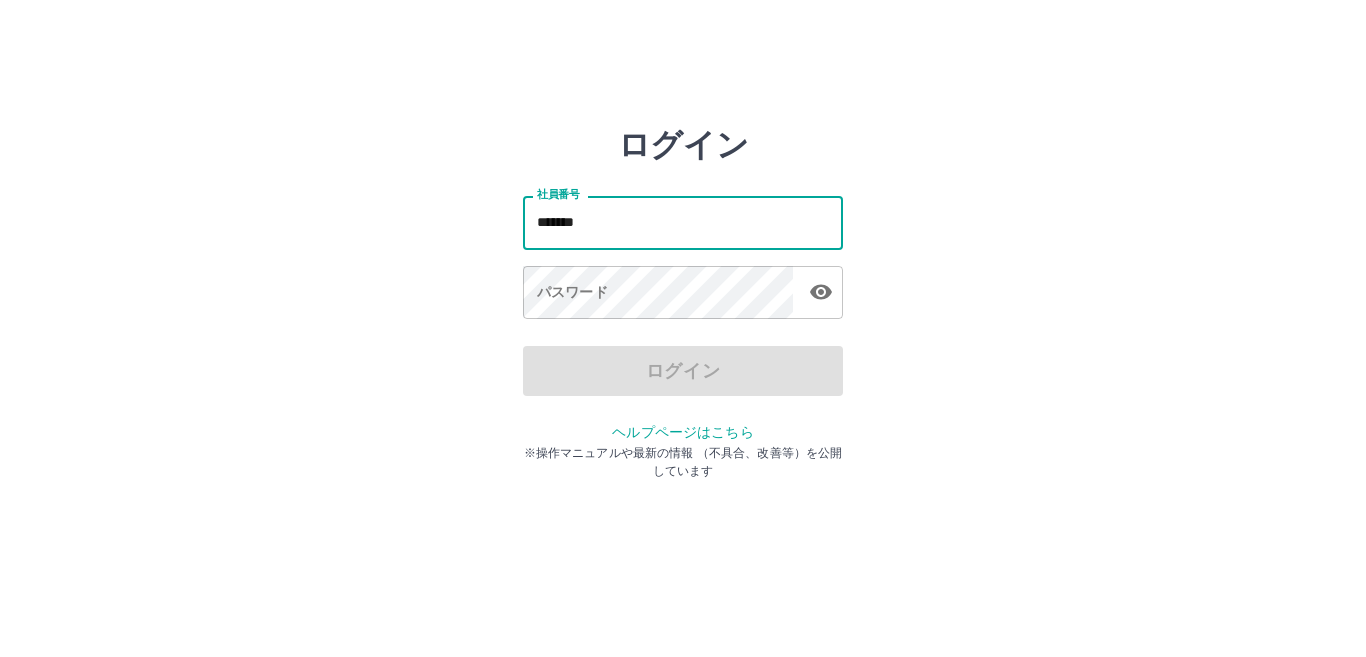 type on "*******" 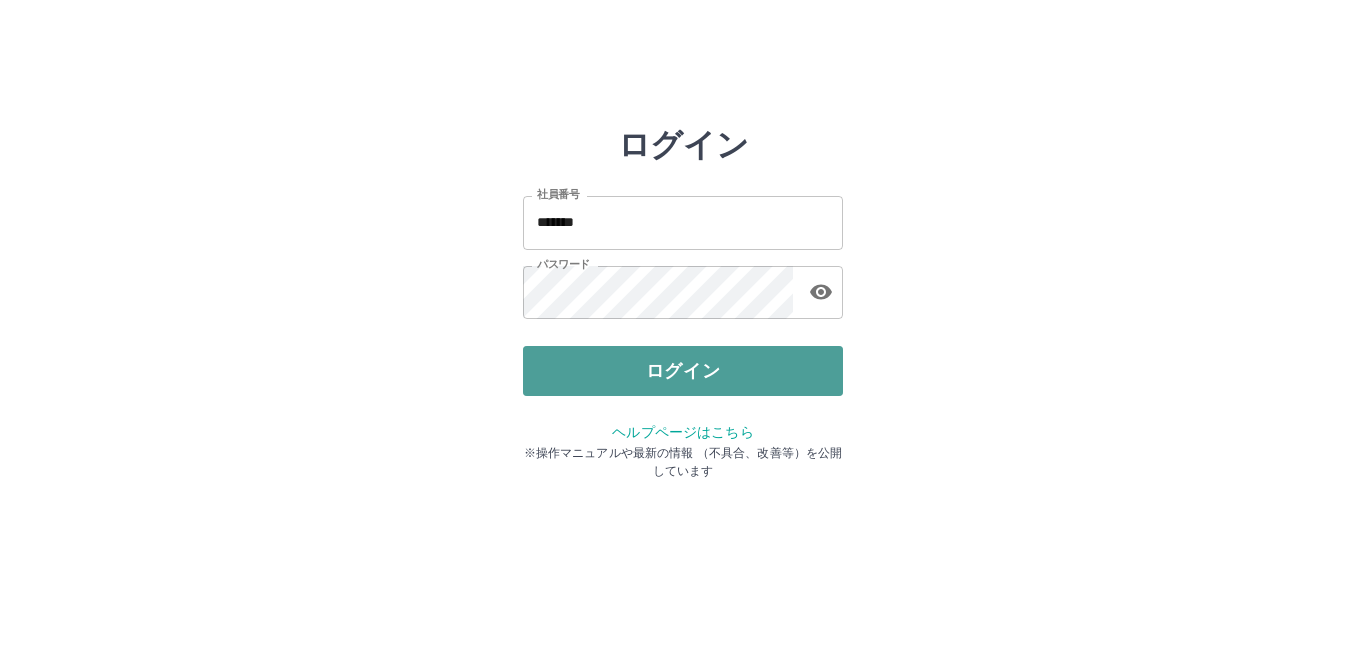 click on "ログイン" at bounding box center (683, 371) 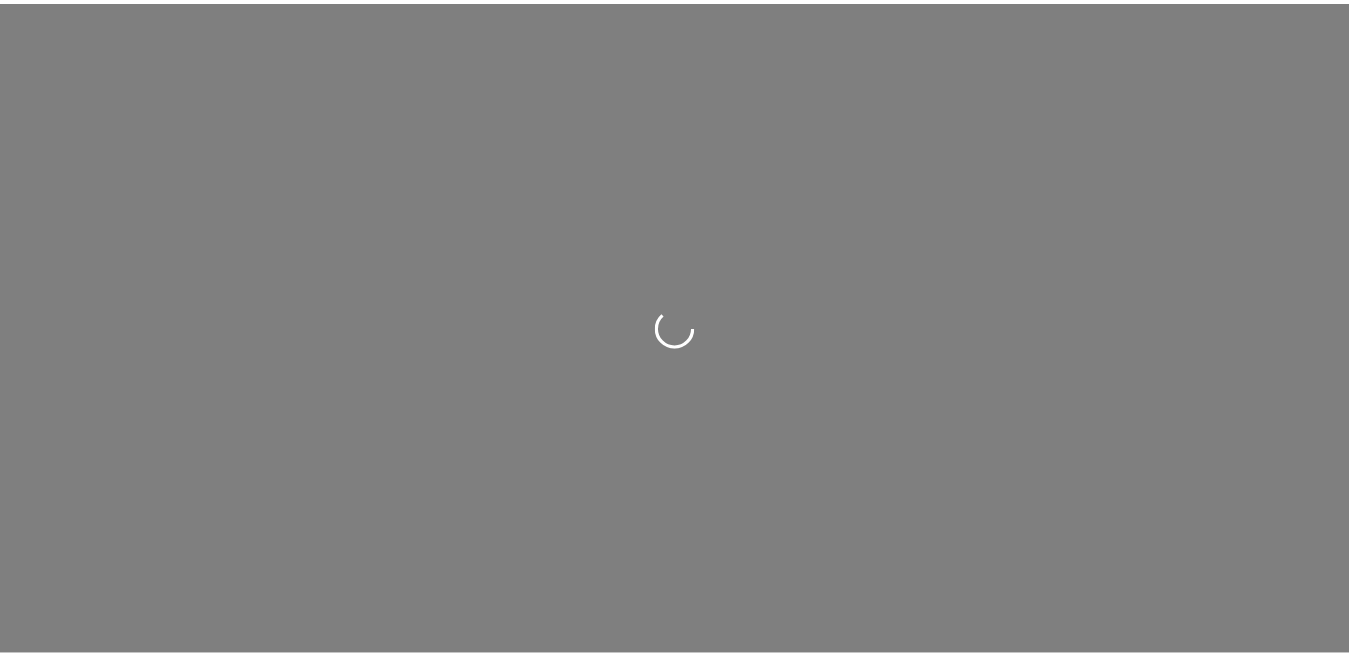 scroll, scrollTop: 0, scrollLeft: 0, axis: both 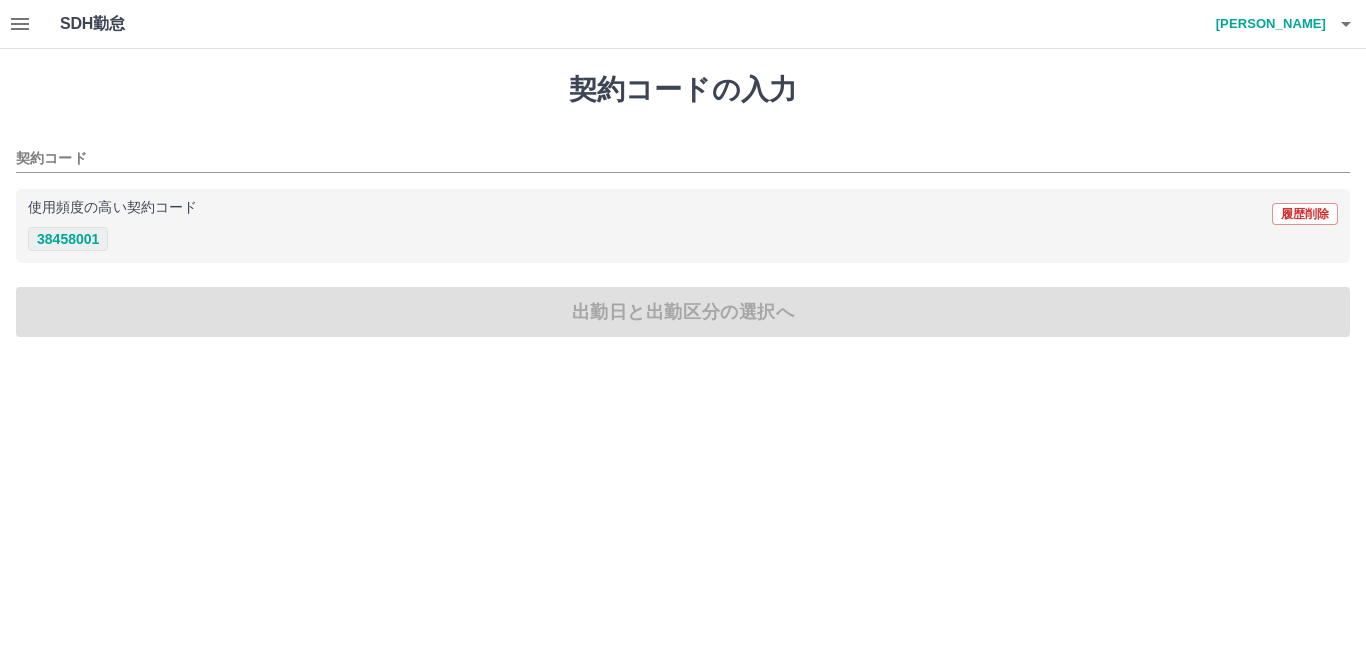 click on "38458001" at bounding box center [68, 239] 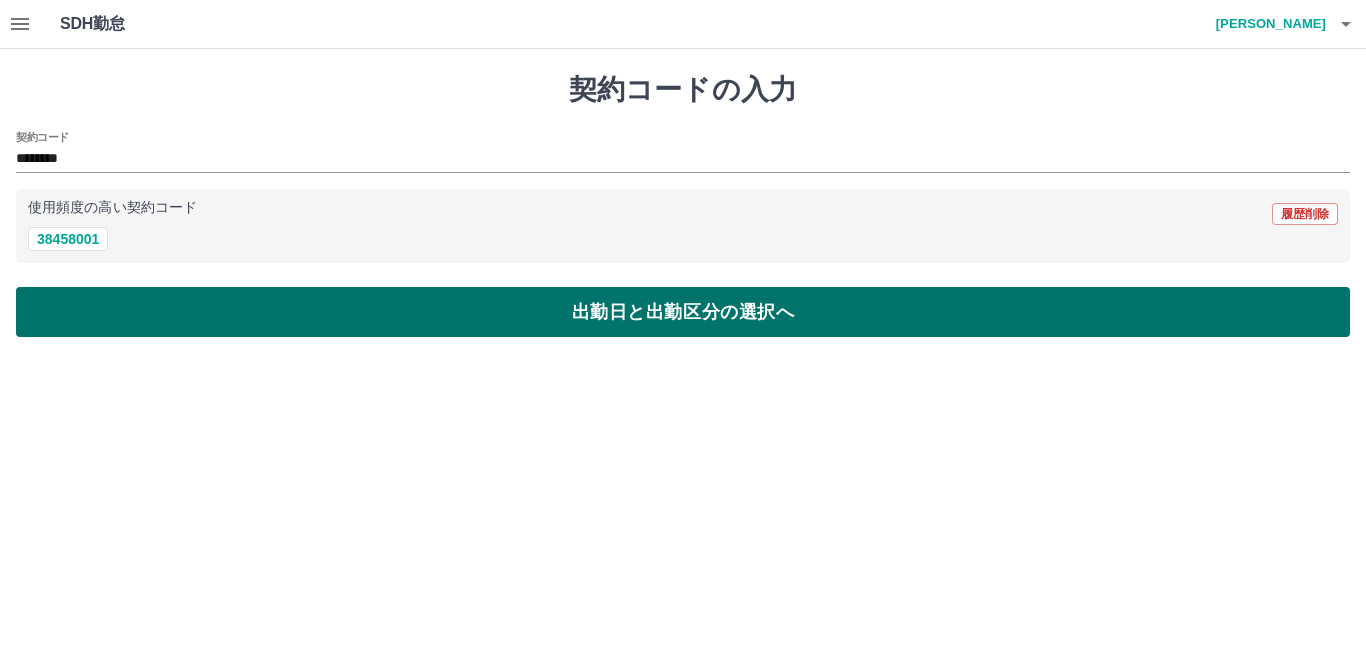 click on "出勤日と出勤区分の選択へ" at bounding box center [683, 312] 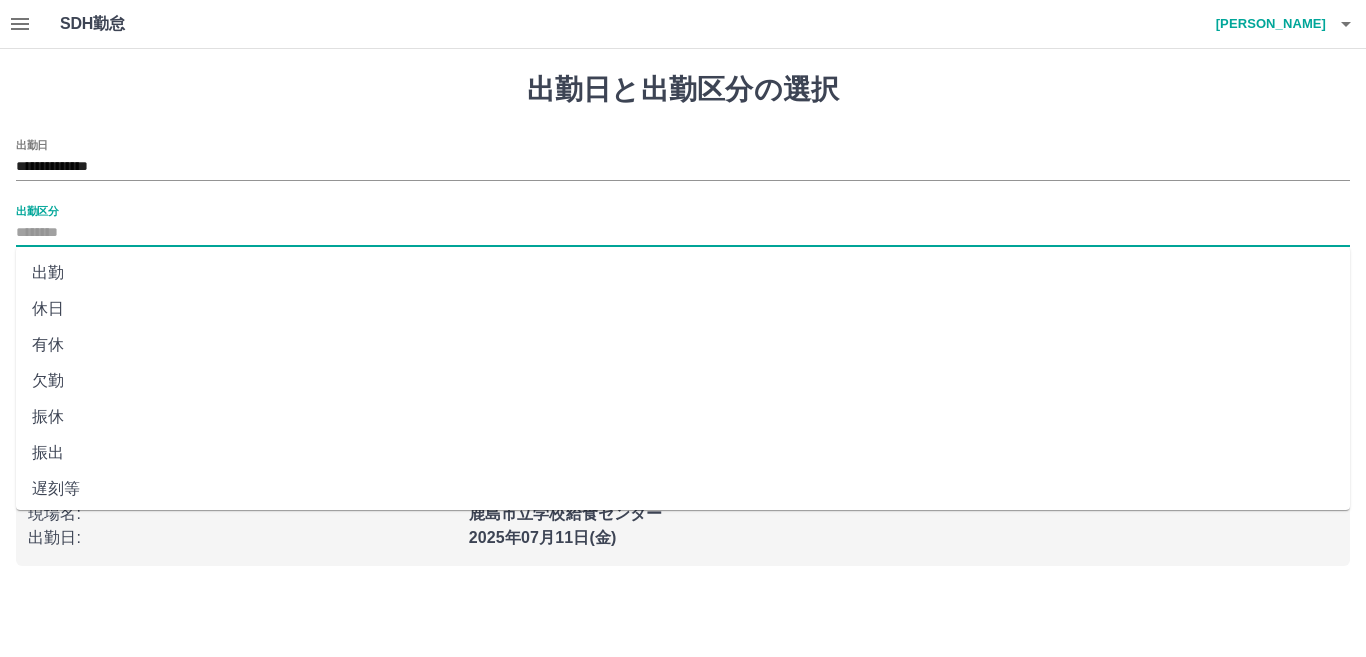 click on "出勤区分" at bounding box center (683, 233) 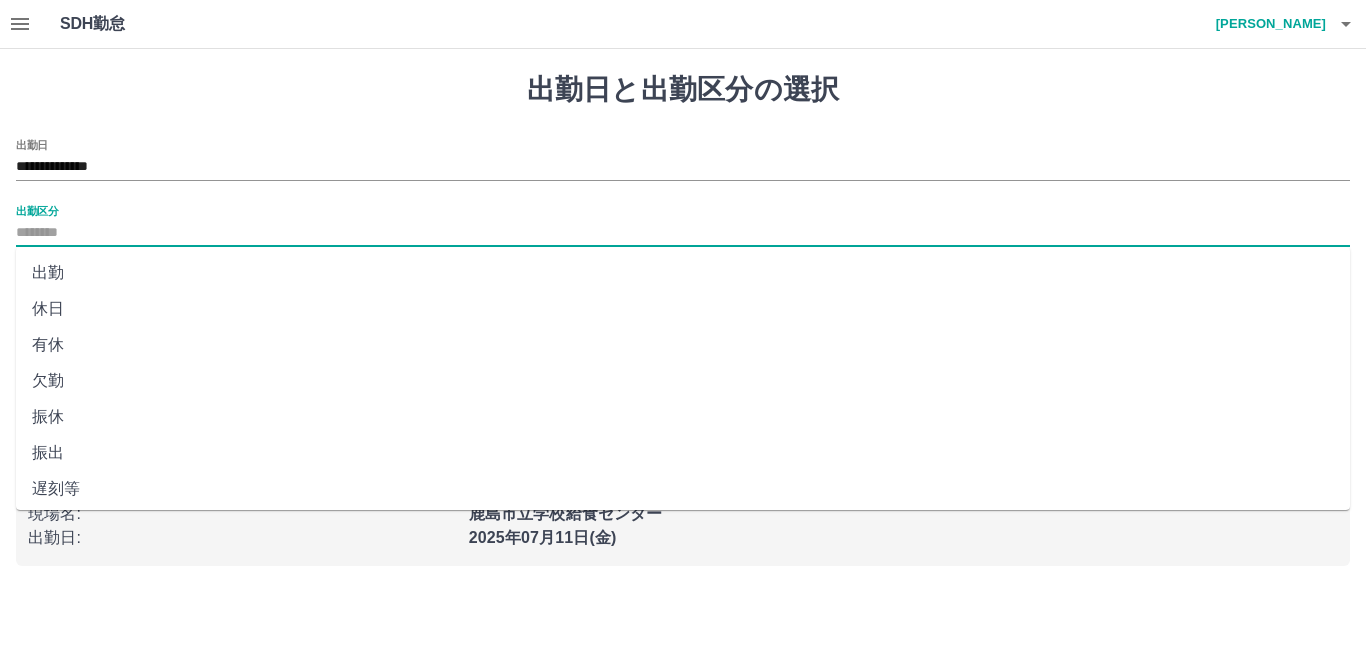 click on "出勤" at bounding box center (683, 273) 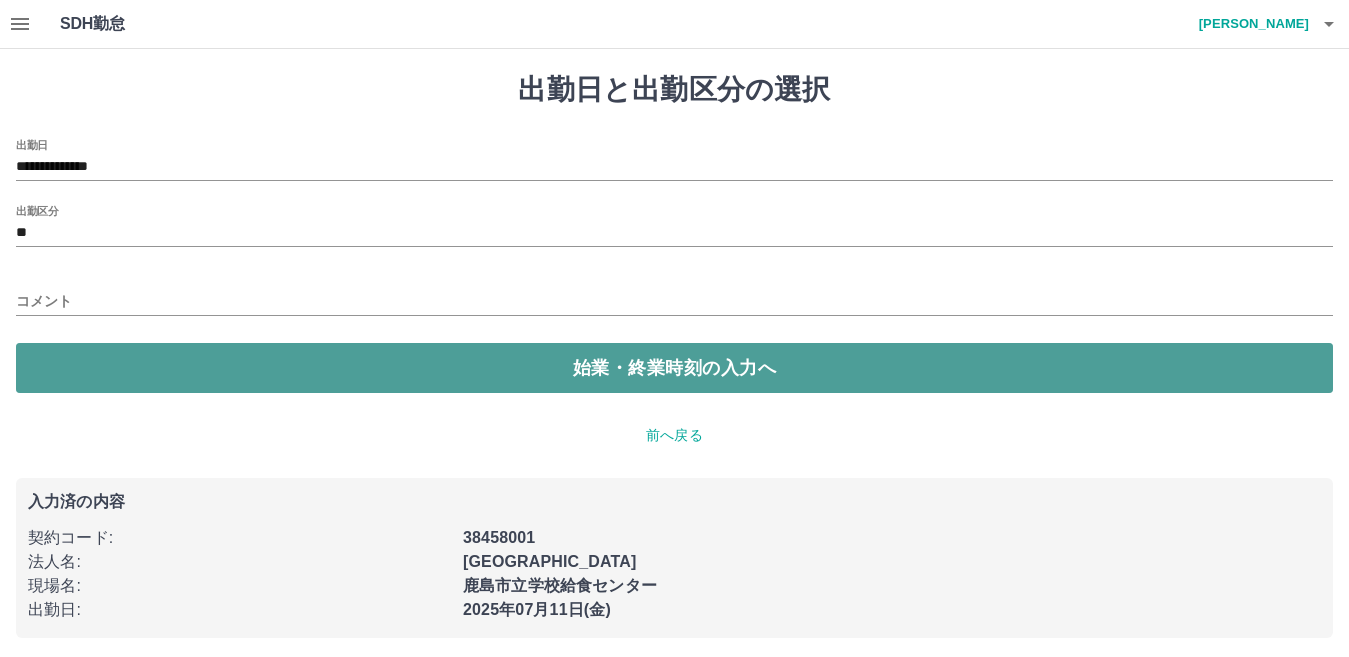 click on "始業・終業時刻の入力へ" at bounding box center (674, 368) 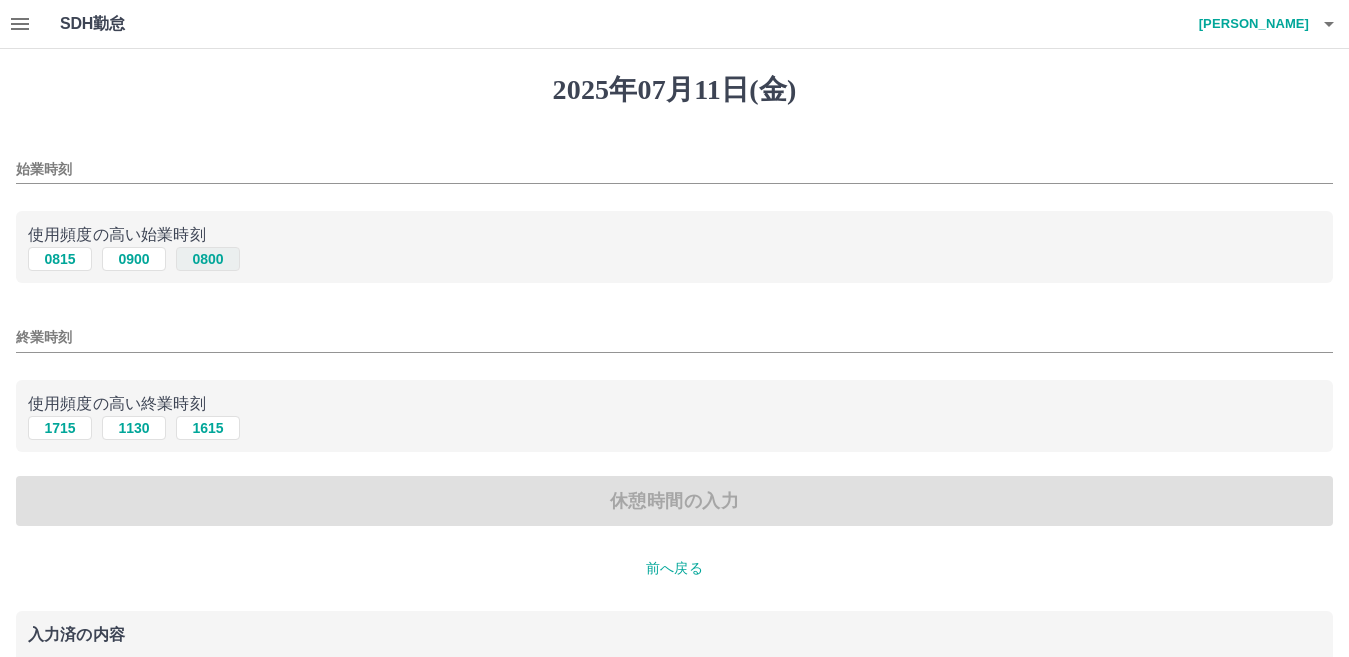 click on "0800" at bounding box center (208, 259) 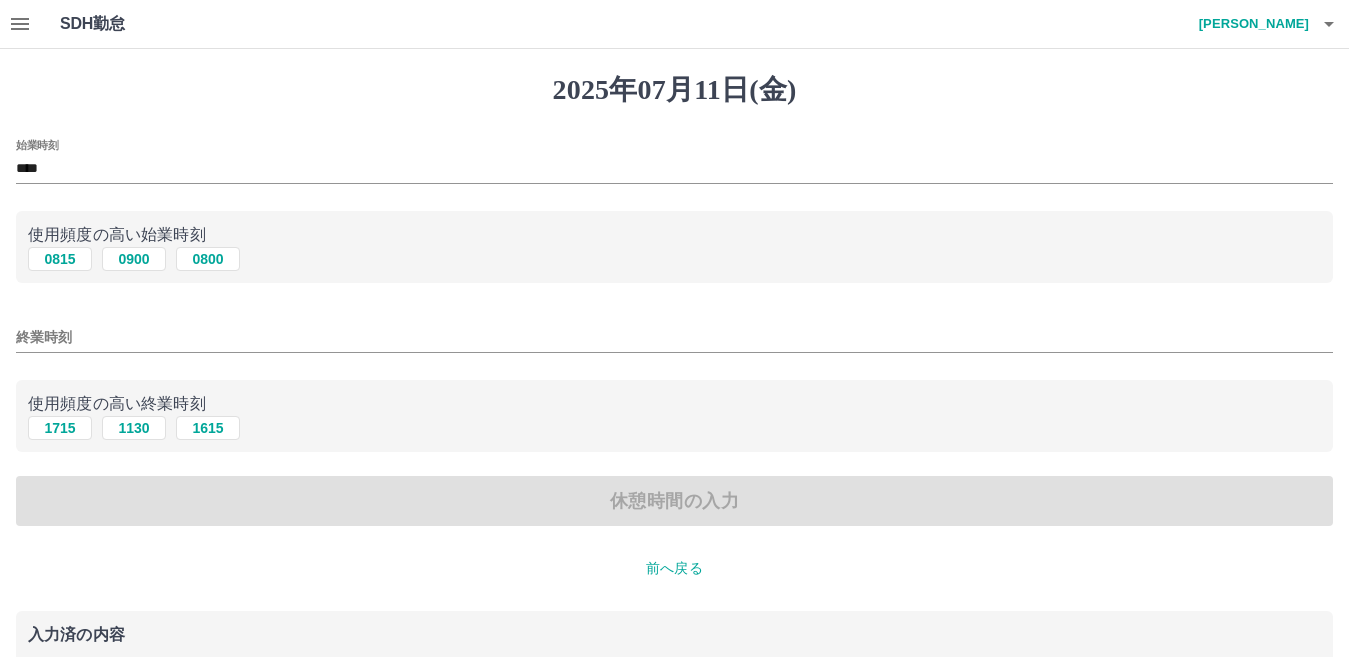click on "終業時刻" at bounding box center [674, 337] 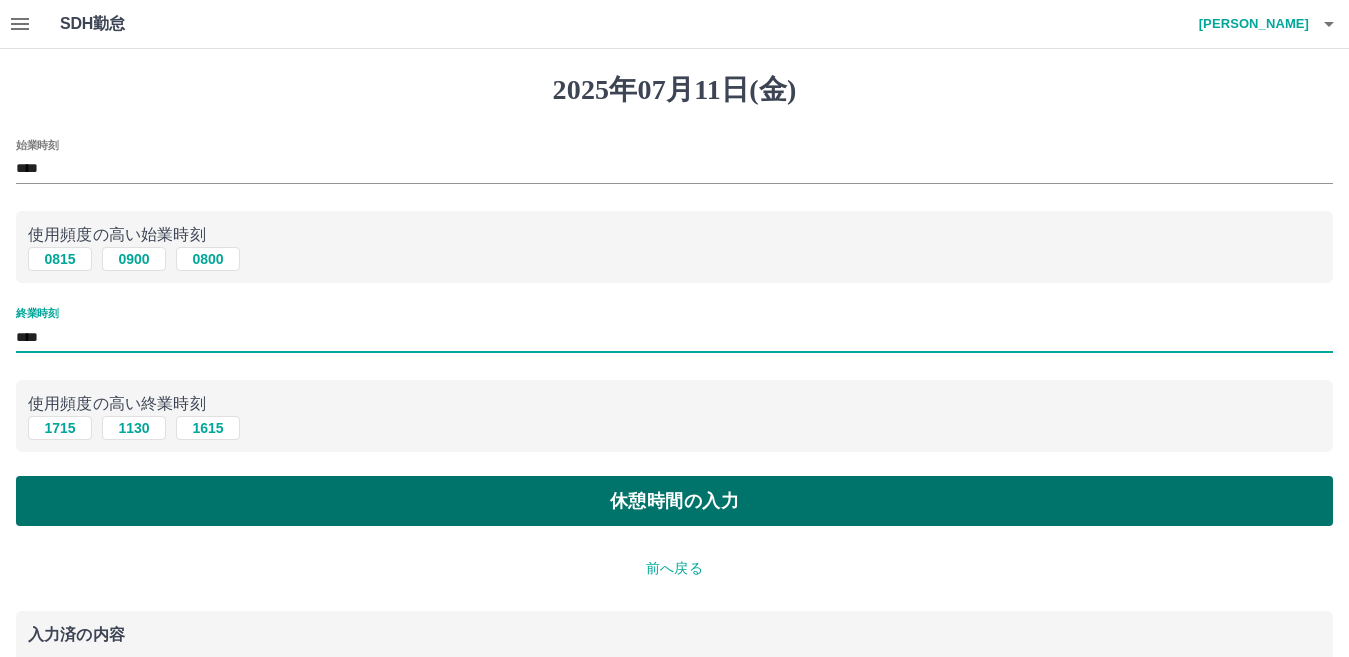 type on "****" 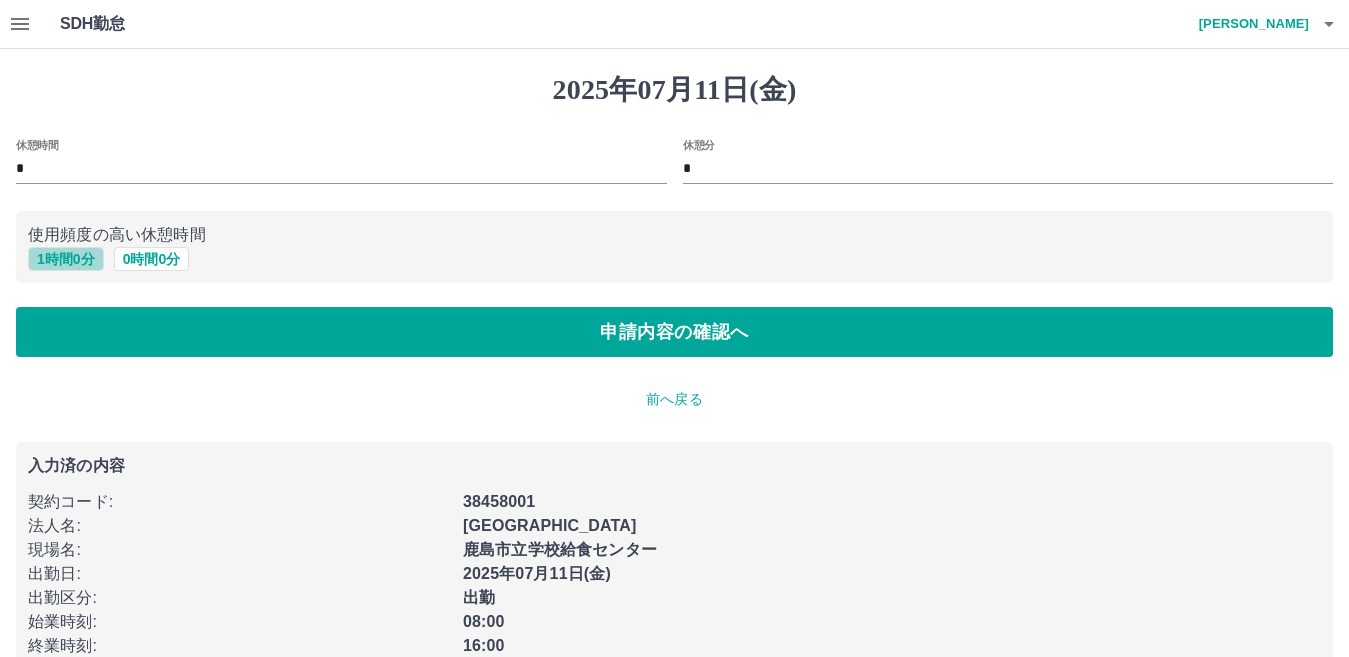 click on "1 時間 0 分" at bounding box center [66, 259] 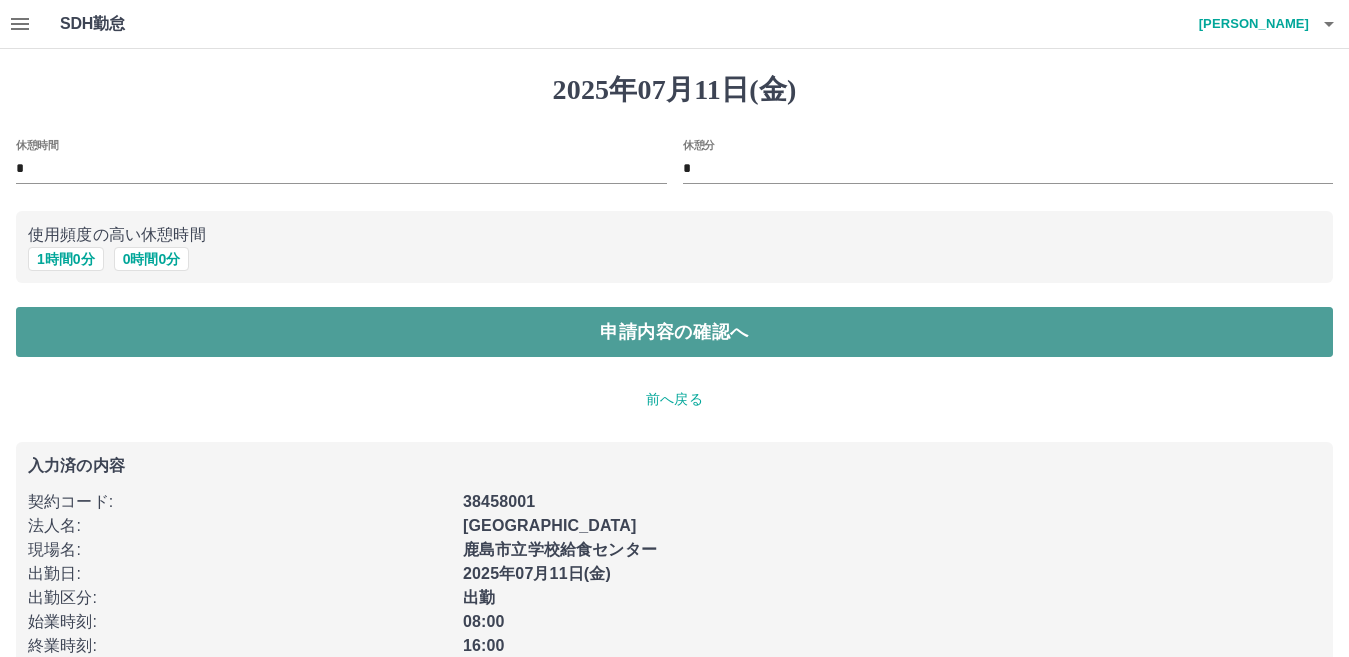 click on "申請内容の確認へ" at bounding box center (674, 332) 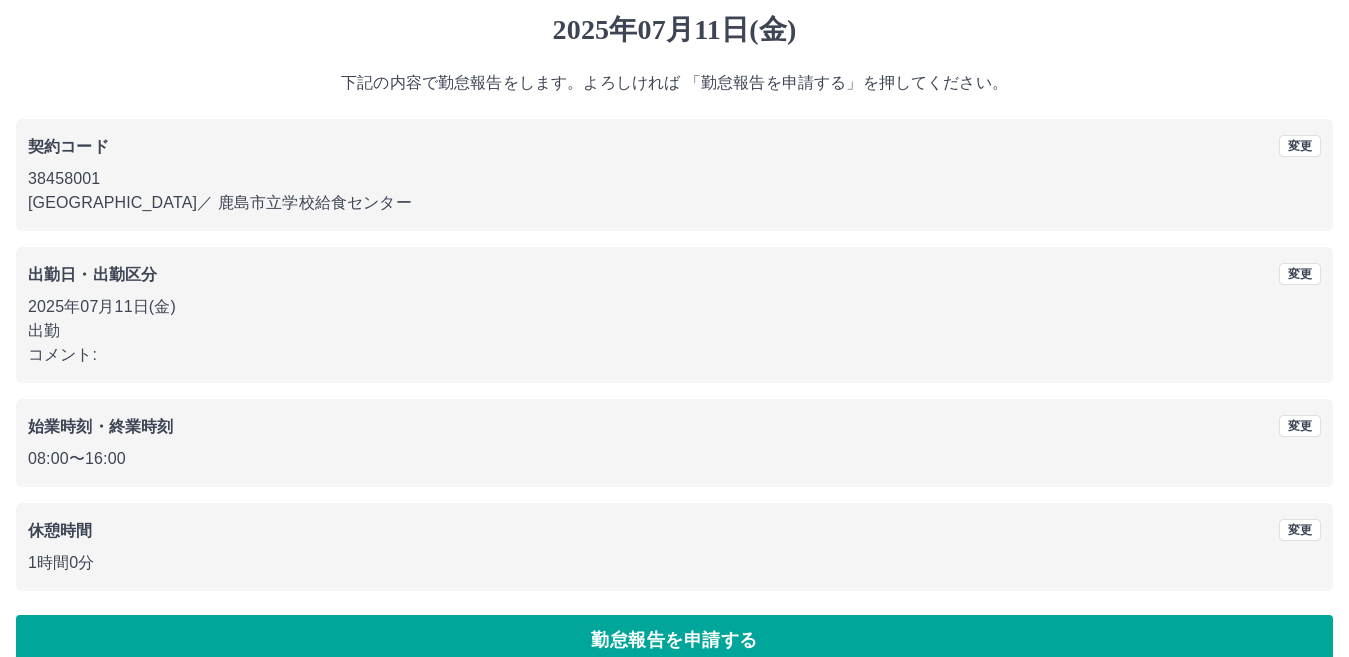 scroll, scrollTop: 92, scrollLeft: 0, axis: vertical 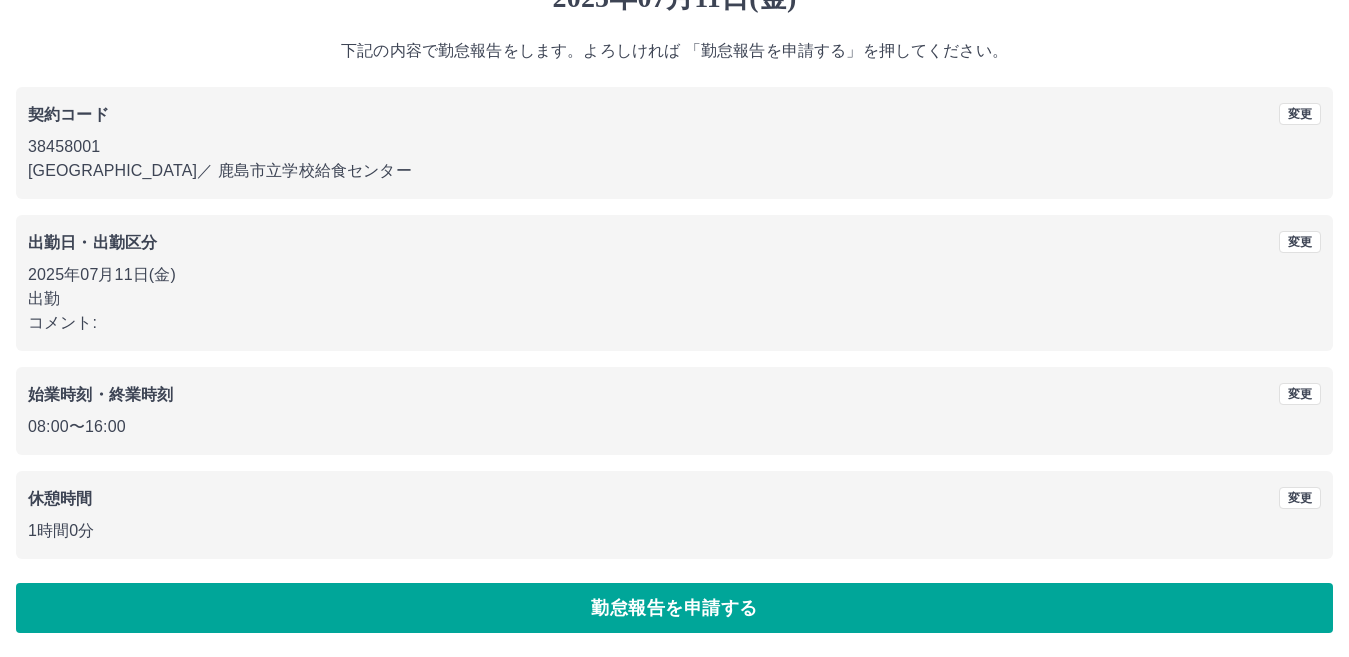 click on "勤怠報告を申請する" at bounding box center [674, 608] 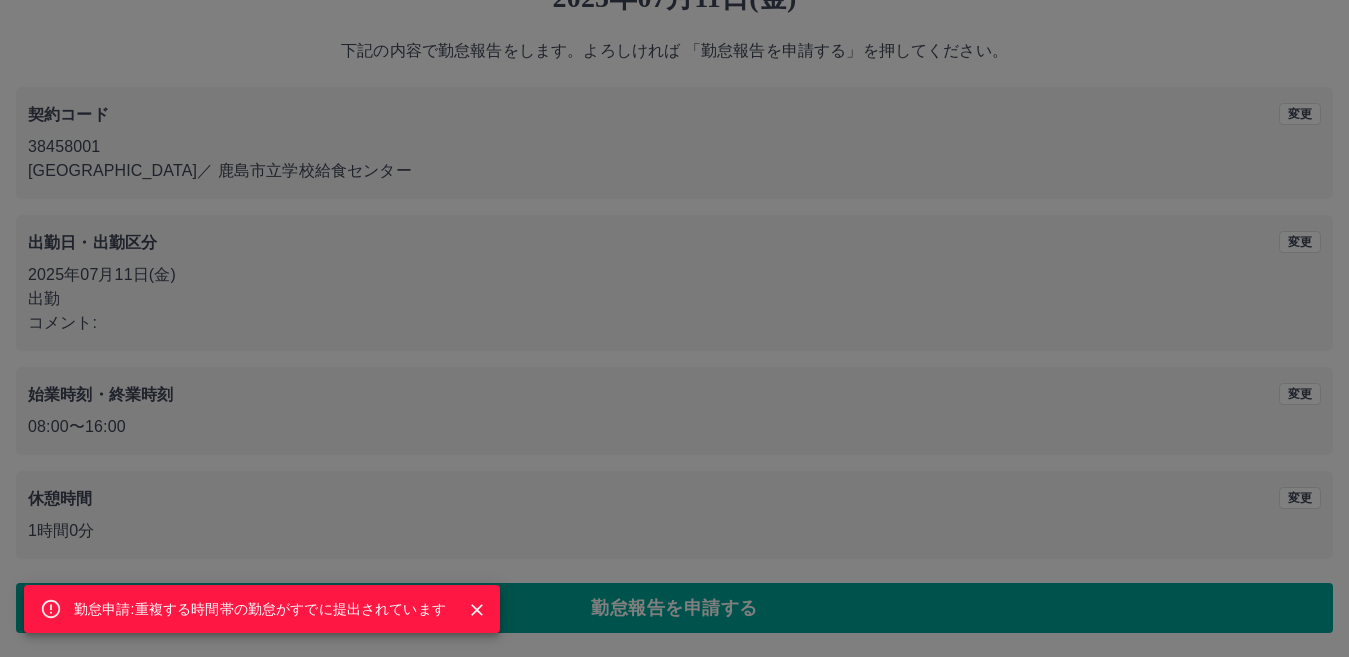 click 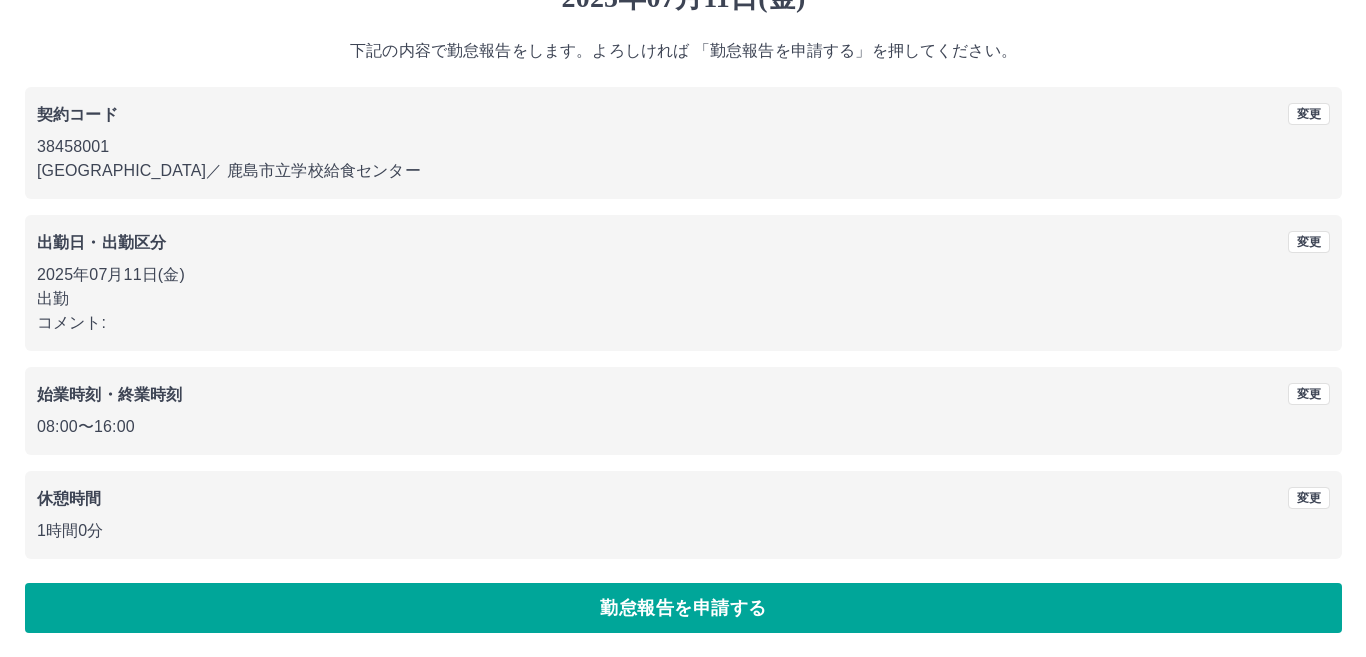 scroll, scrollTop: 0, scrollLeft: 0, axis: both 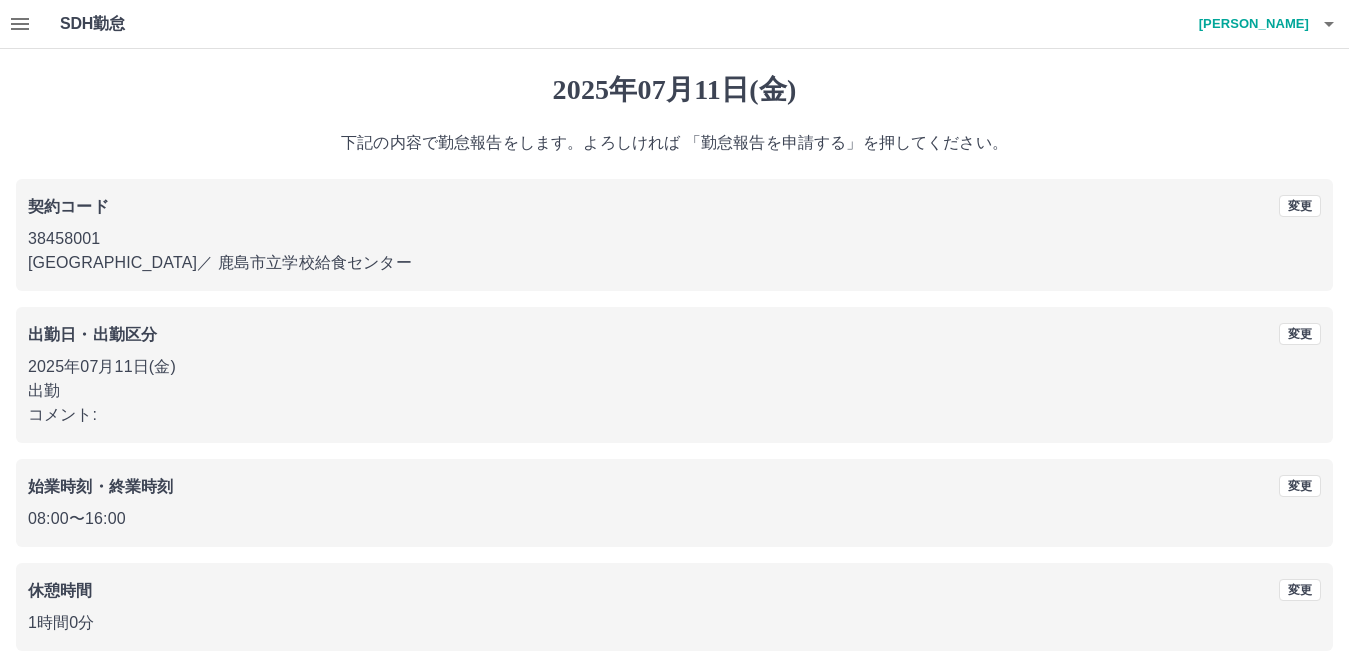 click 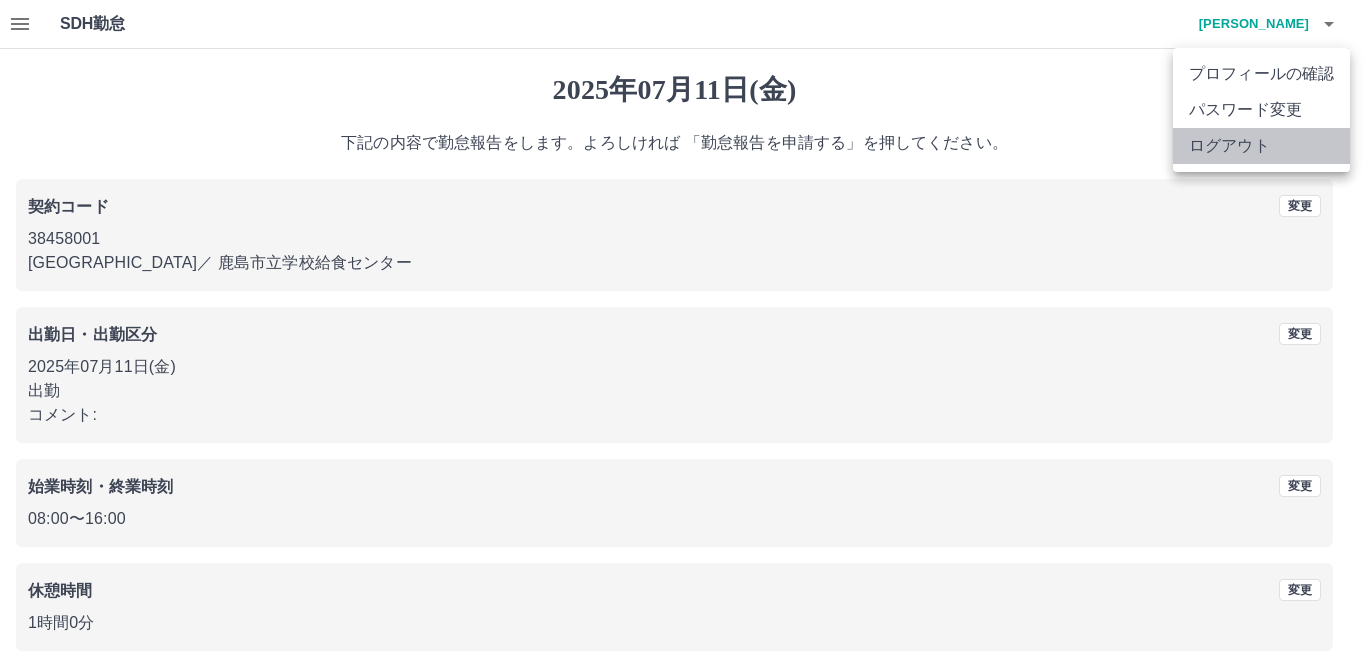 click on "ログアウト" at bounding box center (1261, 146) 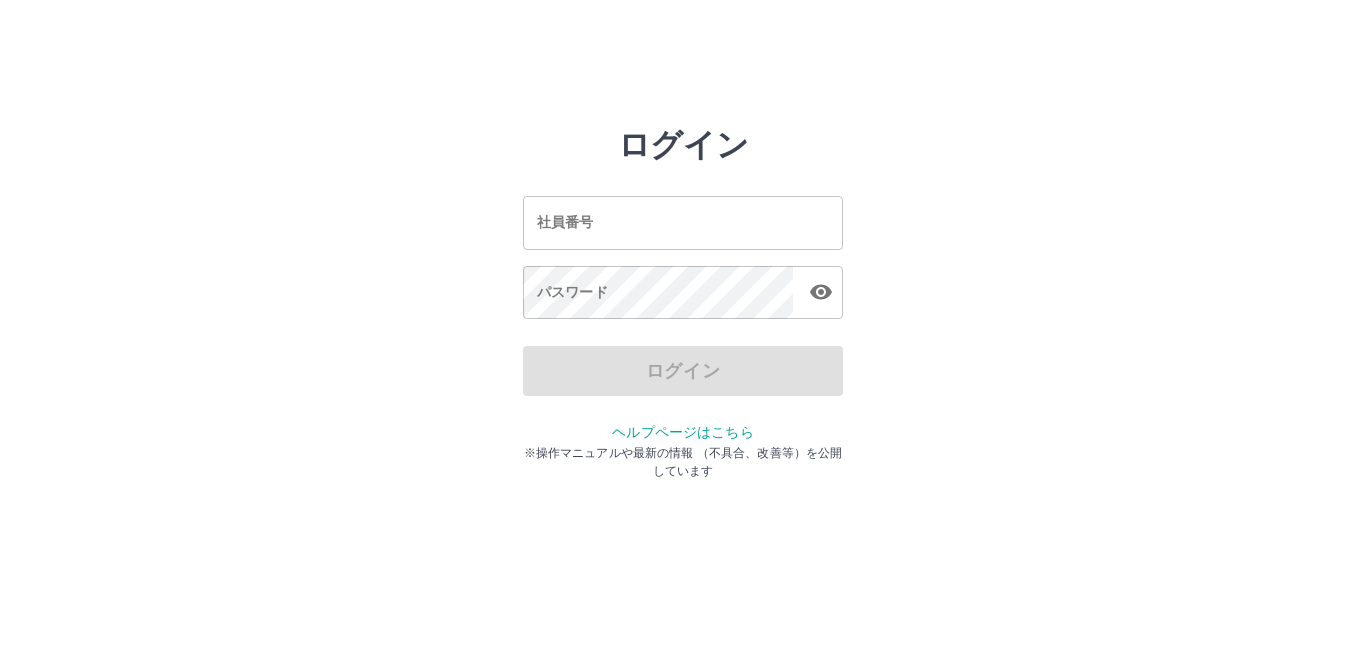 scroll, scrollTop: 0, scrollLeft: 0, axis: both 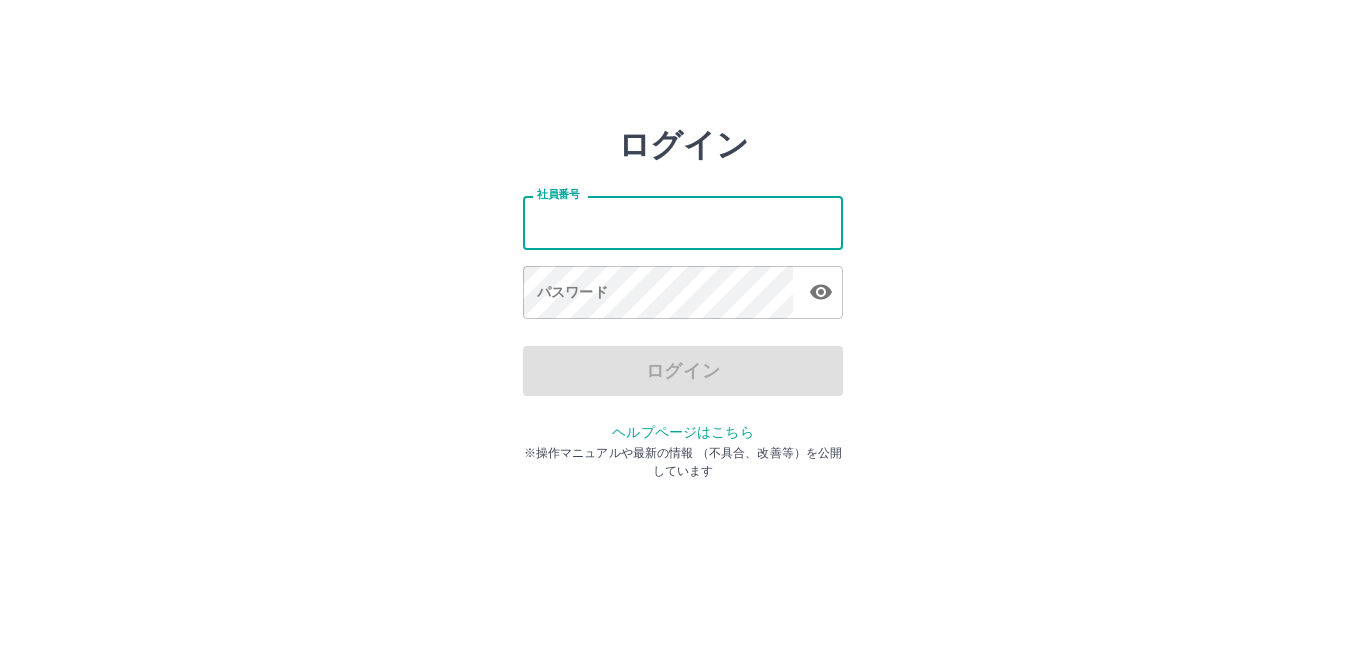 click on "社員番号" at bounding box center (683, 222) 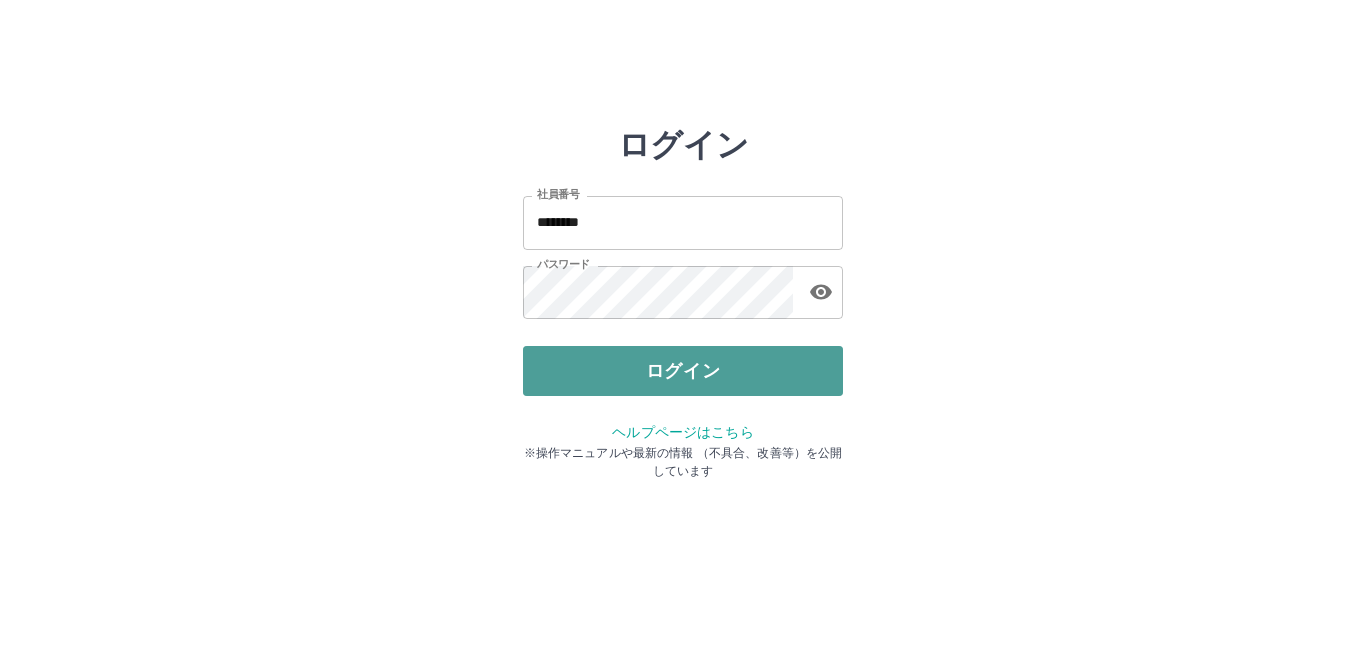 click on "ログイン" at bounding box center [683, 371] 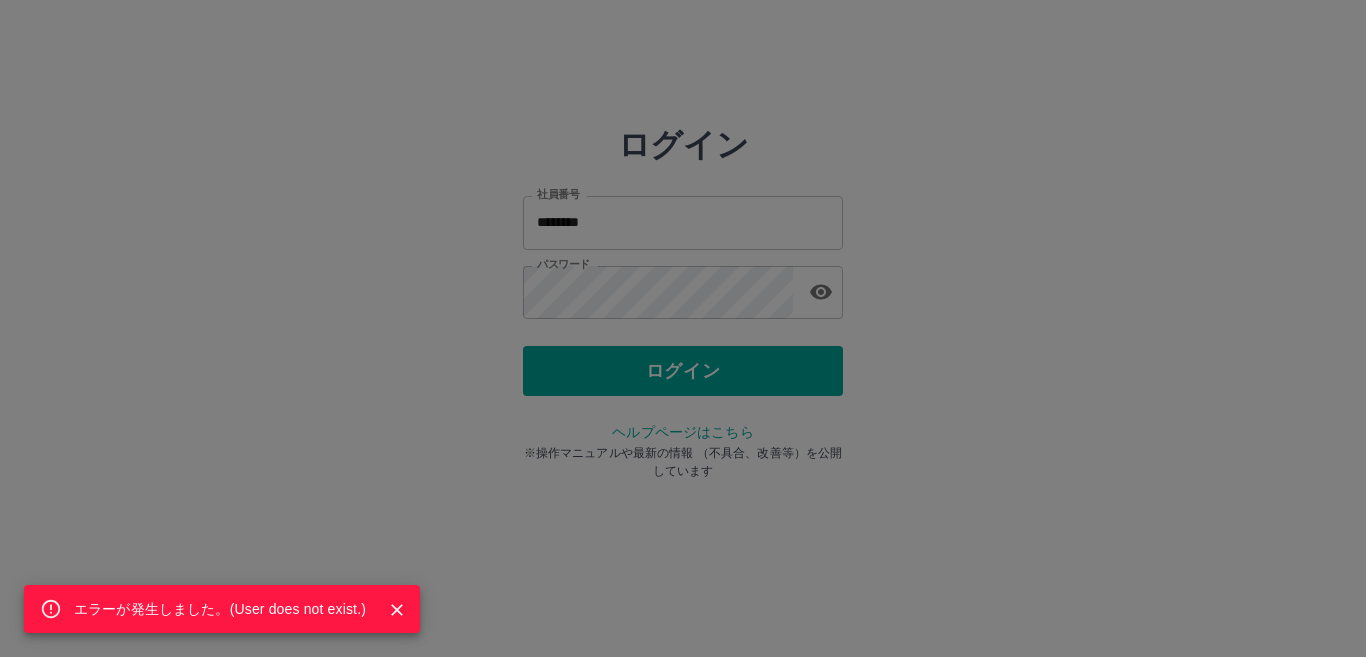 click on "エラーが発生しました。( User does not exist. )" at bounding box center (683, 328) 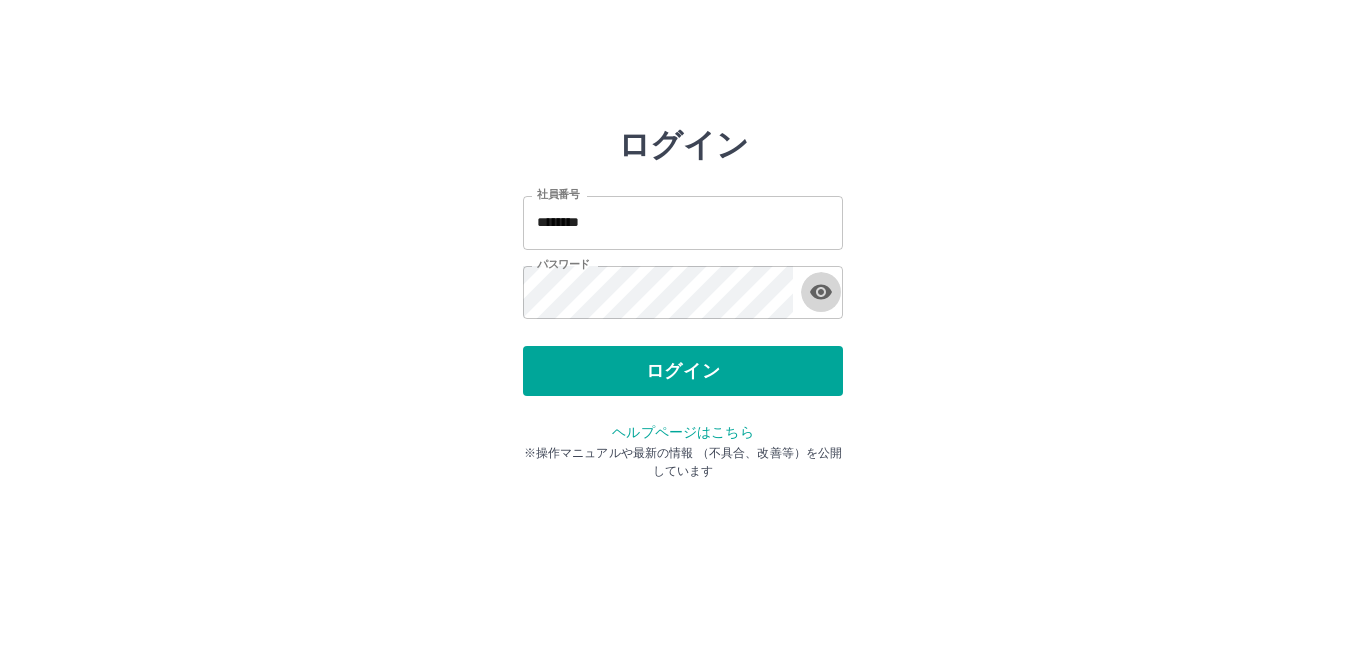 click 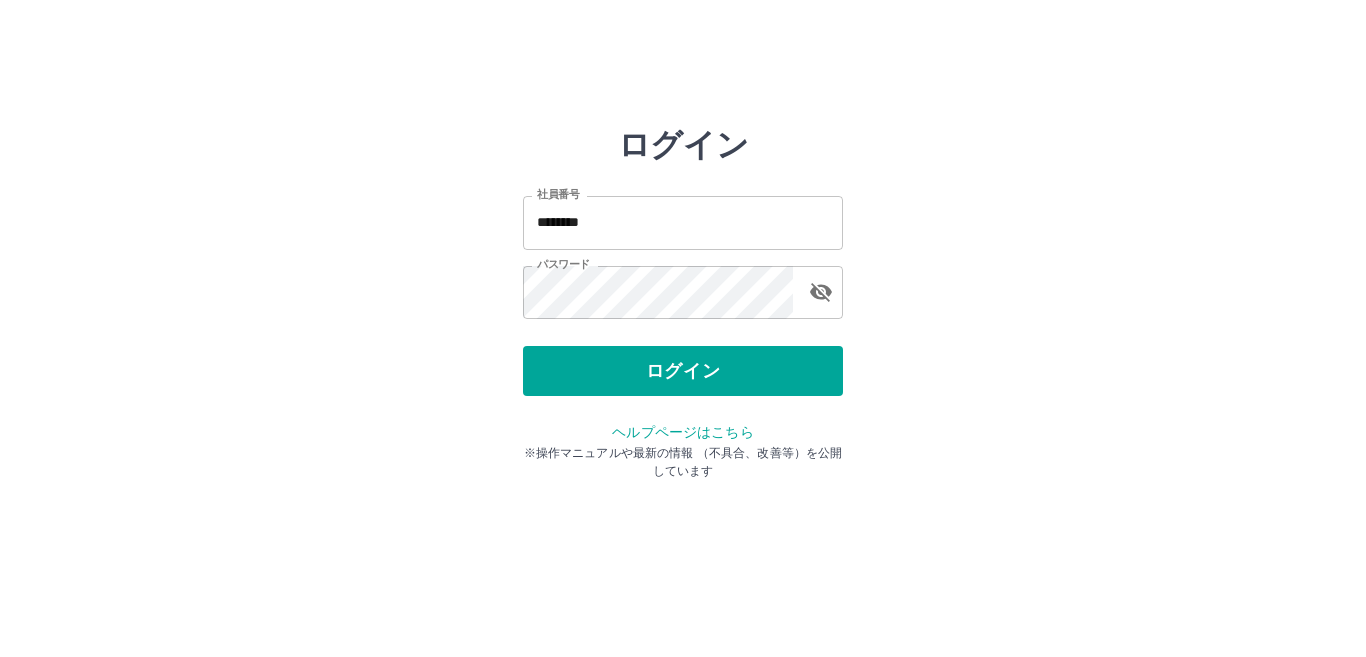 click on "********" at bounding box center [683, 222] 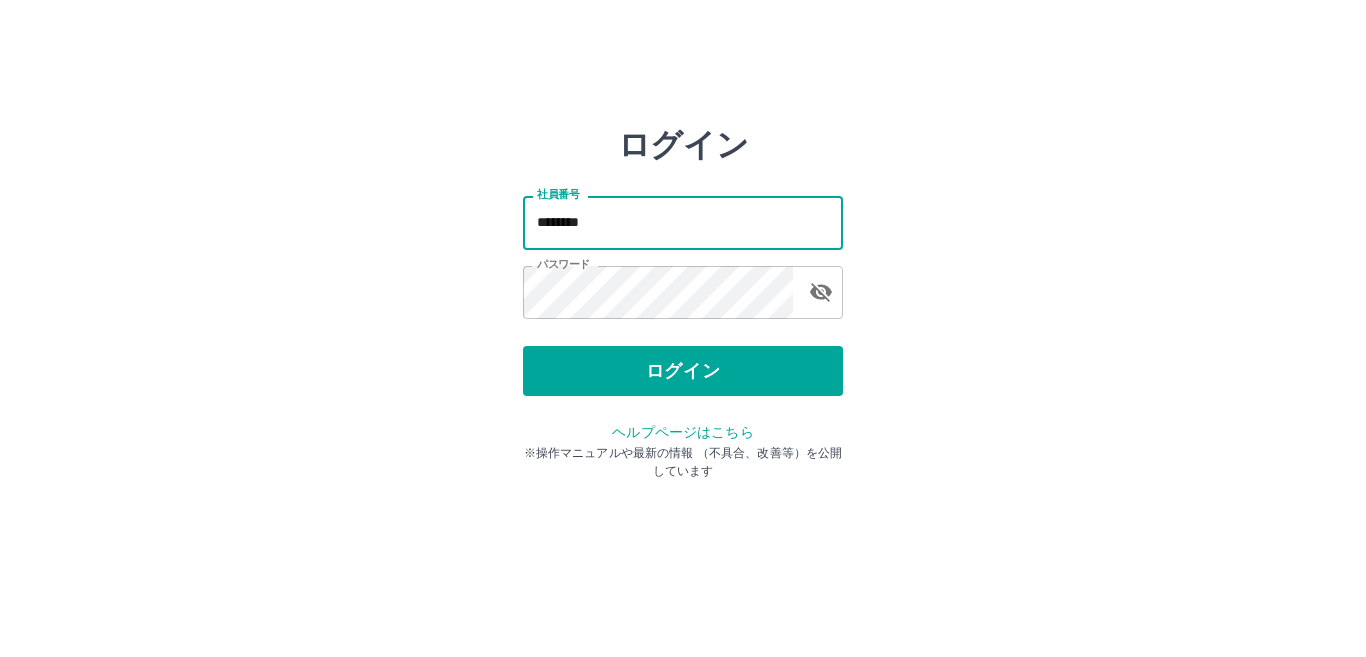 click on "********" at bounding box center [683, 222] 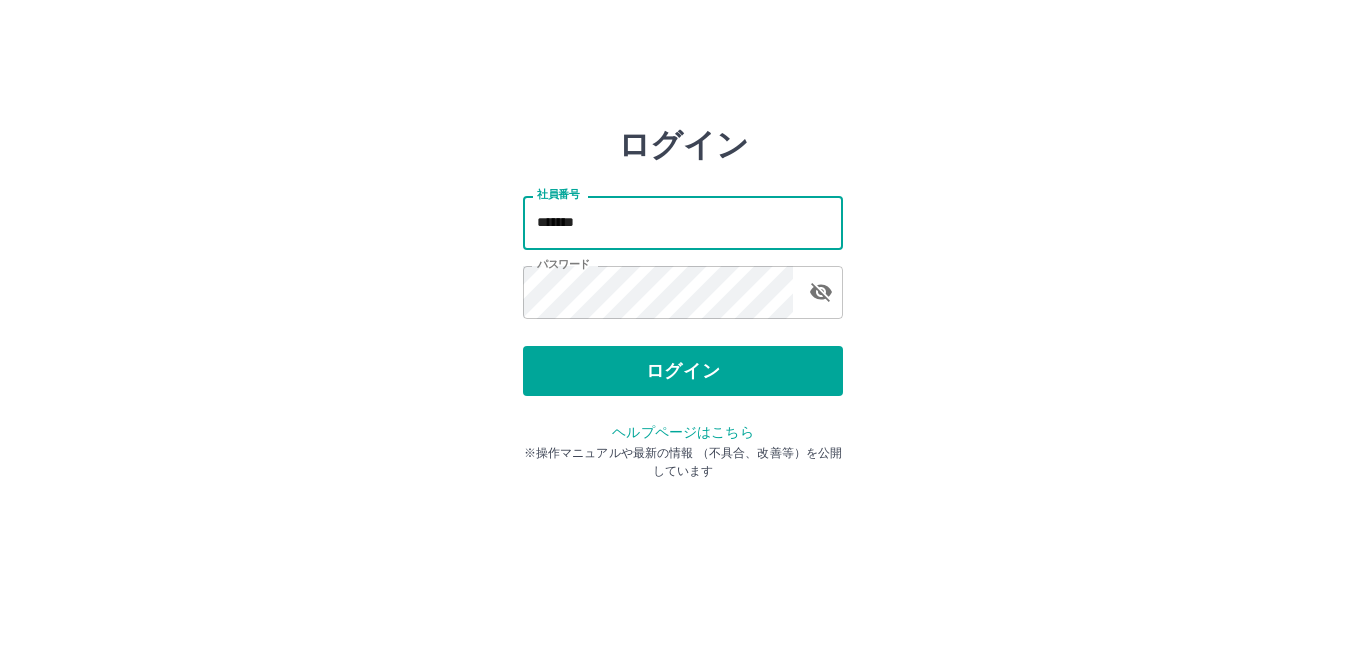 type on "*******" 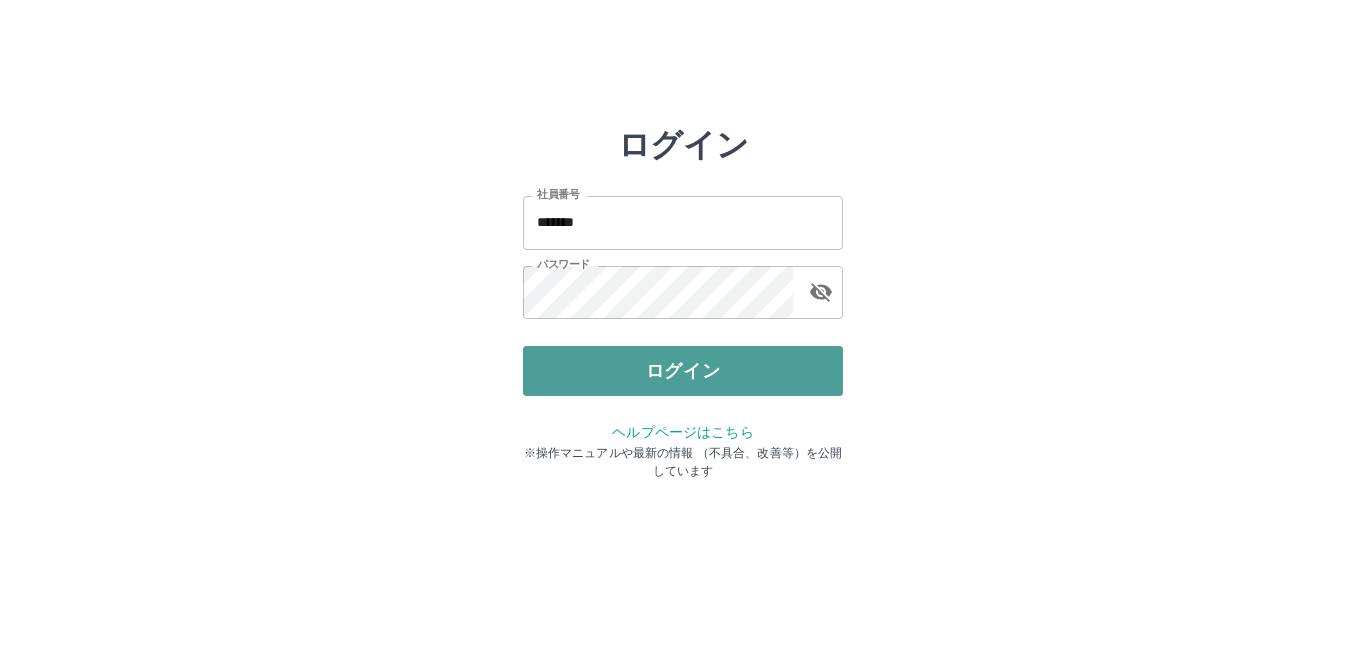 click on "ログイン" at bounding box center (683, 371) 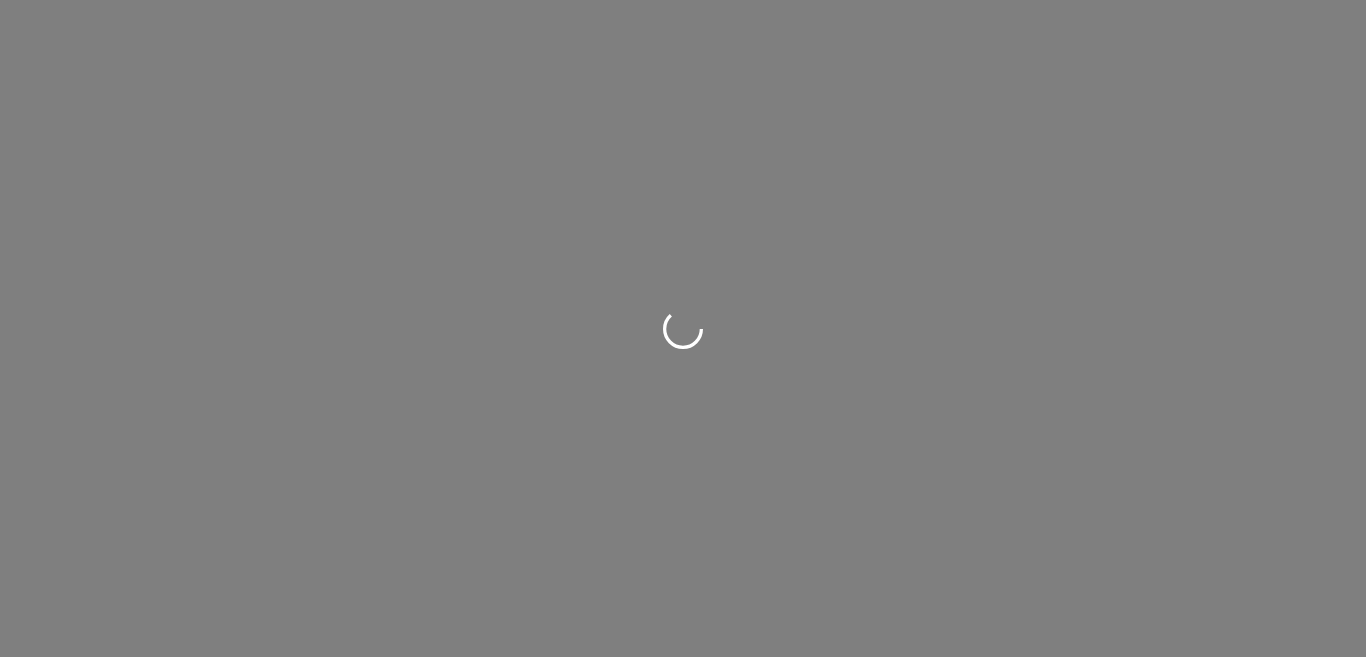 scroll, scrollTop: 0, scrollLeft: 0, axis: both 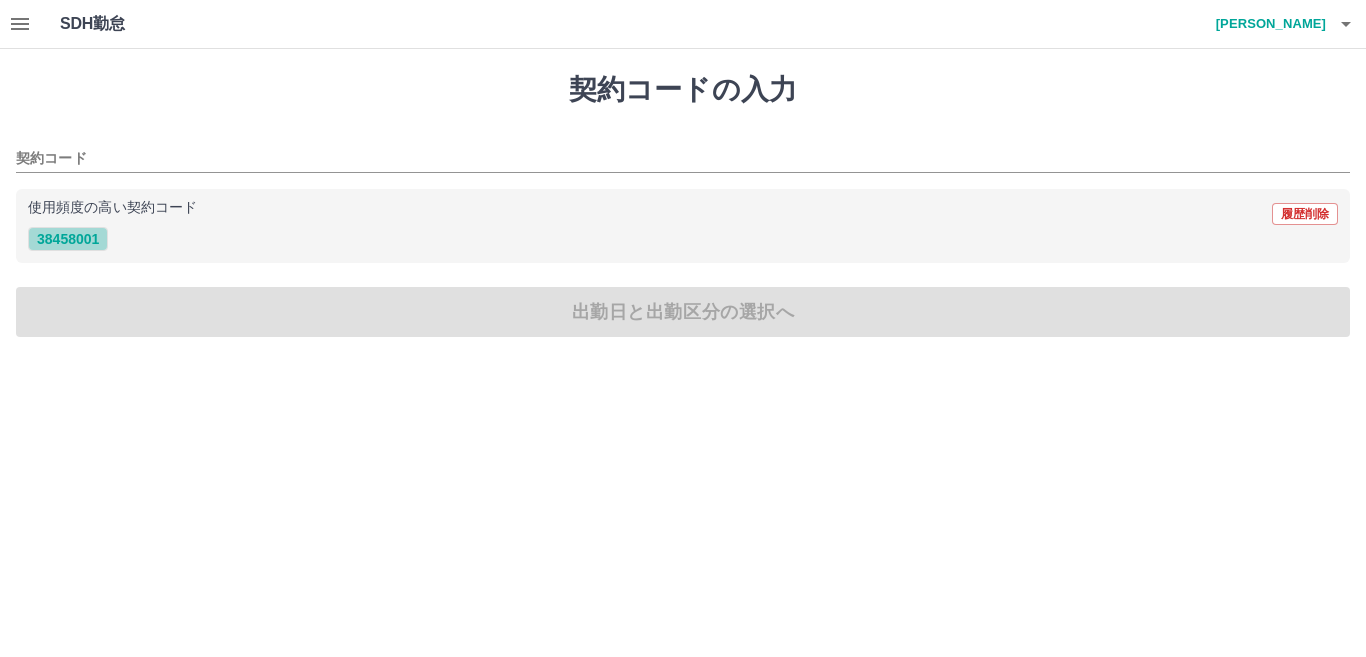 click on "38458001" at bounding box center [68, 239] 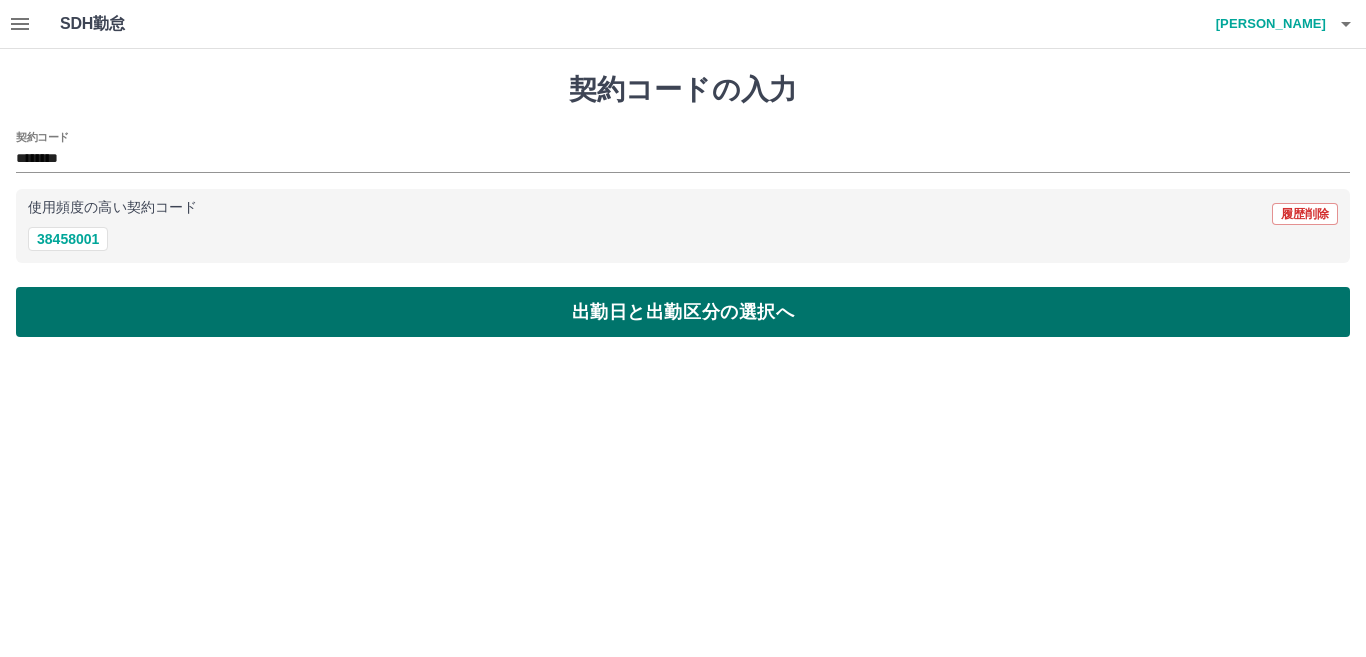 click on "出勤日と出勤区分の選択へ" at bounding box center [683, 312] 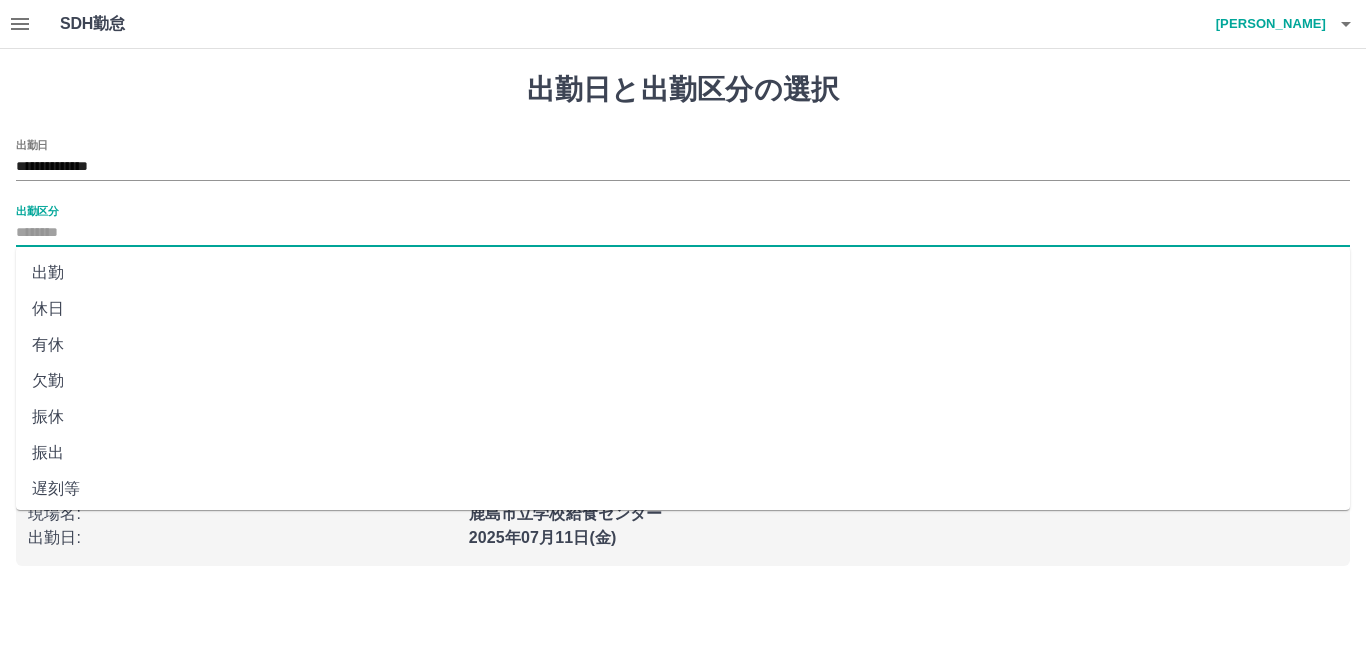 click on "出勤区分" at bounding box center (683, 233) 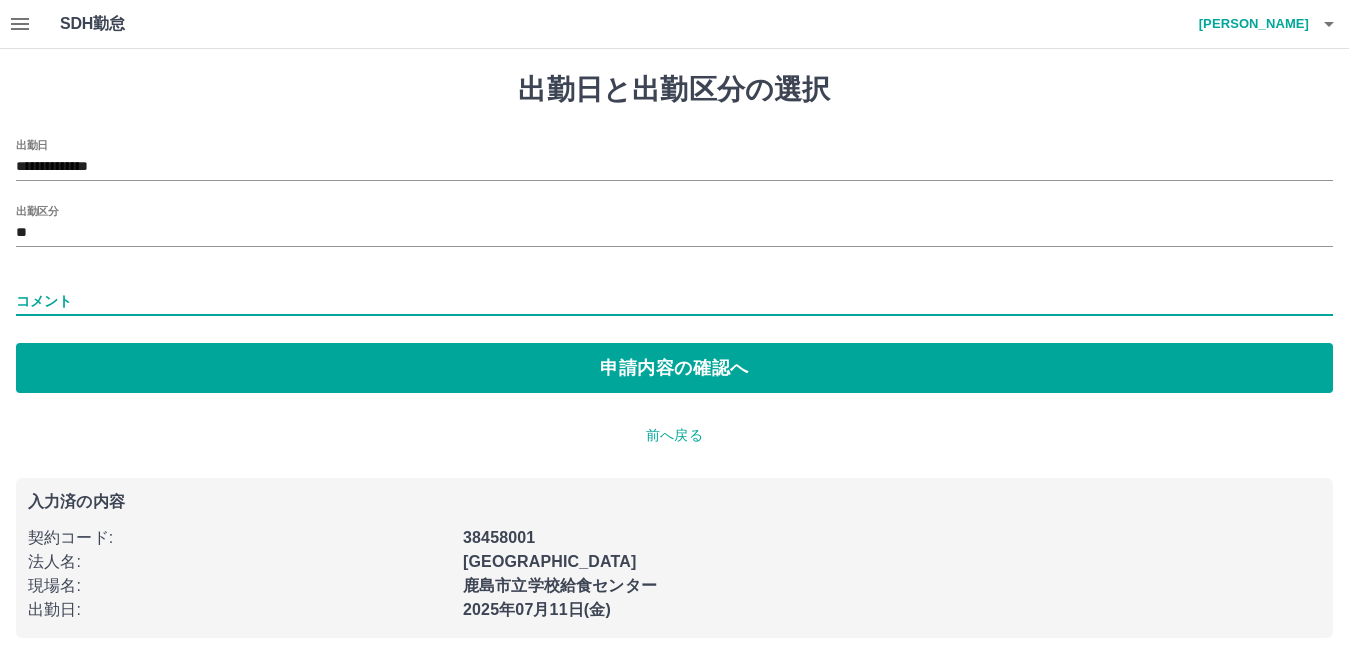click on "コメント" at bounding box center [674, 301] 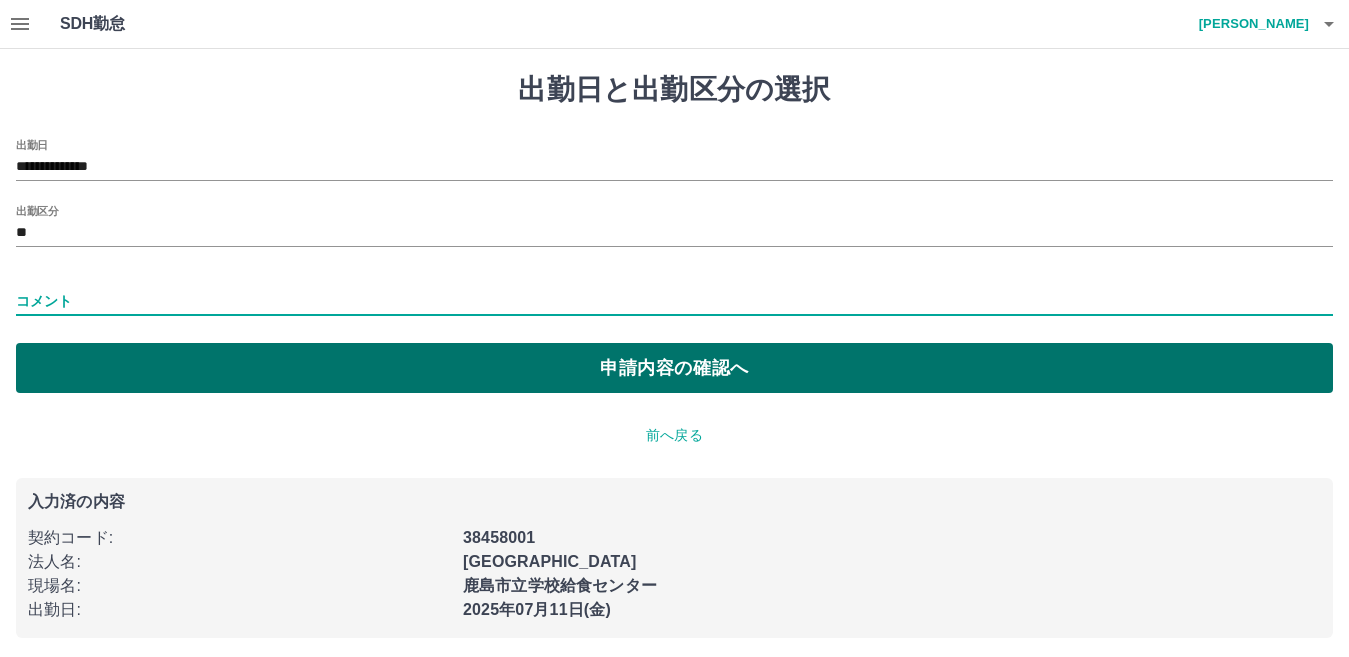 type on "****" 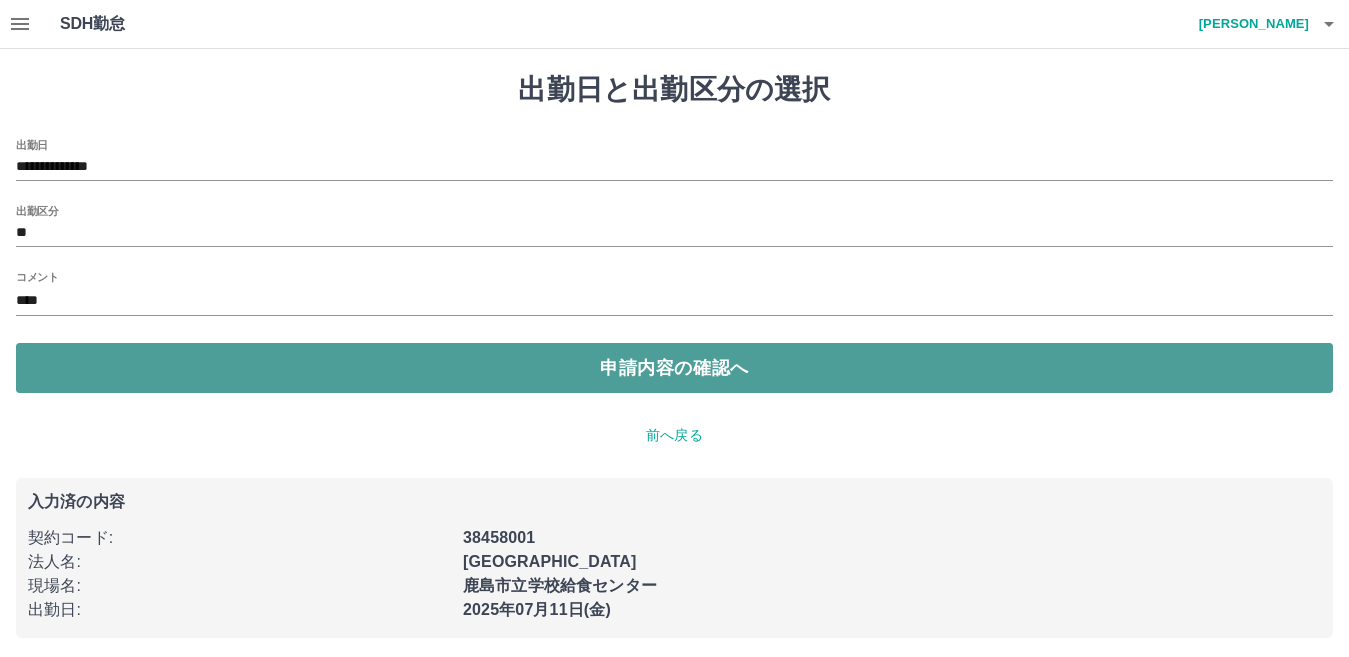 click on "申請内容の確認へ" at bounding box center [674, 368] 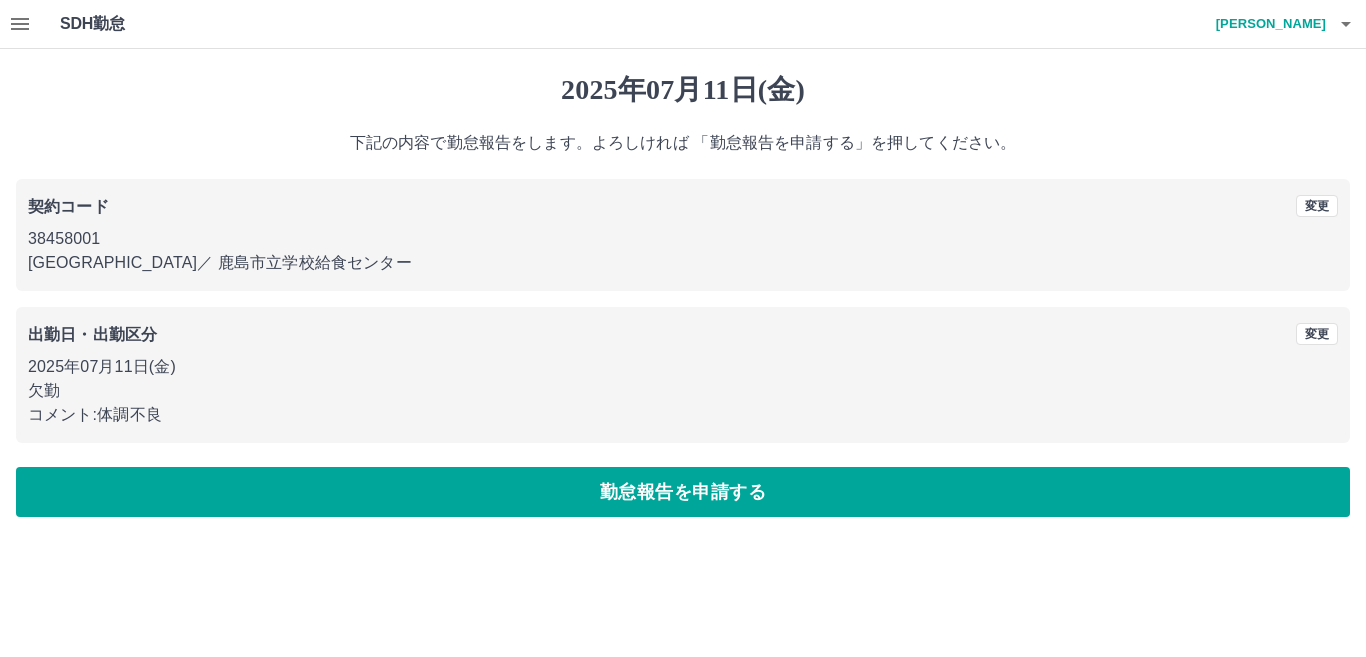 click on "勤怠報告を申請する" at bounding box center (683, 492) 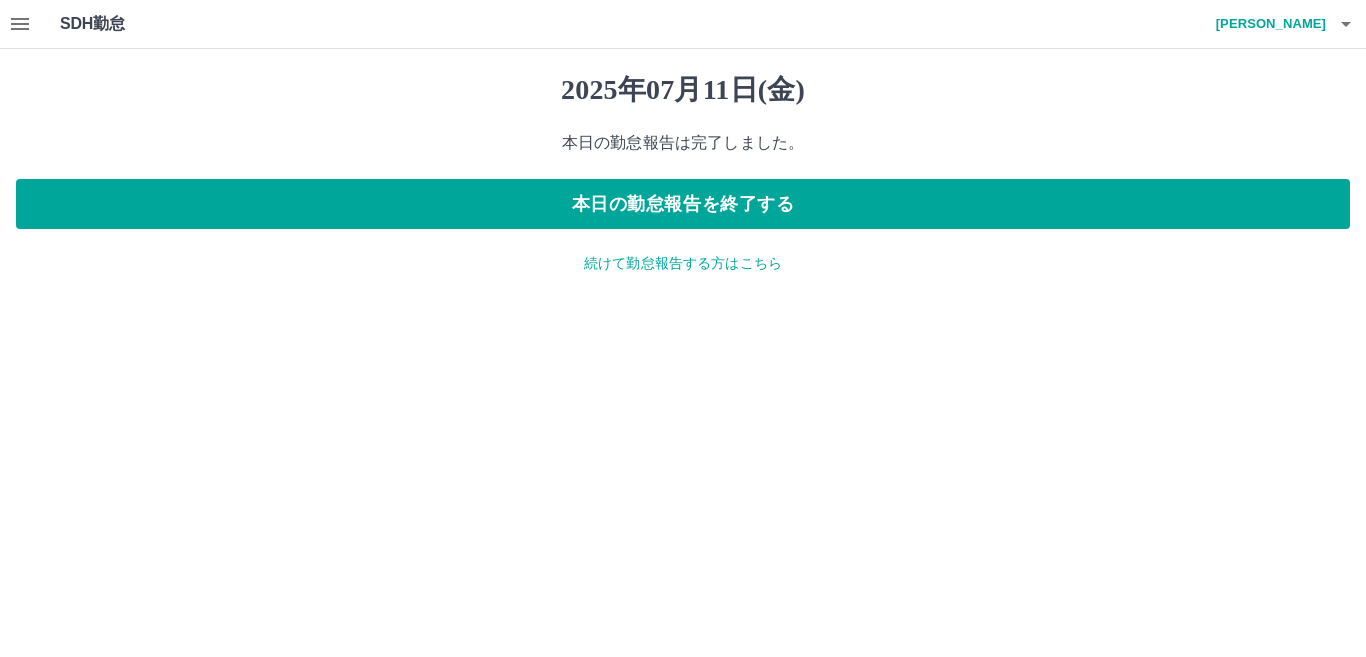 click on "続けて勤怠報告する方はこちら" at bounding box center [683, 263] 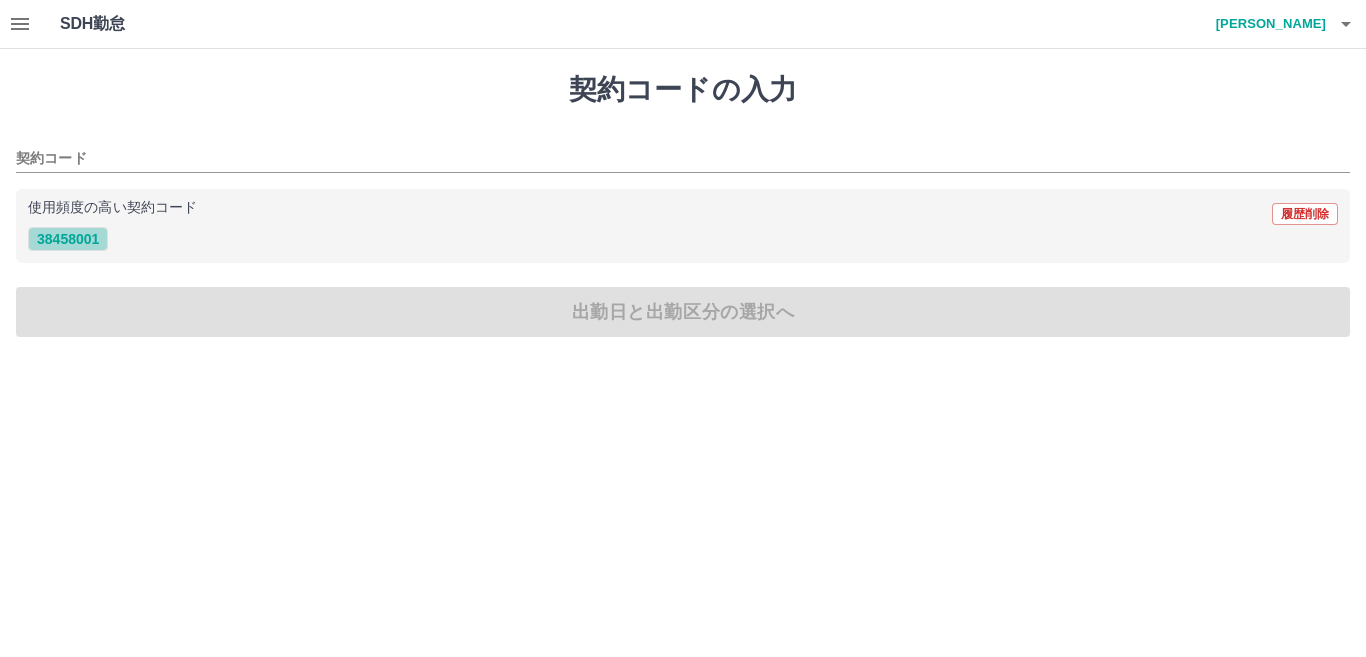 click on "38458001" at bounding box center [68, 239] 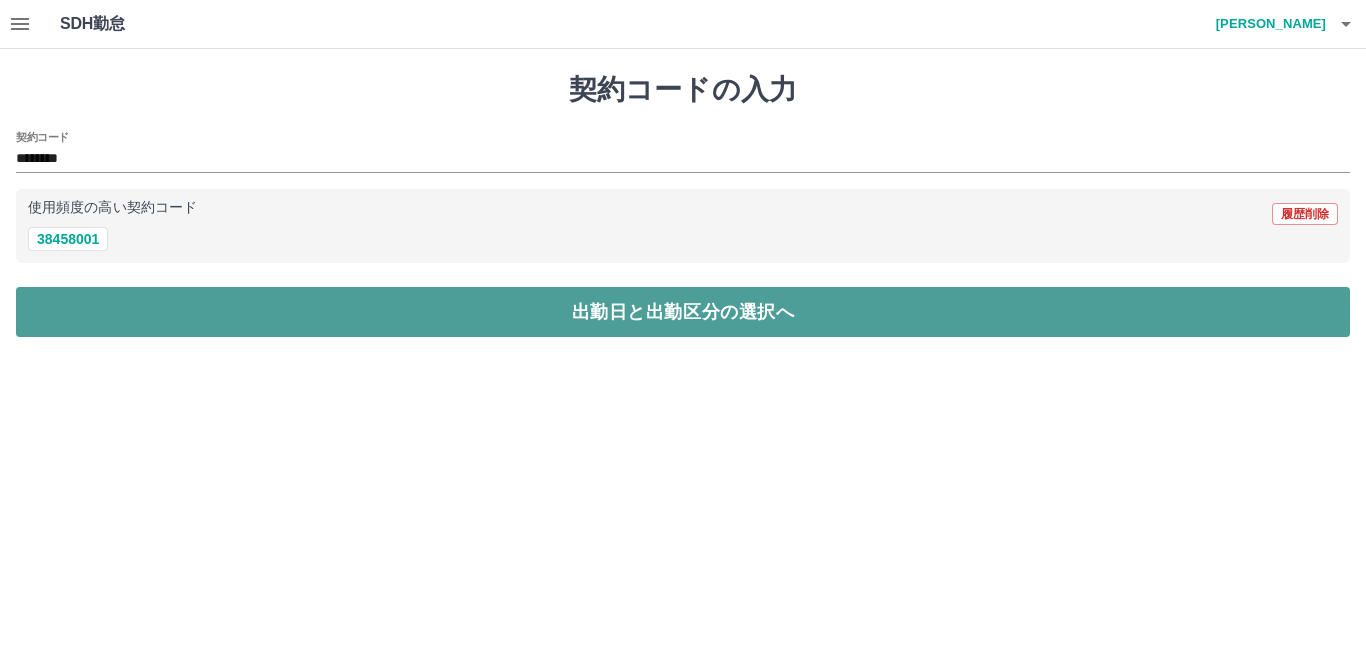 click on "出勤日と出勤区分の選択へ" at bounding box center (683, 312) 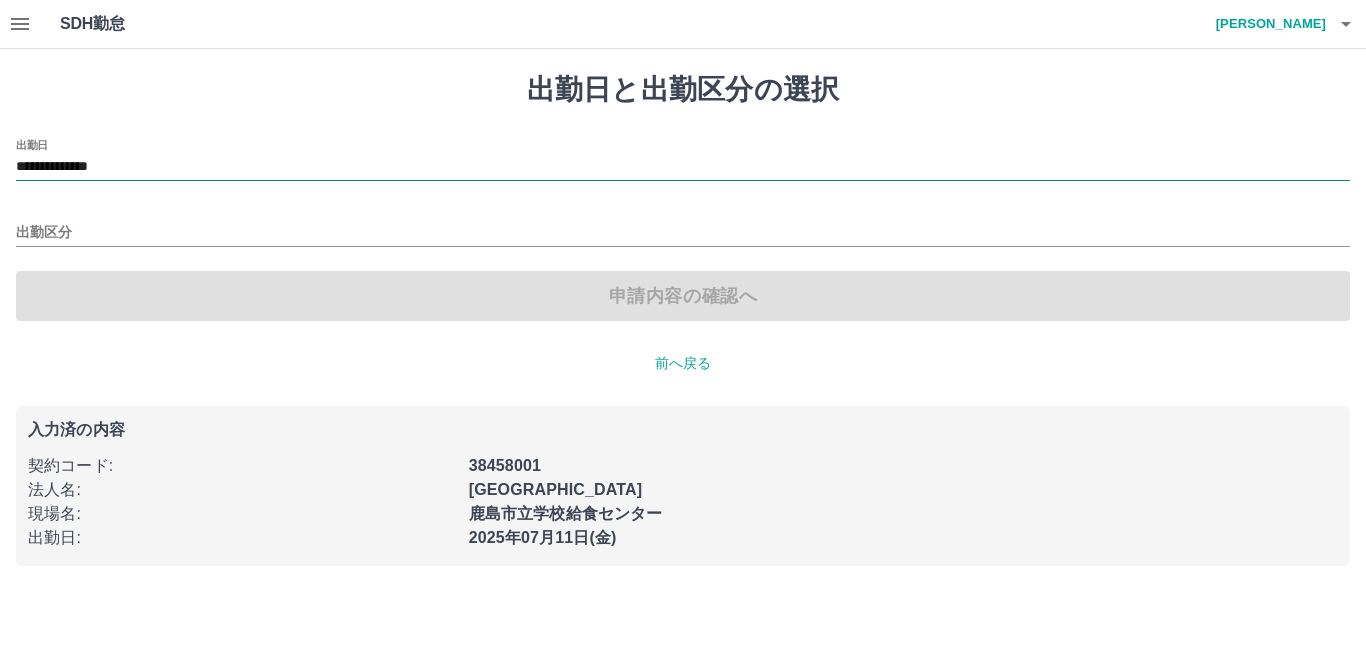 click on "**********" at bounding box center [683, 167] 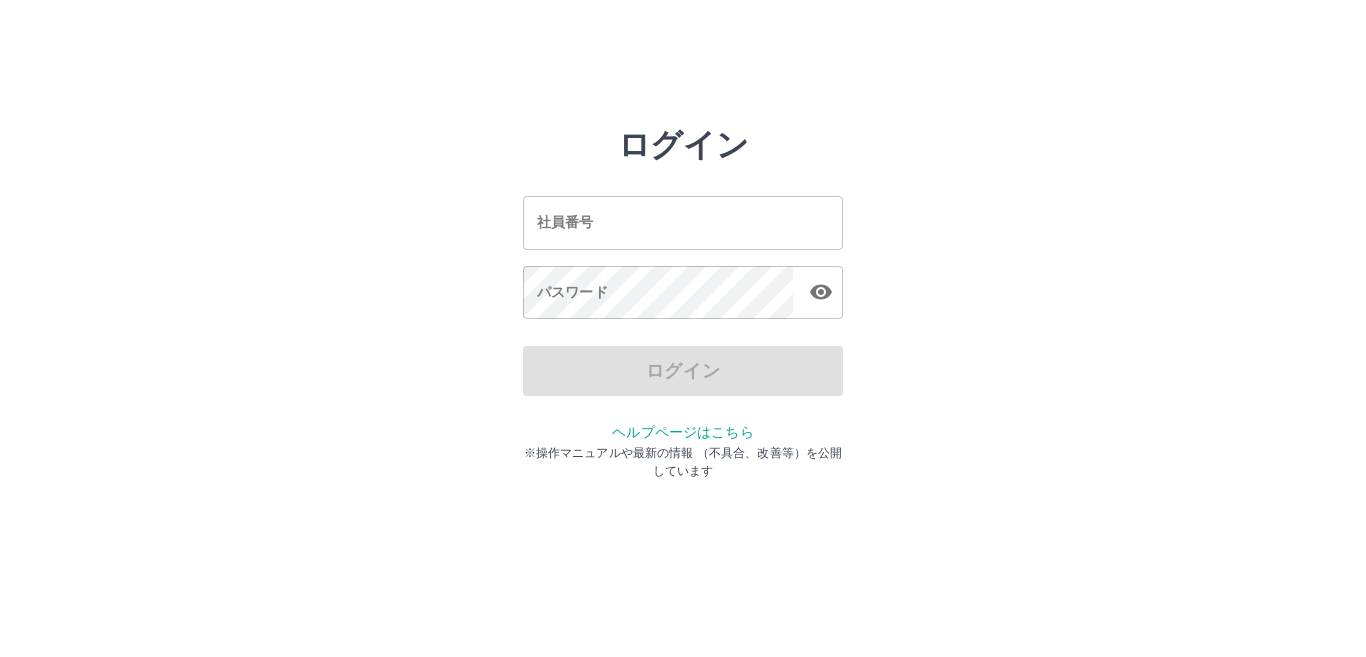 scroll, scrollTop: 0, scrollLeft: 0, axis: both 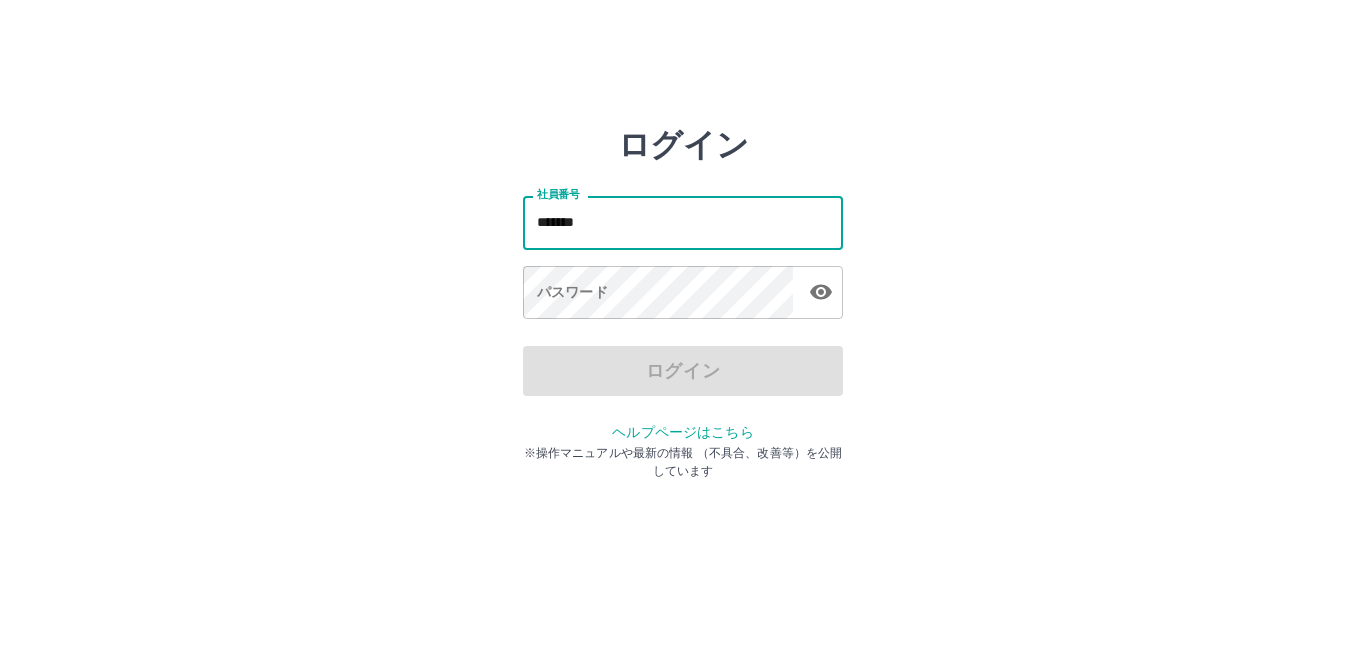 type on "*******" 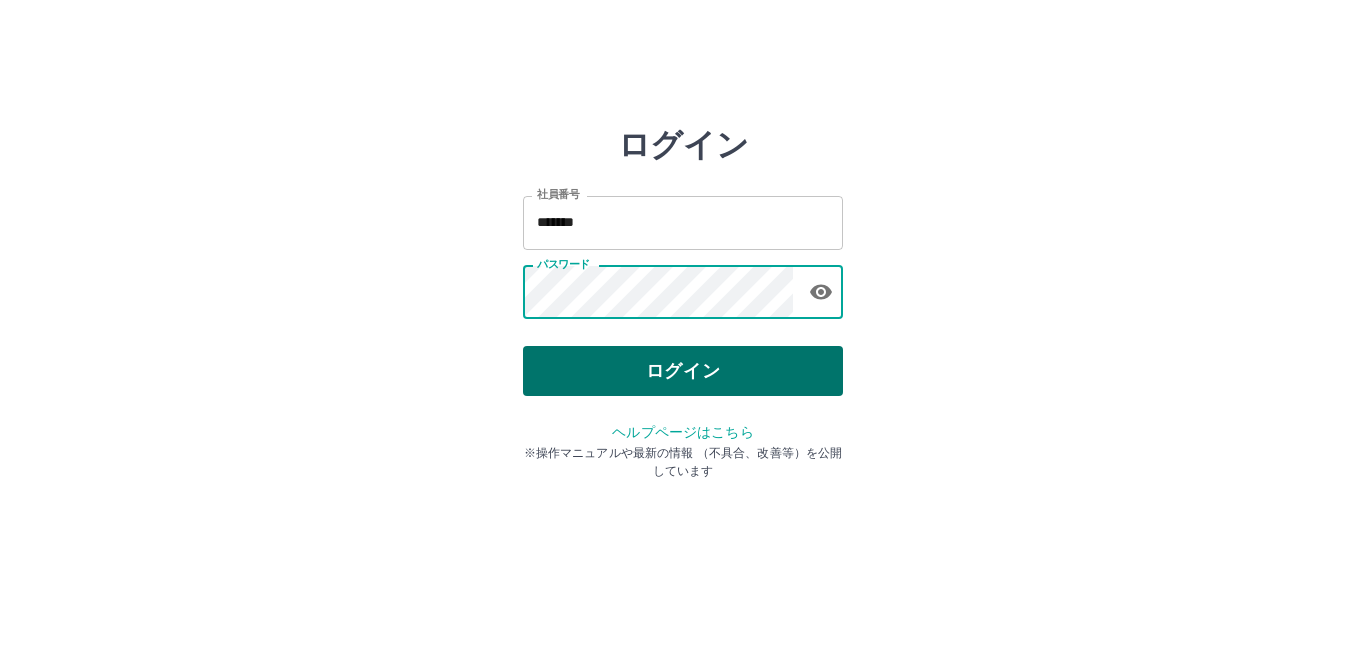 click on "ログイン" at bounding box center (683, 371) 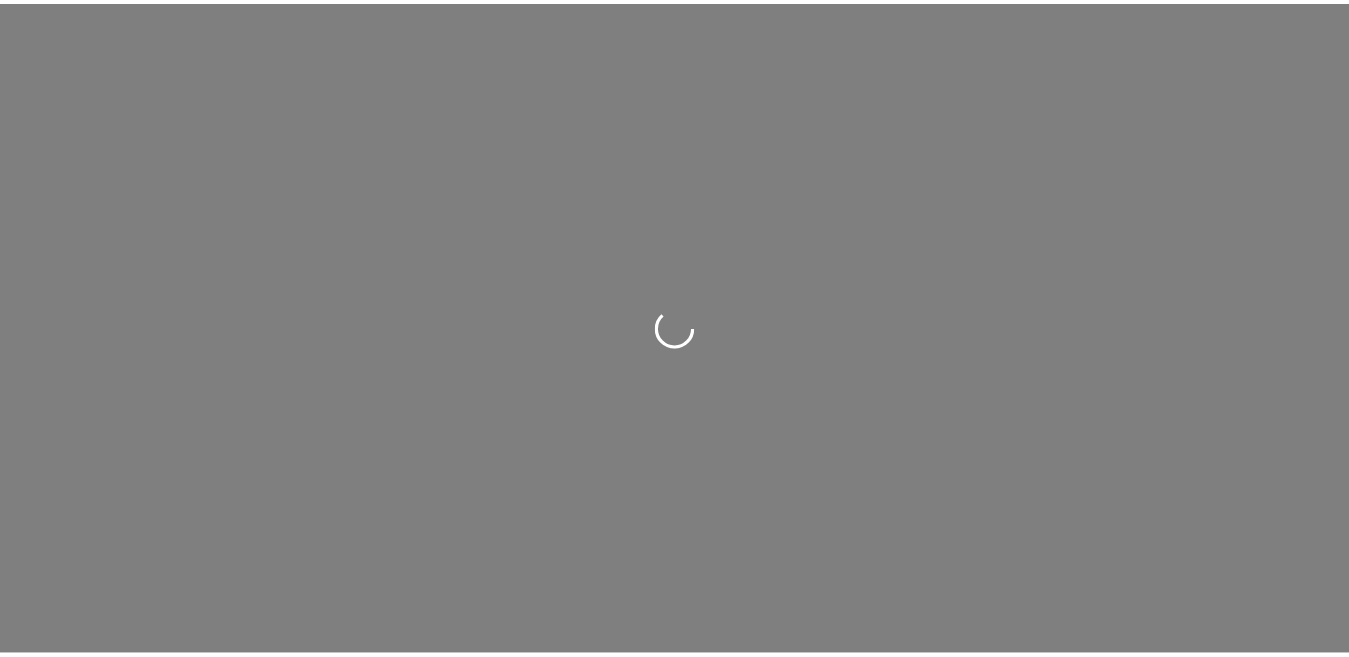 scroll, scrollTop: 0, scrollLeft: 0, axis: both 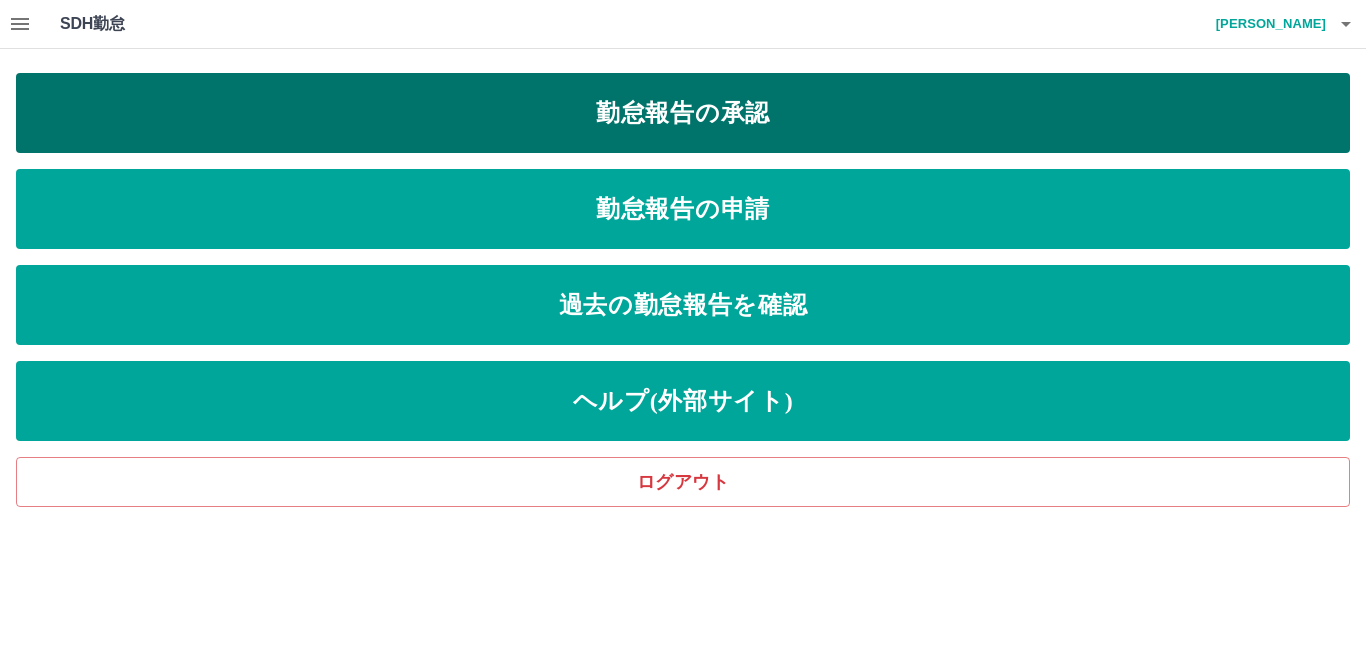 click on "勤怠報告の承認" at bounding box center [683, 113] 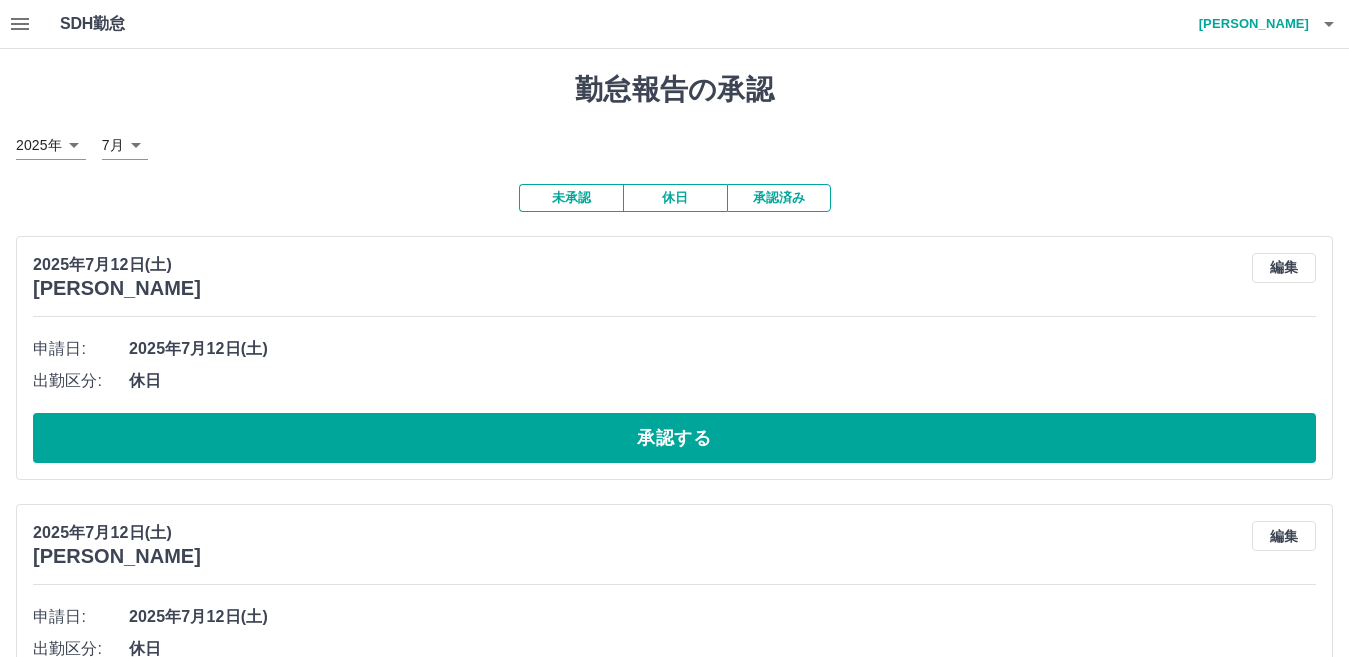 click on "承認済み" at bounding box center (779, 198) 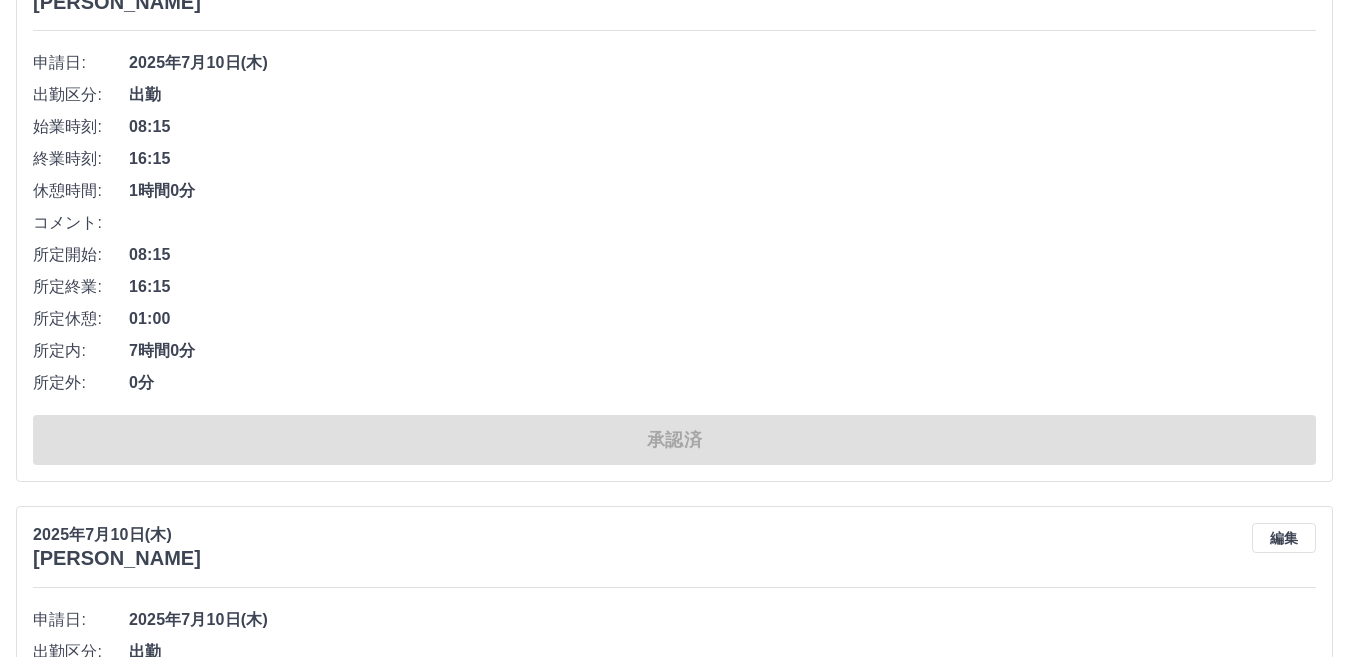 scroll, scrollTop: 5000, scrollLeft: 0, axis: vertical 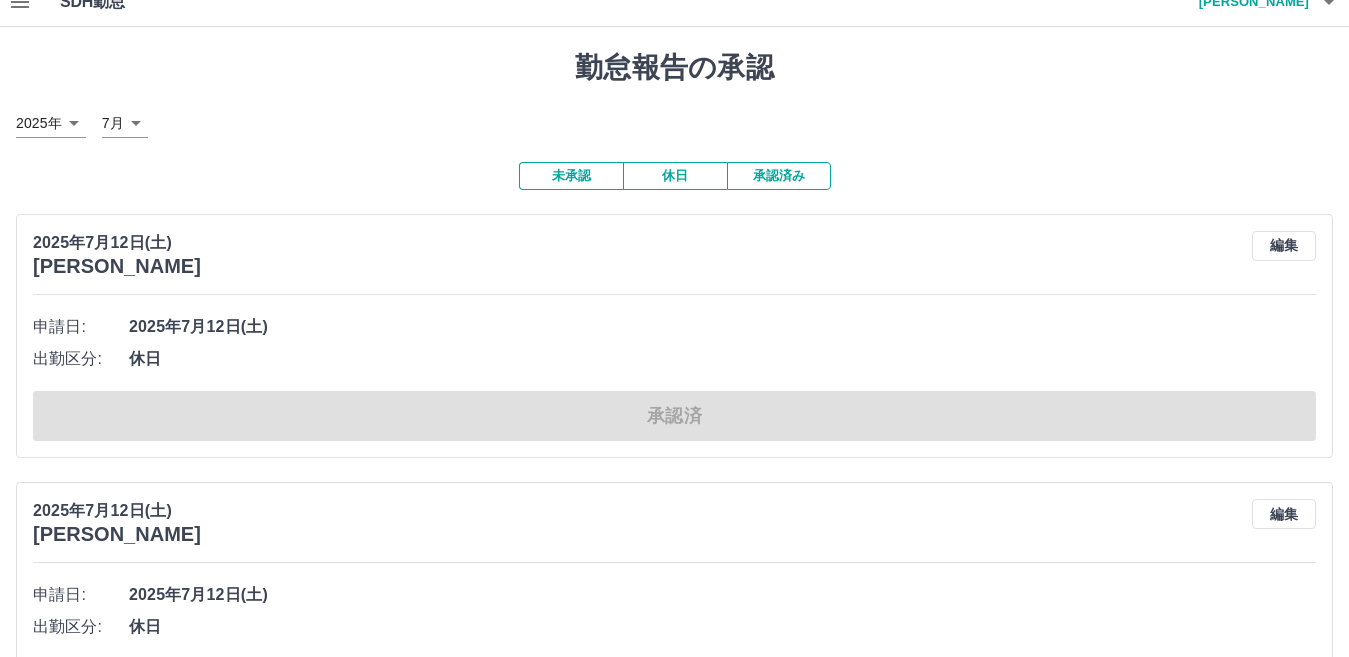 click on "未承認" at bounding box center [571, 176] 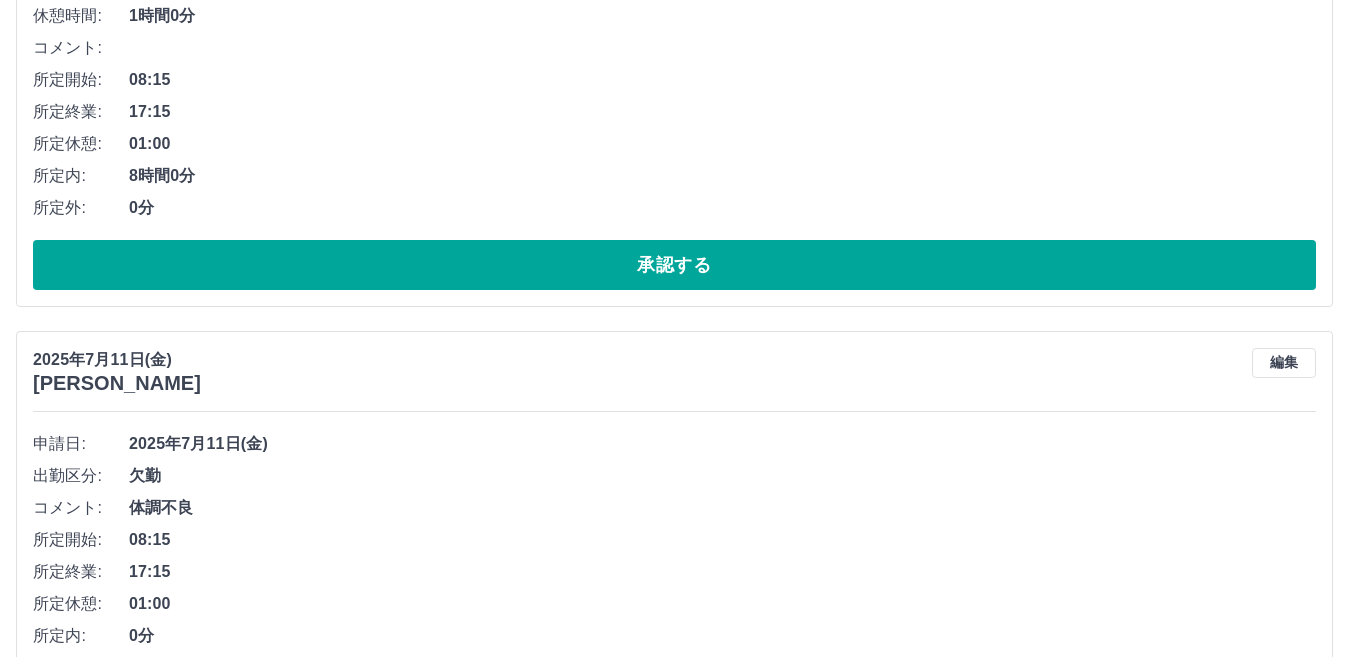 scroll, scrollTop: 7707, scrollLeft: 0, axis: vertical 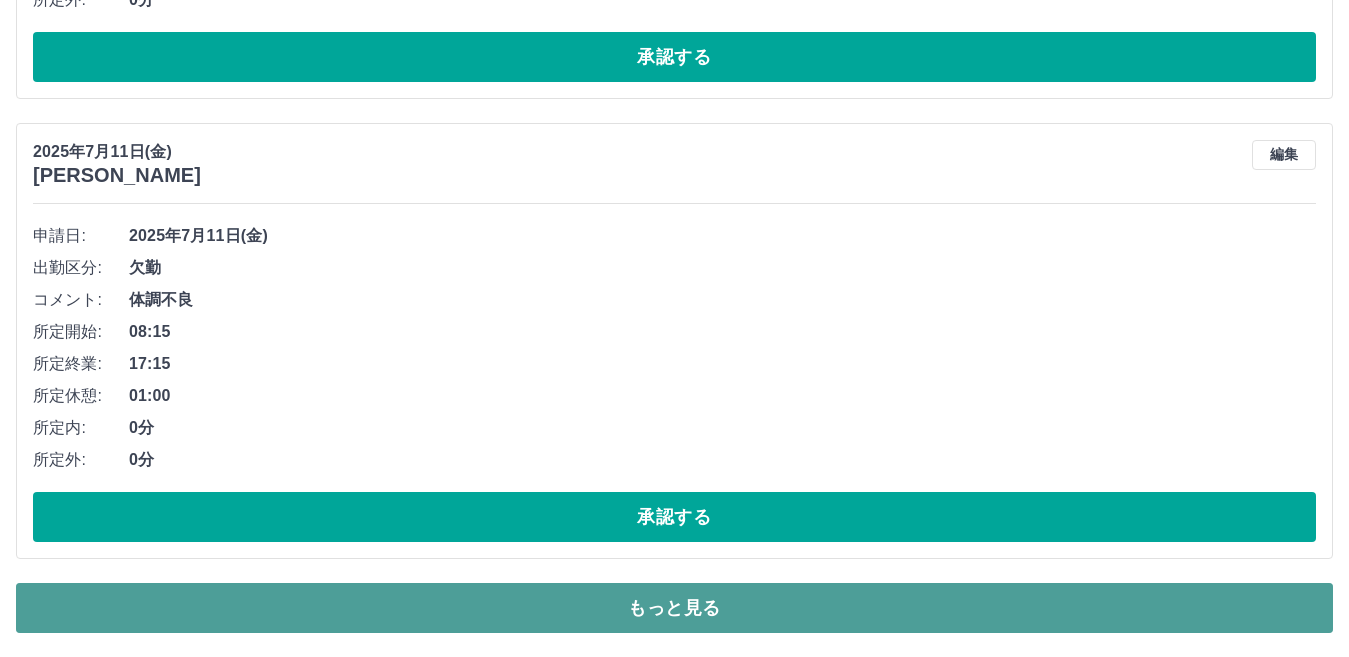 click on "もっと見る" at bounding box center (674, 608) 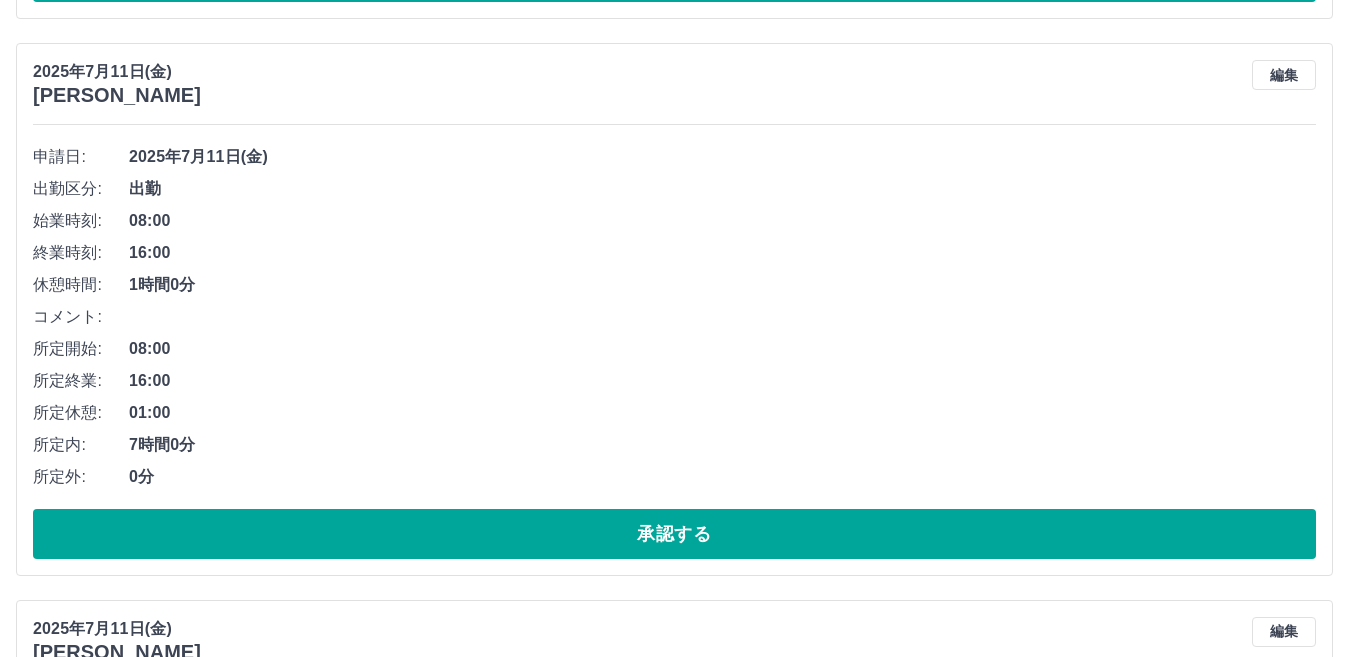 scroll, scrollTop: 8707, scrollLeft: 0, axis: vertical 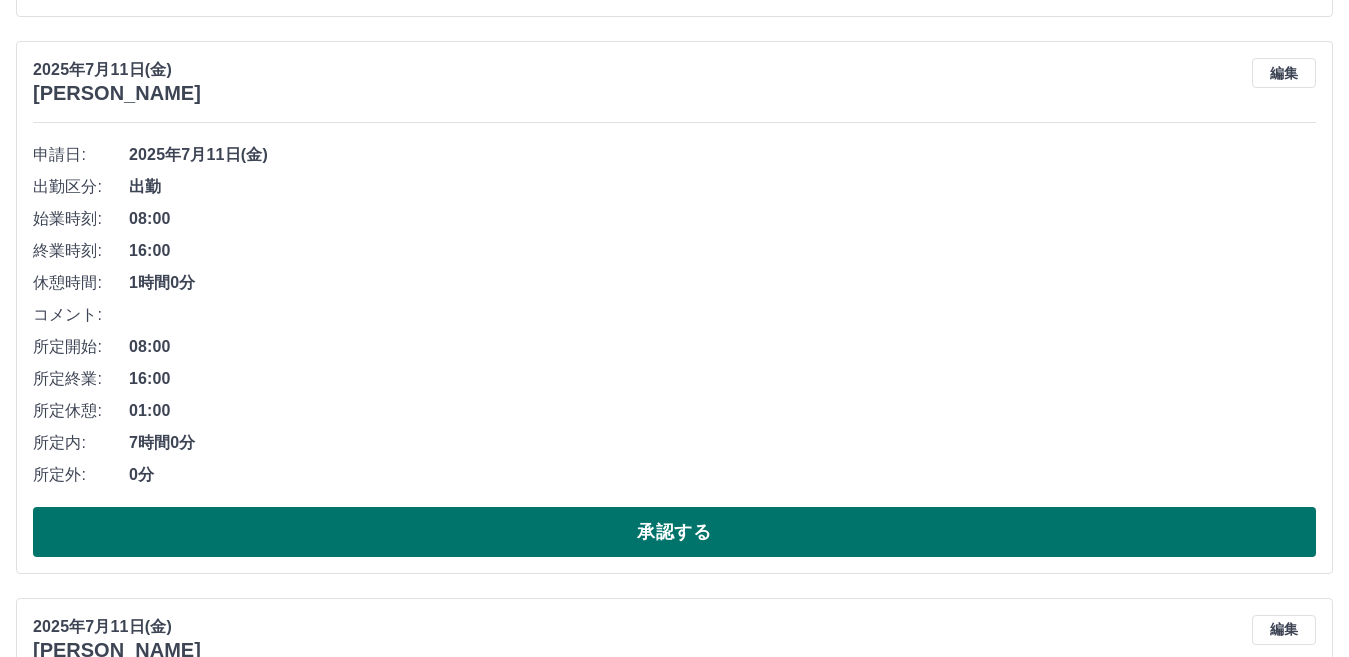 click on "承認する" at bounding box center (674, 532) 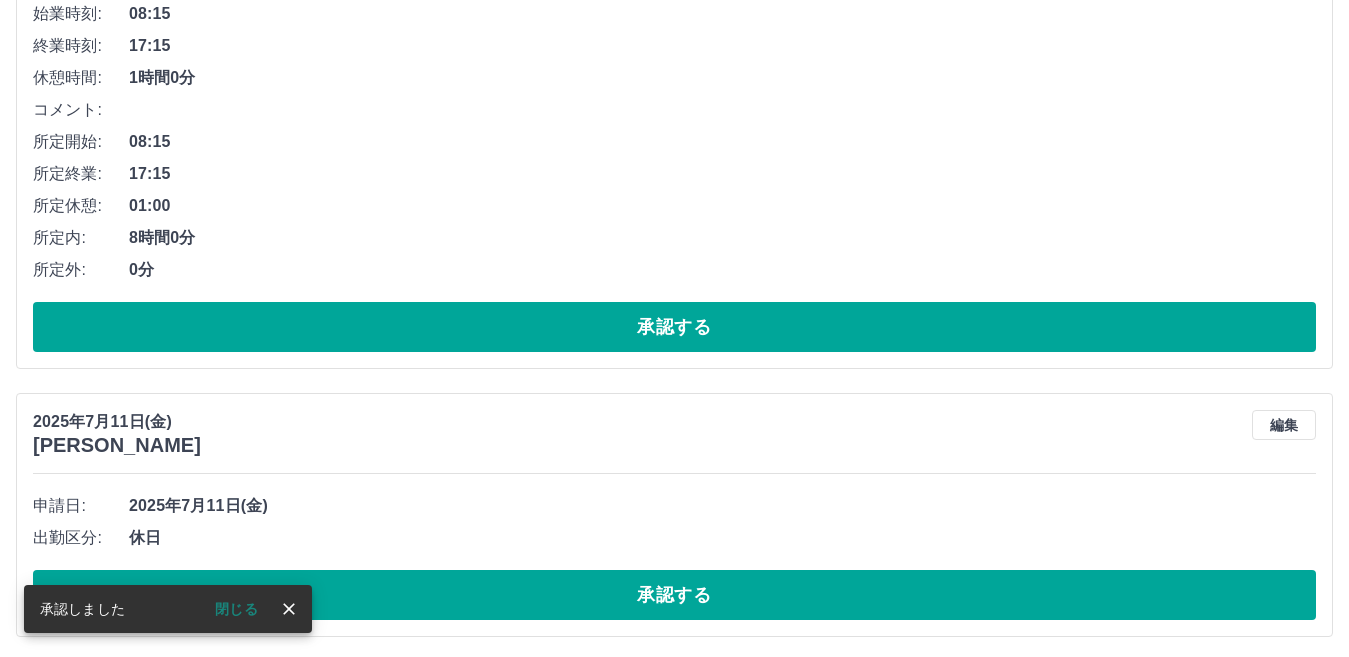 scroll, scrollTop: 6607, scrollLeft: 0, axis: vertical 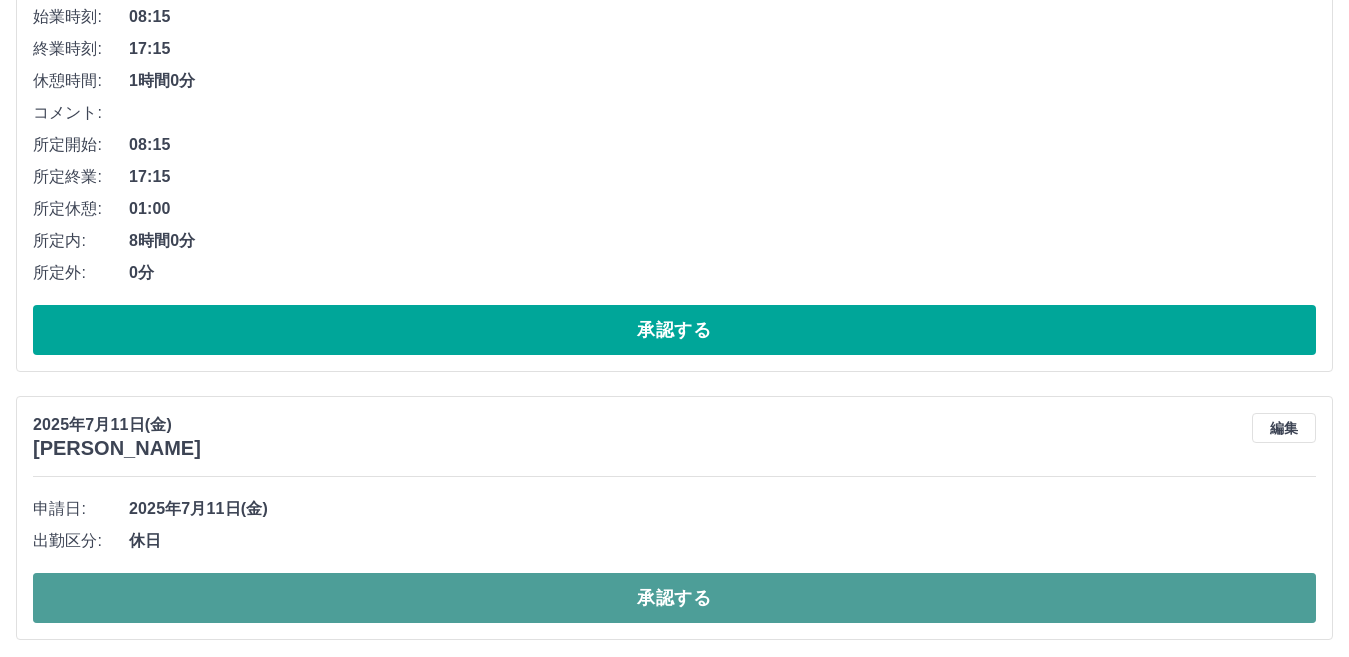 click on "承認する" at bounding box center (674, 598) 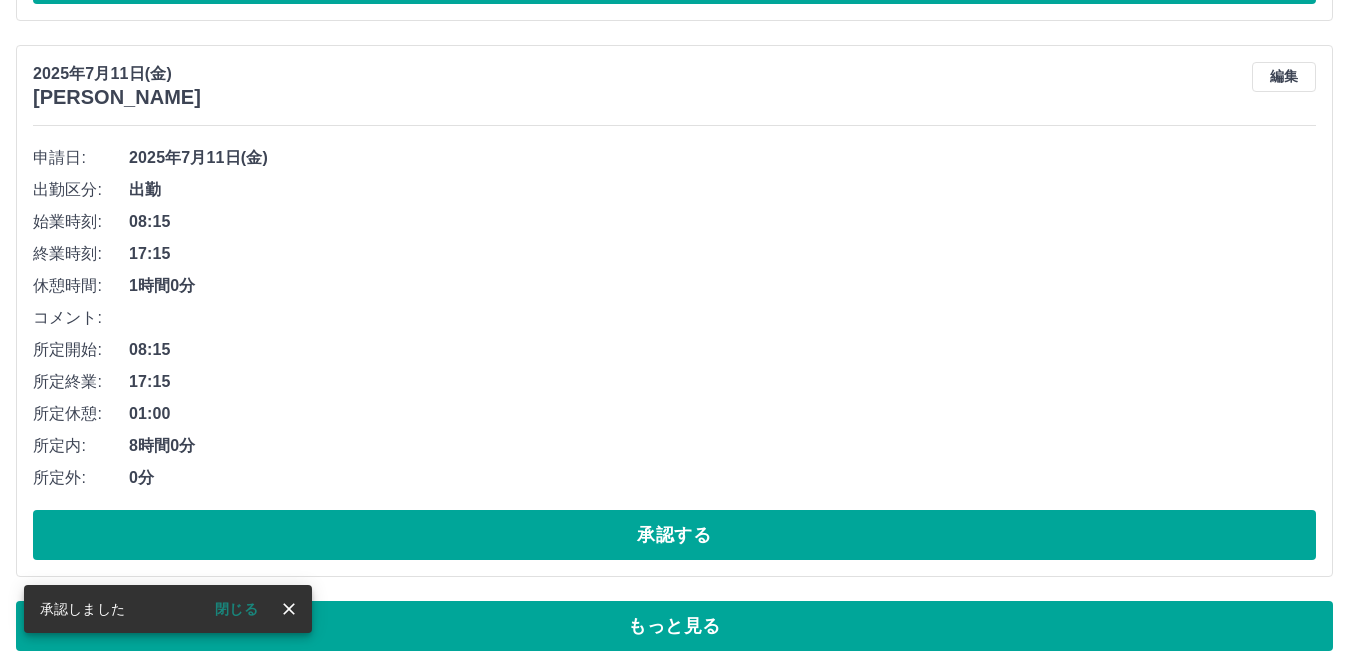 scroll, scrollTop: 7995, scrollLeft: 0, axis: vertical 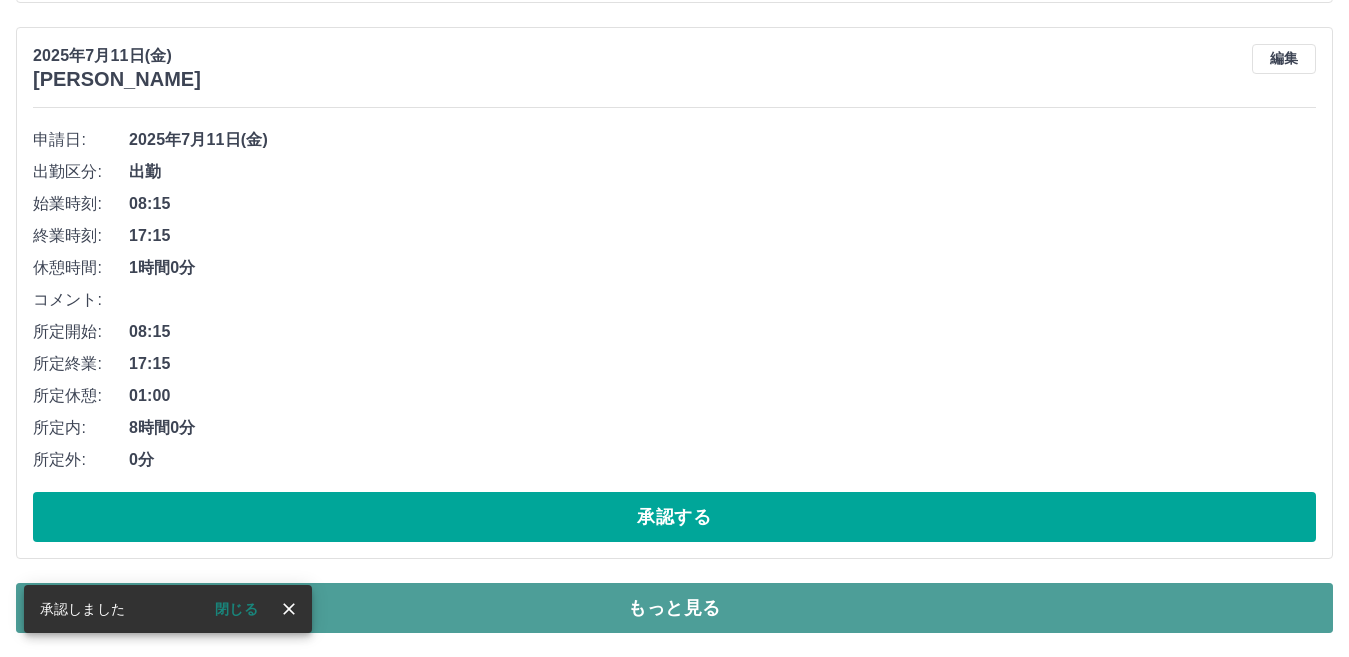 click on "もっと見る" at bounding box center [674, 608] 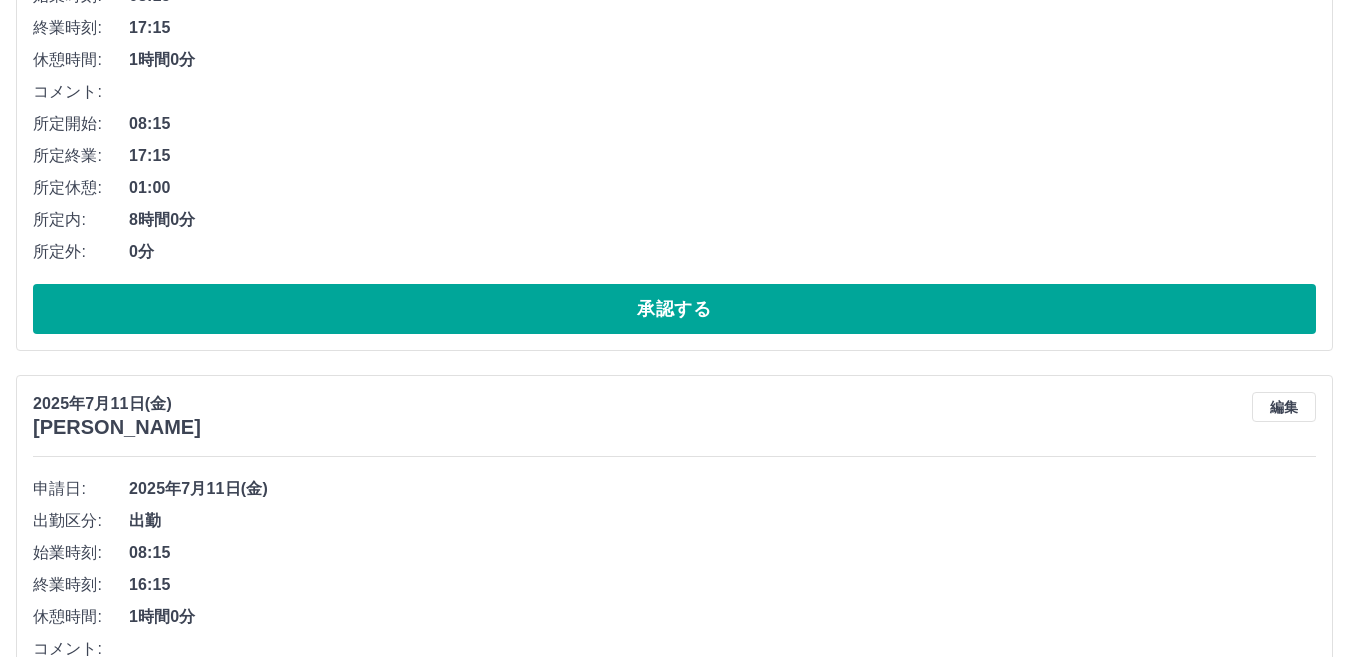 scroll, scrollTop: 12495, scrollLeft: 0, axis: vertical 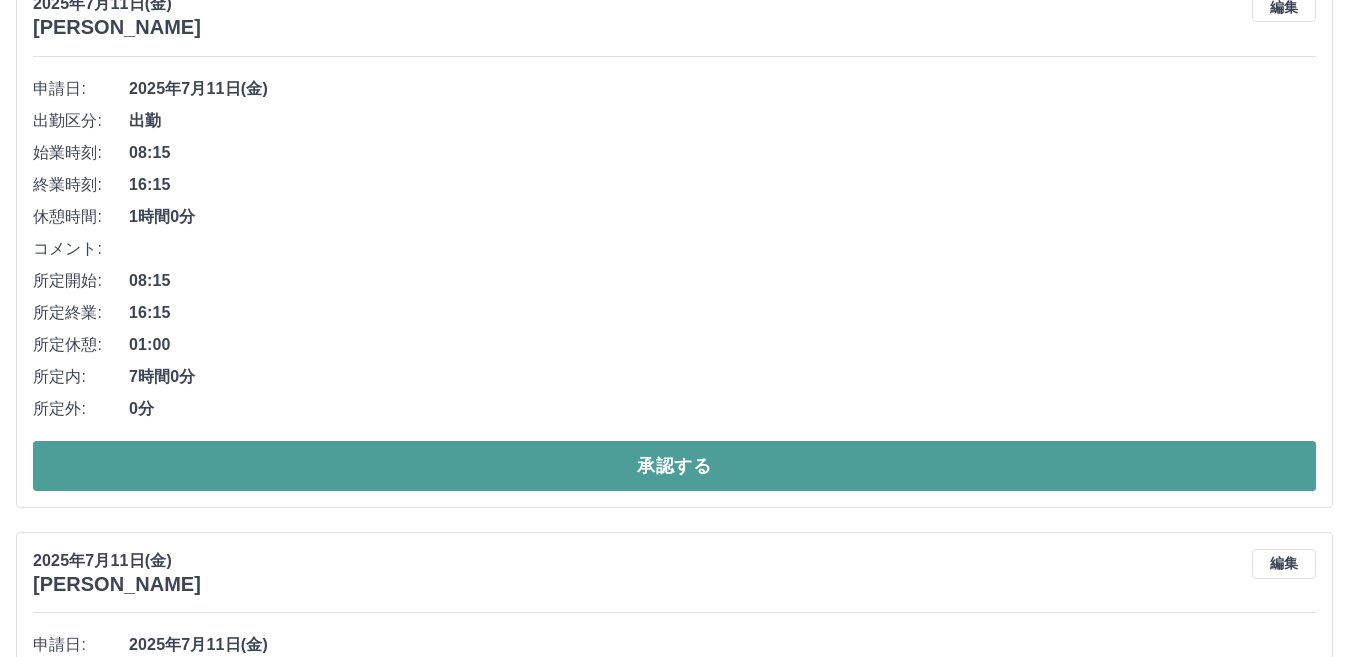 click on "承認する" at bounding box center (674, 466) 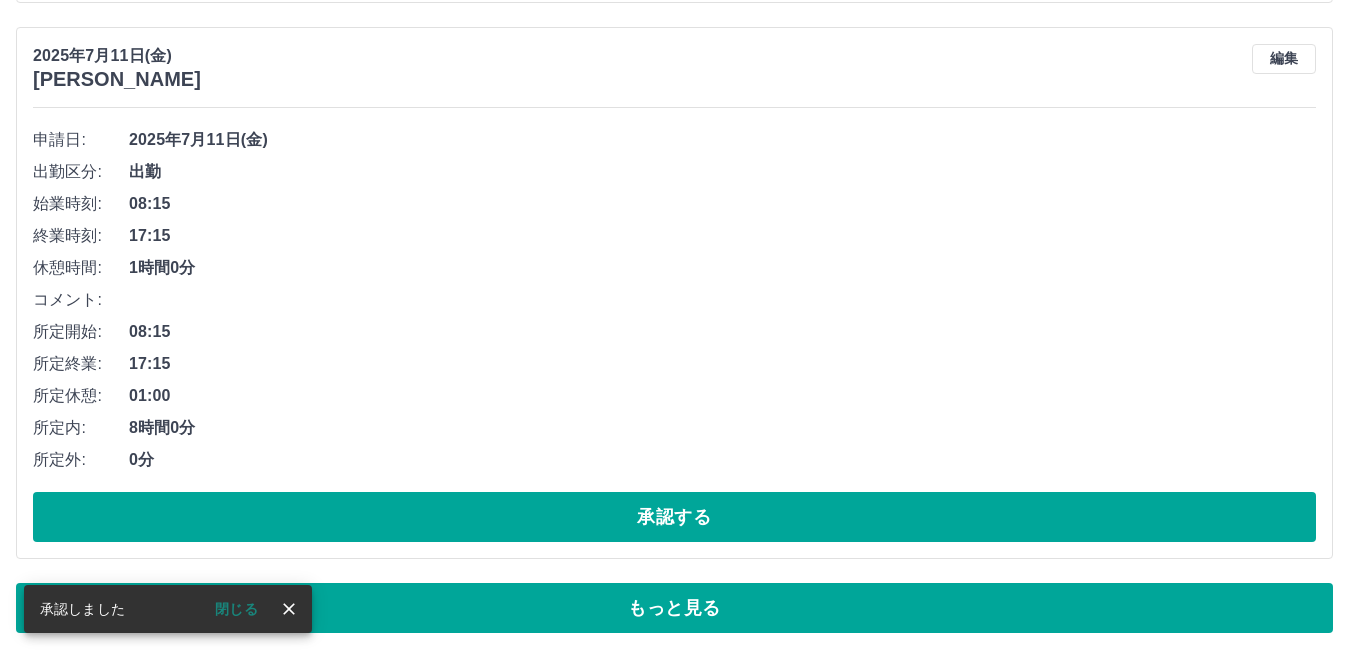 scroll, scrollTop: 7995, scrollLeft: 0, axis: vertical 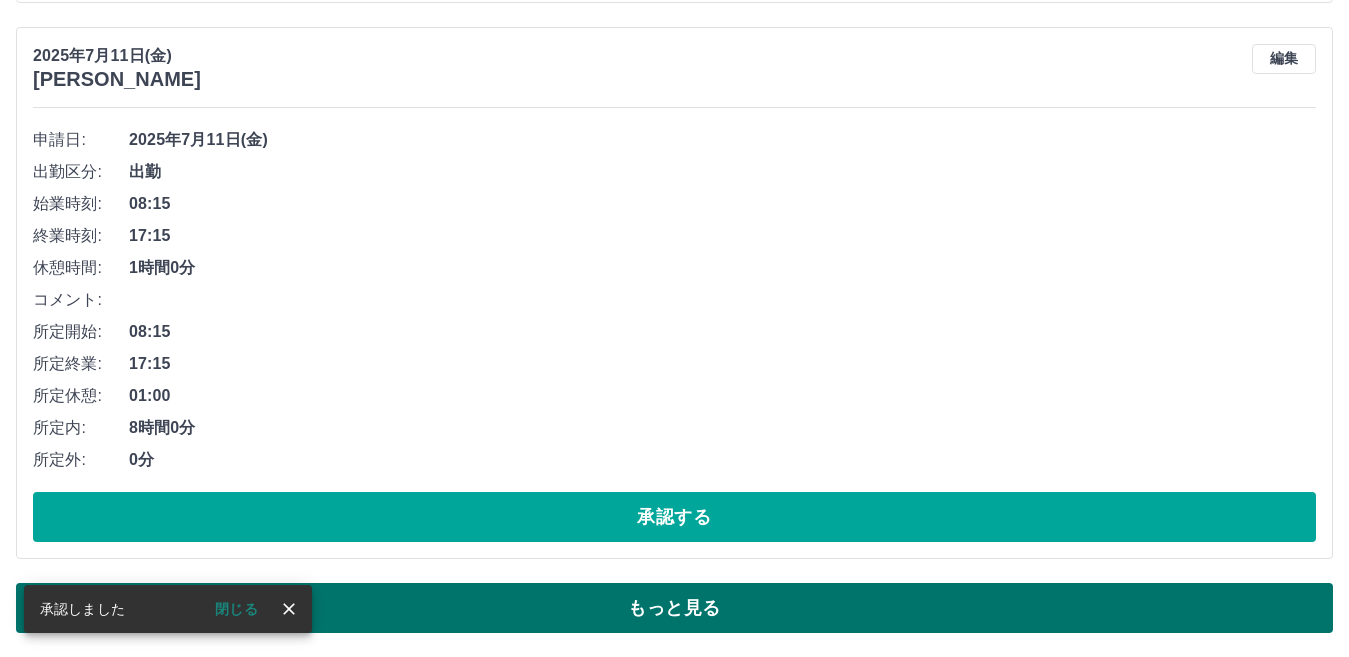 click on "もっと見る" at bounding box center (674, 608) 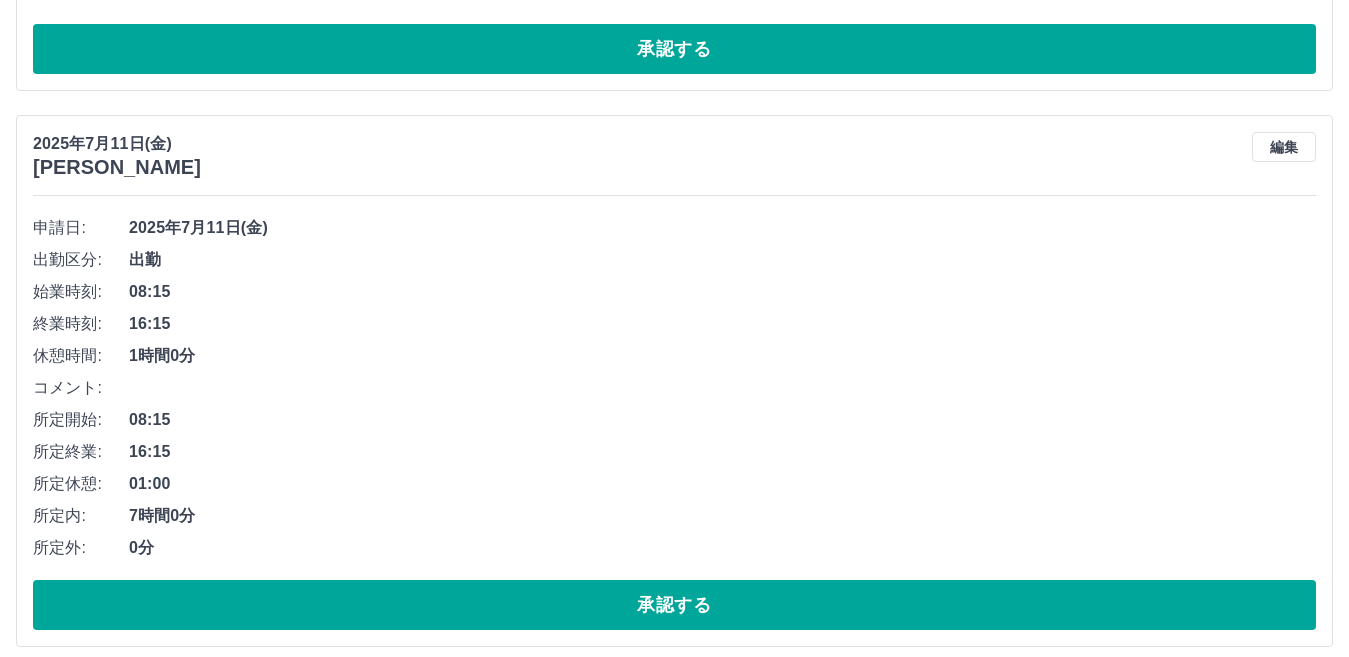 scroll, scrollTop: 8695, scrollLeft: 0, axis: vertical 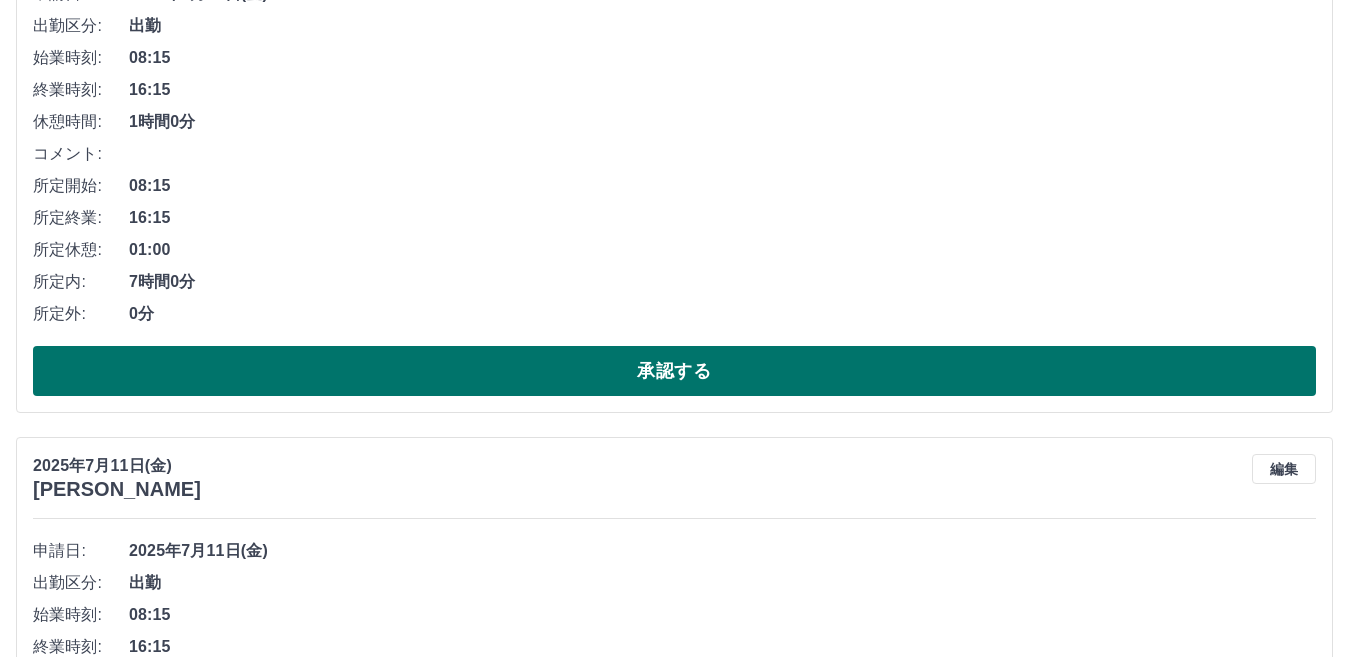 click on "承認する" at bounding box center (674, 371) 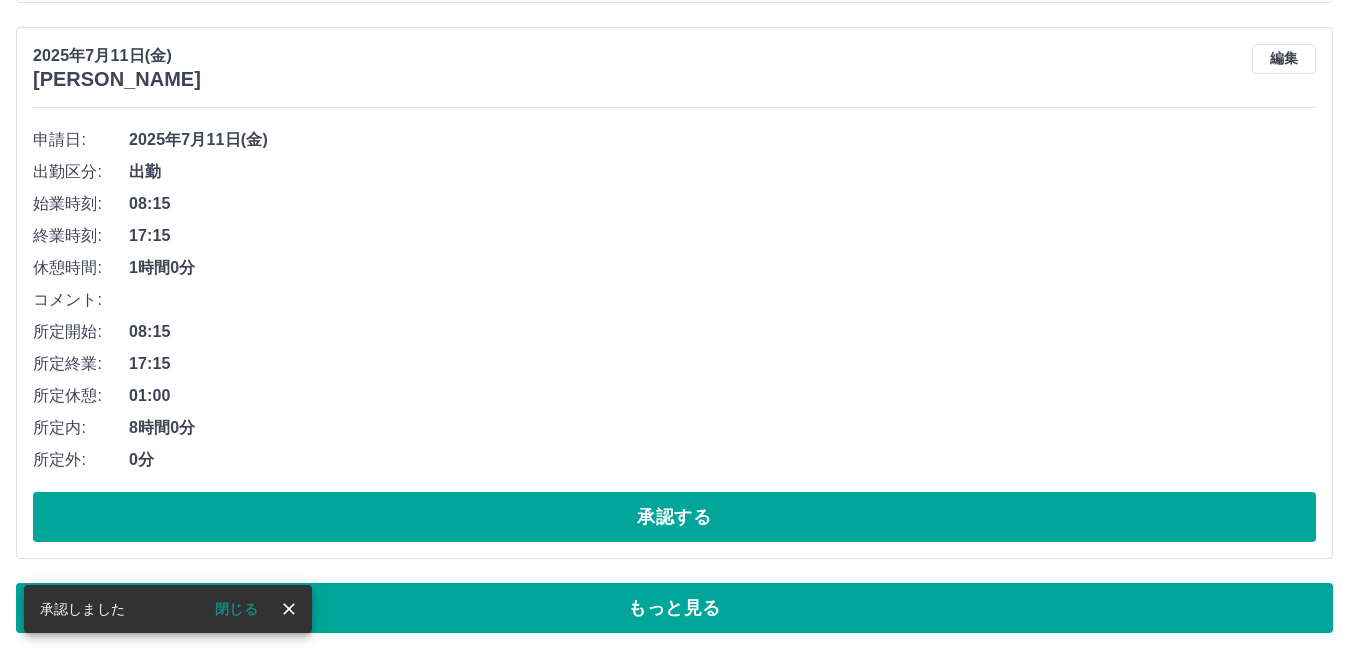 scroll, scrollTop: 7995, scrollLeft: 0, axis: vertical 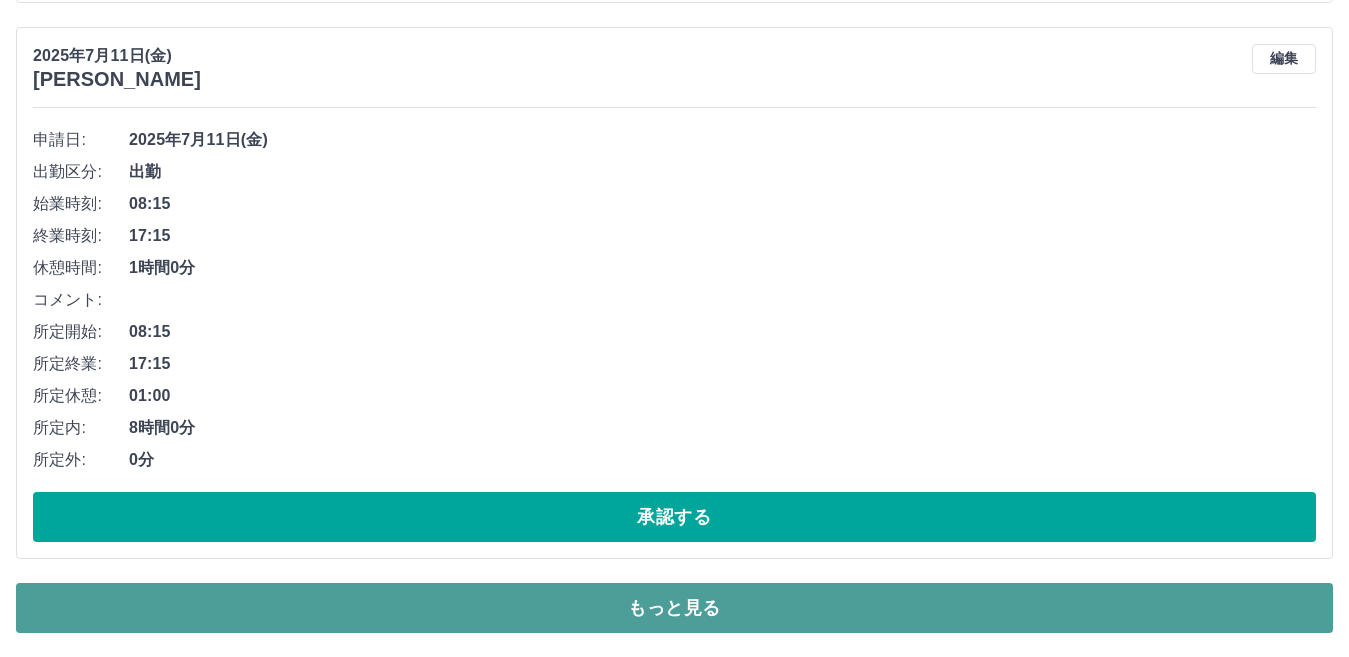 click on "もっと見る" at bounding box center (674, 608) 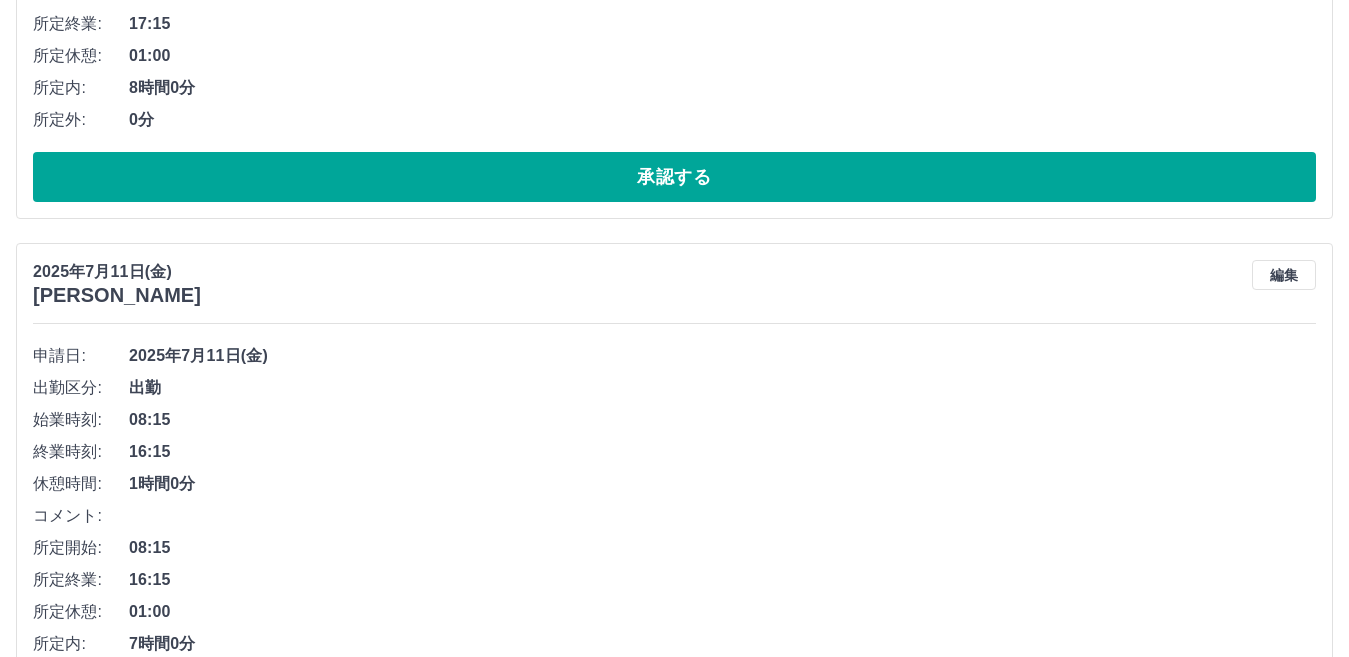 scroll, scrollTop: 8495, scrollLeft: 0, axis: vertical 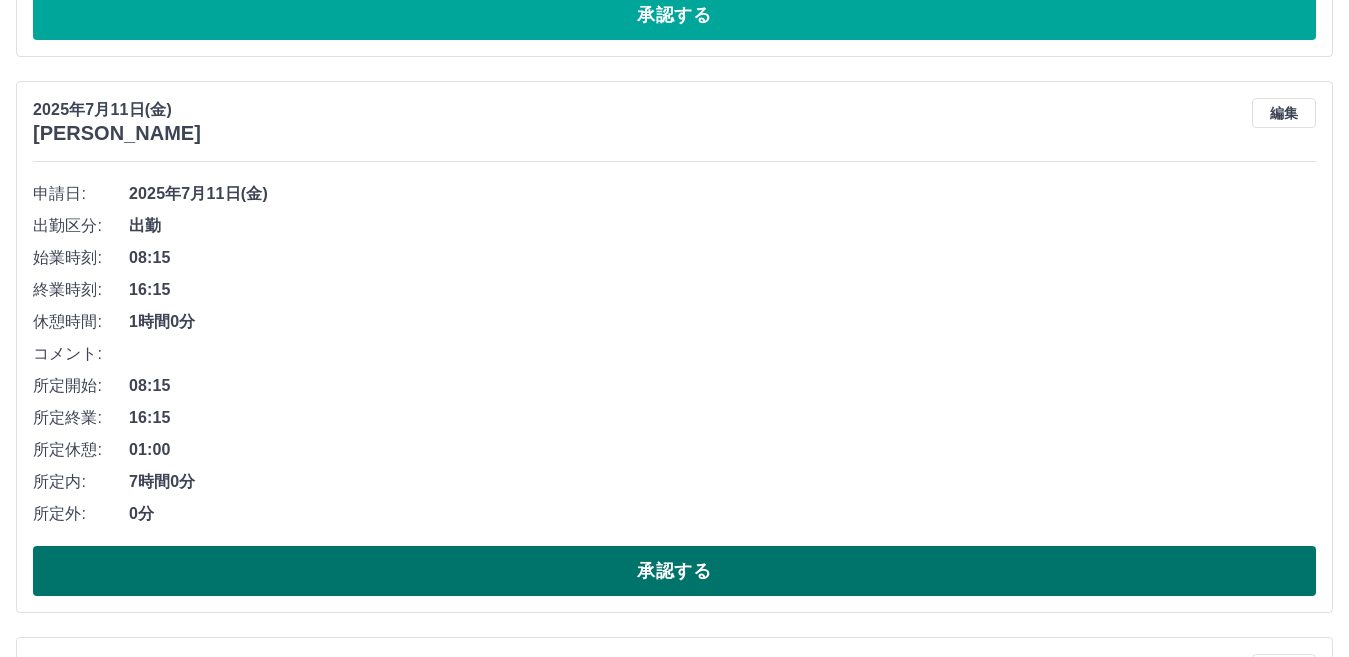 click on "承認する" at bounding box center [674, 571] 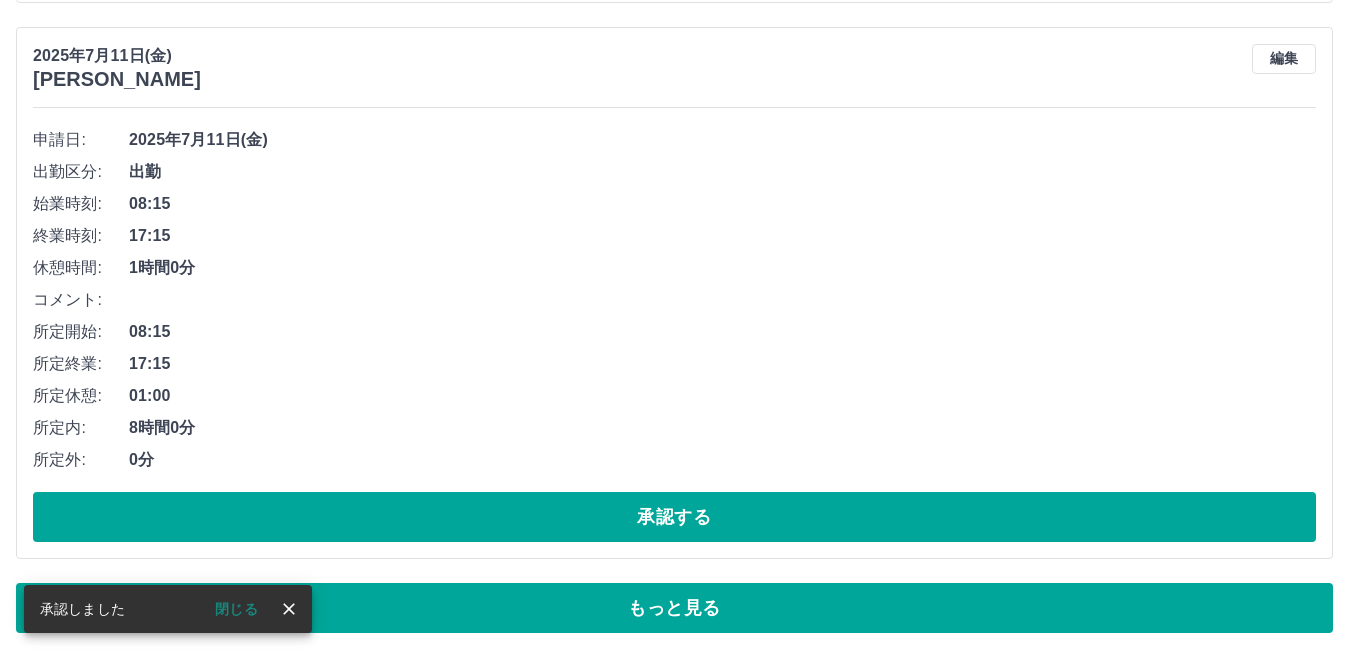 scroll, scrollTop: 7995, scrollLeft: 0, axis: vertical 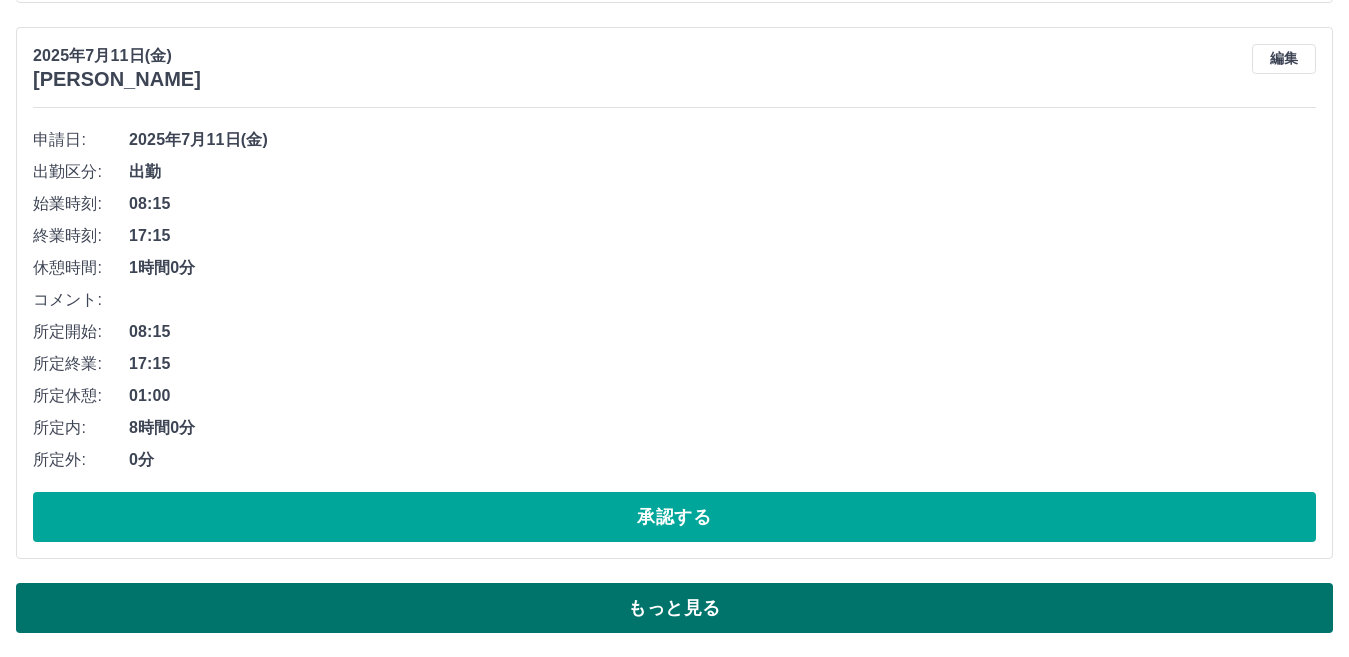 click on "もっと見る" at bounding box center [674, 608] 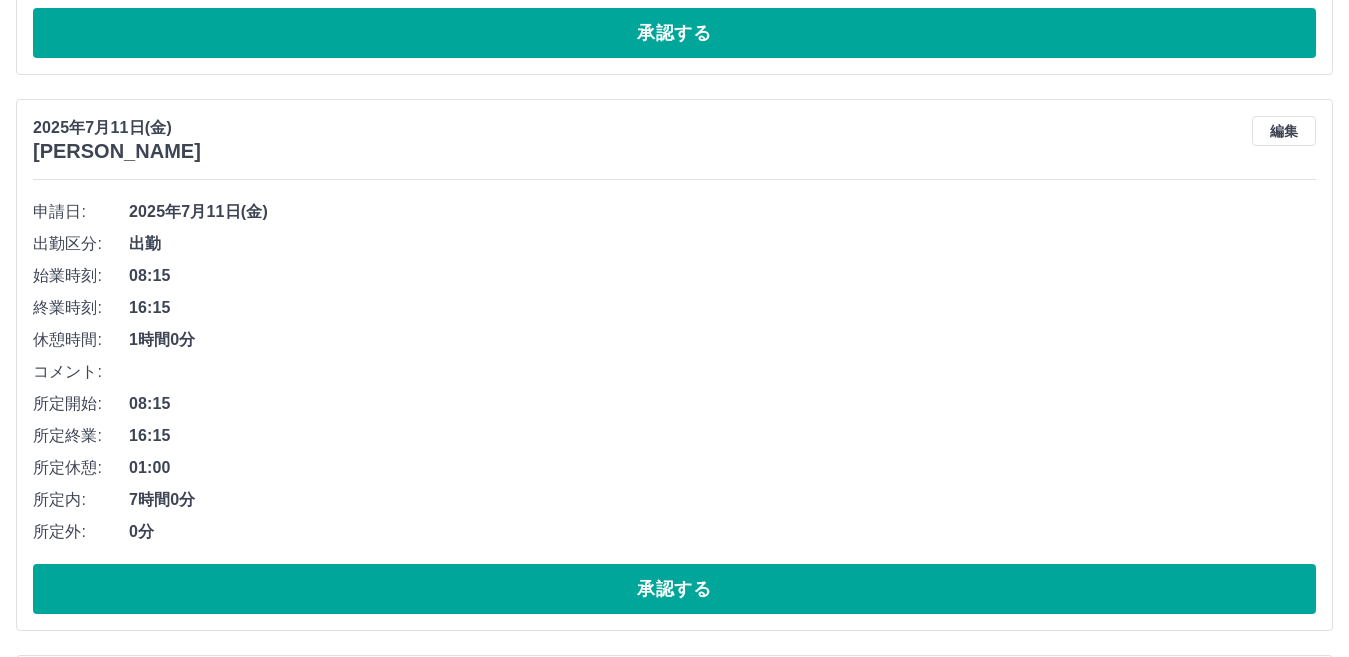 scroll, scrollTop: 10296, scrollLeft: 0, axis: vertical 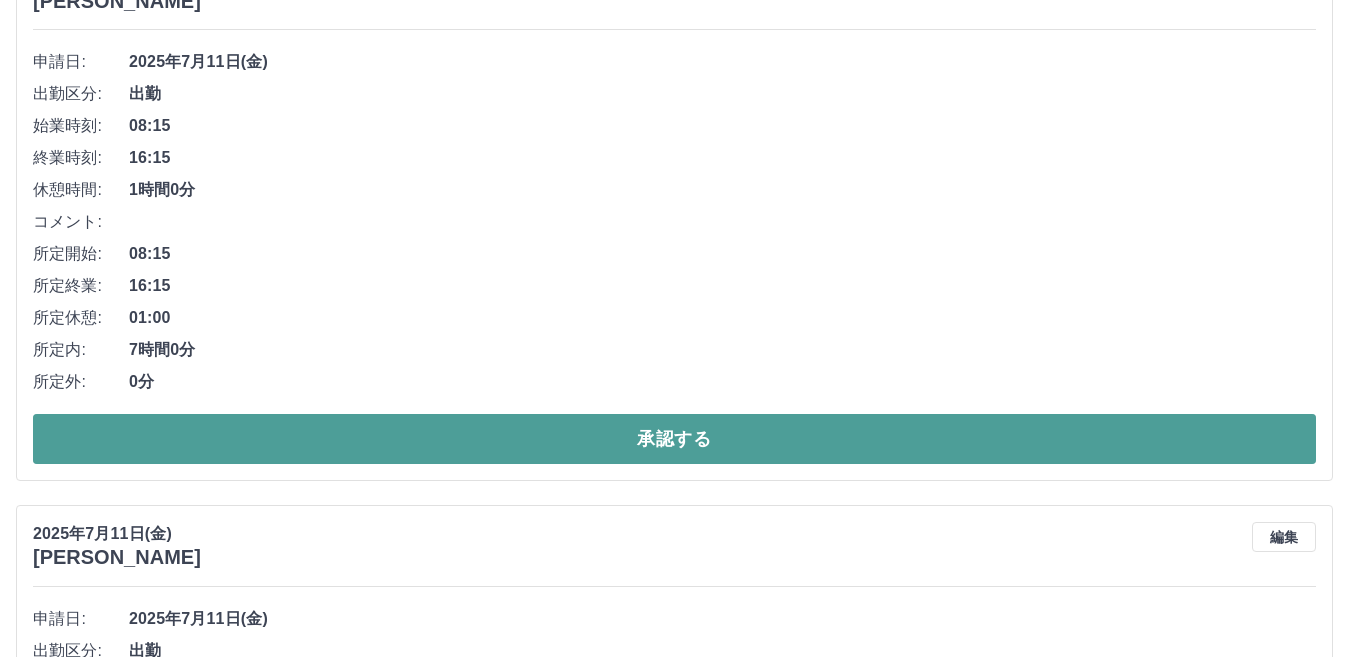click on "承認する" at bounding box center [674, 439] 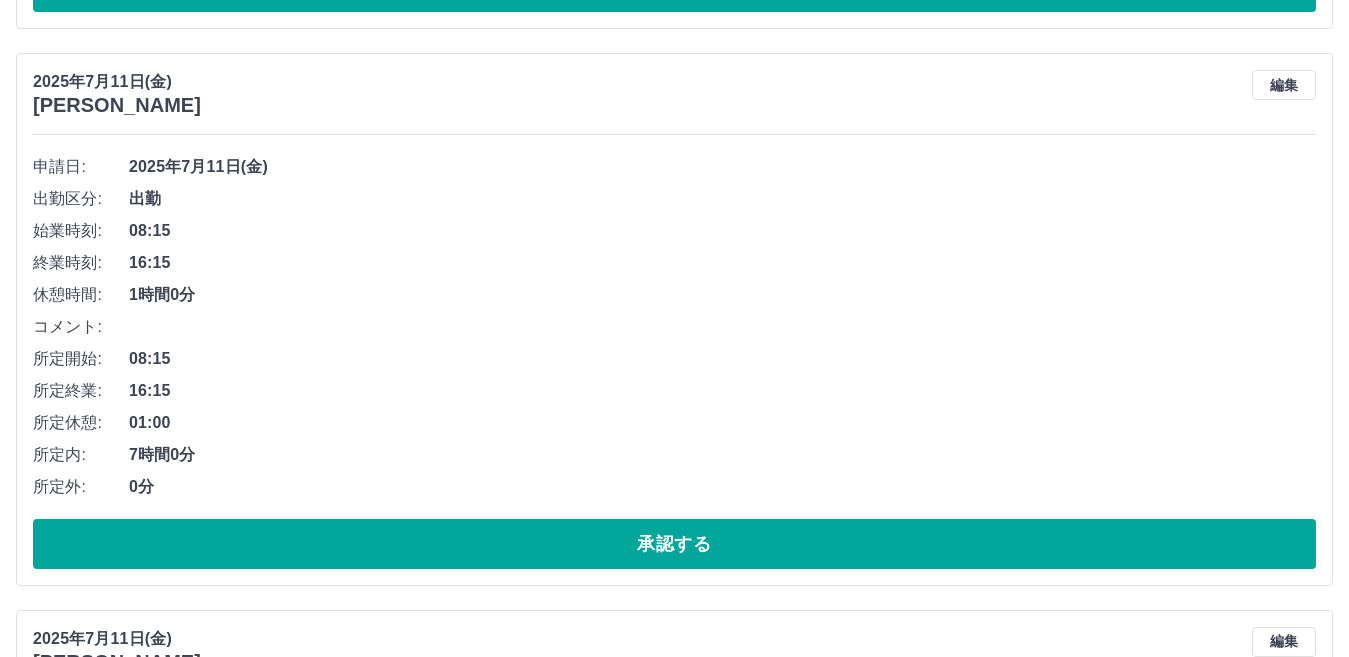scroll, scrollTop: 5795, scrollLeft: 0, axis: vertical 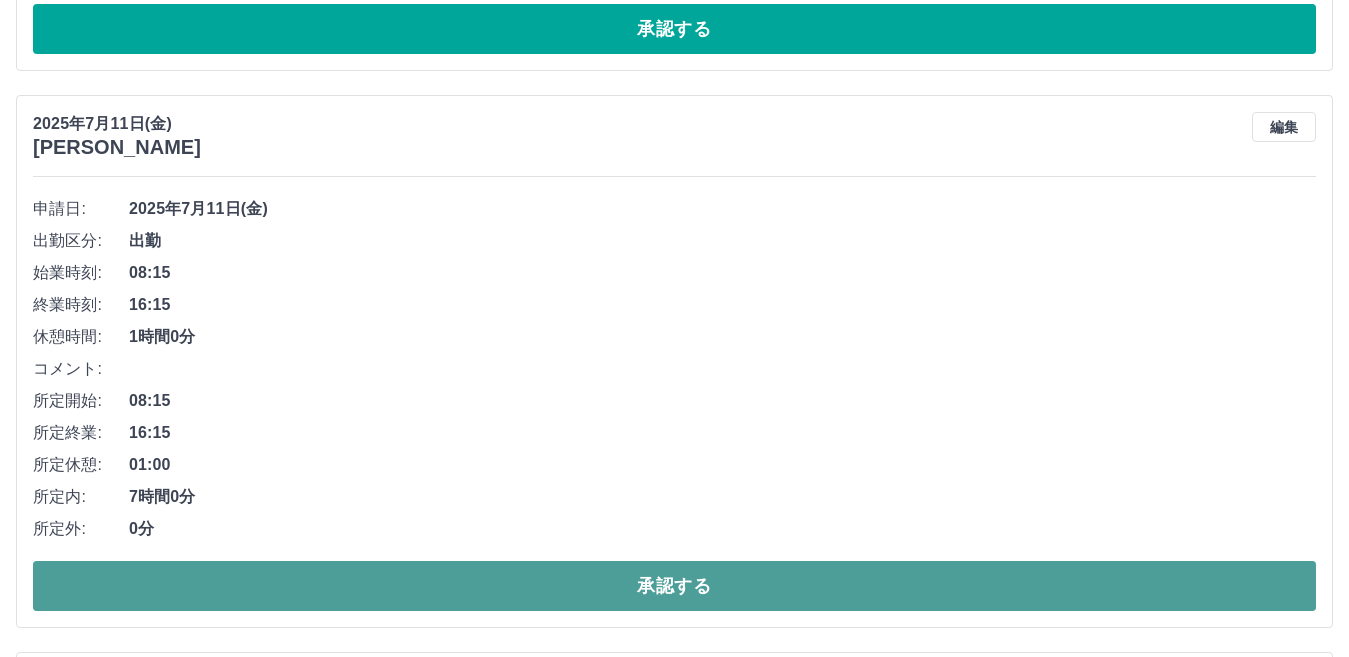 click on "承認する" at bounding box center (674, 586) 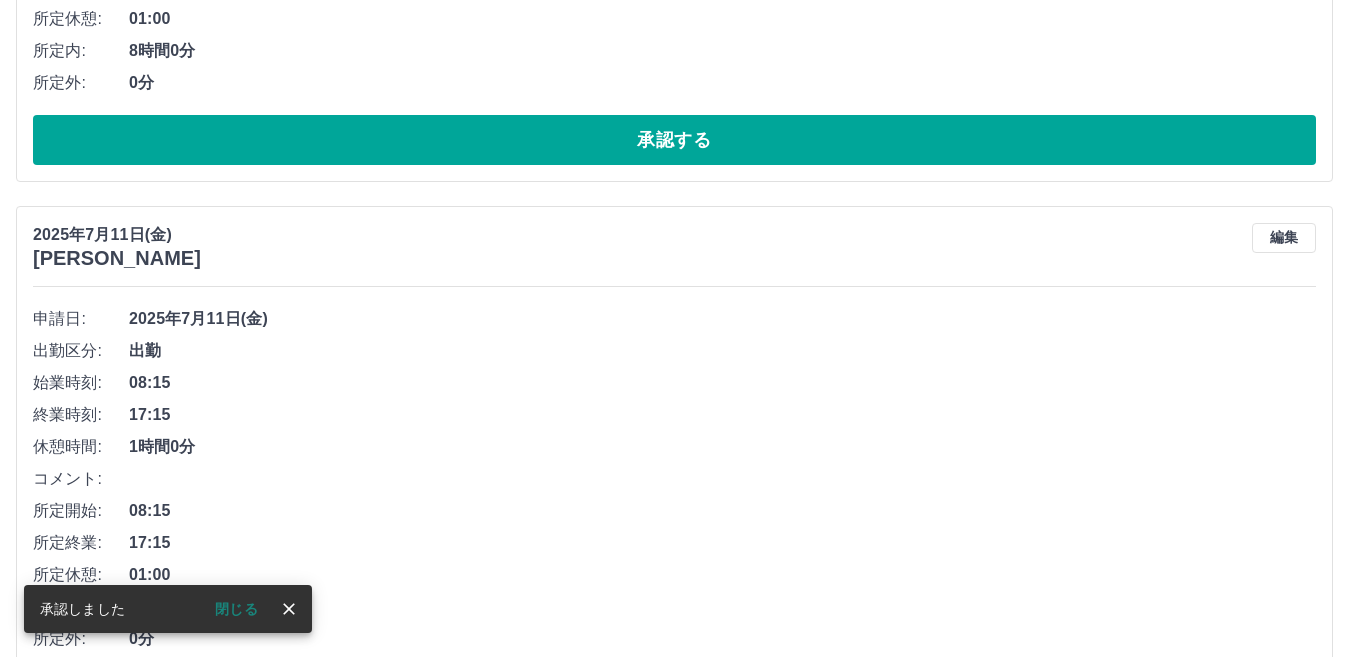 scroll, scrollTop: 7995, scrollLeft: 0, axis: vertical 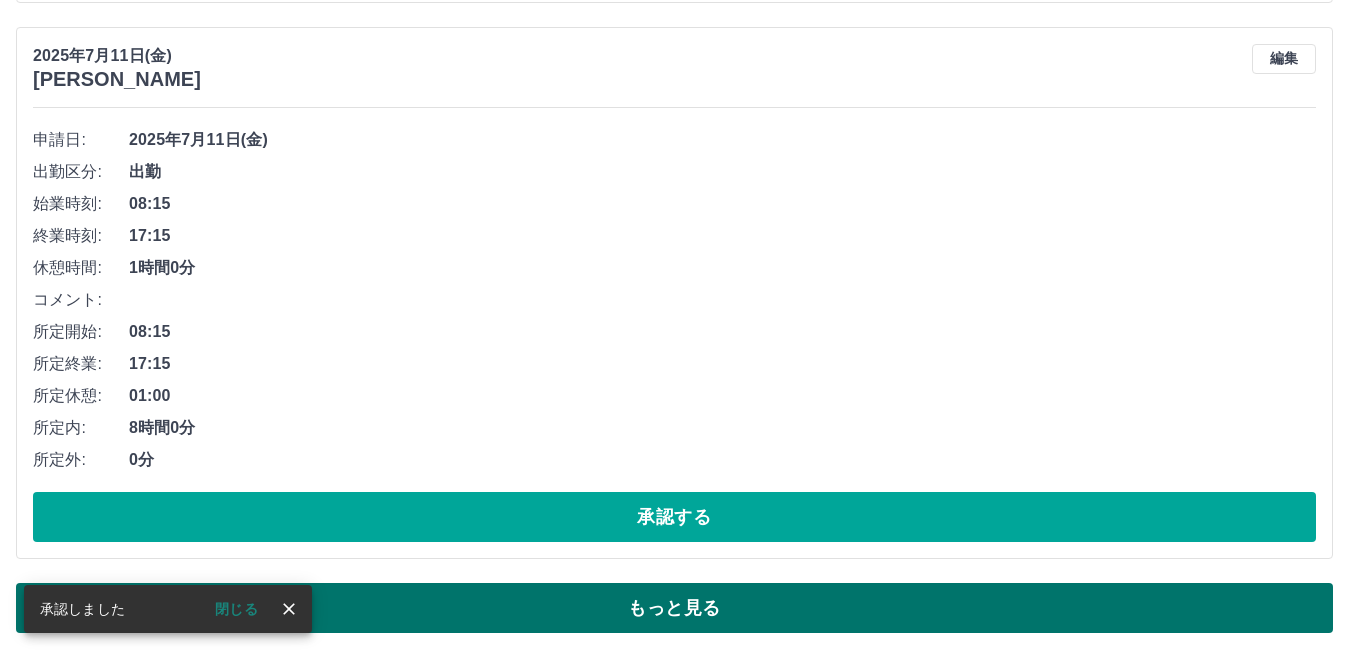 click on "もっと見る" at bounding box center (674, 608) 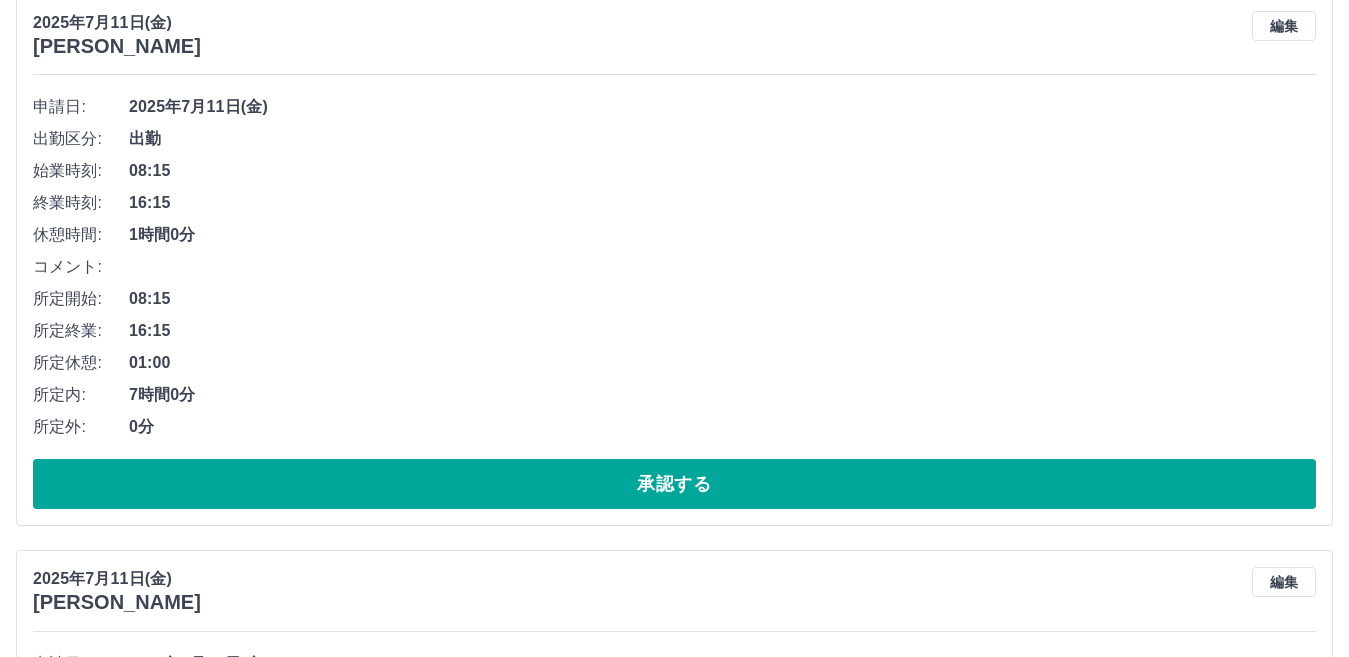 scroll, scrollTop: 8584, scrollLeft: 0, axis: vertical 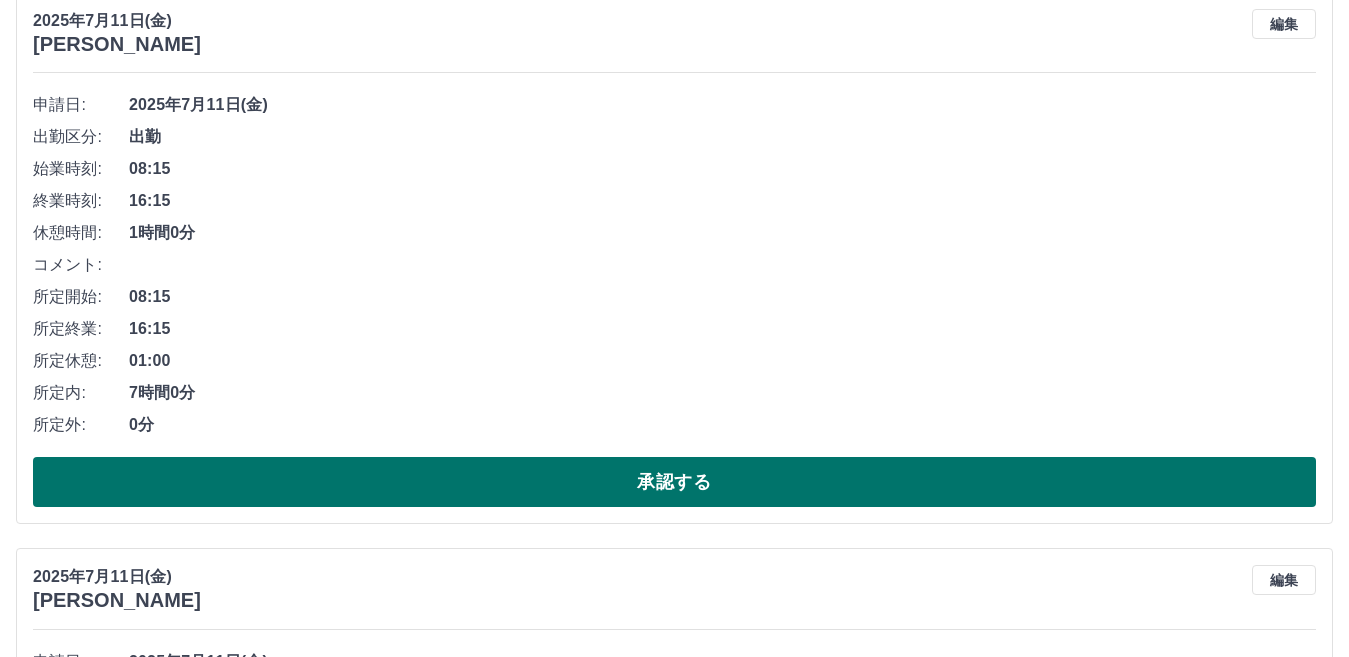 click on "承認する" at bounding box center (674, 482) 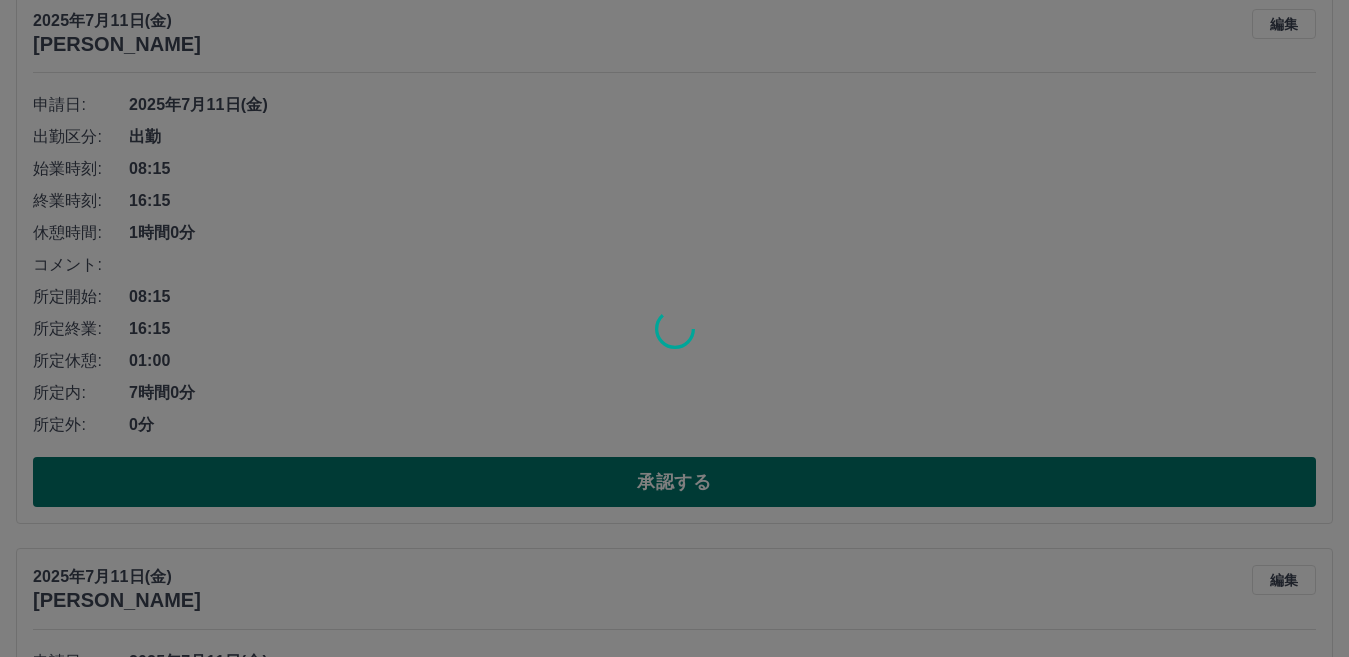 scroll, scrollTop: 7995, scrollLeft: 0, axis: vertical 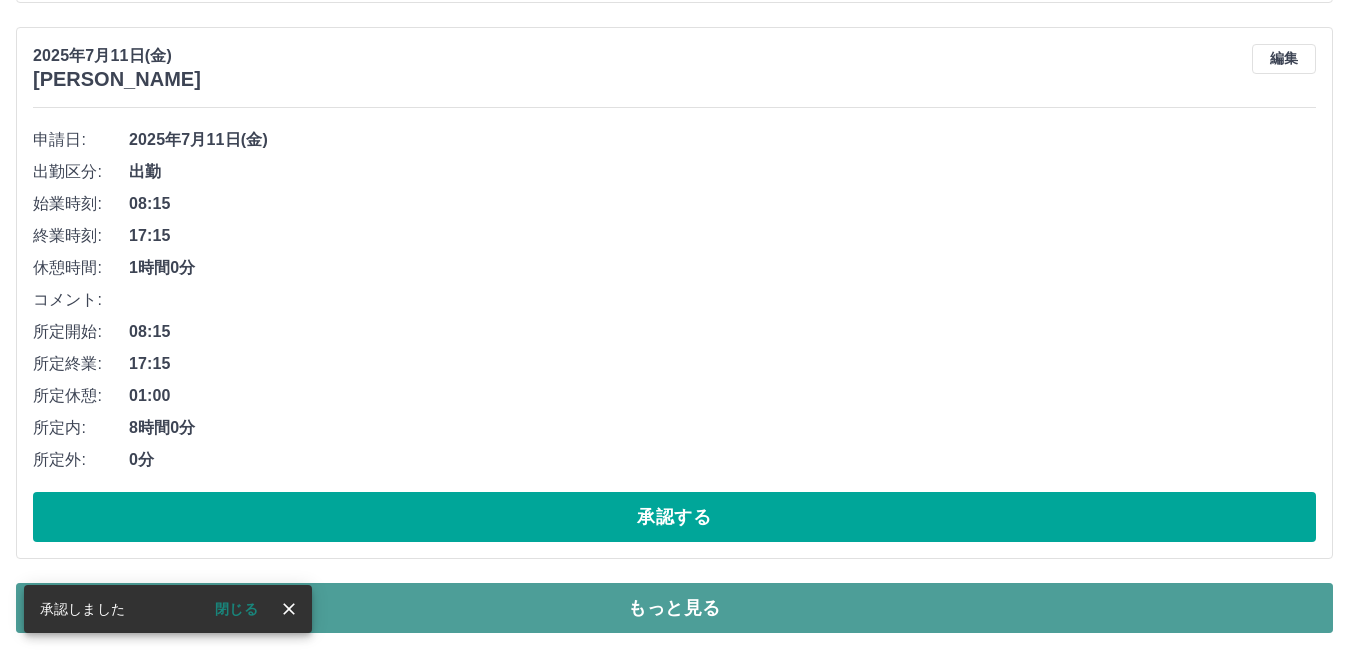 click on "もっと見る" at bounding box center (674, 608) 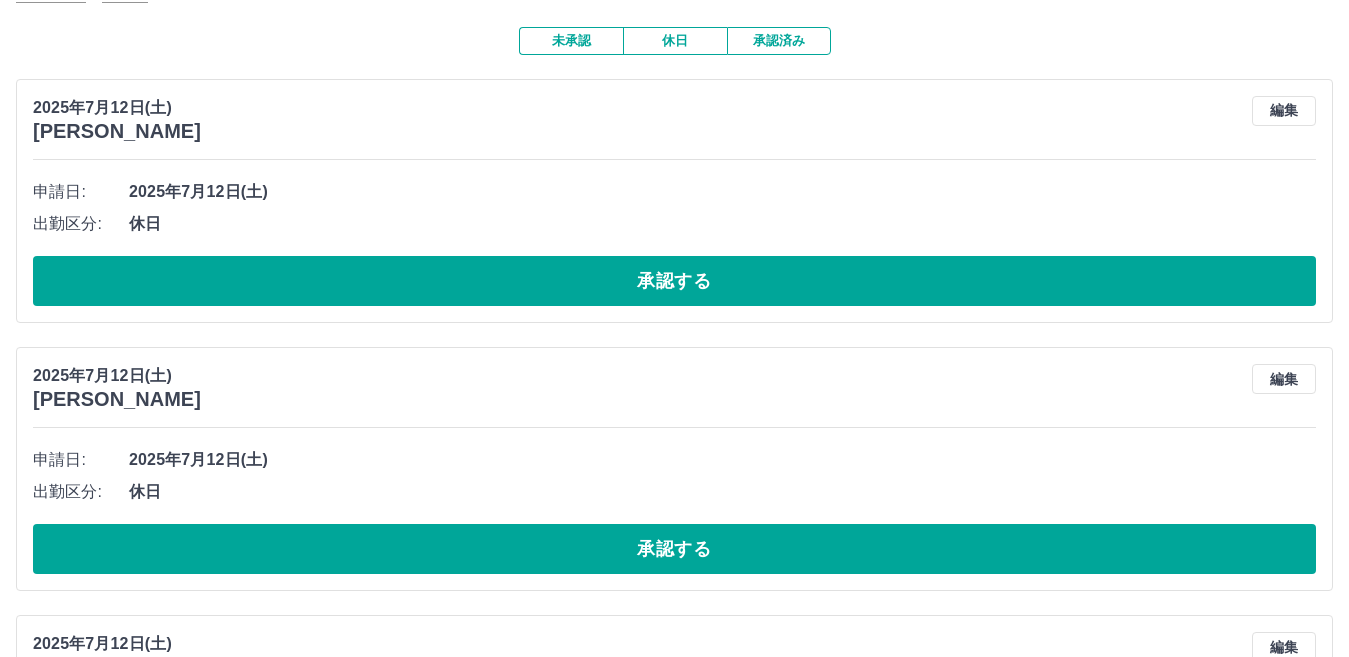 scroll, scrollTop: 0, scrollLeft: 0, axis: both 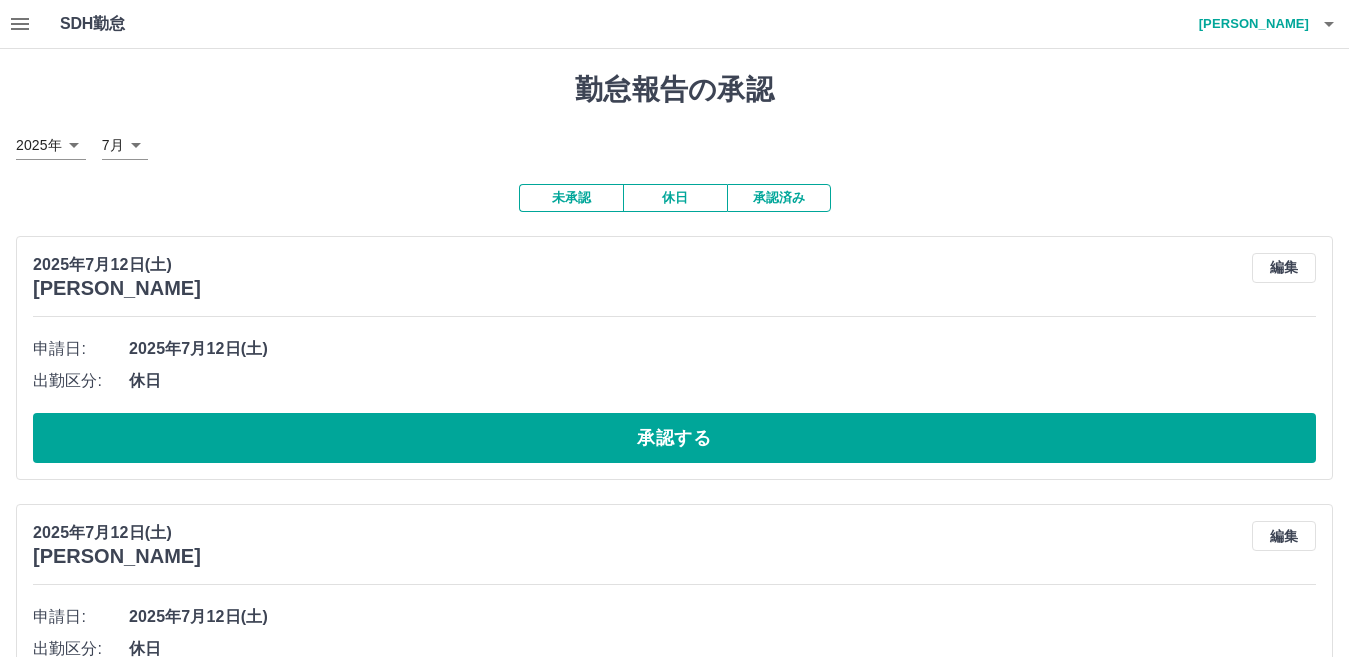 click on "承認済み" at bounding box center [779, 198] 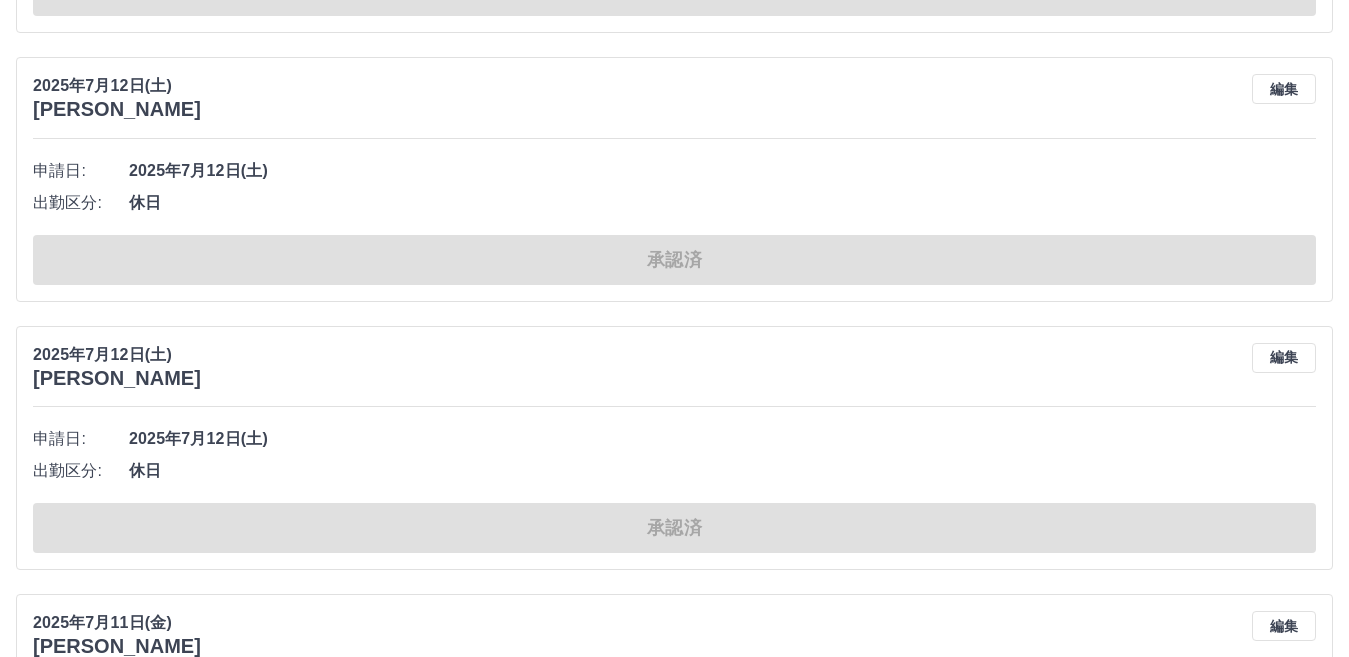 scroll, scrollTop: 700, scrollLeft: 0, axis: vertical 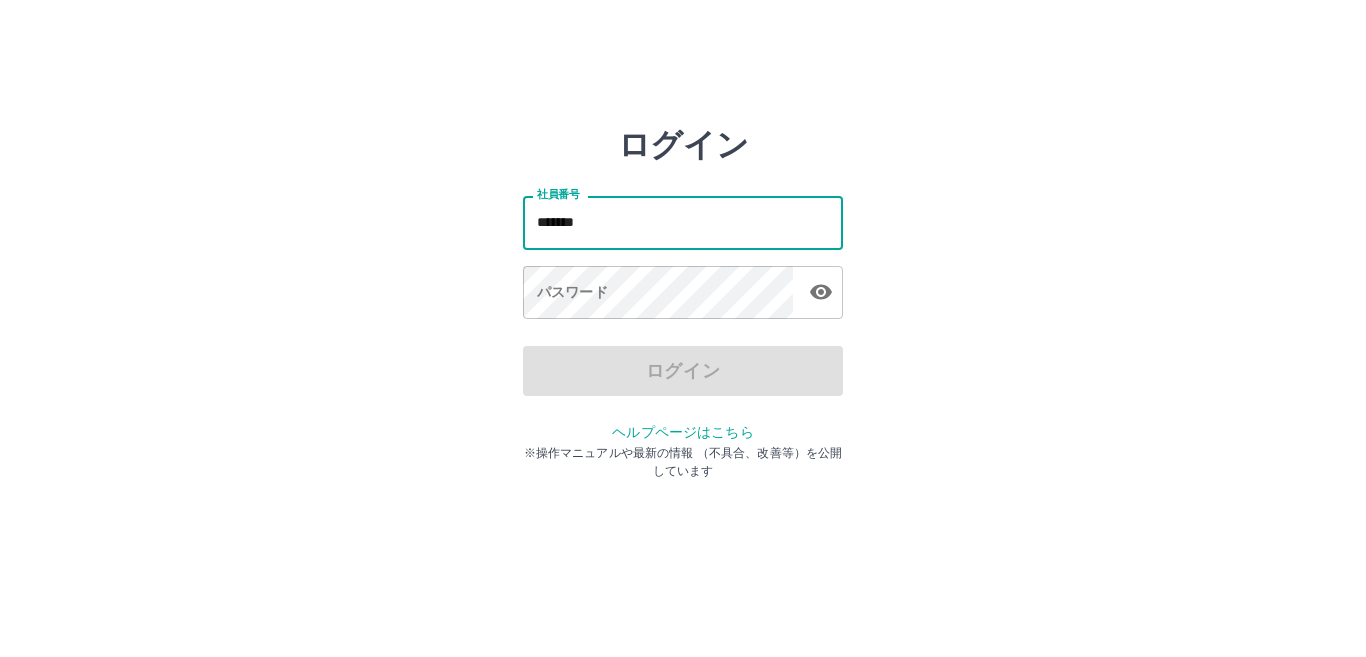 type on "*******" 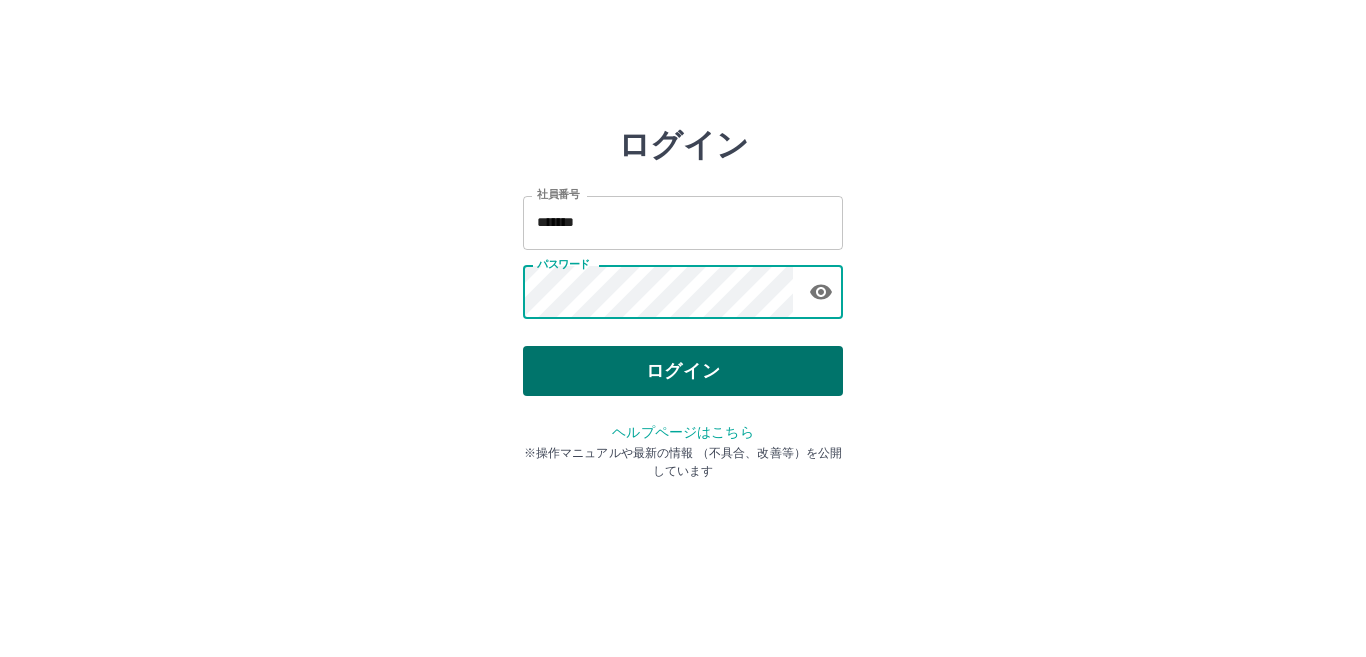 click on "ログイン" at bounding box center [683, 371] 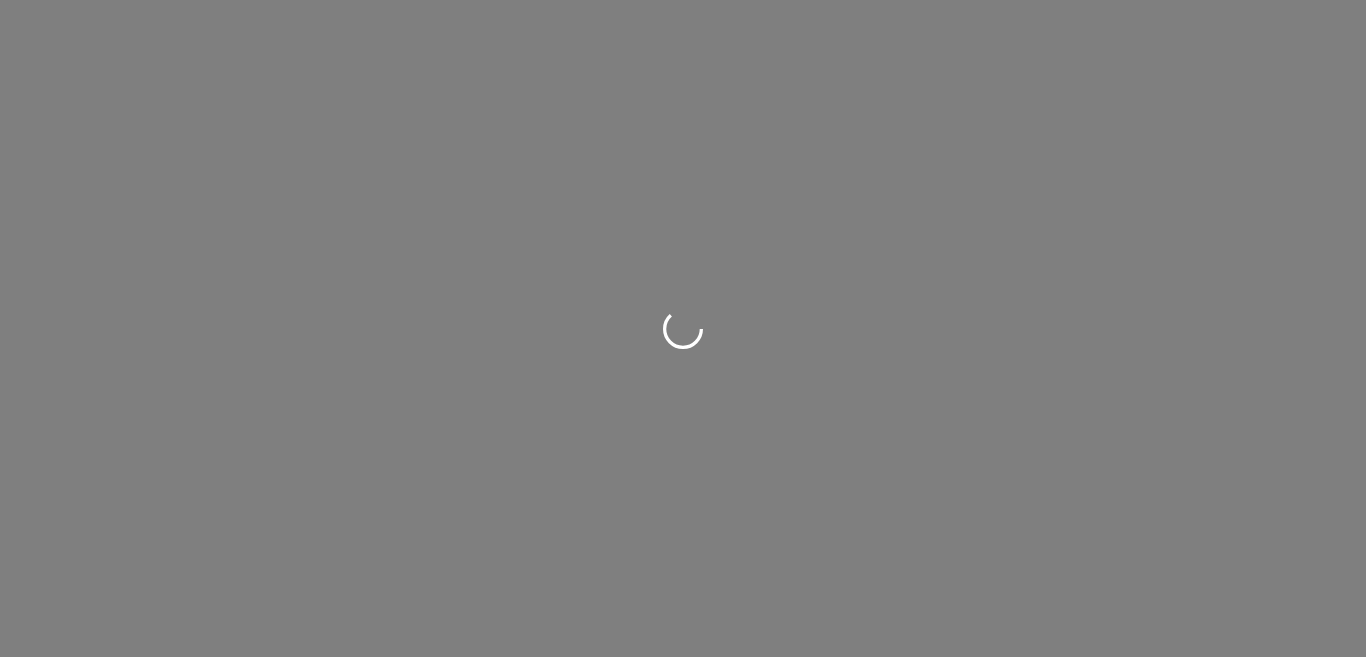 scroll, scrollTop: 0, scrollLeft: 0, axis: both 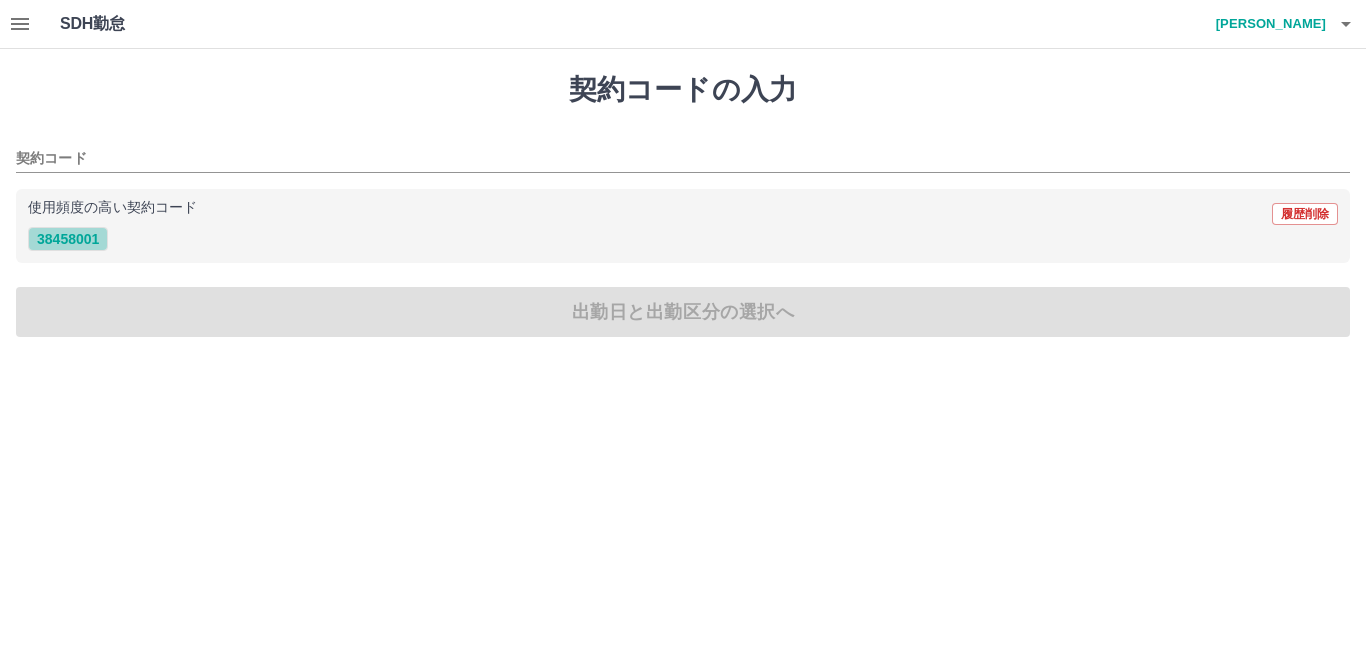 drag, startPoint x: 63, startPoint y: 240, endPoint x: 69, endPoint y: 295, distance: 55.326305 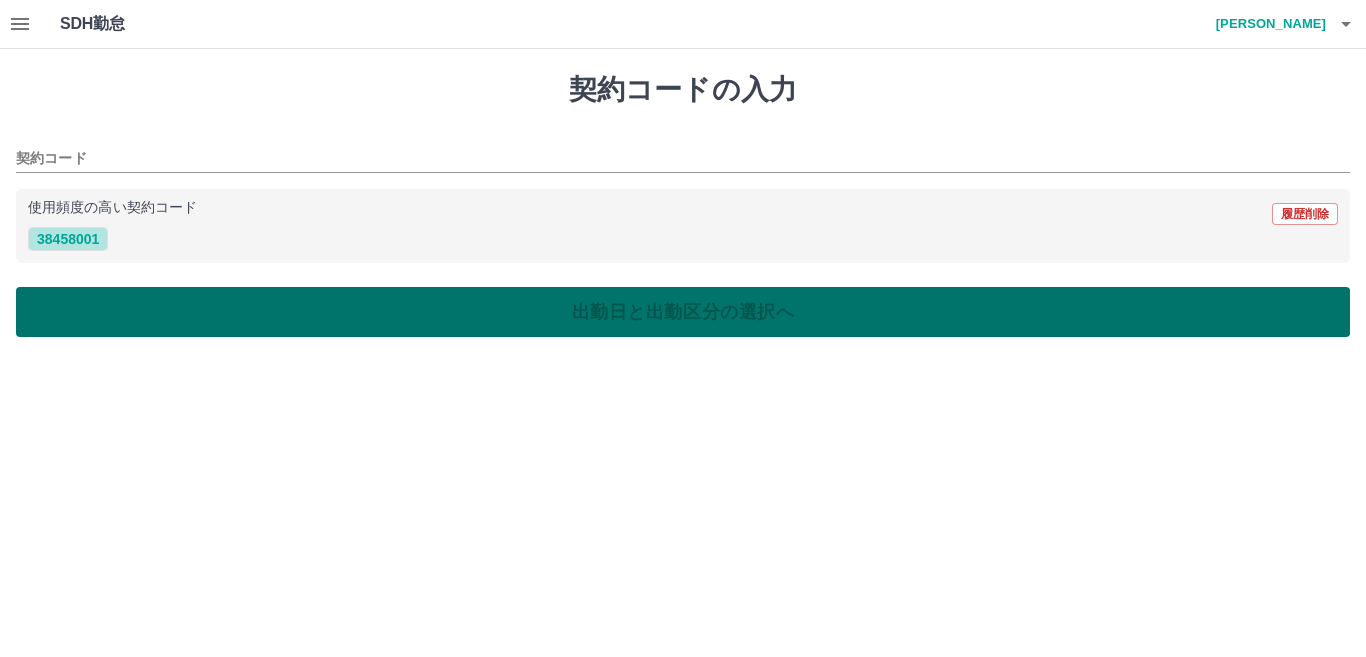 click on "38458001" at bounding box center (68, 239) 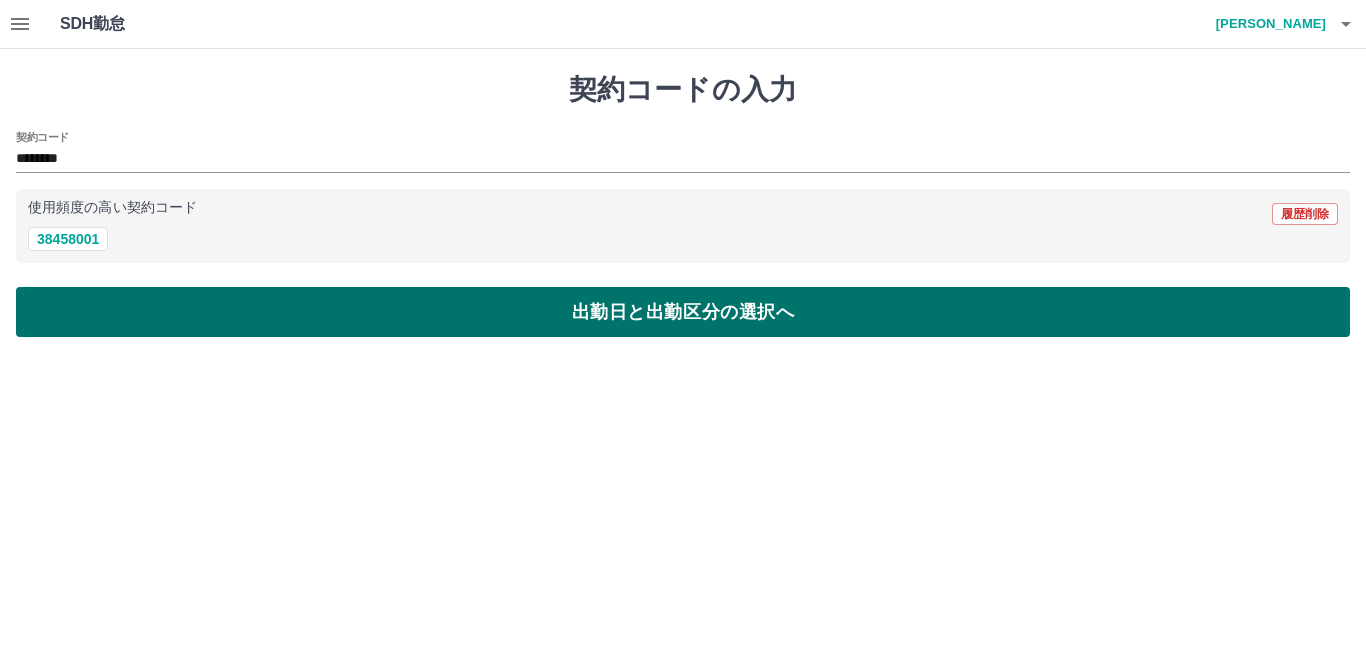 click on "出勤日と出勤区分の選択へ" at bounding box center (683, 312) 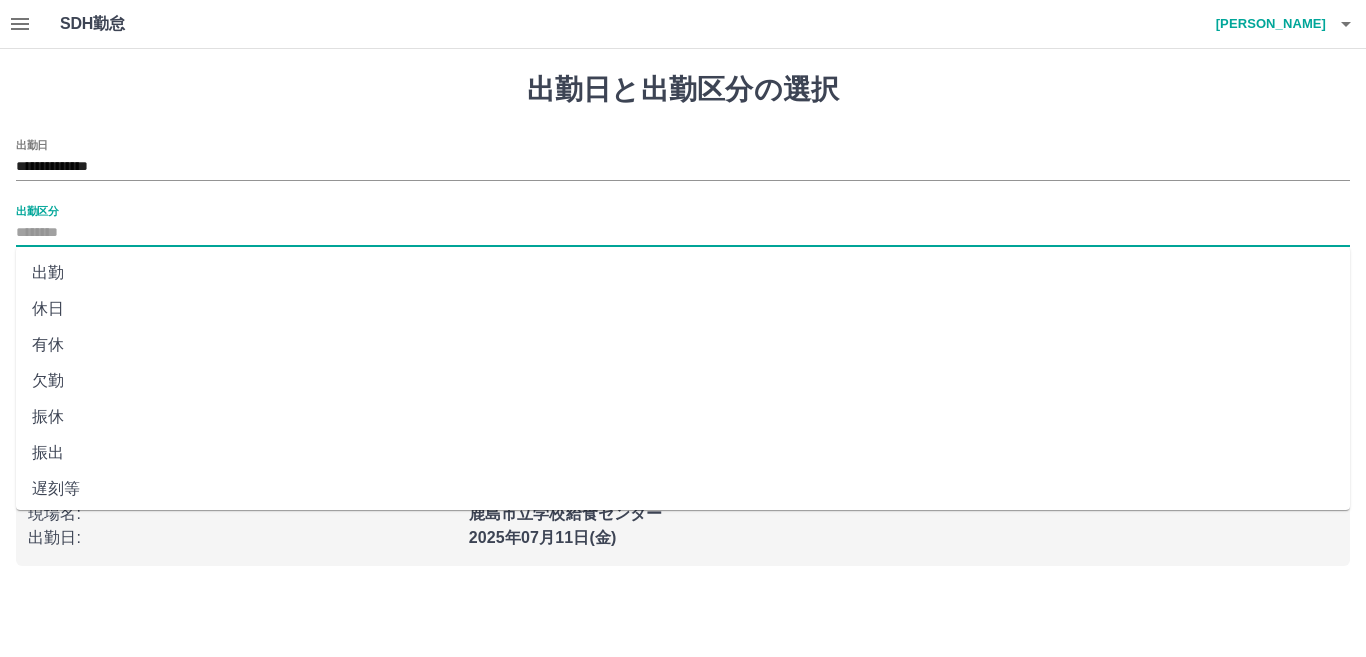 click on "出勤区分" at bounding box center [683, 233] 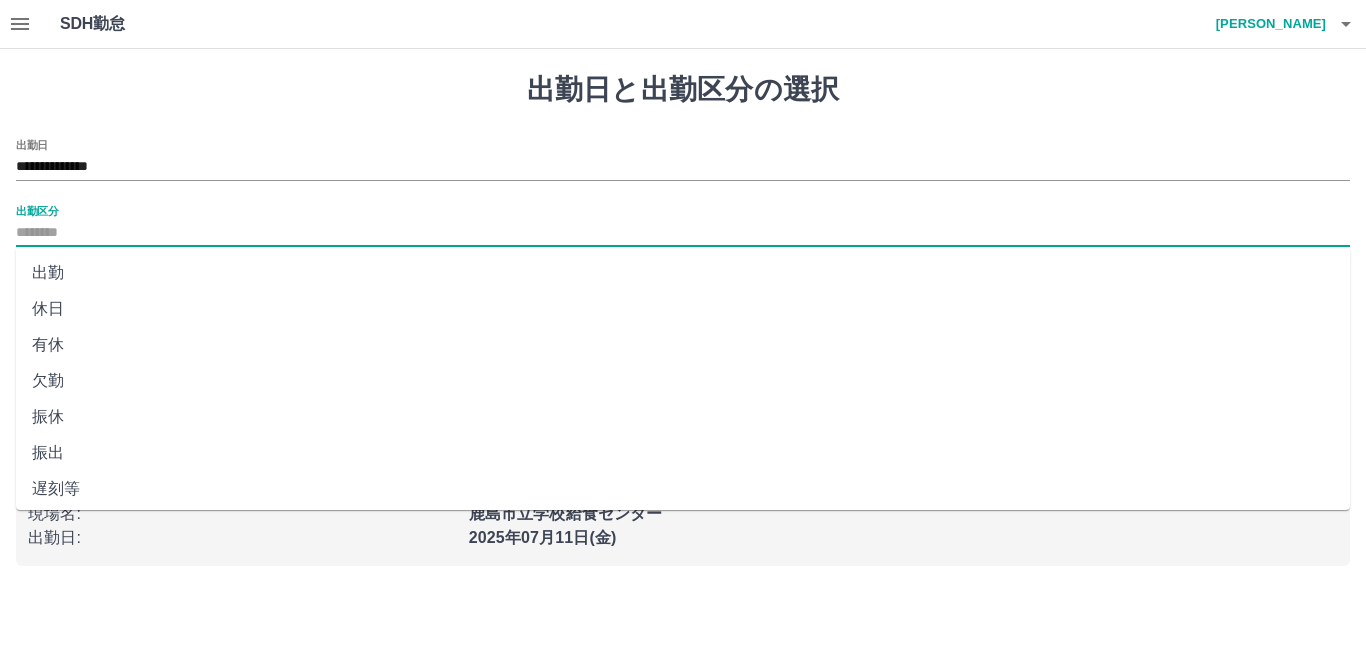 click on "休日" at bounding box center (683, 309) 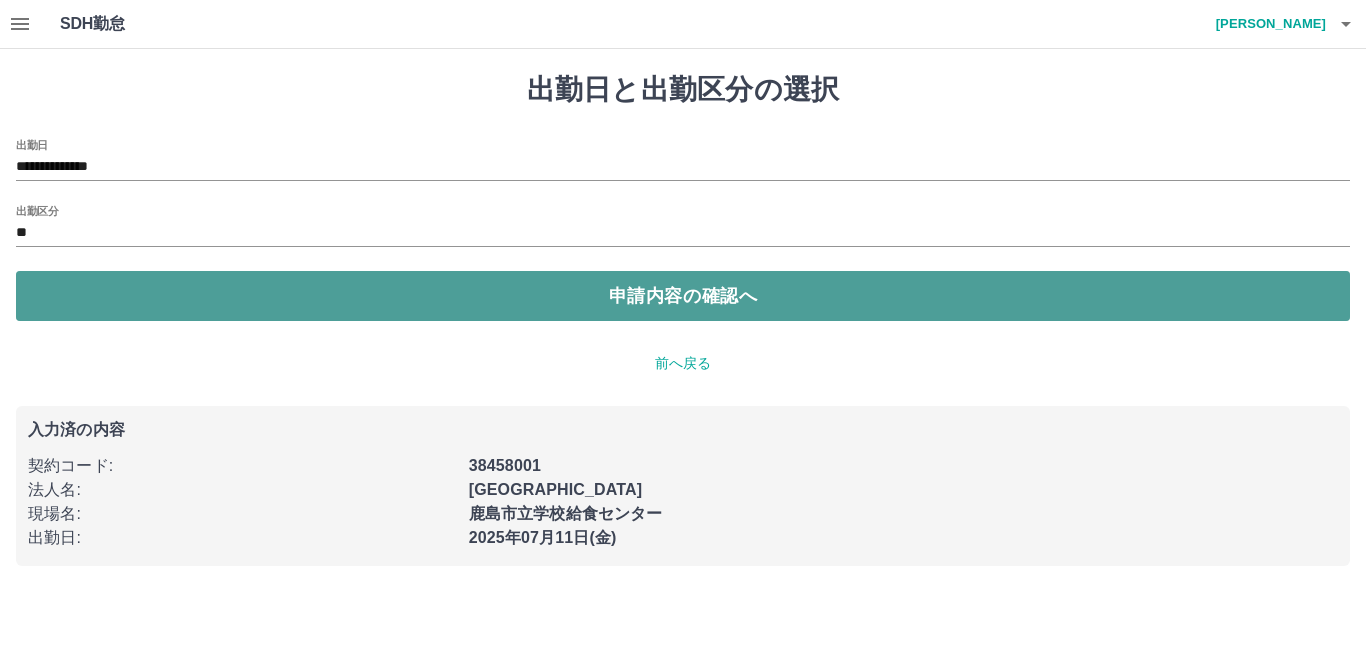 click on "申請内容の確認へ" at bounding box center (683, 296) 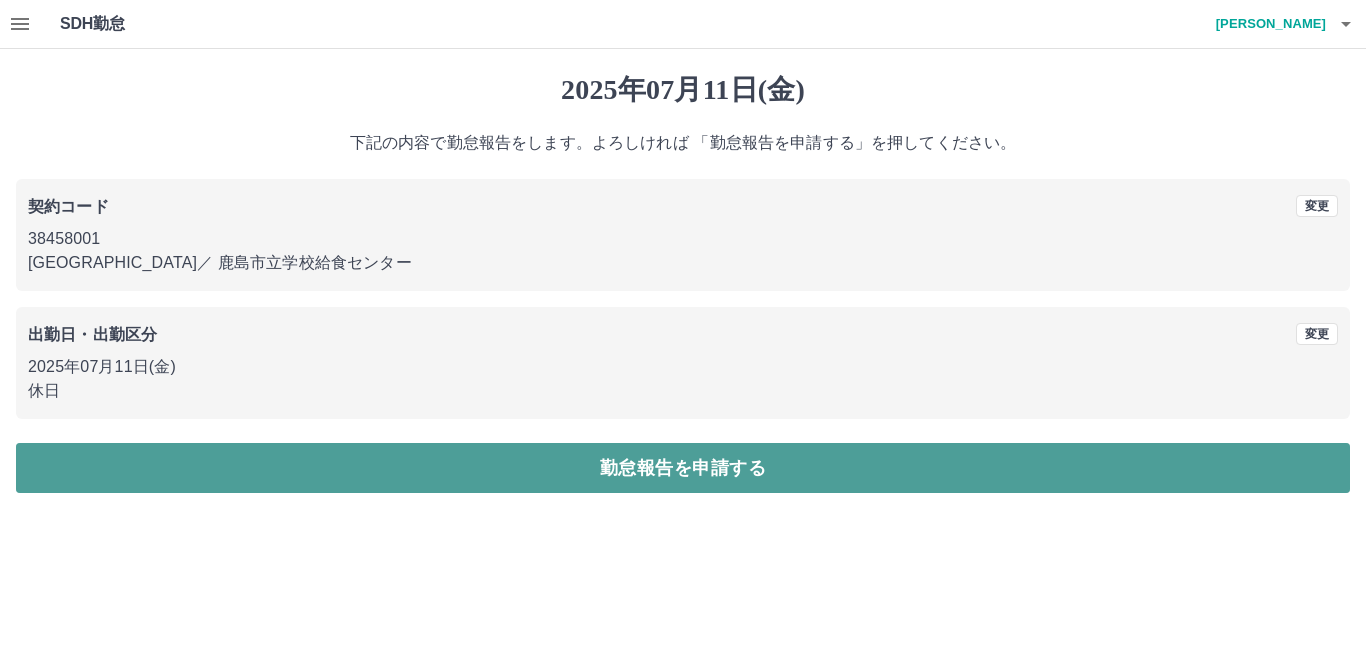 click on "勤怠報告を申請する" at bounding box center (683, 468) 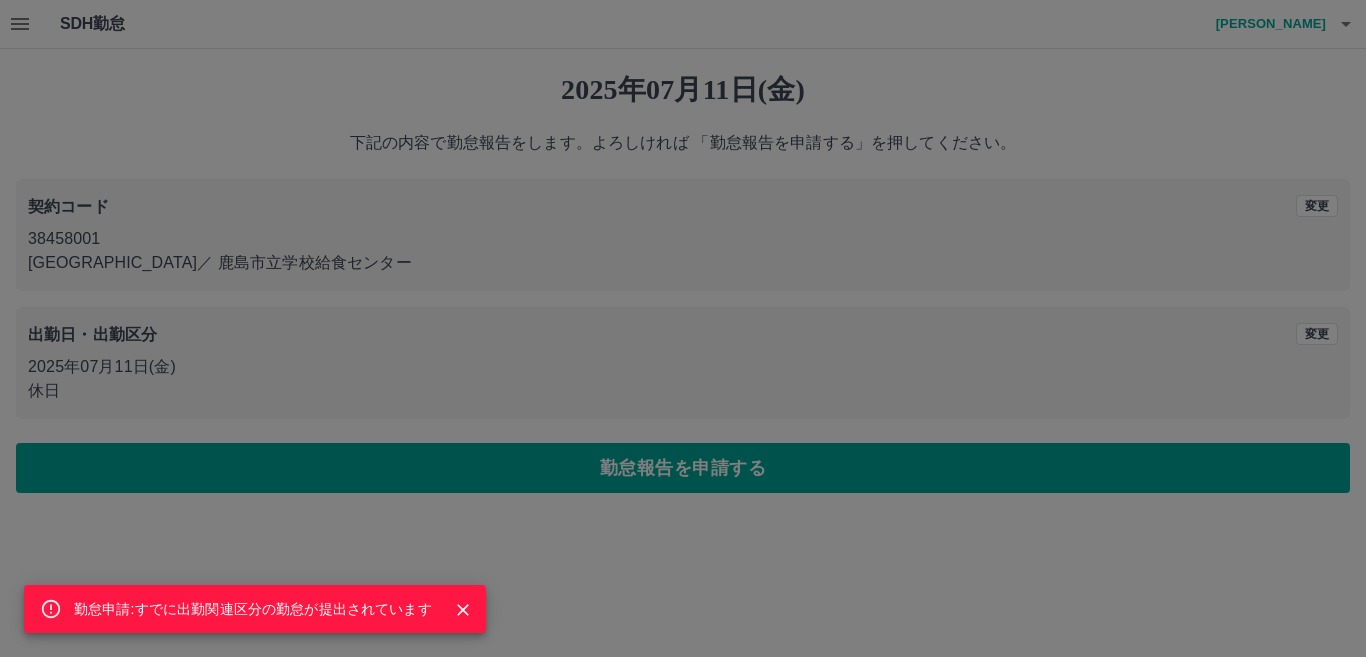 click 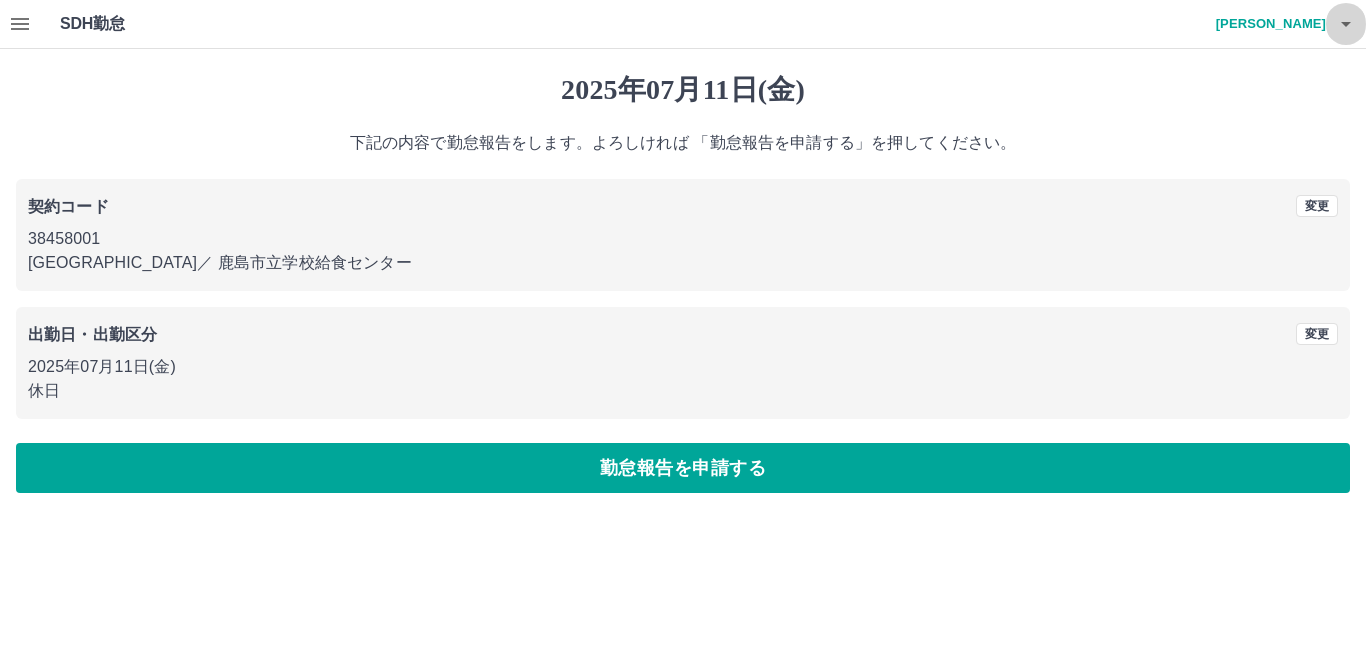 click 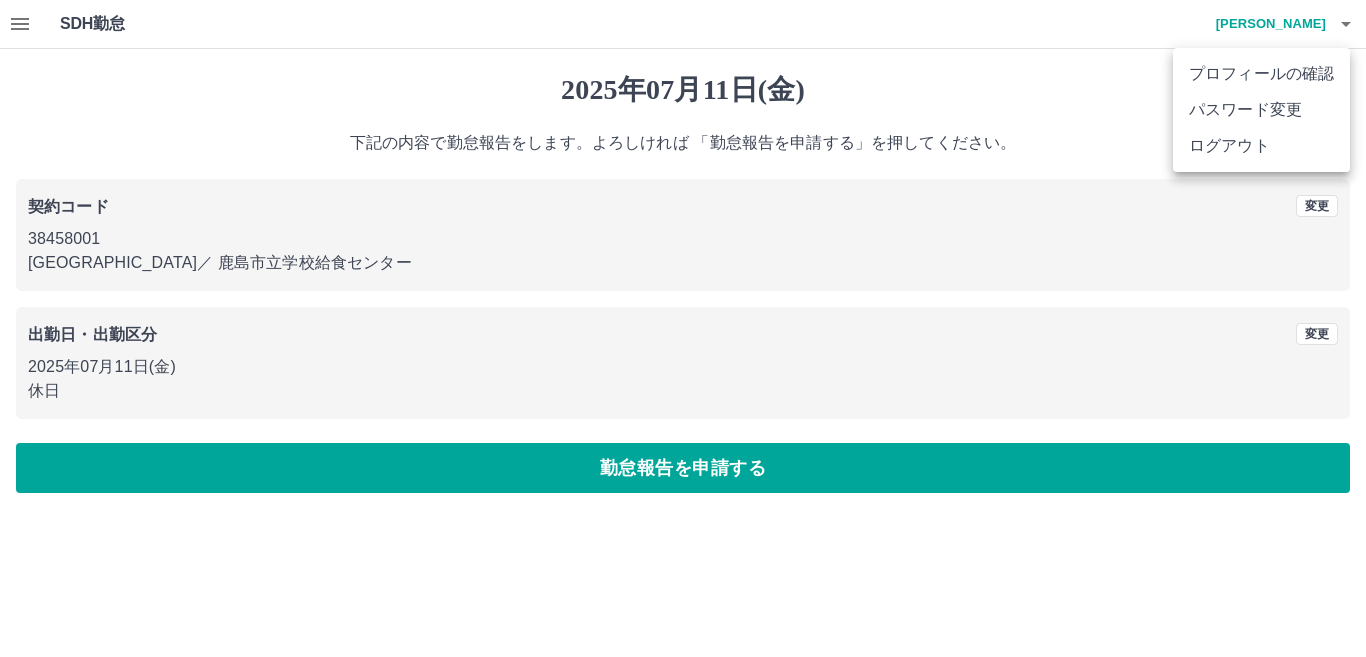 click on "ログアウト" at bounding box center (1261, 146) 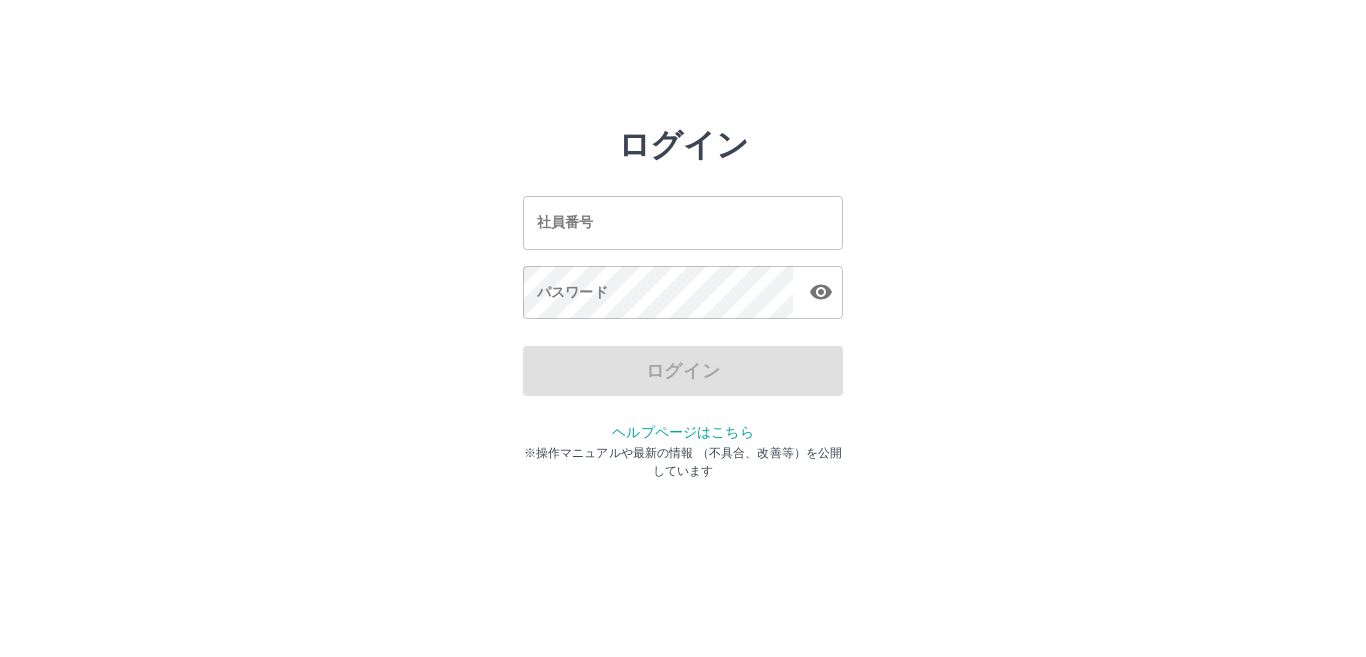 scroll, scrollTop: 0, scrollLeft: 0, axis: both 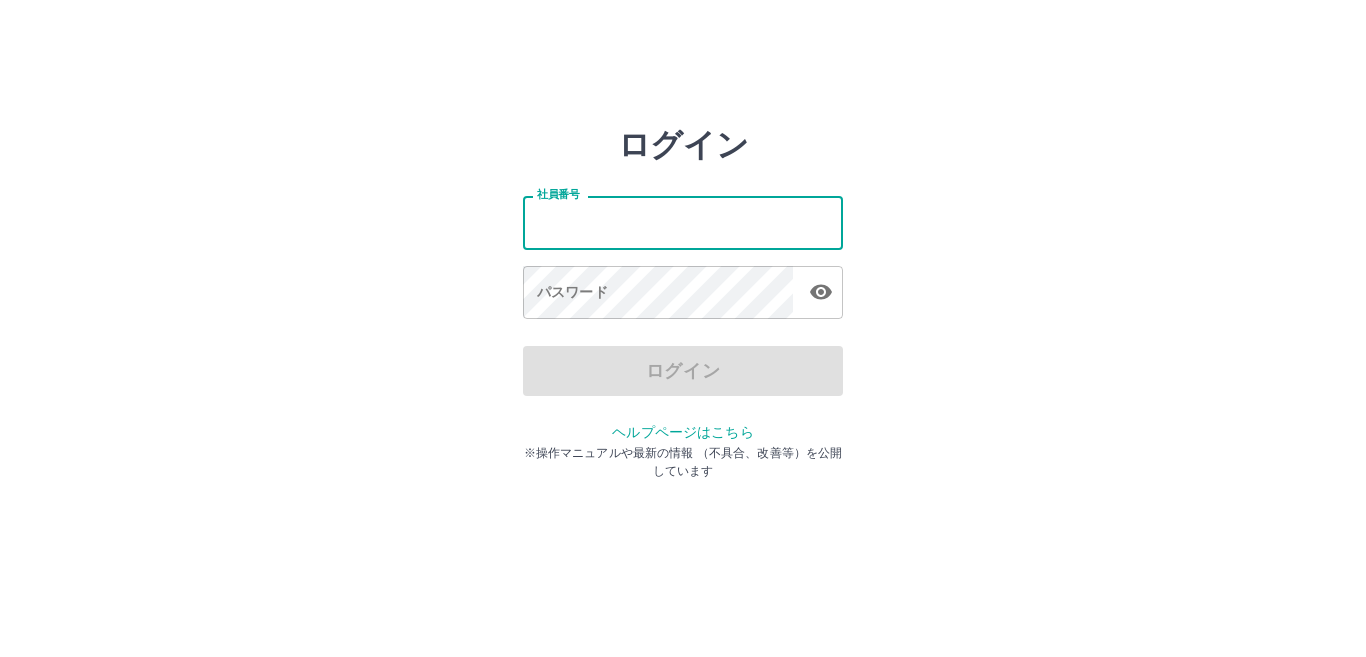 click on "社員番号" at bounding box center [683, 222] 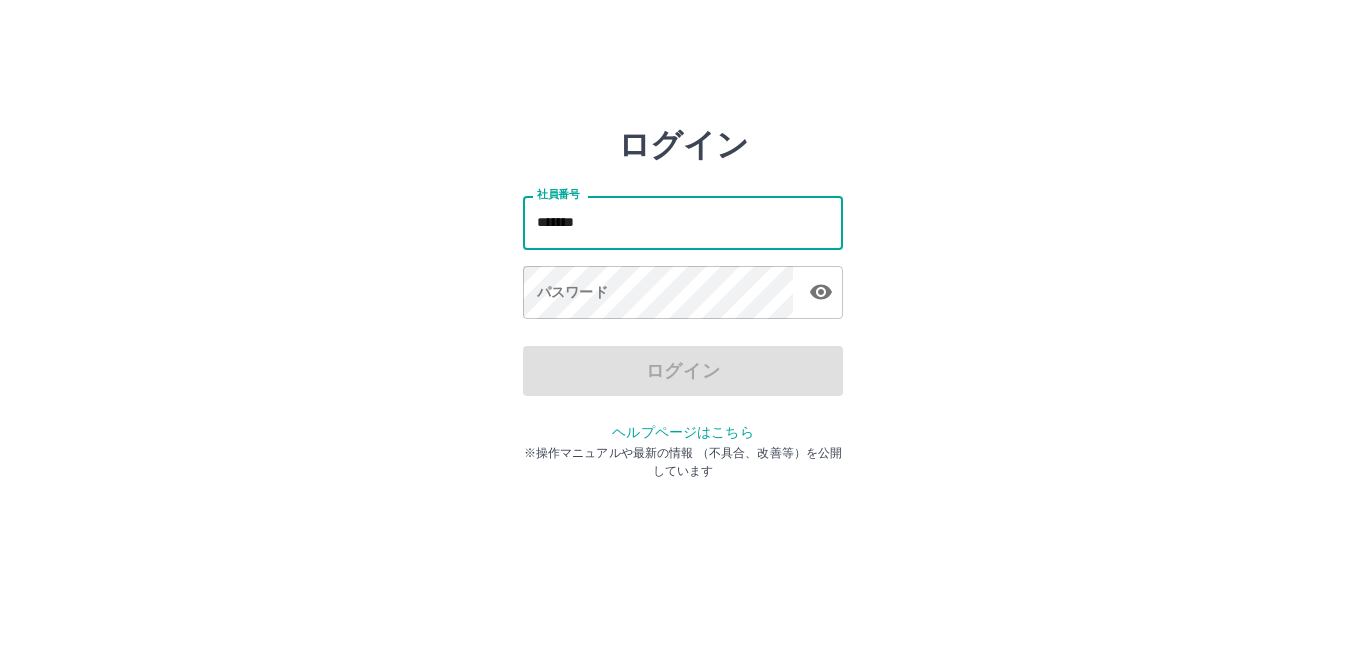 type on "*******" 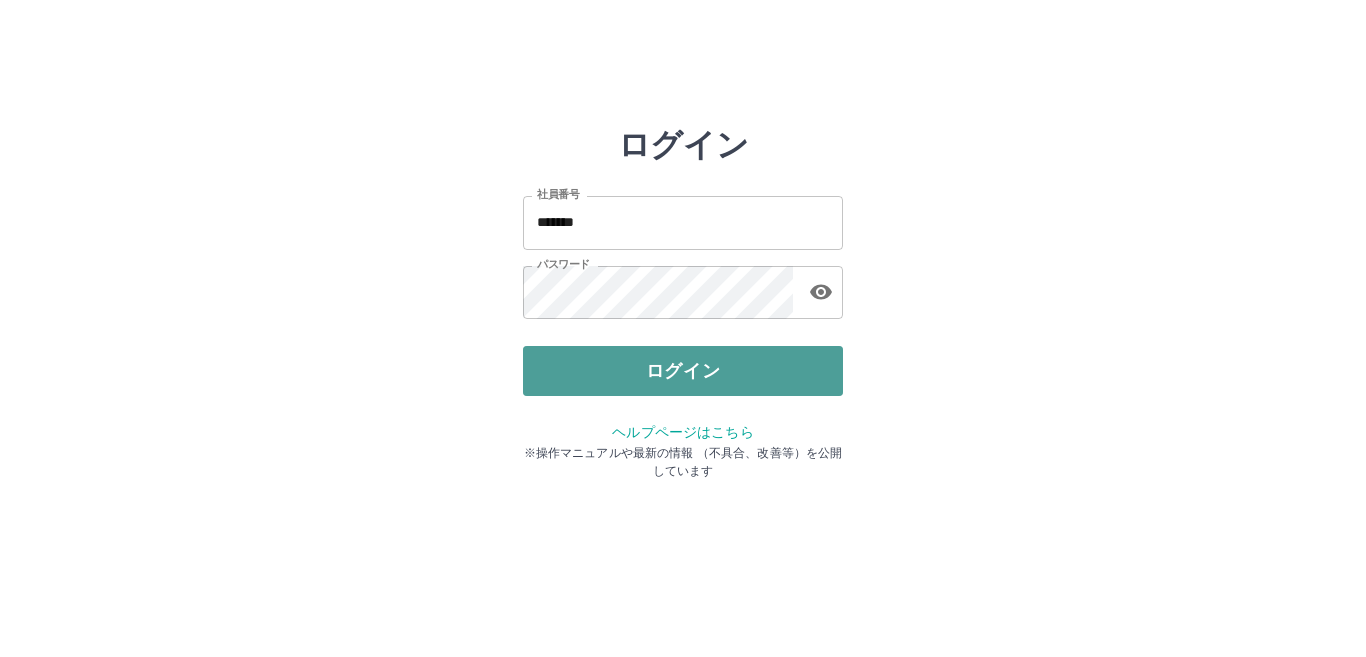 click on "ログイン" at bounding box center (683, 371) 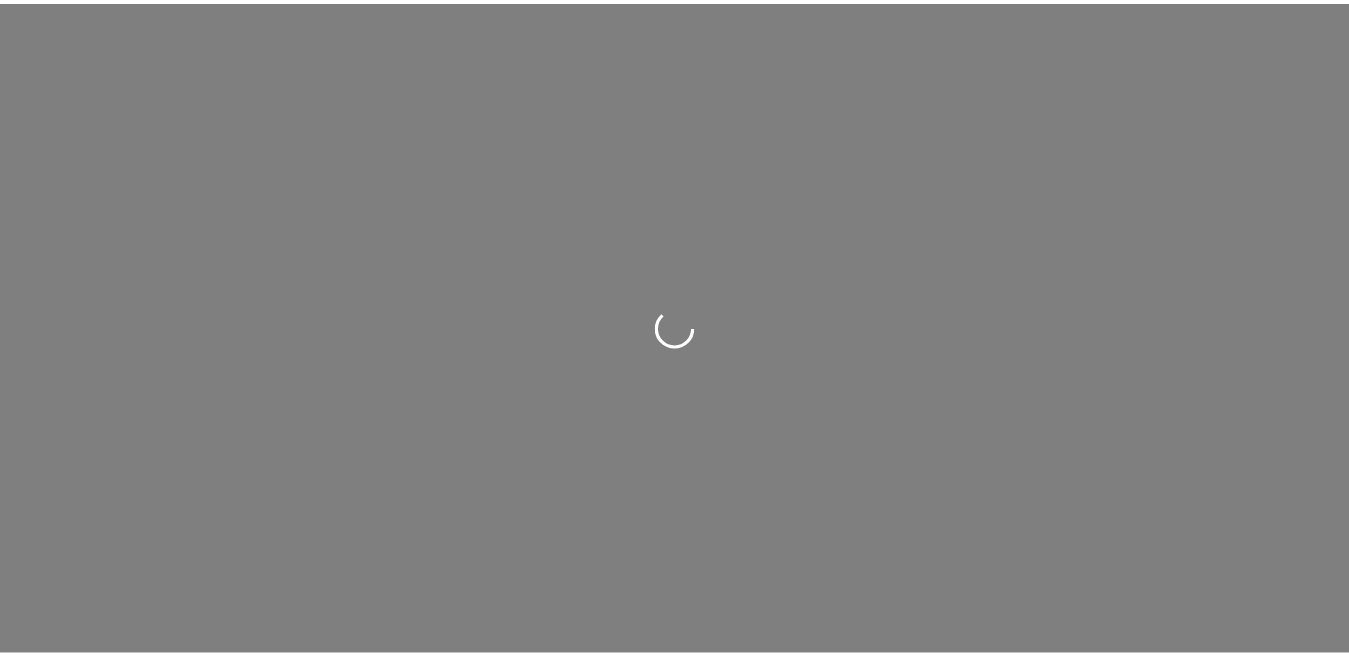scroll, scrollTop: 0, scrollLeft: 0, axis: both 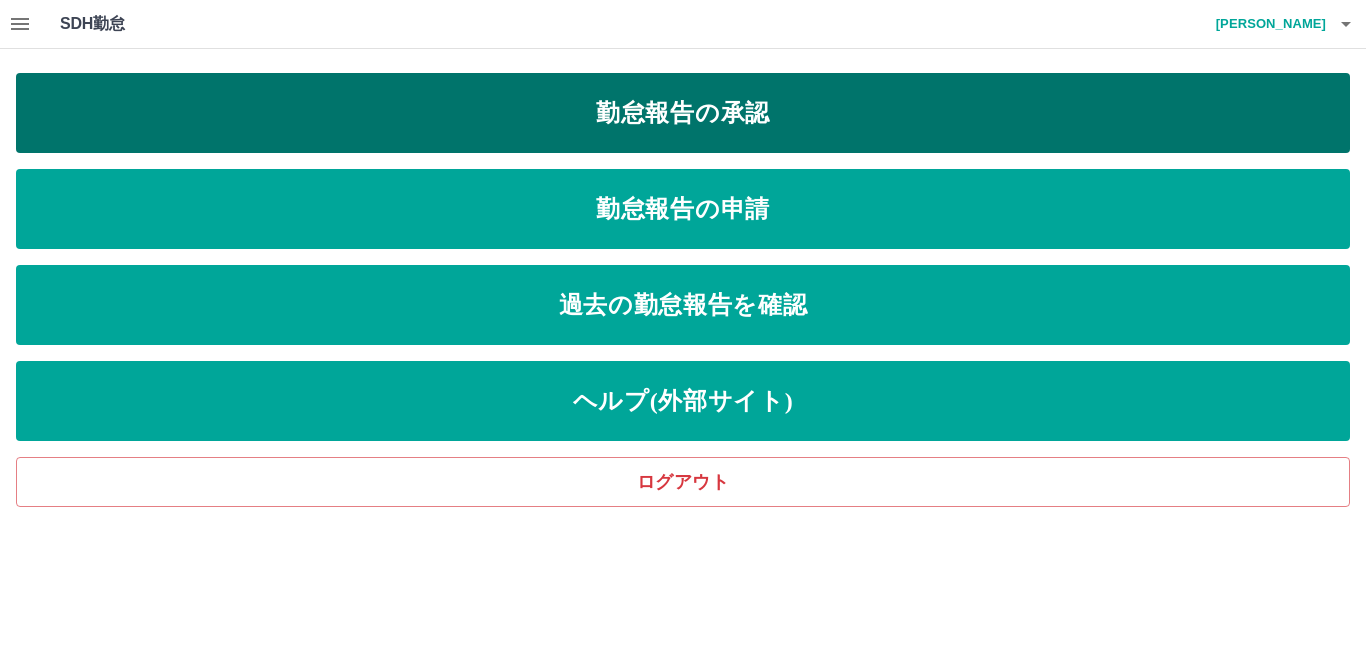 click on "勤怠報告の承認" at bounding box center [683, 113] 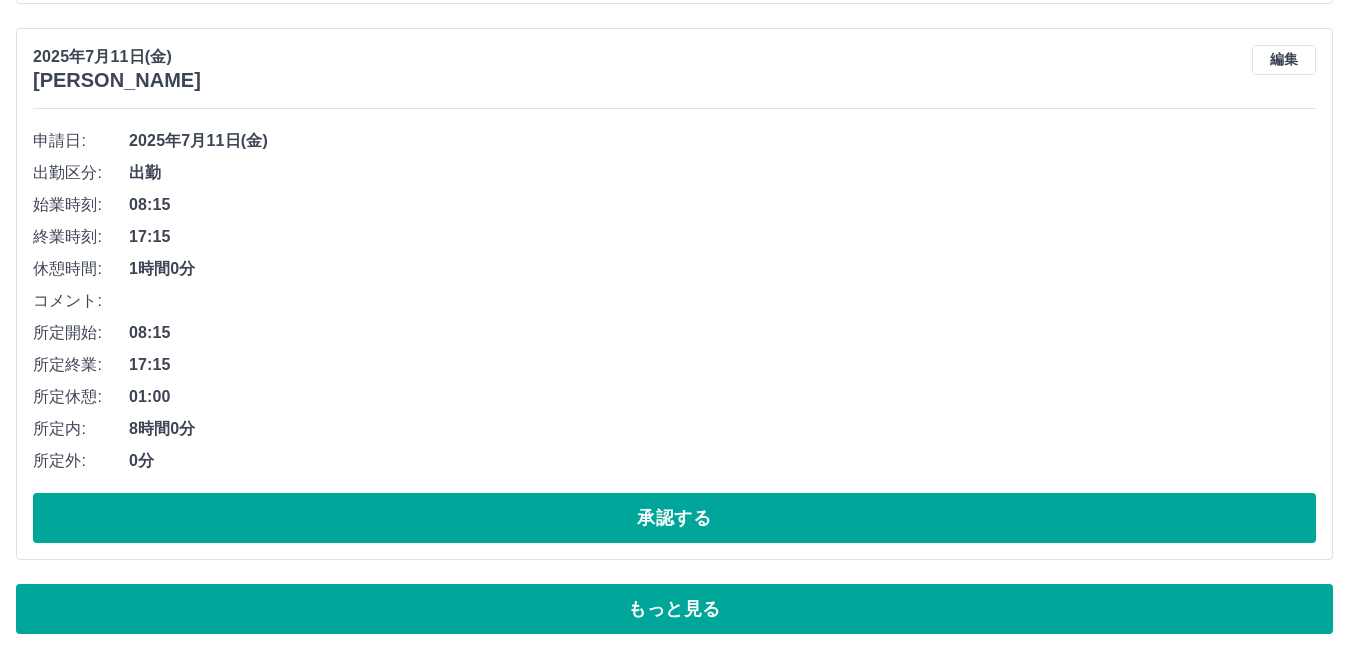scroll, scrollTop: 7515, scrollLeft: 0, axis: vertical 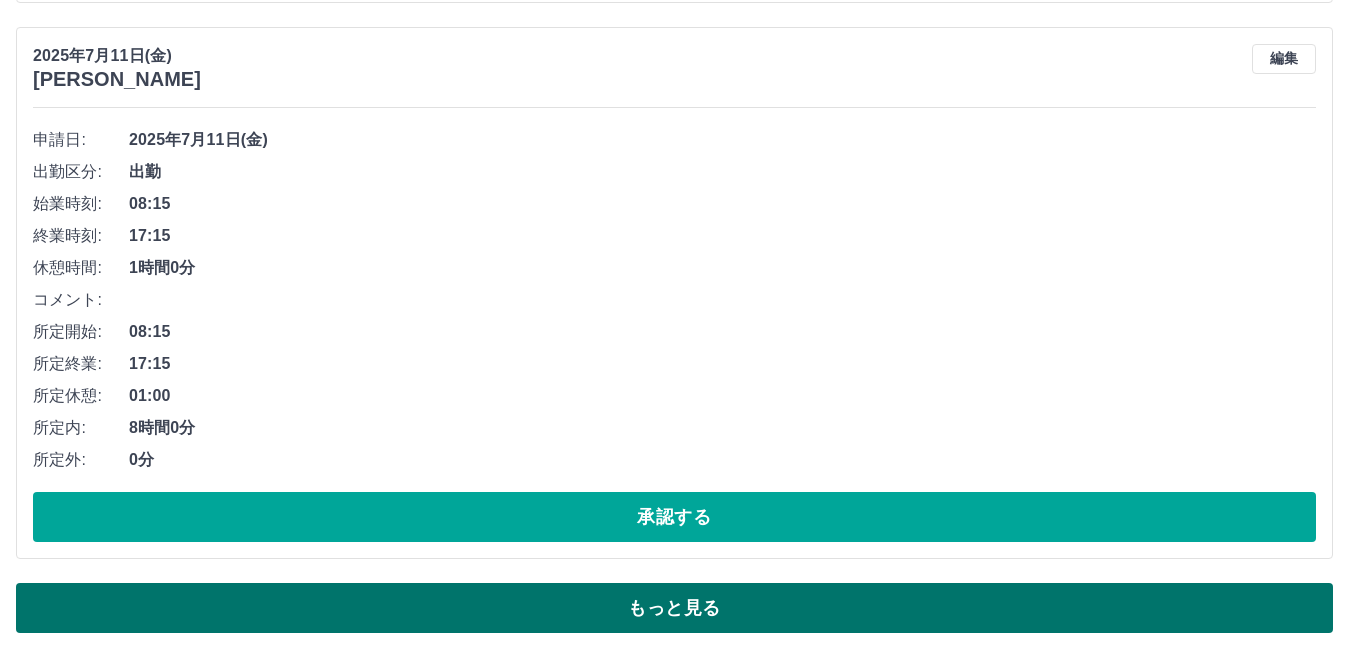 click on "もっと見る" at bounding box center [674, 608] 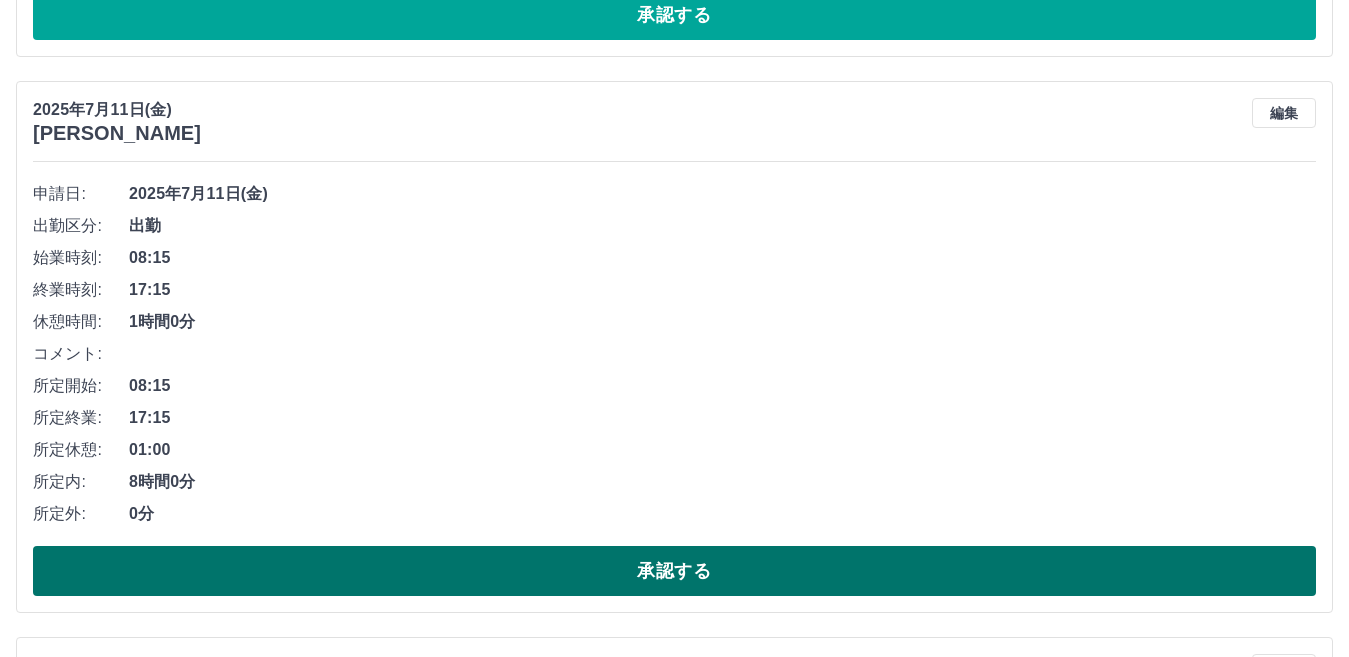 scroll, scrollTop: 8515, scrollLeft: 0, axis: vertical 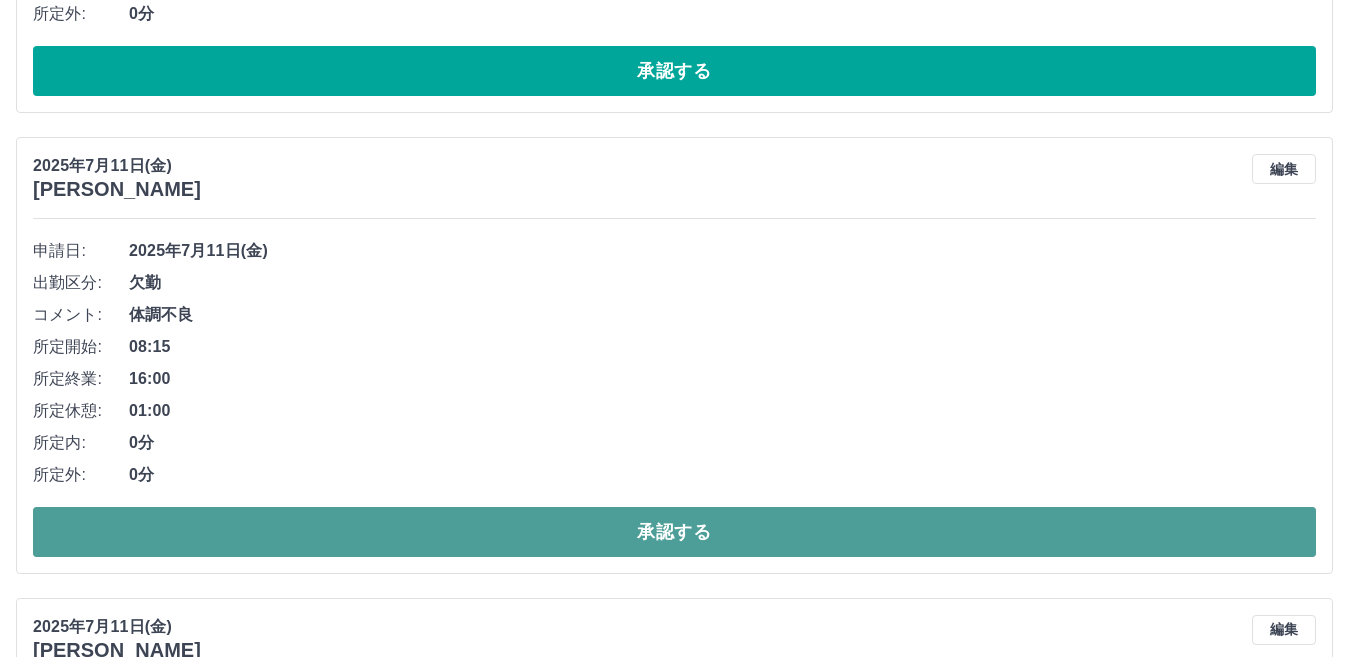 click on "承認する" at bounding box center (674, 532) 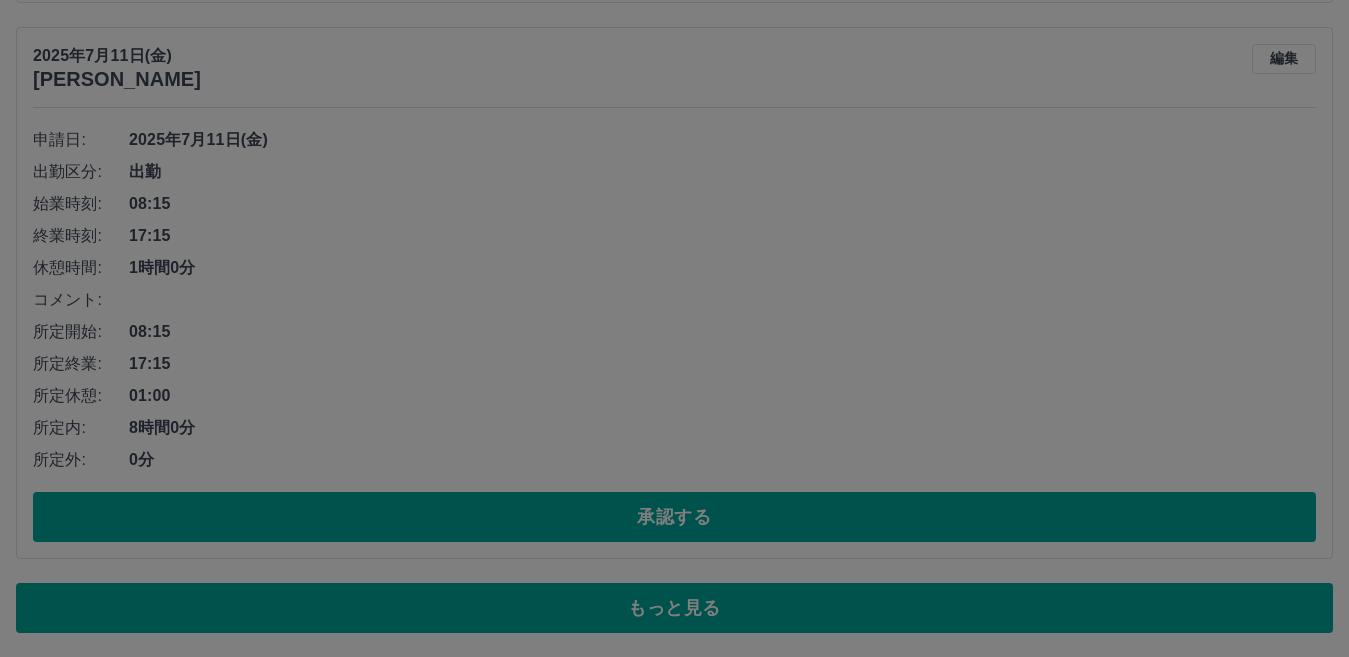 scroll, scrollTop: 7515, scrollLeft: 0, axis: vertical 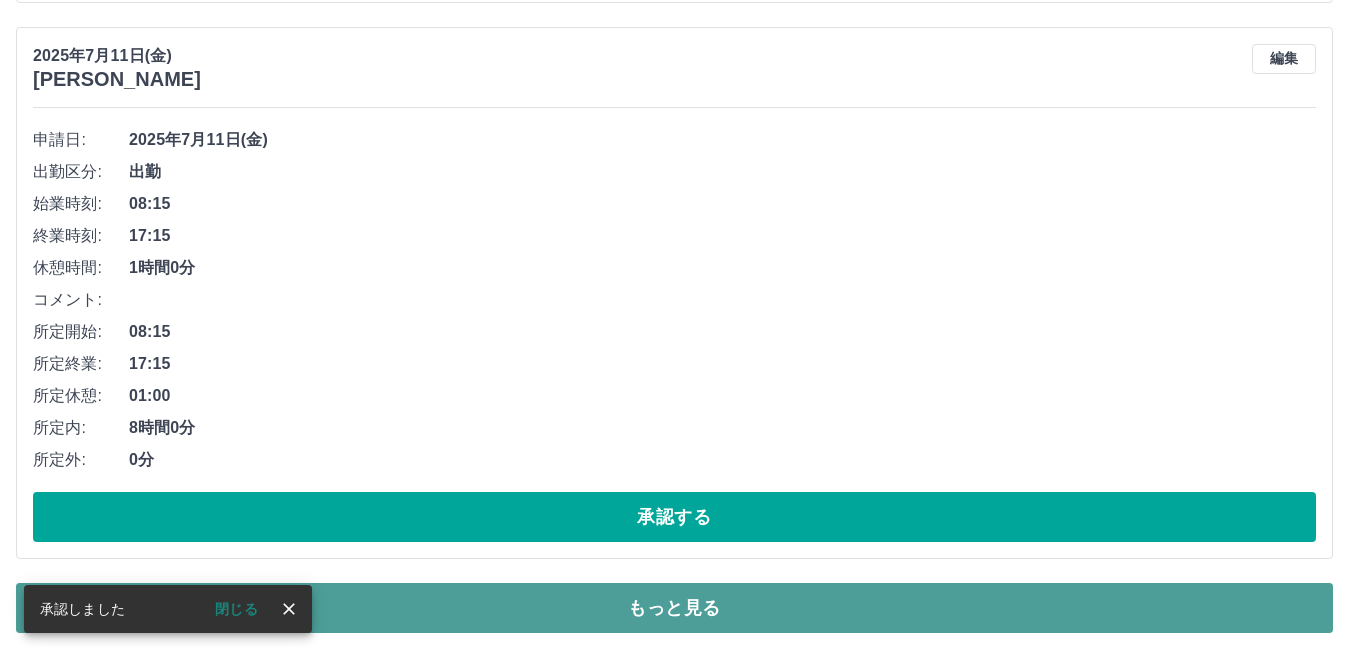 click on "もっと見る" at bounding box center (674, 608) 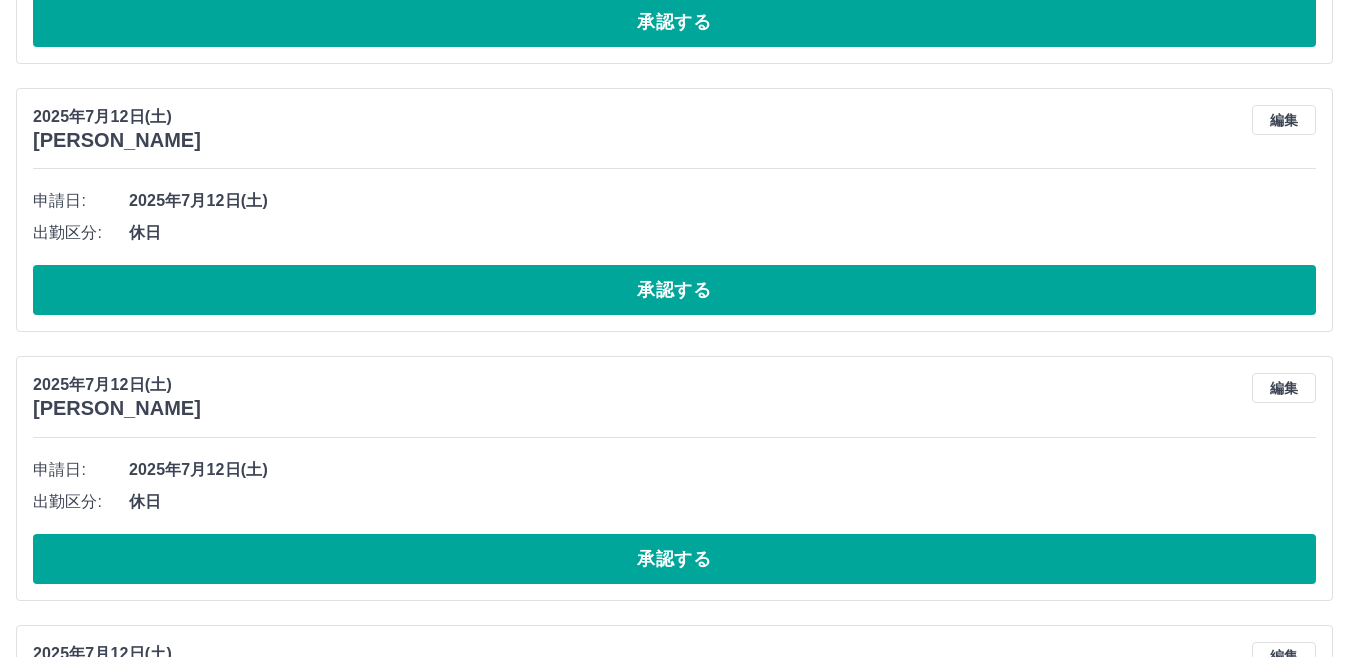 scroll, scrollTop: 0, scrollLeft: 0, axis: both 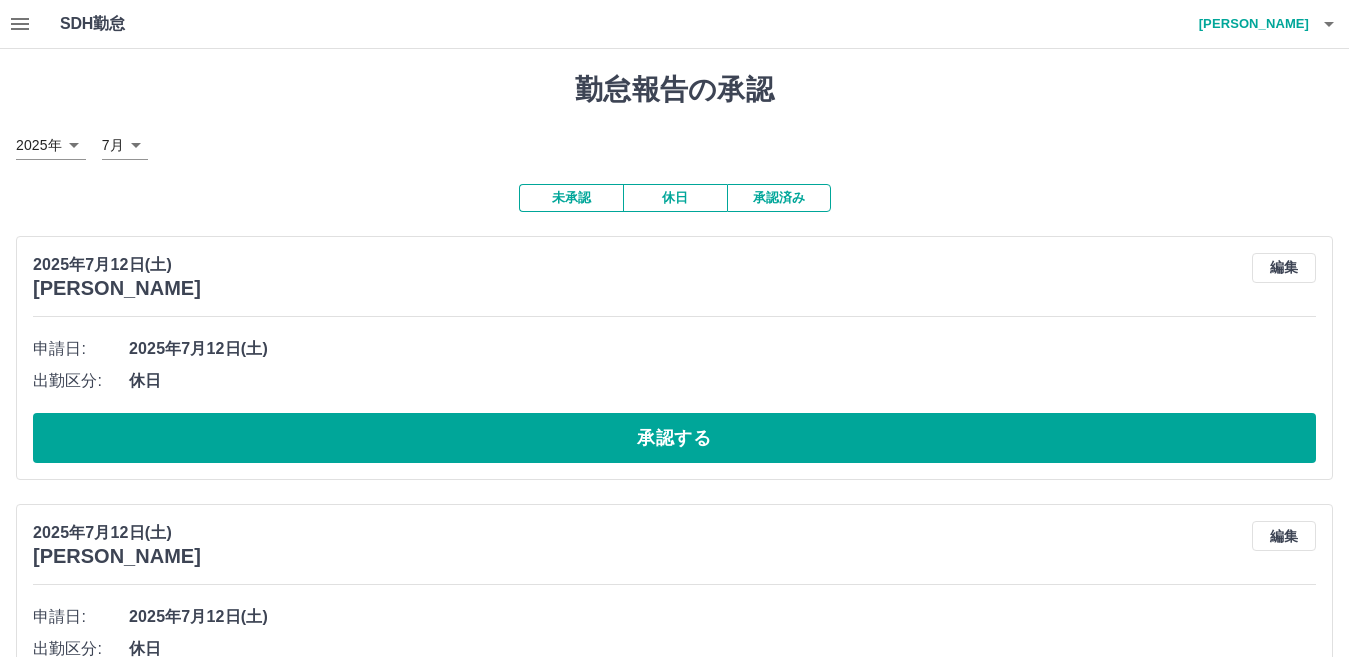 click on "承認済み" at bounding box center (779, 198) 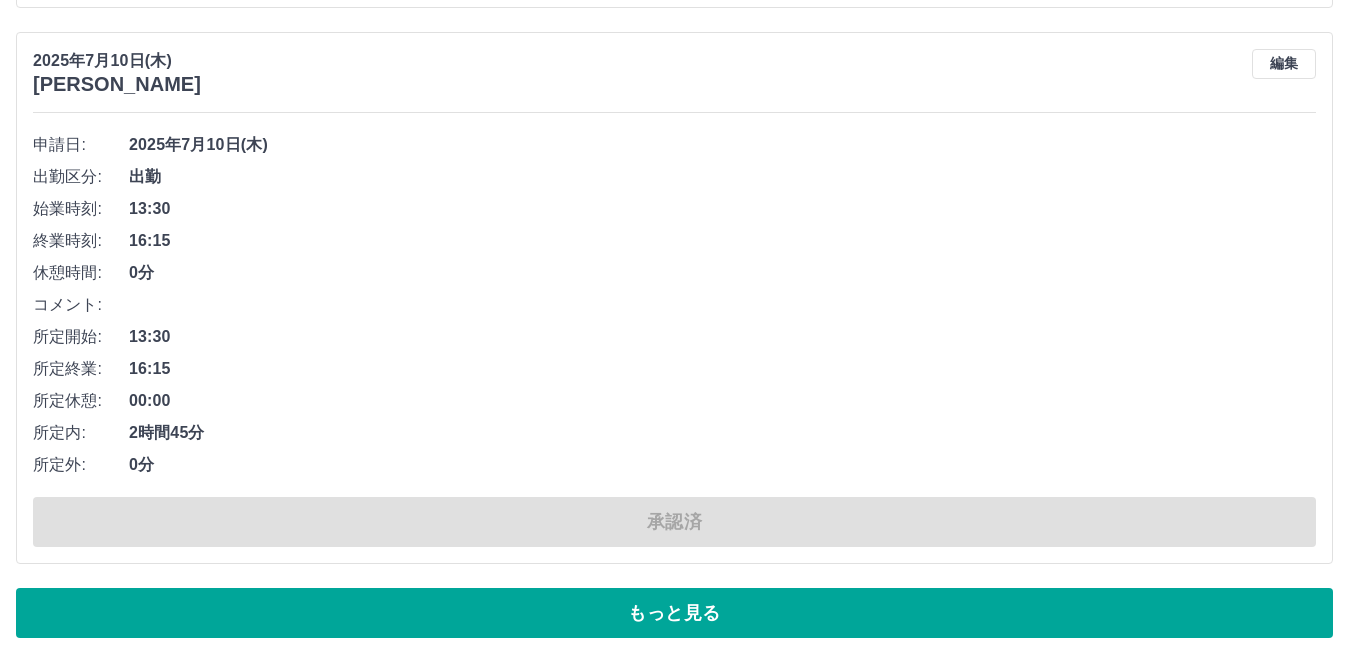 scroll, scrollTop: 11931, scrollLeft: 0, axis: vertical 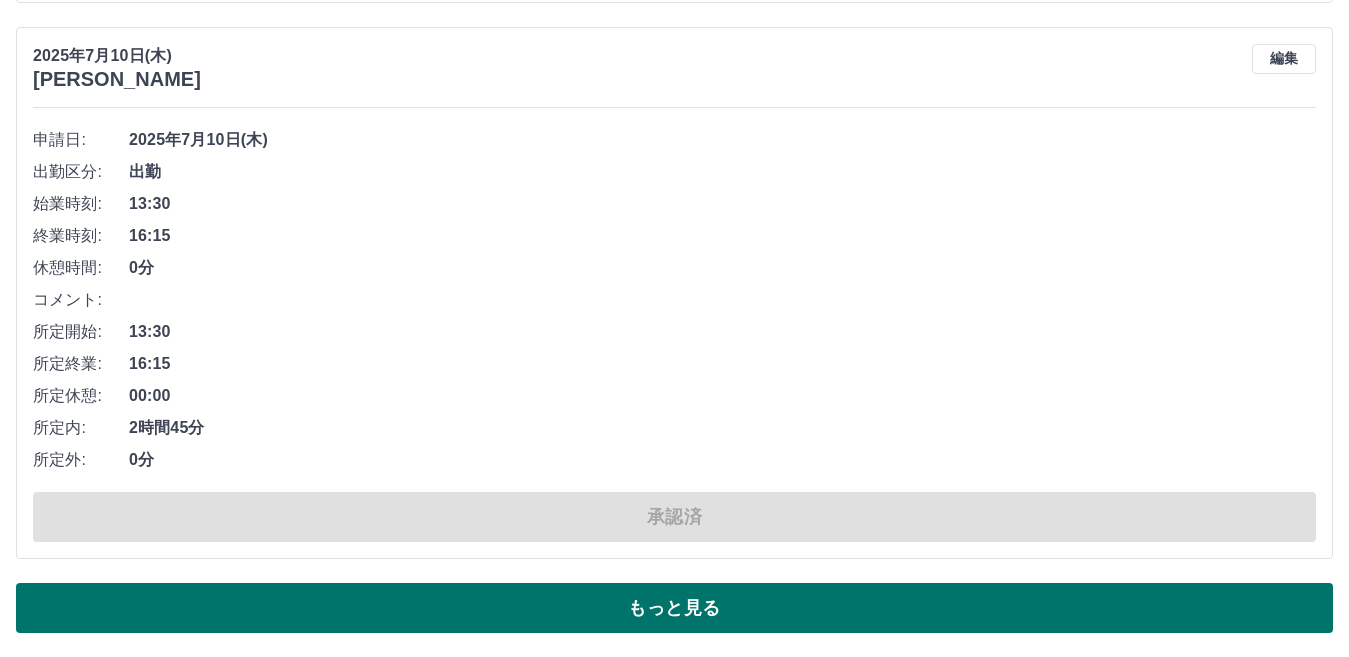 click on "もっと見る" at bounding box center (674, 608) 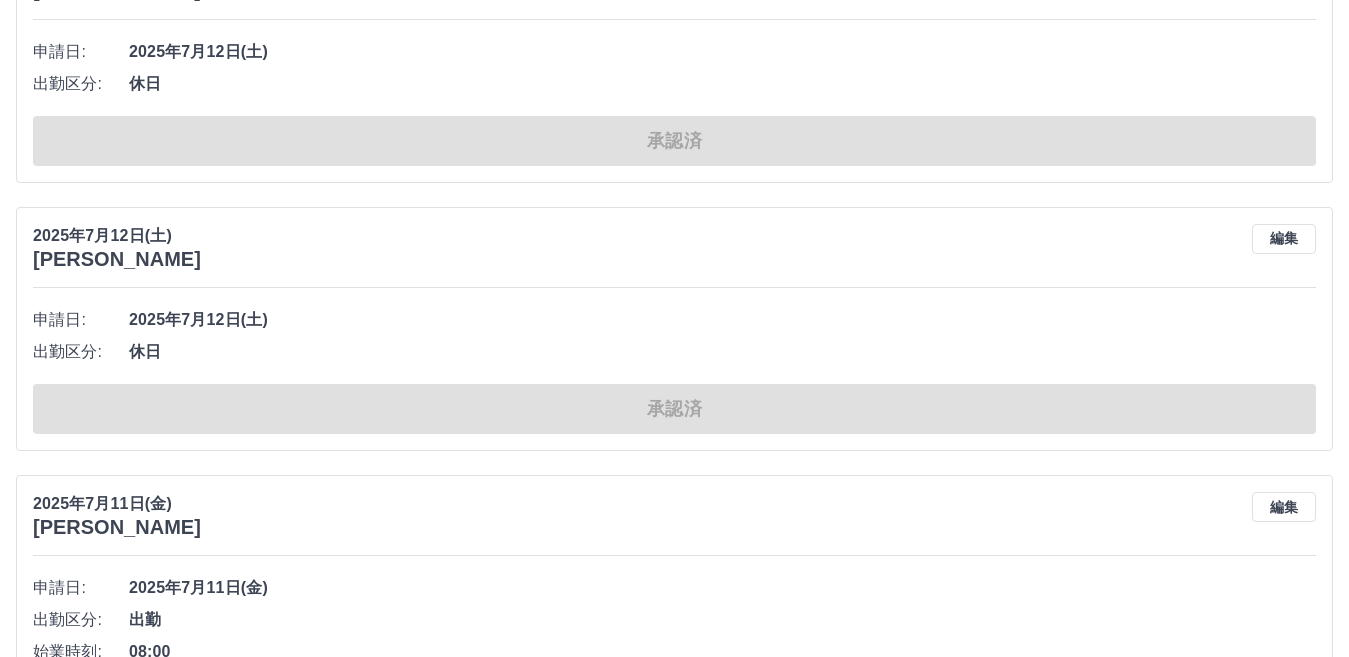 scroll, scrollTop: 831, scrollLeft: 0, axis: vertical 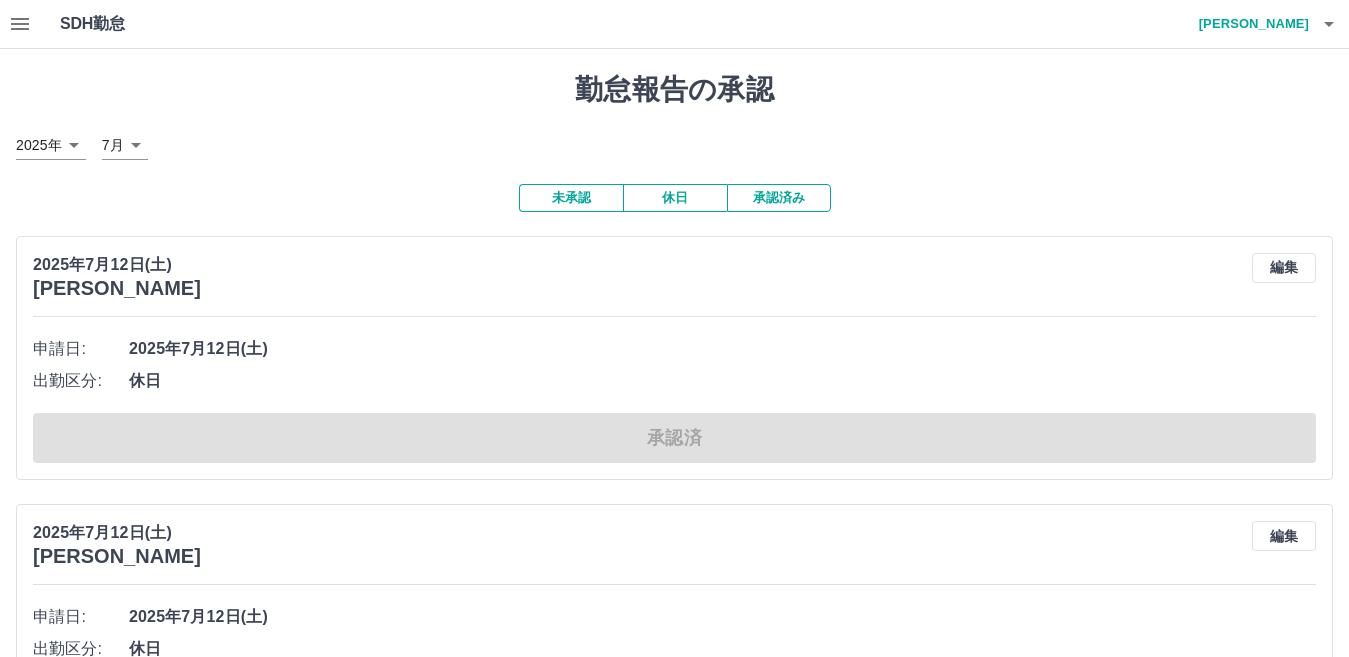 click on "未承認" at bounding box center (571, 198) 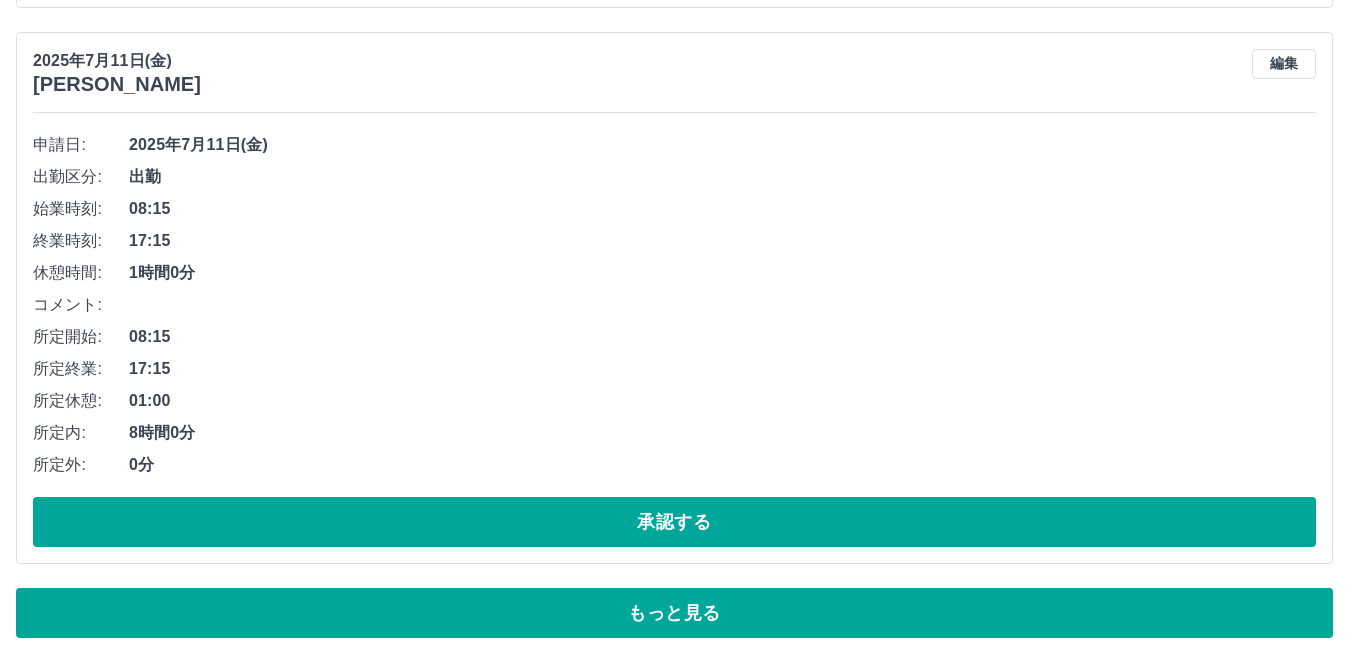 scroll, scrollTop: 7515, scrollLeft: 0, axis: vertical 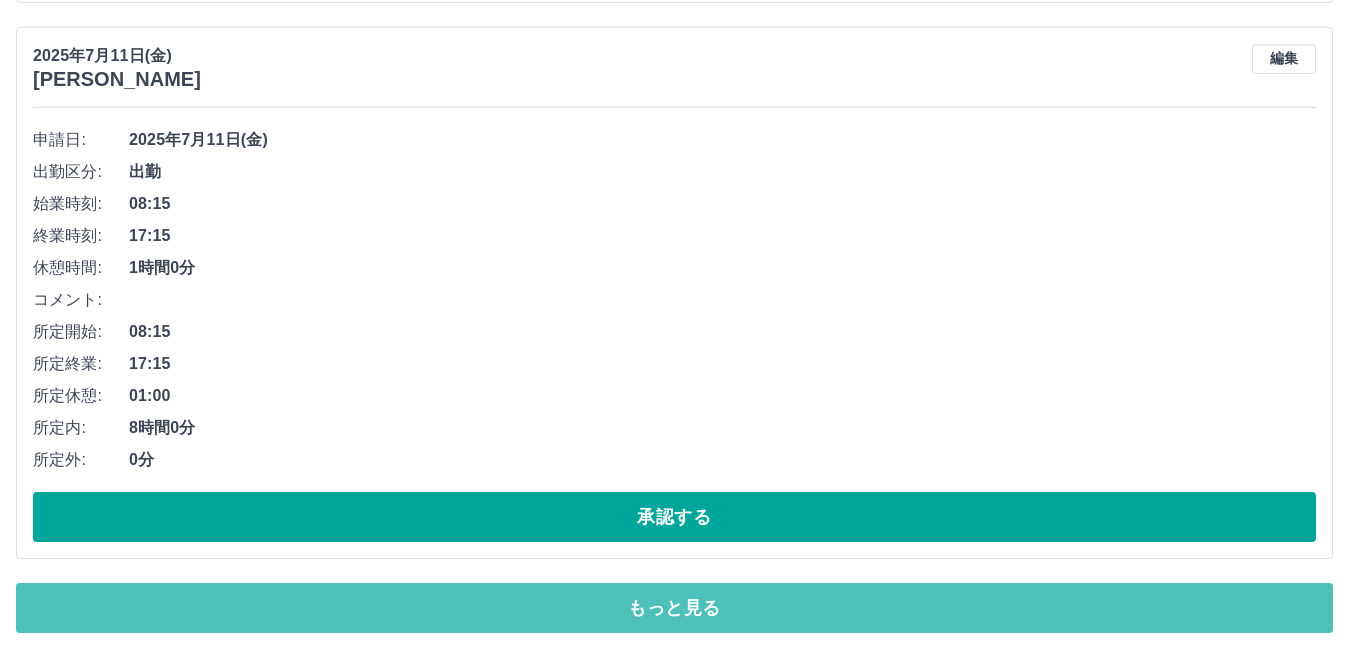 click on "もっと見る" at bounding box center [674, 608] 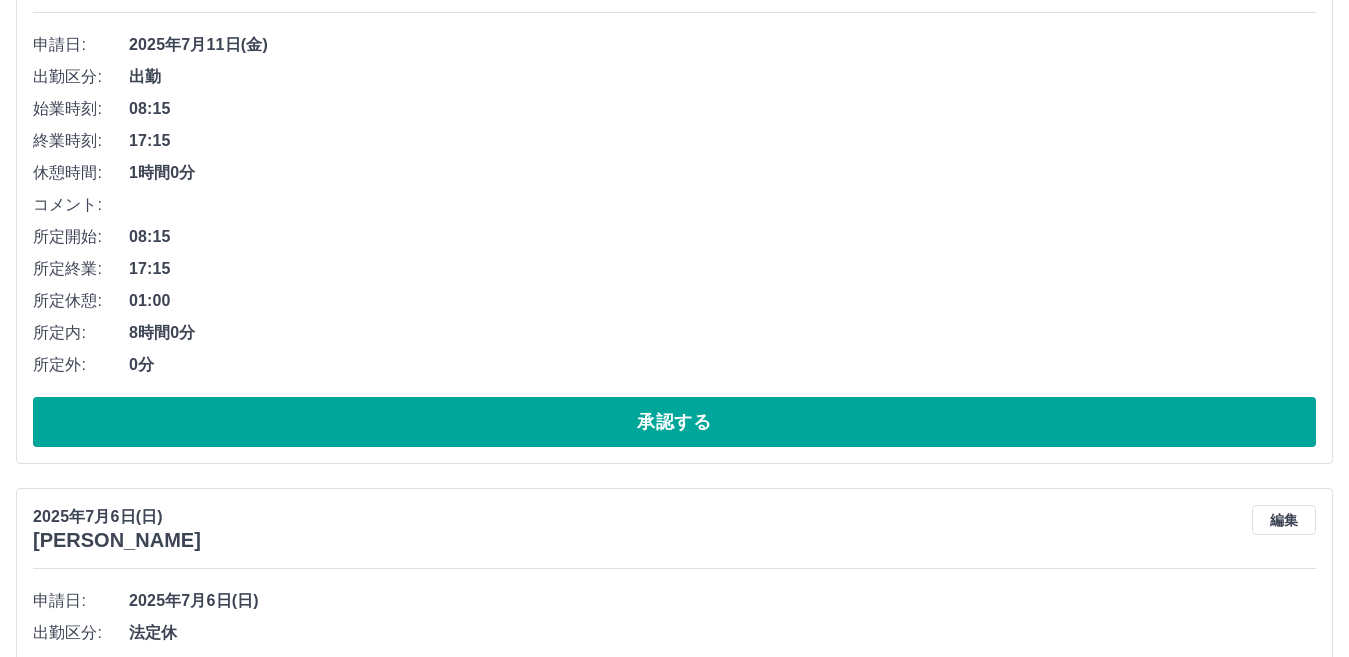 scroll, scrollTop: 12616, scrollLeft: 0, axis: vertical 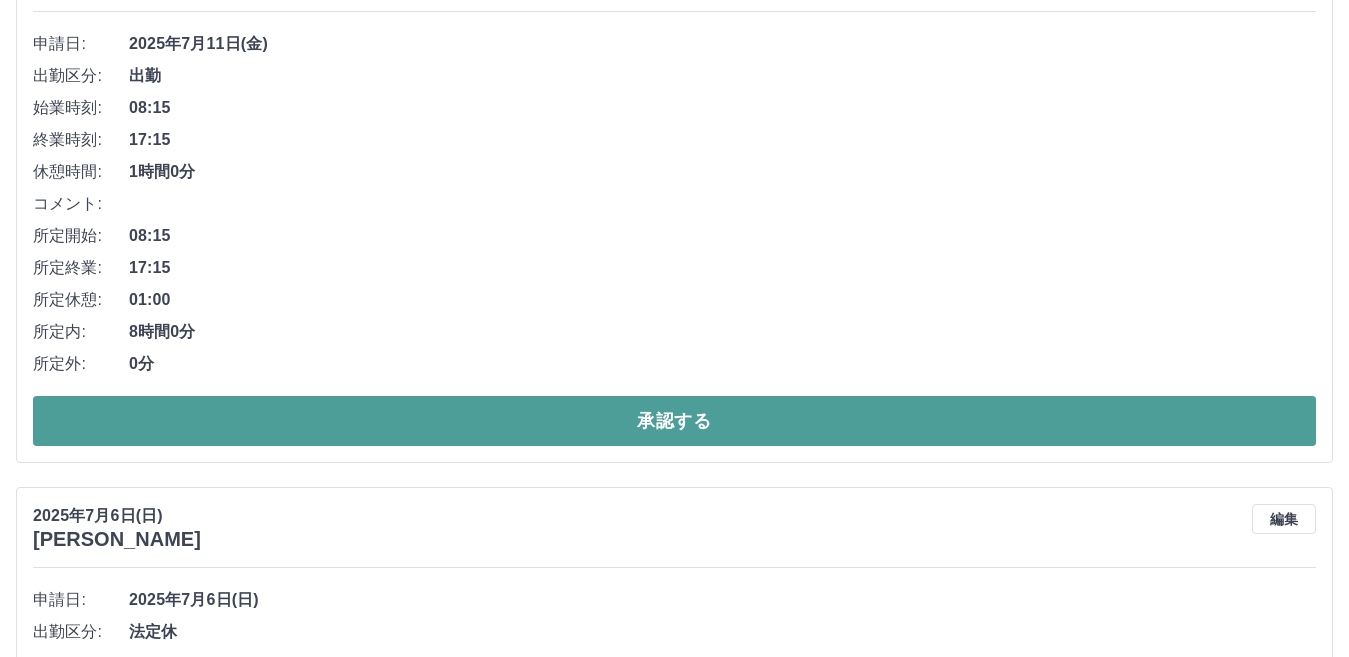 click on "承認する" at bounding box center [674, 421] 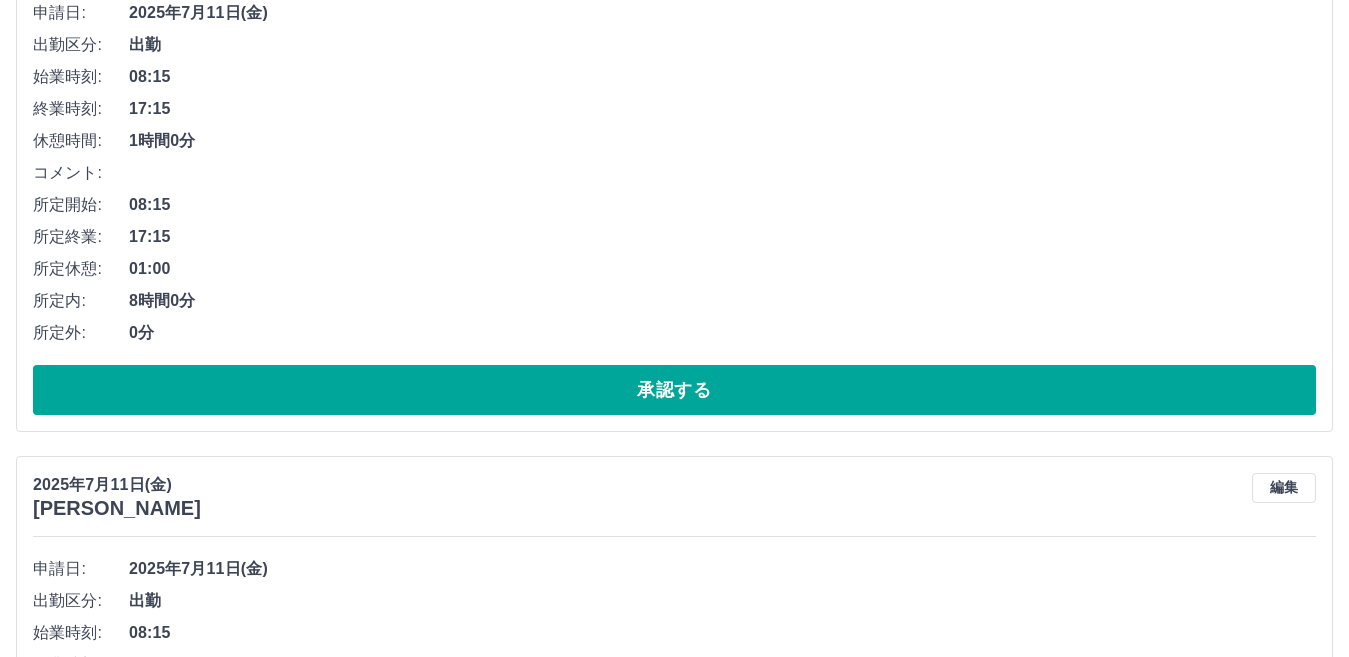 scroll, scrollTop: 7091, scrollLeft: 0, axis: vertical 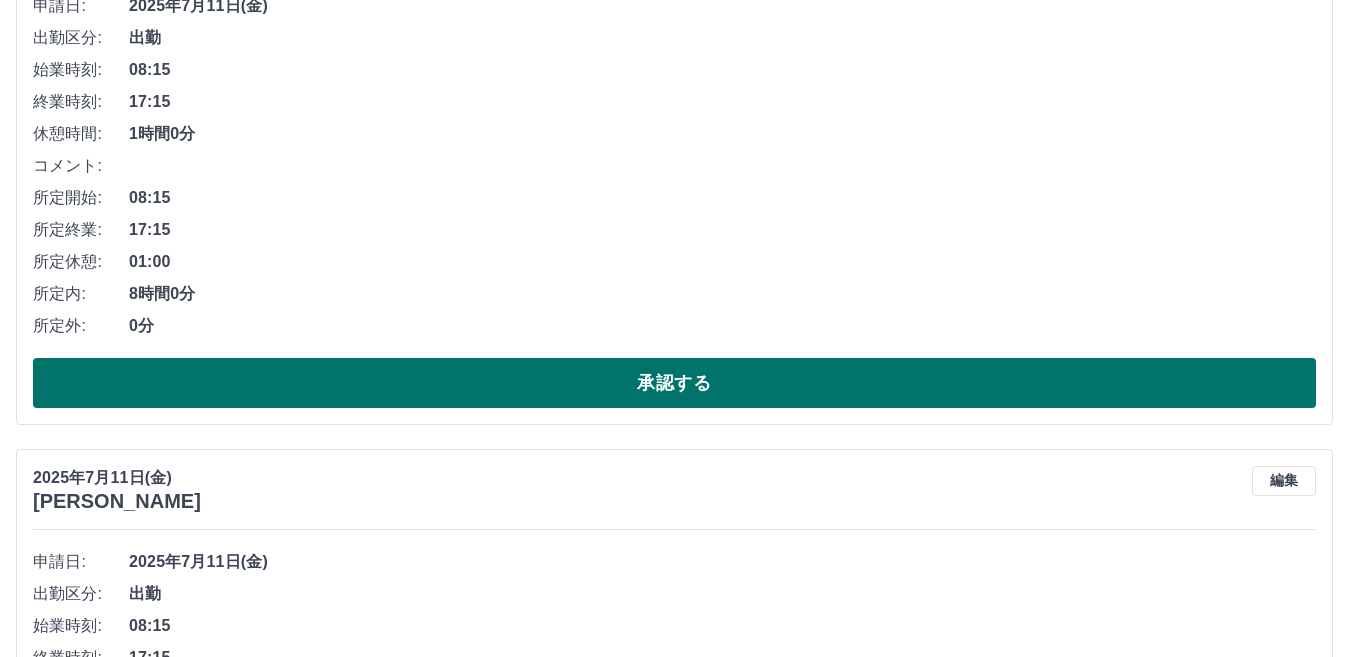 click on "承認する" at bounding box center [674, 383] 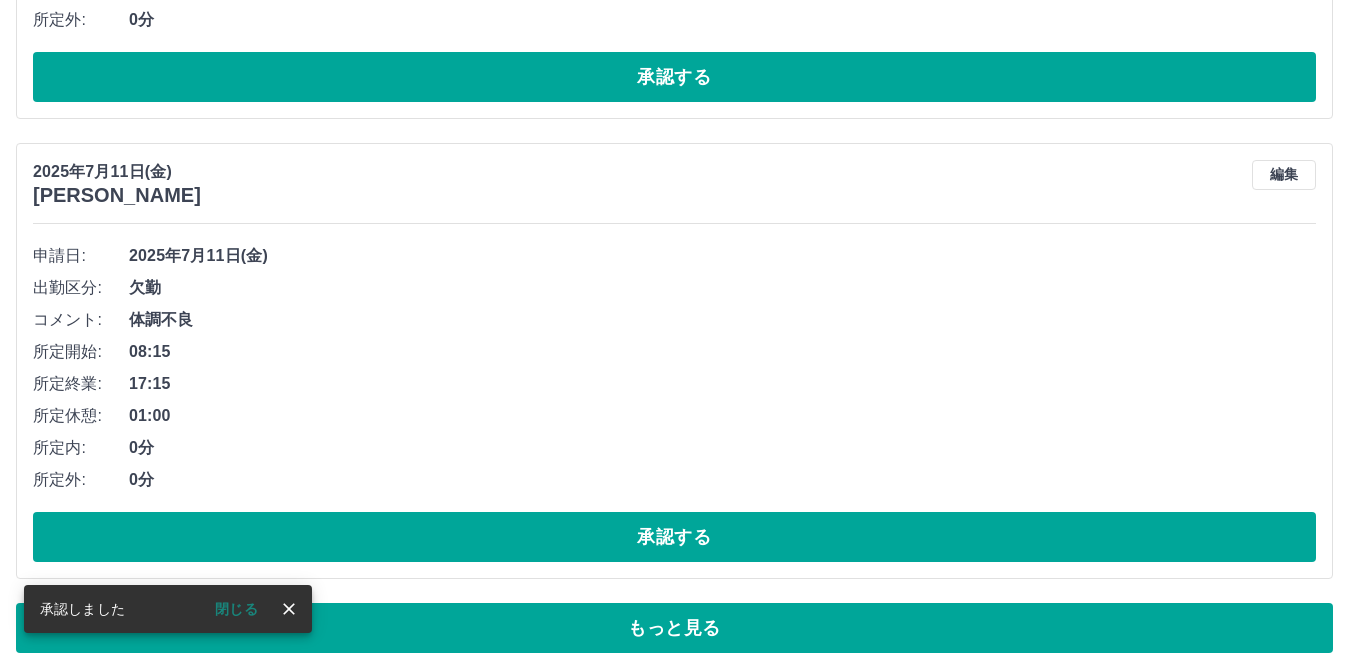 scroll, scrollTop: 7419, scrollLeft: 0, axis: vertical 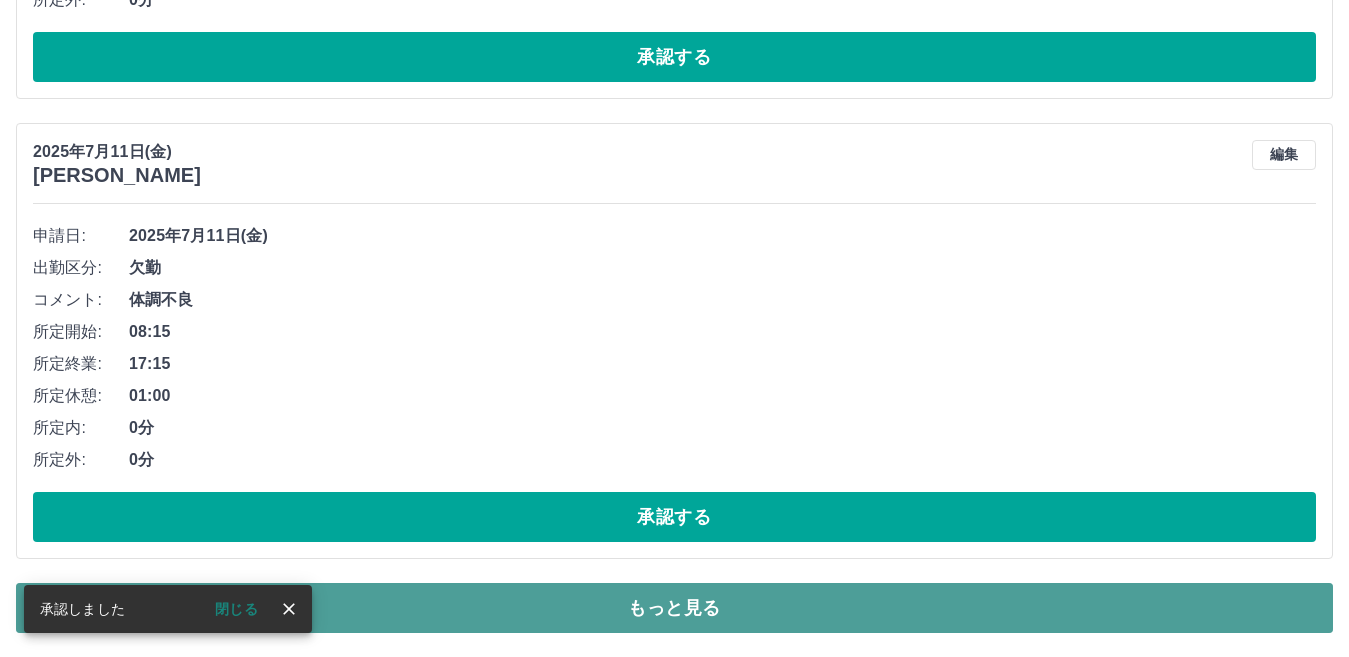 click on "もっと見る" at bounding box center (674, 608) 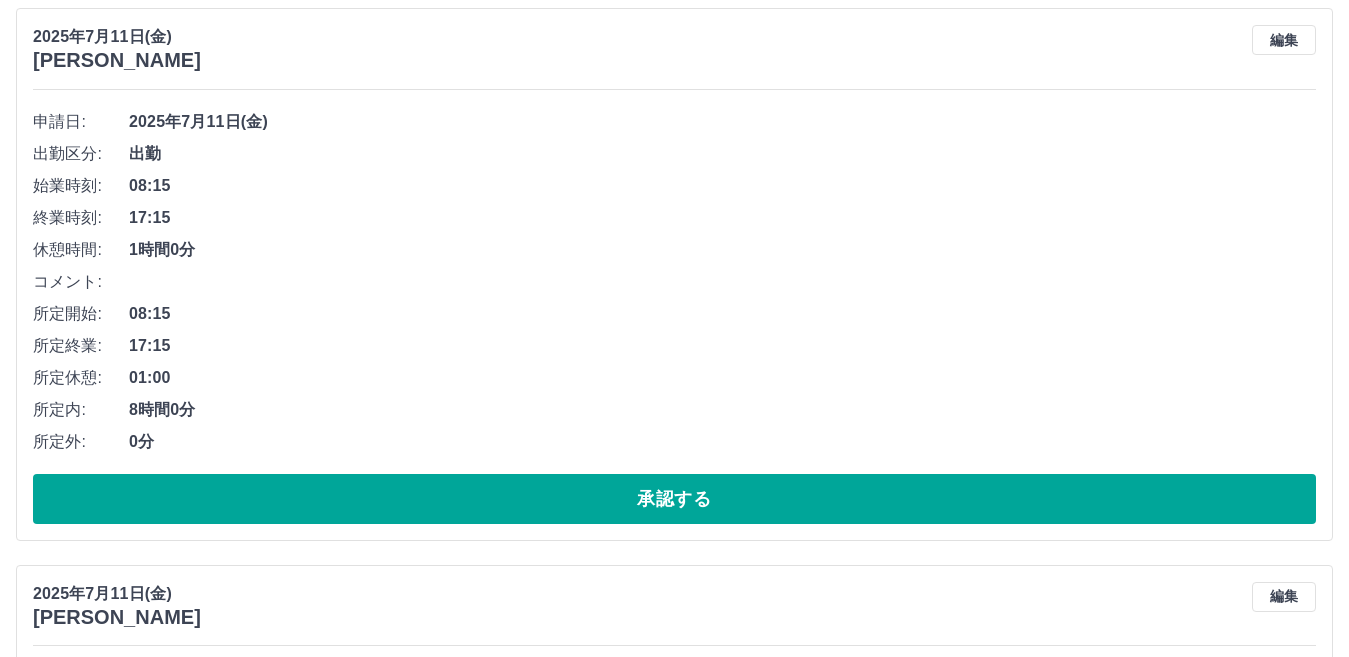 scroll, scrollTop: 8819, scrollLeft: 0, axis: vertical 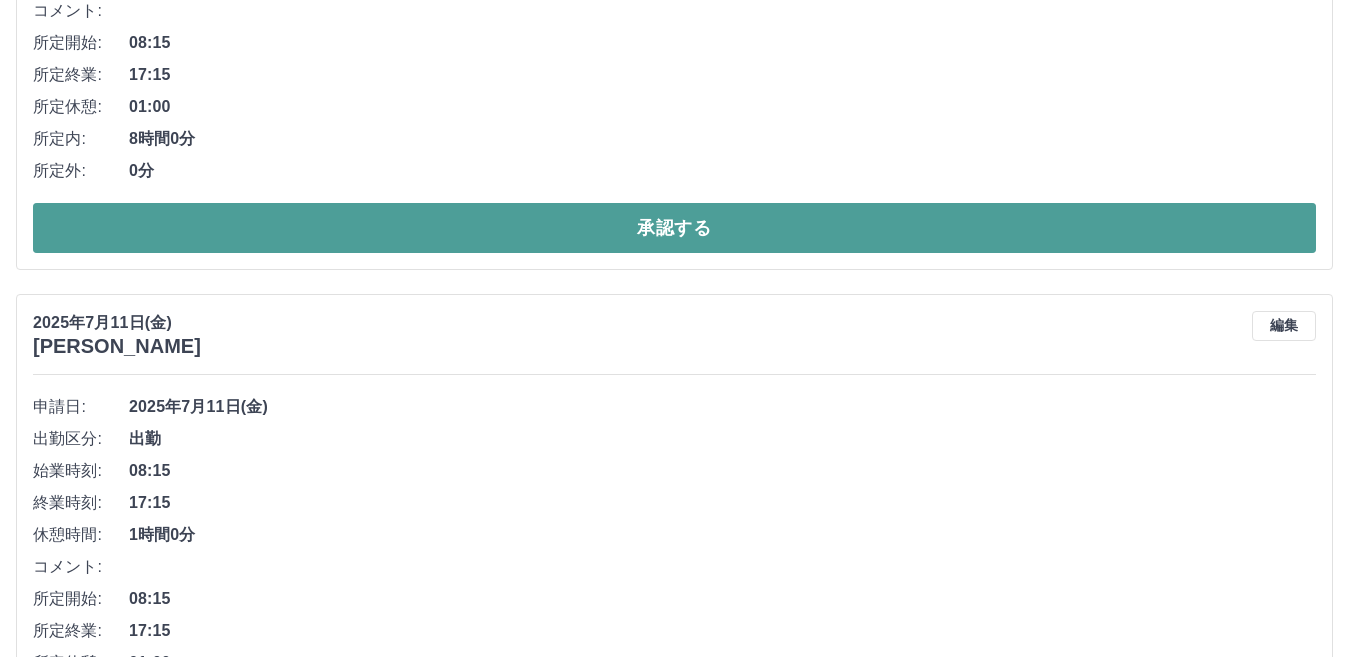 click on "承認する" at bounding box center (674, 228) 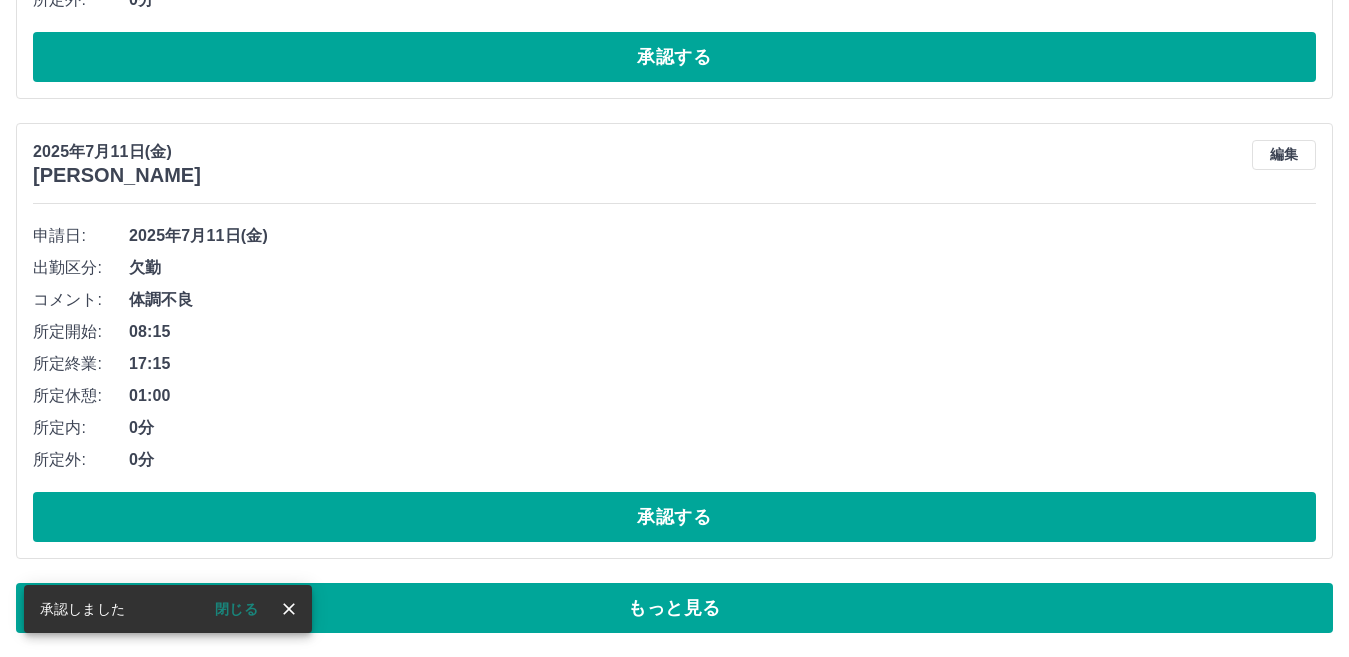 scroll, scrollTop: 7419, scrollLeft: 0, axis: vertical 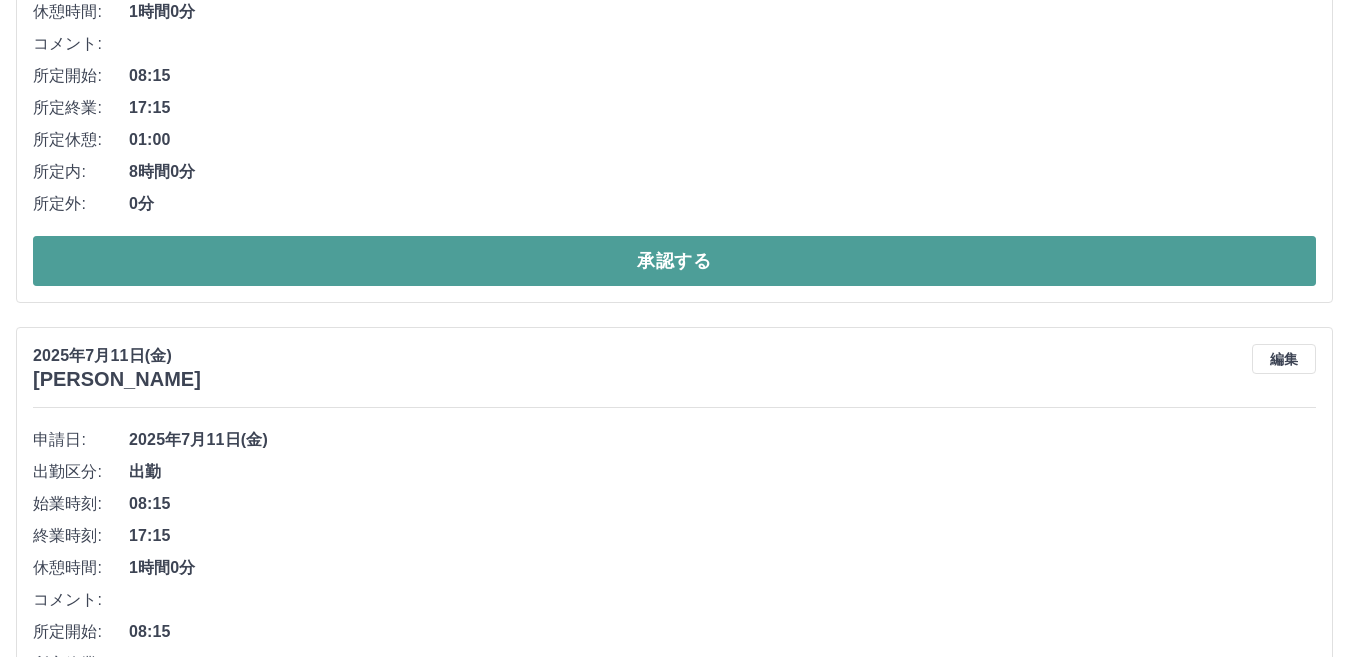 click on "承認する" at bounding box center (674, 261) 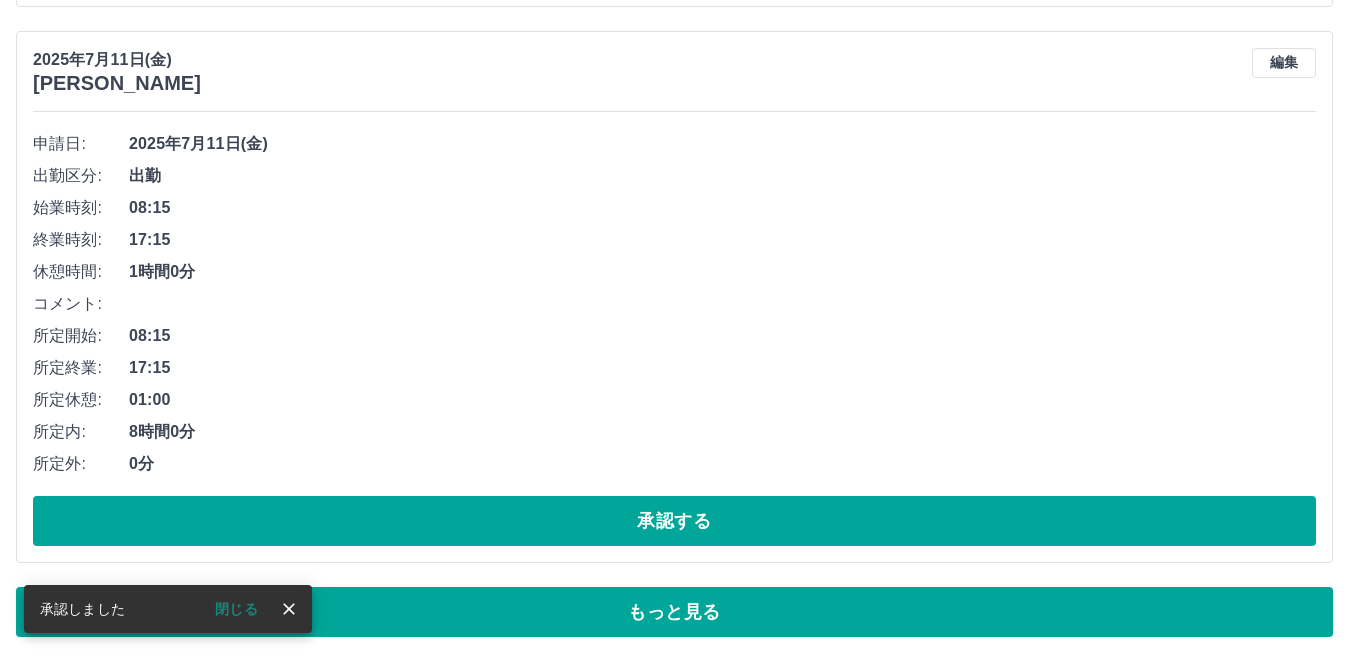 scroll, scrollTop: 9088, scrollLeft: 0, axis: vertical 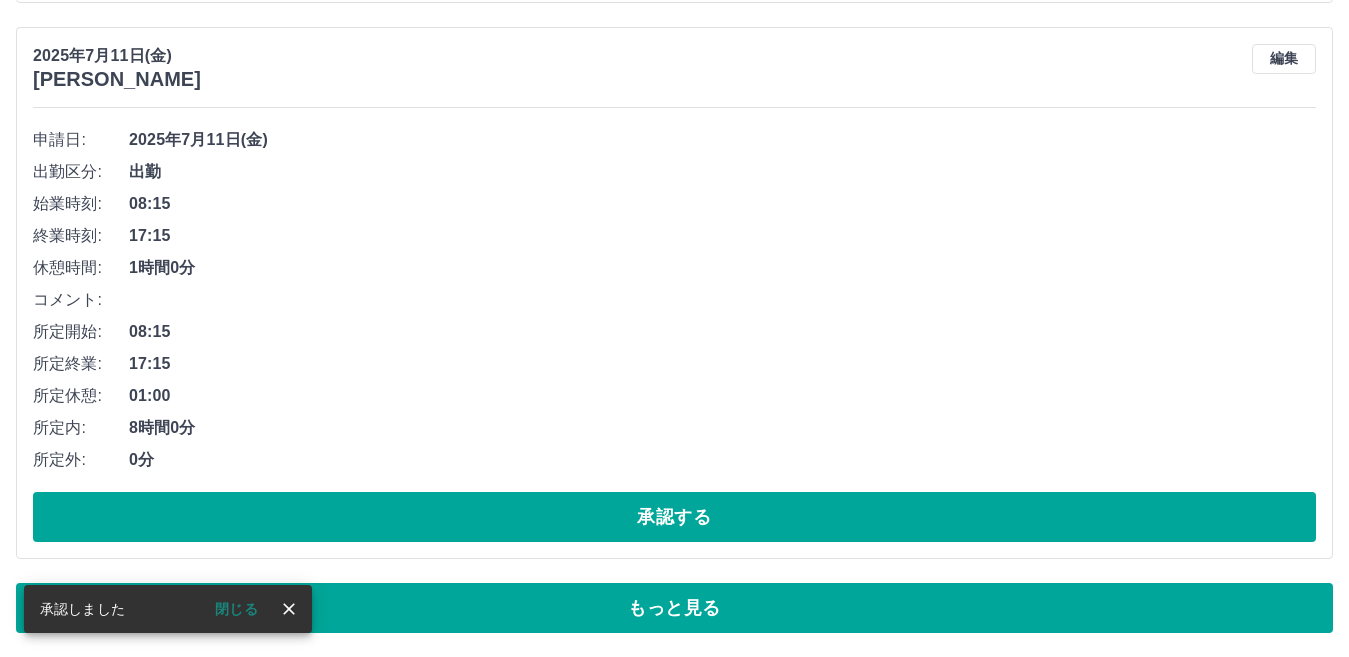 drag, startPoint x: 424, startPoint y: 598, endPoint x: 409, endPoint y: 604, distance: 16.155495 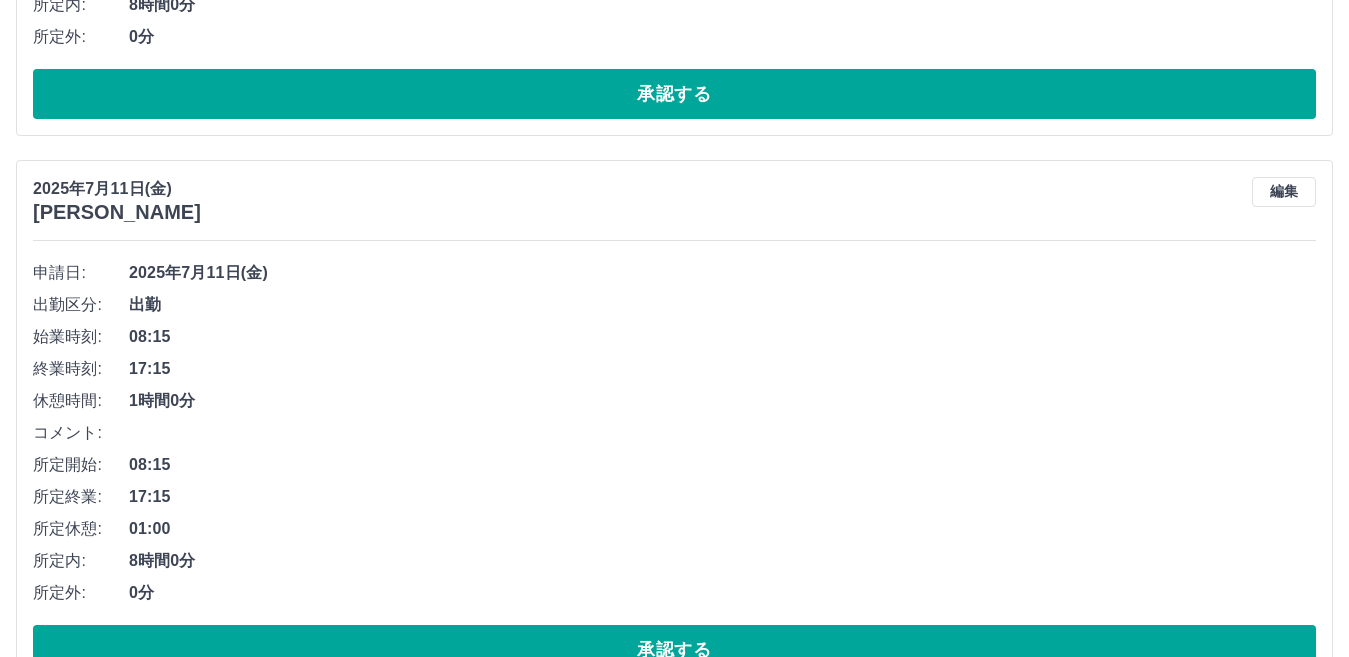 scroll, scrollTop: 10688, scrollLeft: 0, axis: vertical 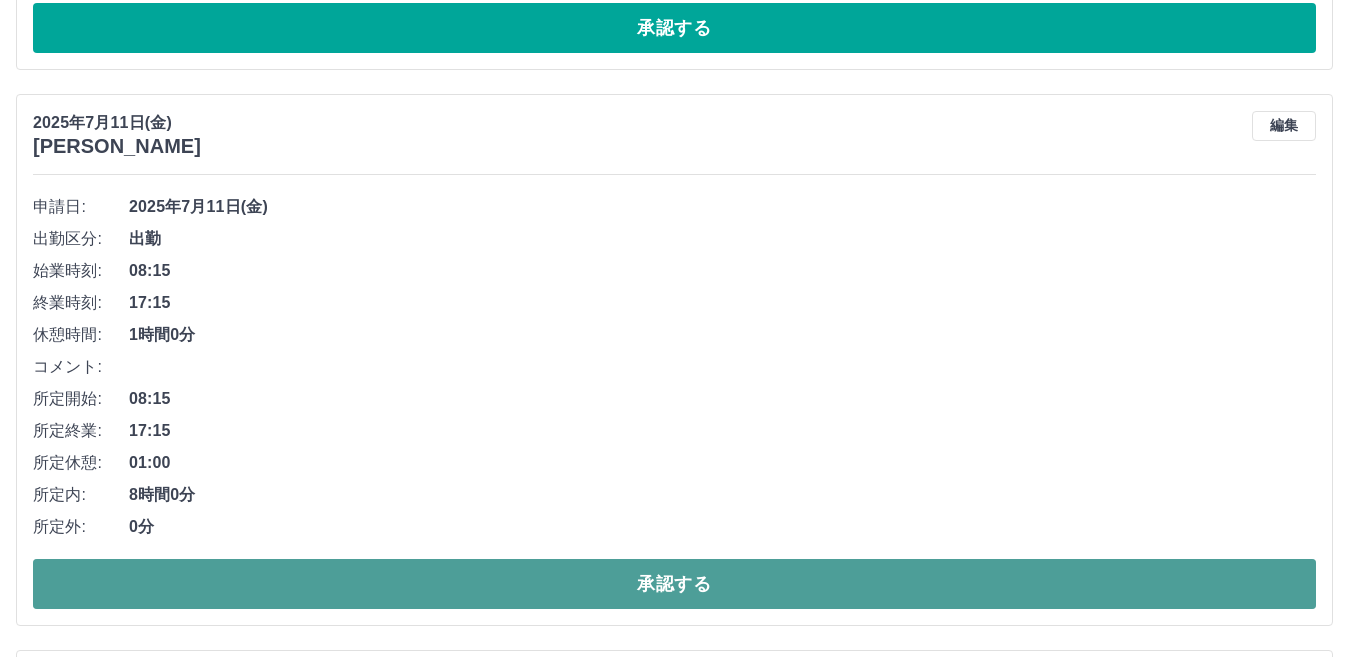 click on "承認する" at bounding box center (674, 584) 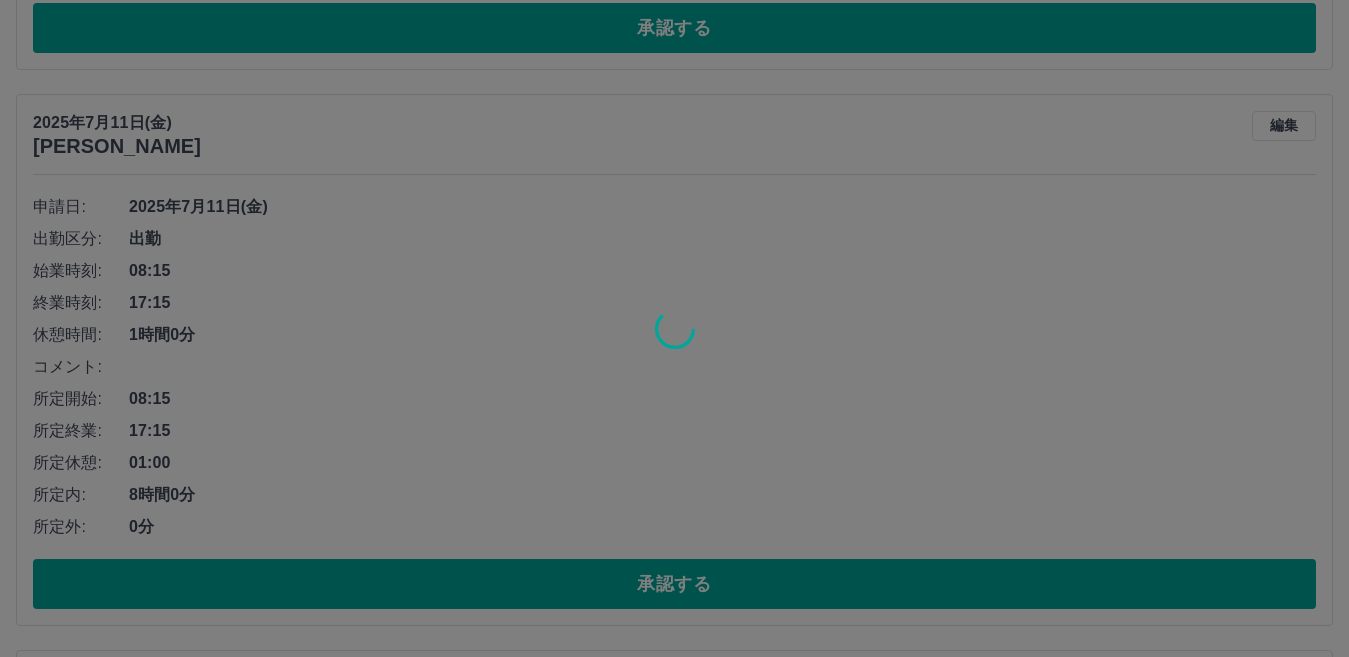 scroll, scrollTop: 9088, scrollLeft: 0, axis: vertical 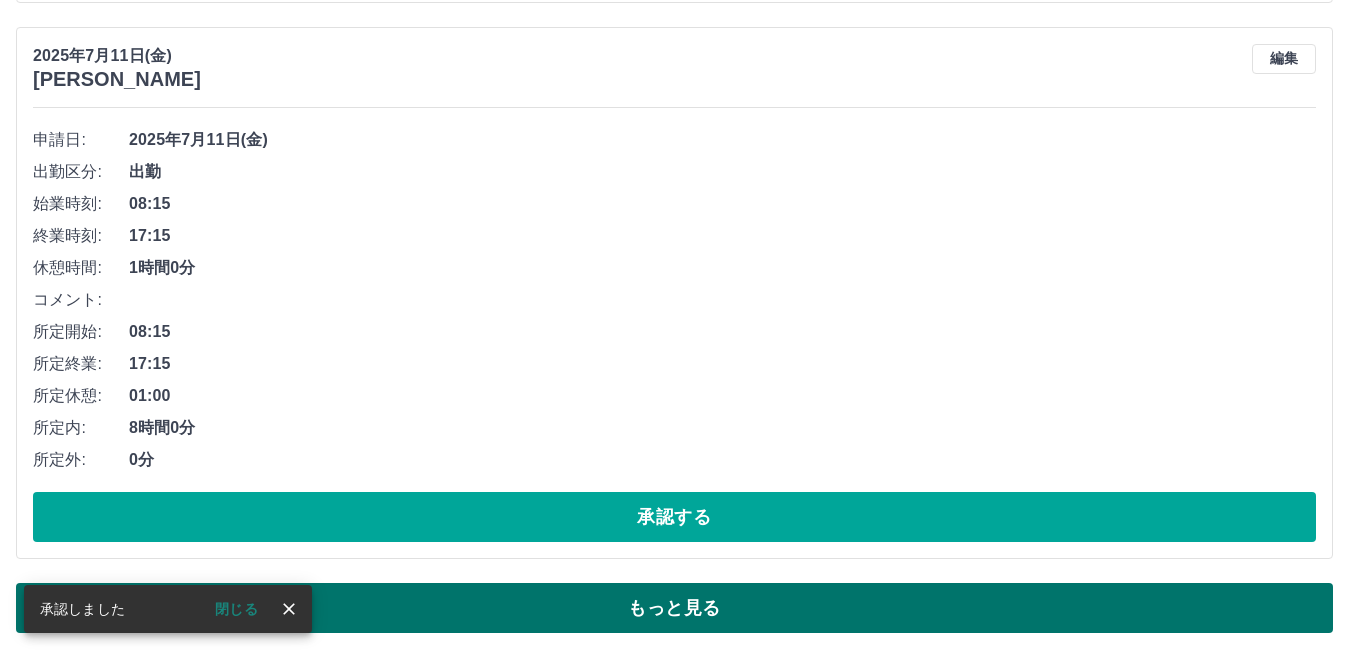 click on "もっと見る" at bounding box center [674, 608] 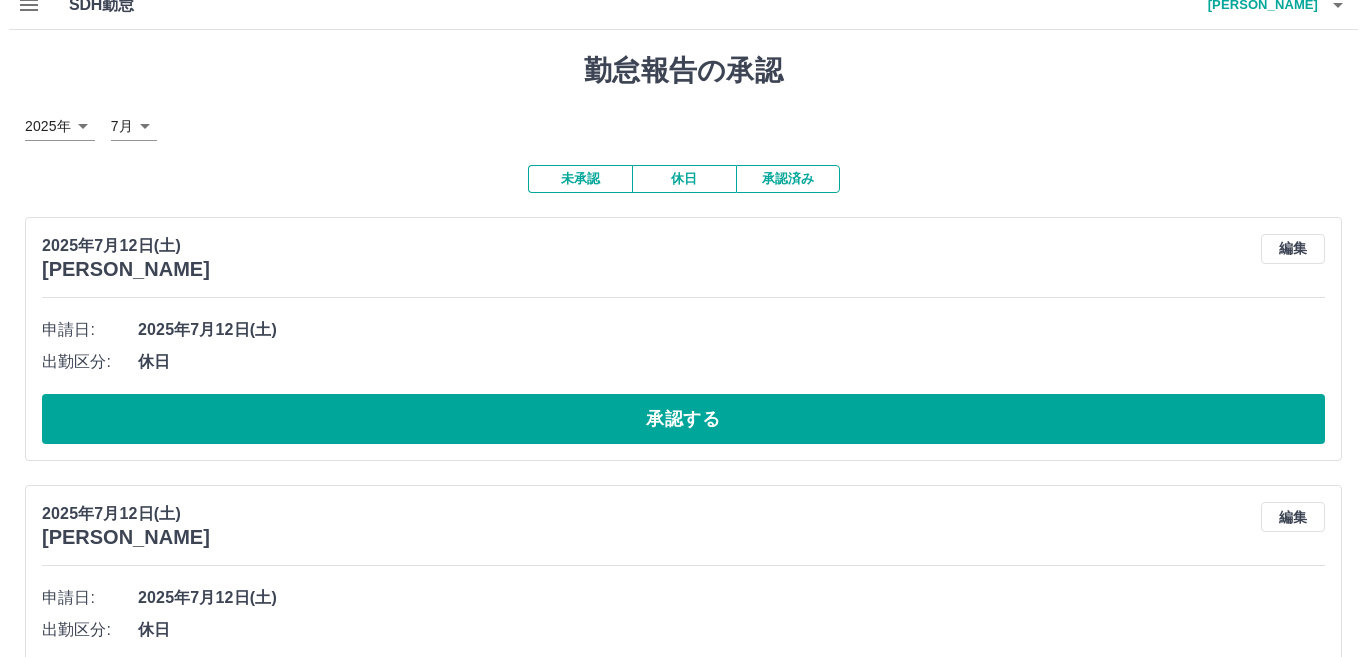 scroll, scrollTop: 0, scrollLeft: 0, axis: both 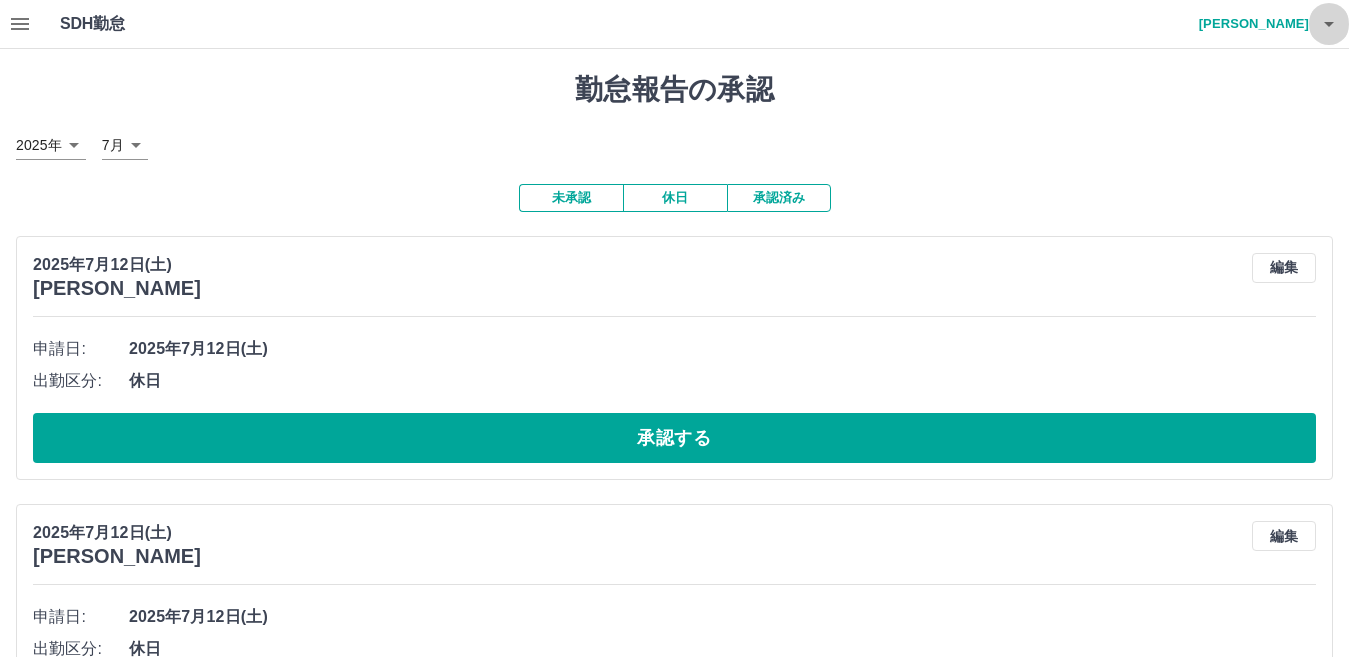 click 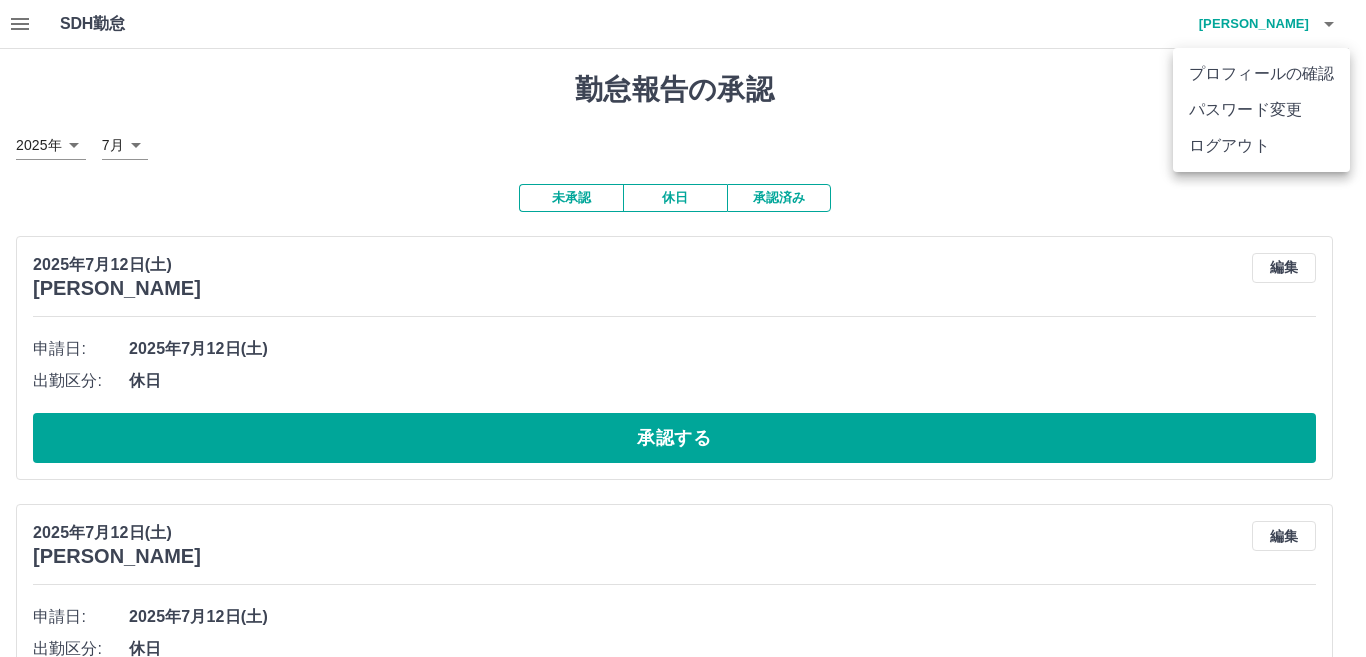 click on "ログアウト" at bounding box center (1261, 146) 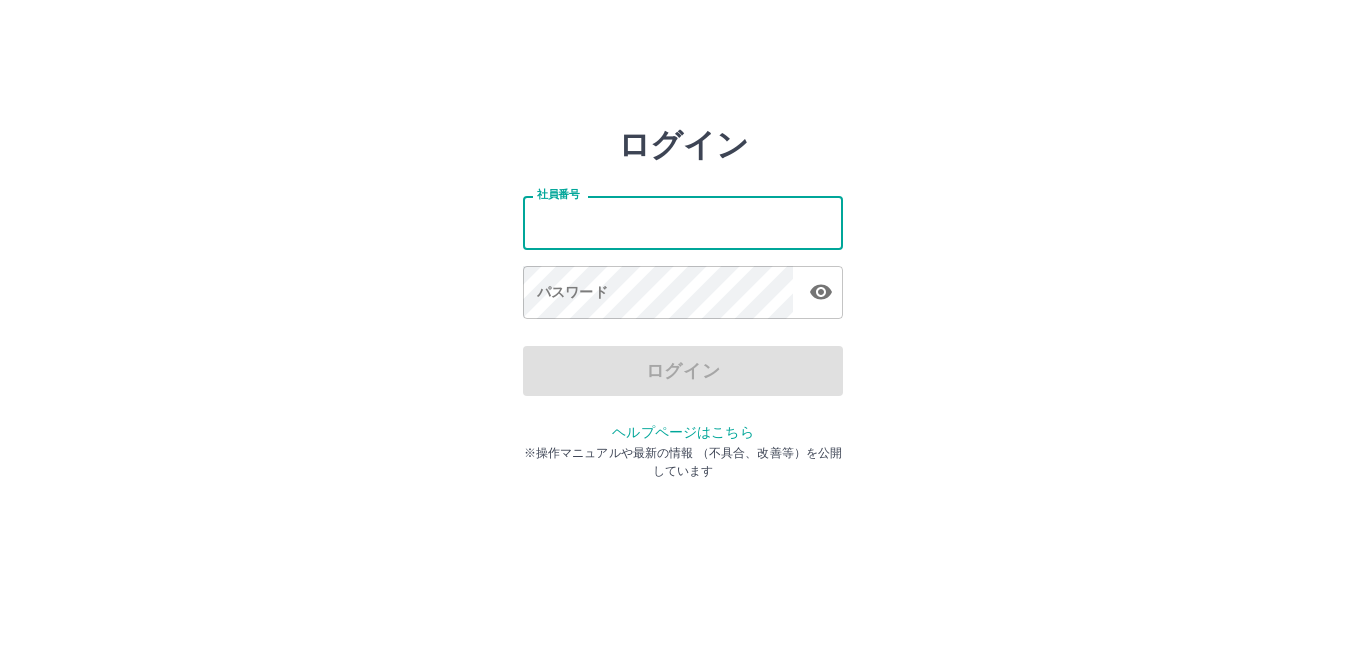 scroll, scrollTop: 0, scrollLeft: 0, axis: both 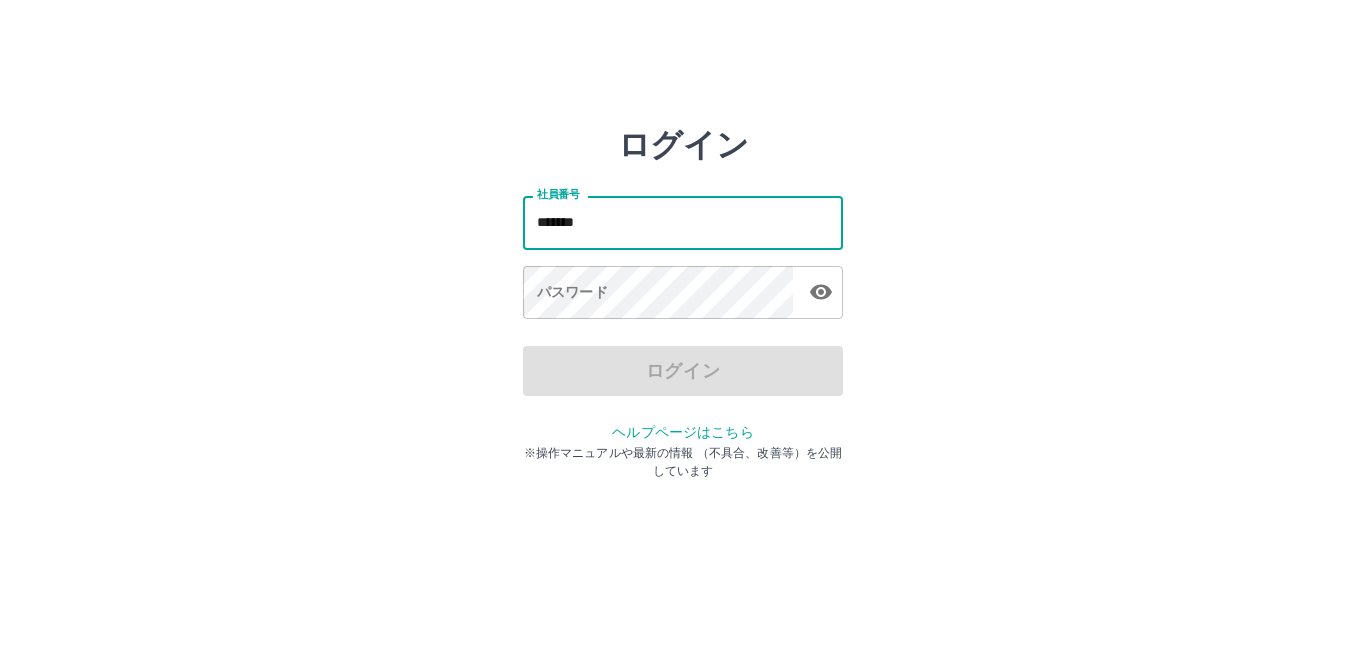 type on "*******" 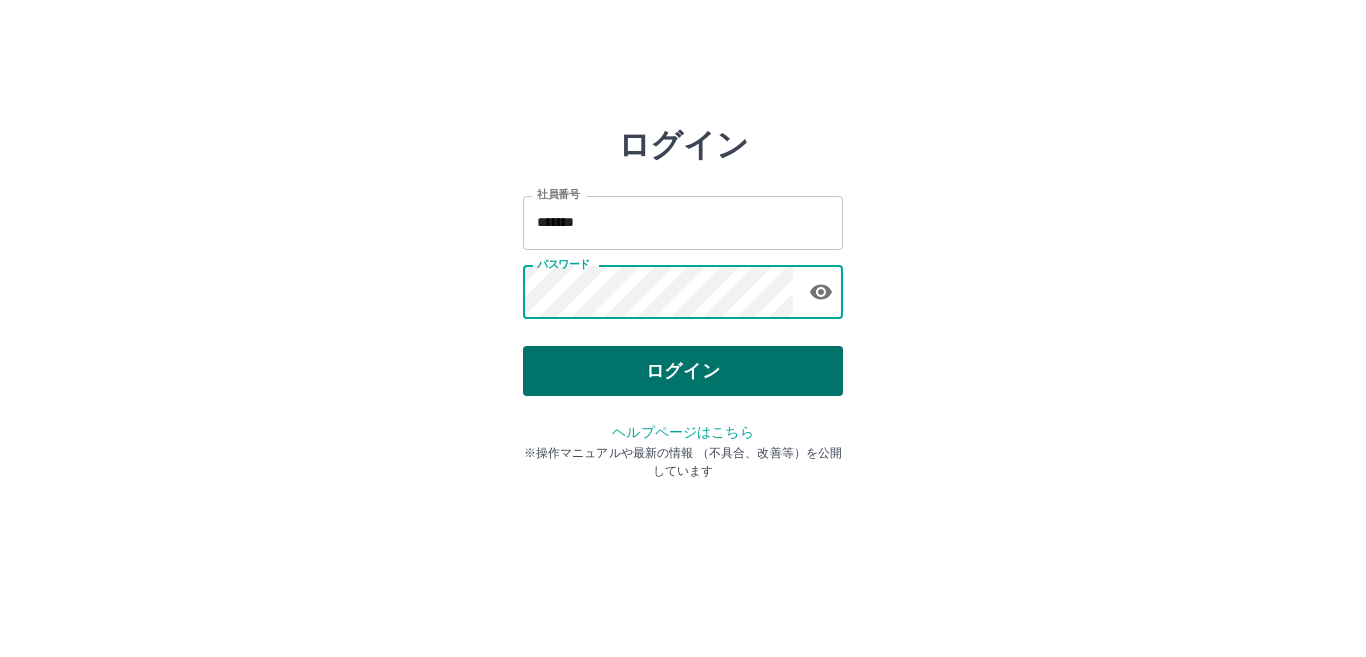 click on "ログイン" at bounding box center [683, 371] 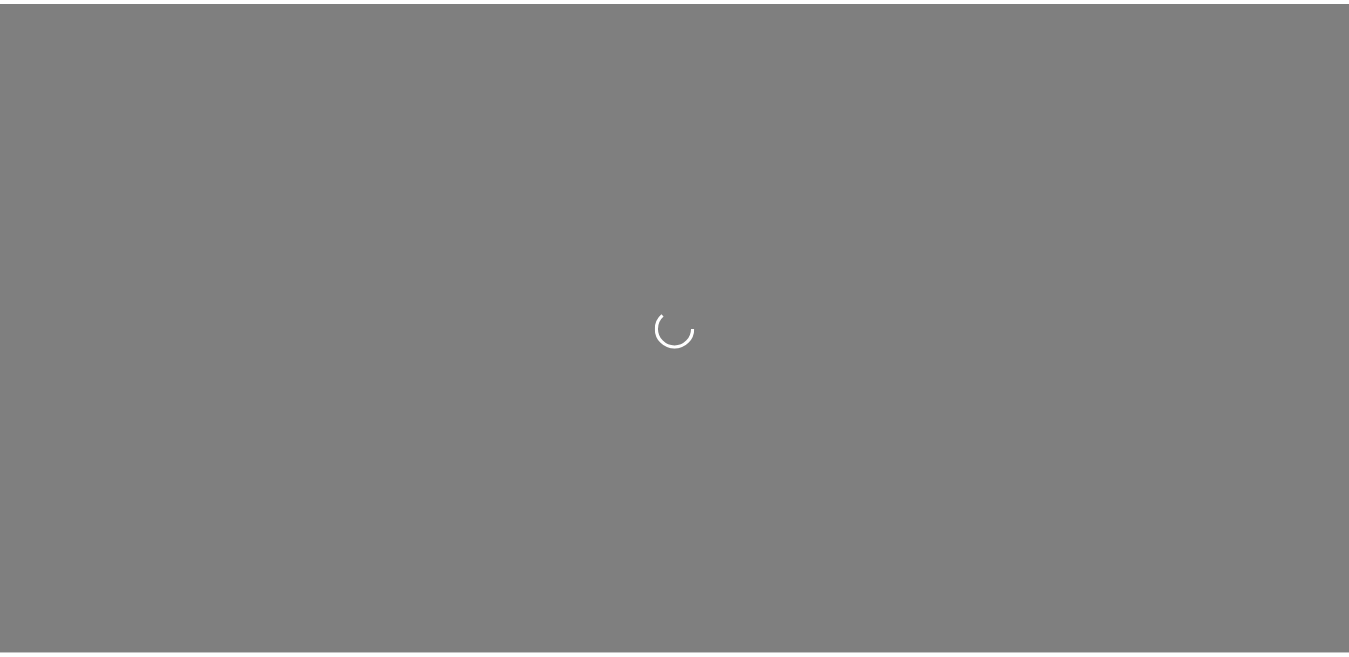 scroll, scrollTop: 0, scrollLeft: 0, axis: both 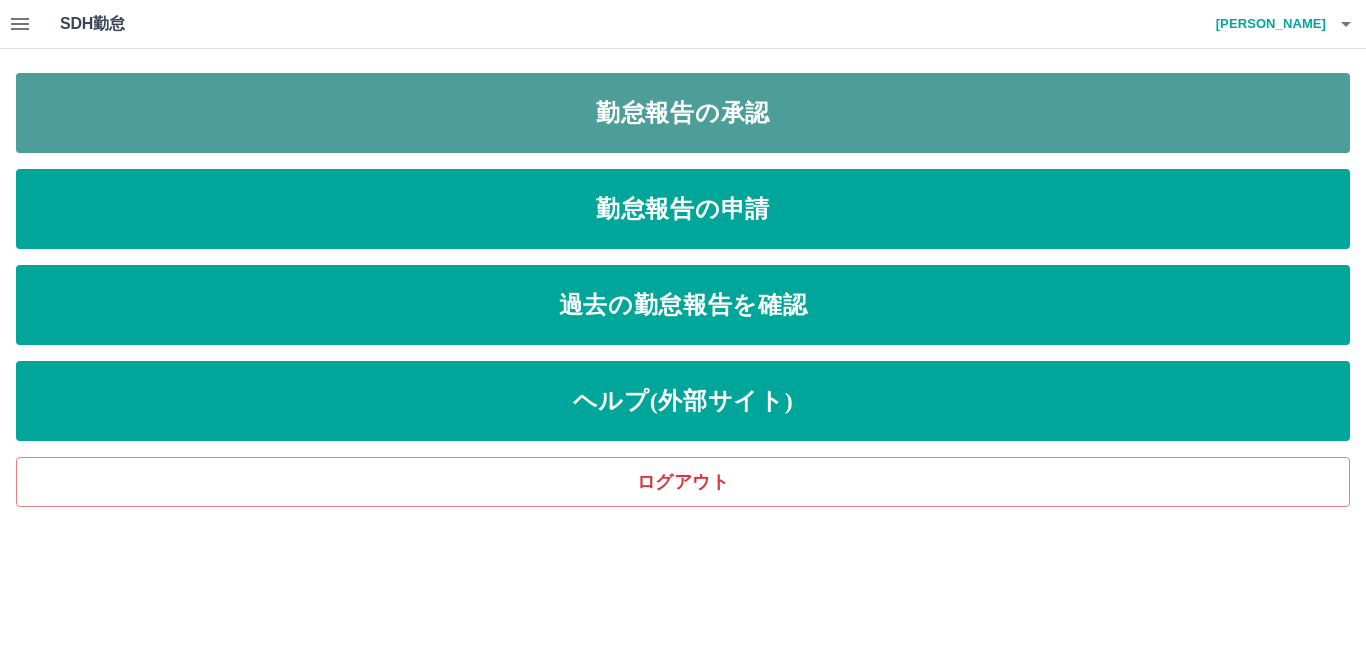 drag, startPoint x: 832, startPoint y: 105, endPoint x: 832, endPoint y: 90, distance: 15 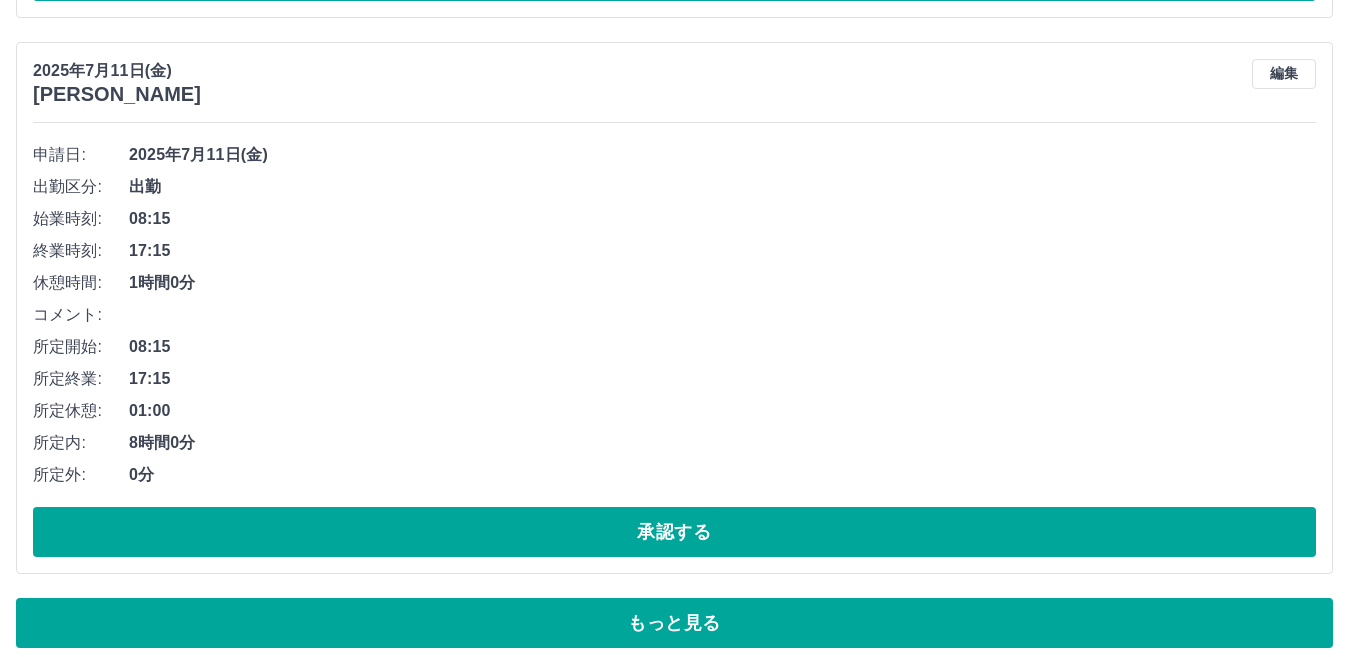 scroll, scrollTop: 7419, scrollLeft: 0, axis: vertical 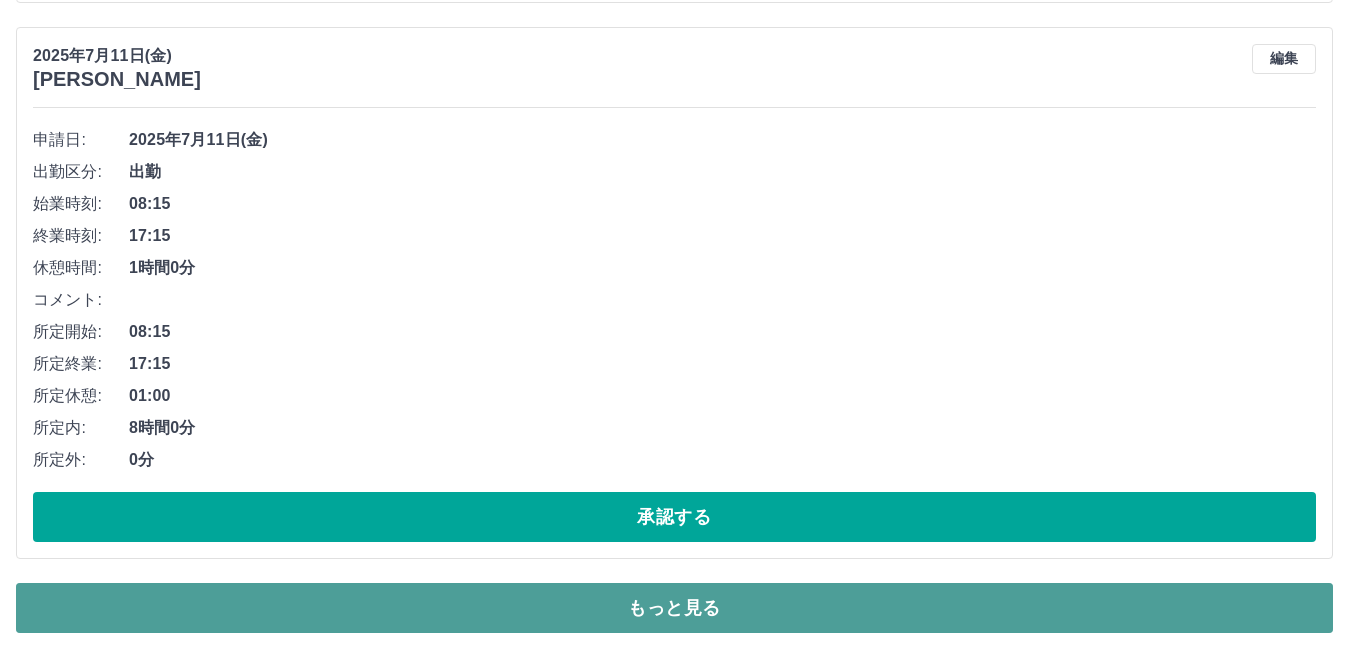 click on "もっと見る" at bounding box center [674, 608] 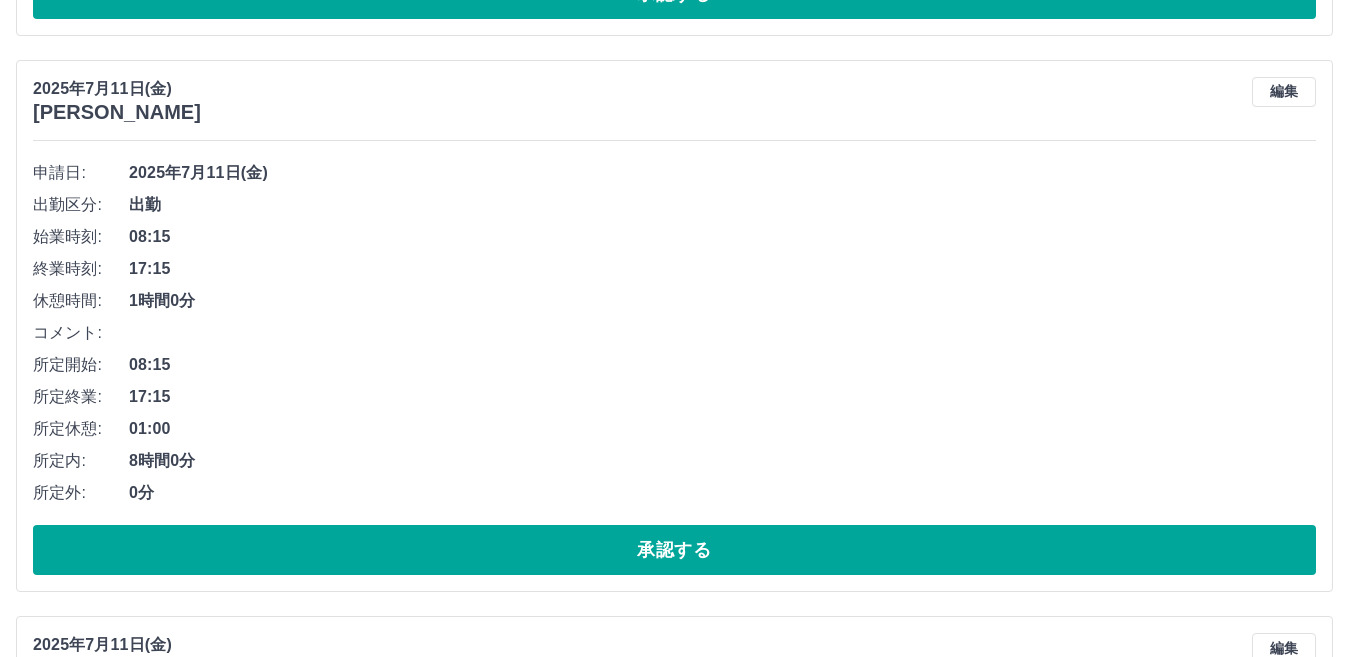 scroll, scrollTop: 8839, scrollLeft: 0, axis: vertical 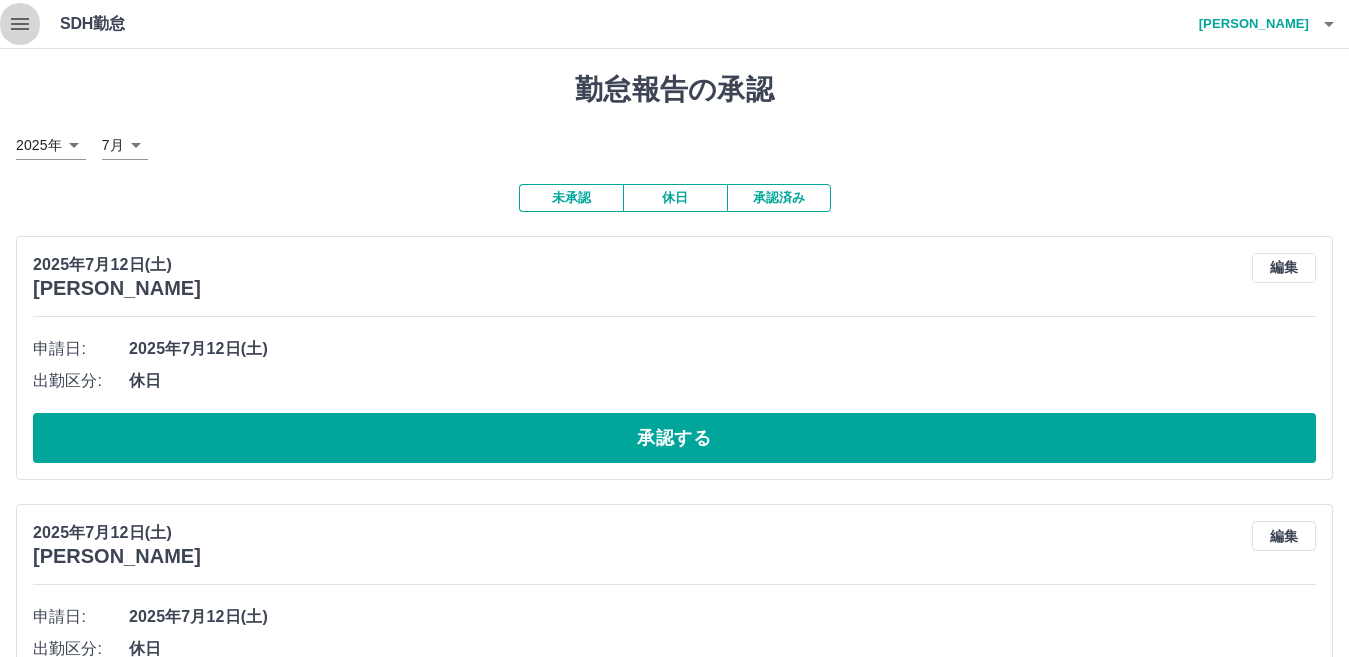click 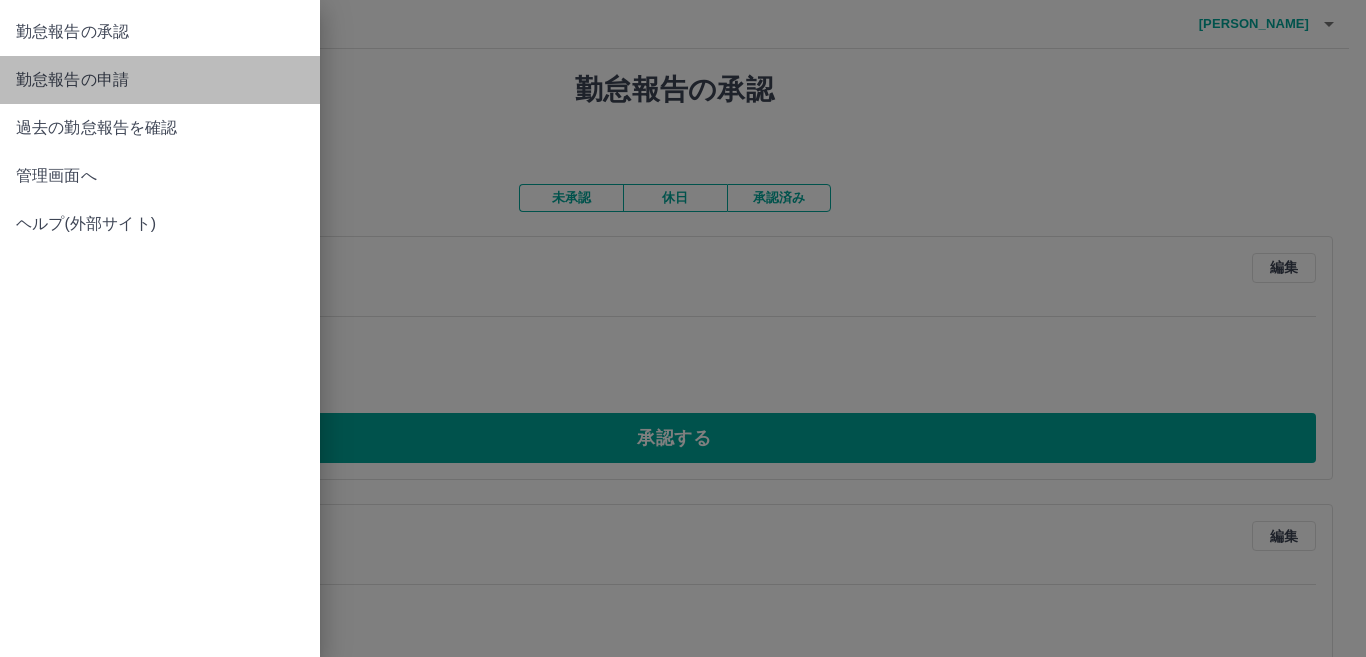 click on "勤怠報告の申請" at bounding box center (160, 80) 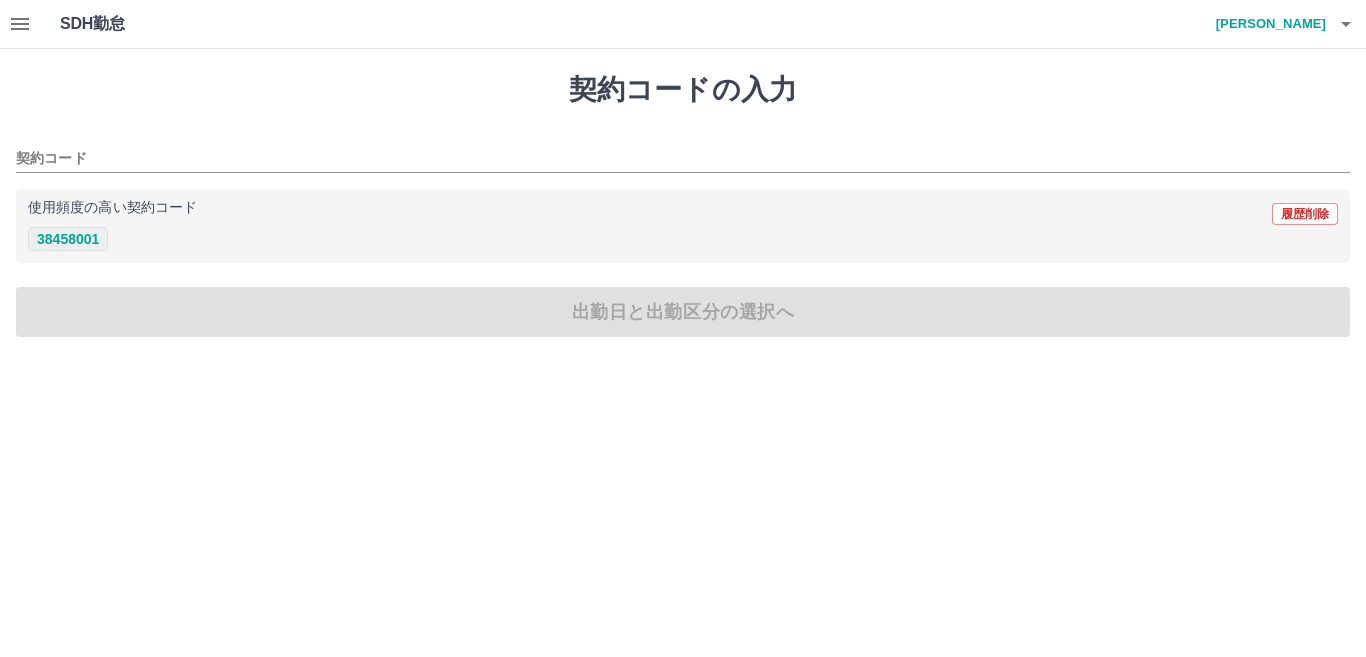click on "38458001" at bounding box center [68, 239] 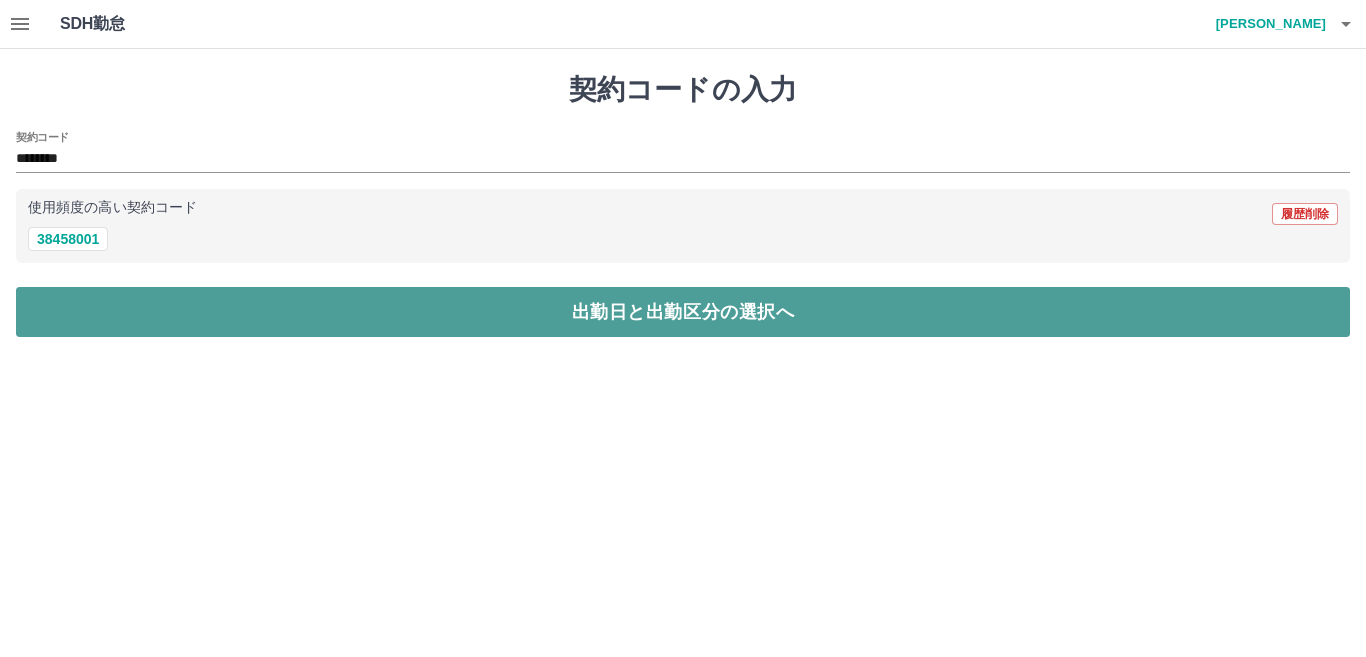 click on "出勤日と出勤区分の選択へ" at bounding box center [683, 312] 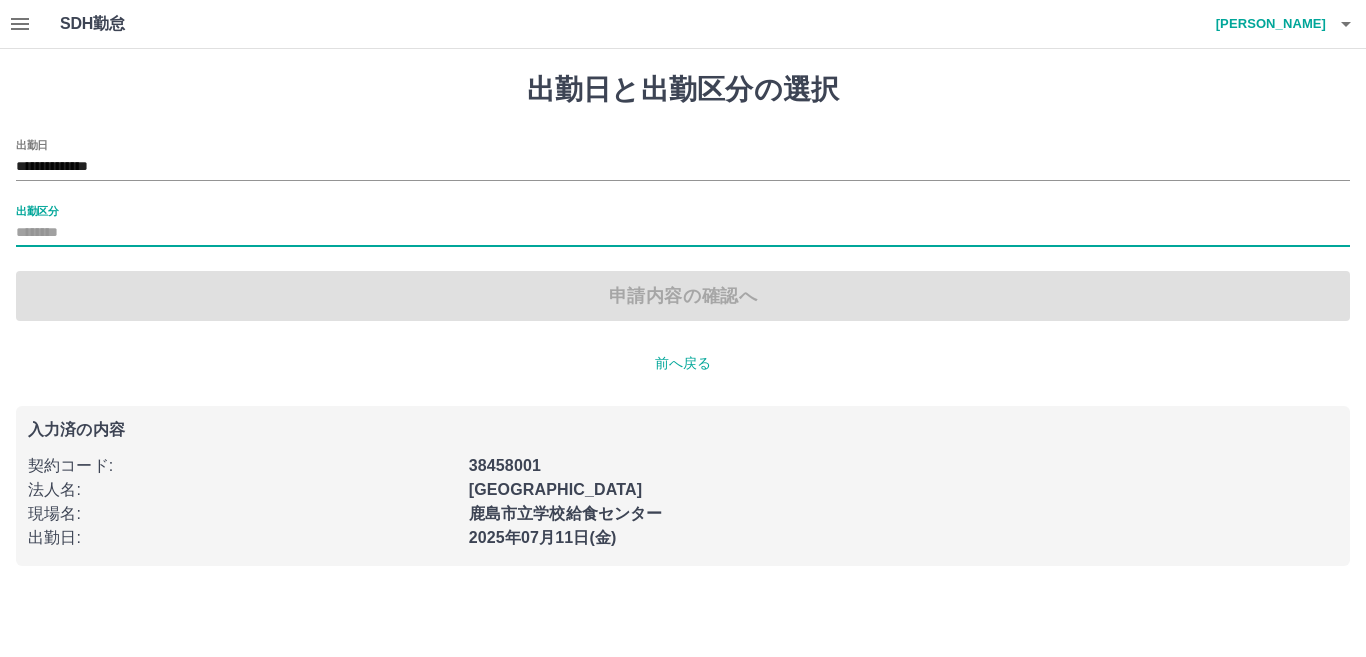 click on "出勤区分" at bounding box center [683, 233] 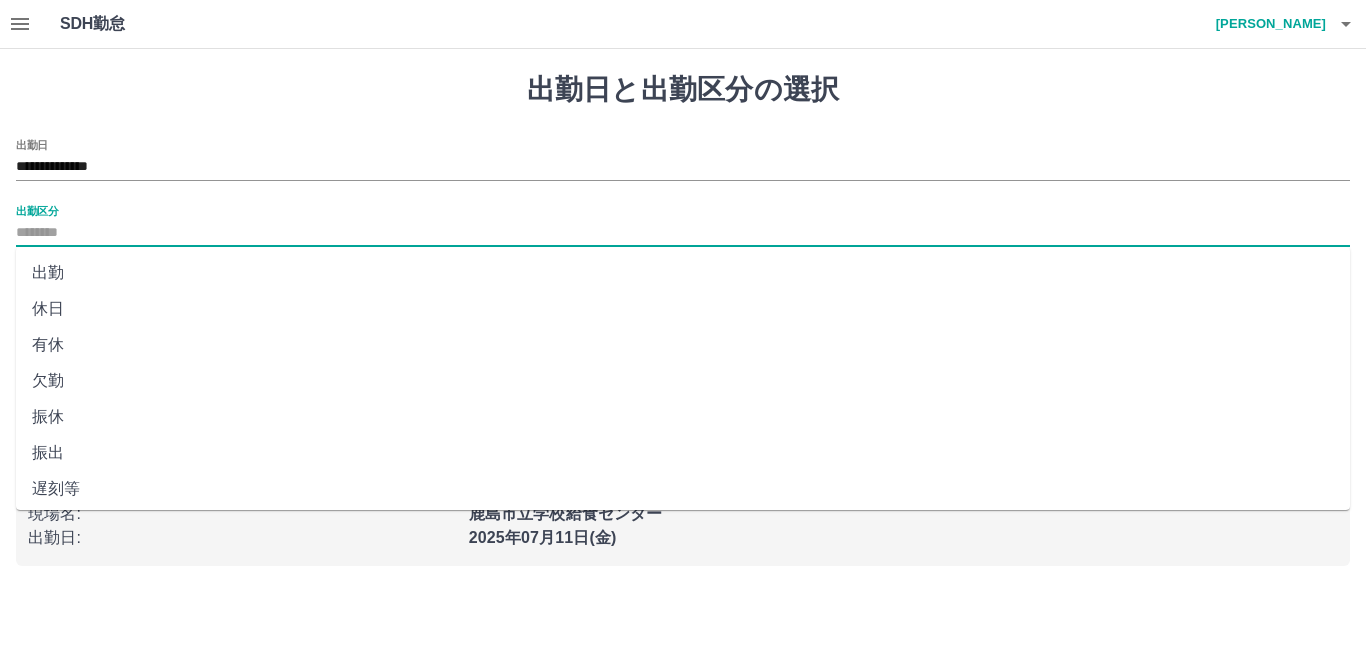 click on "出勤" at bounding box center (683, 273) 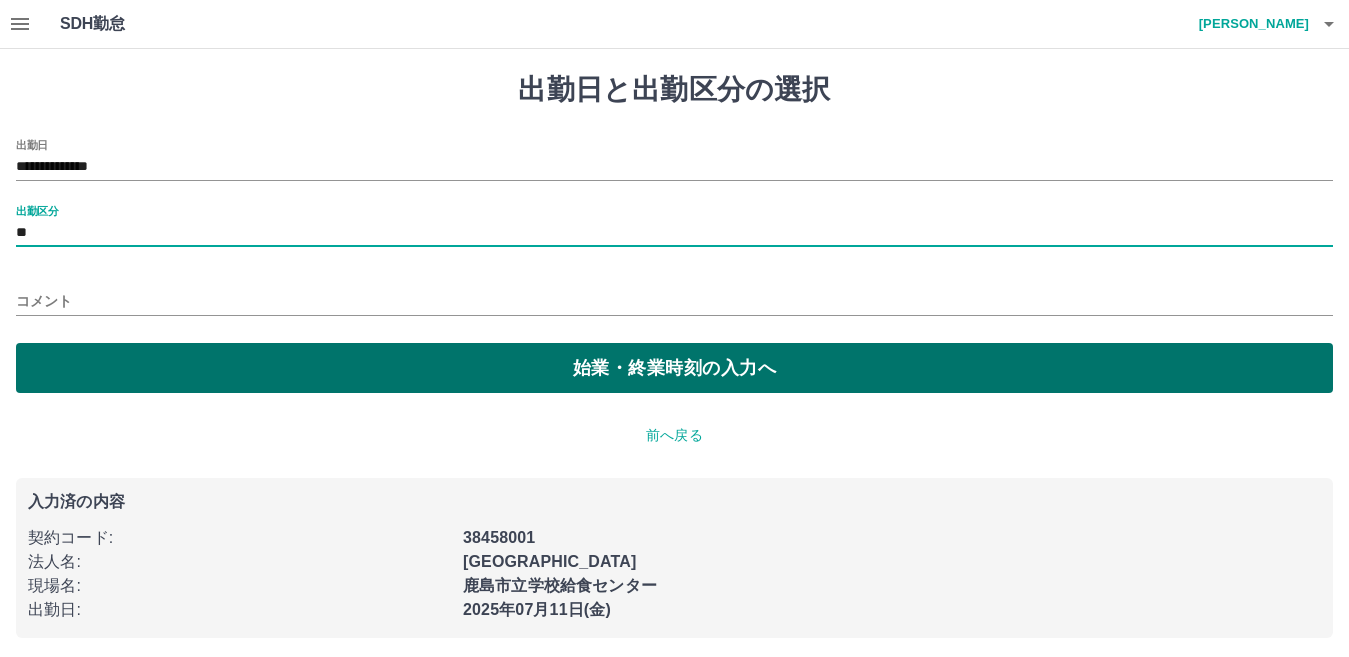 click on "始業・終業時刻の入力へ" at bounding box center (674, 368) 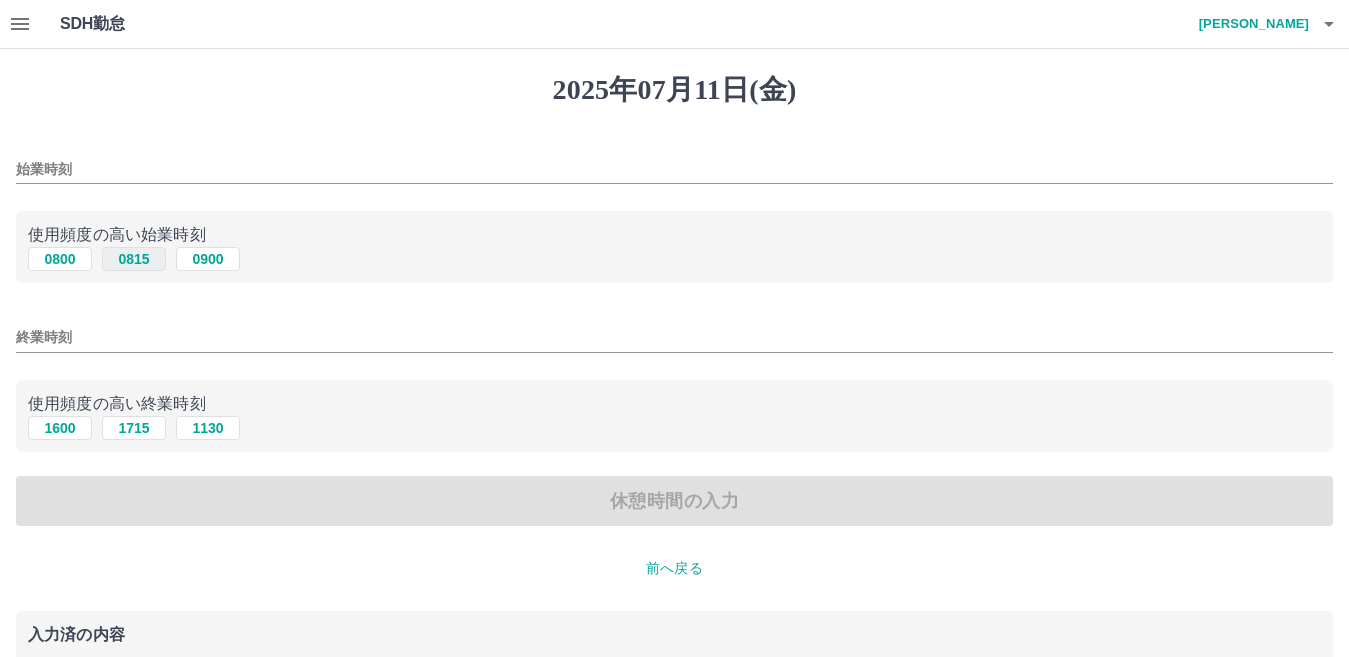 click on "0815" at bounding box center (134, 259) 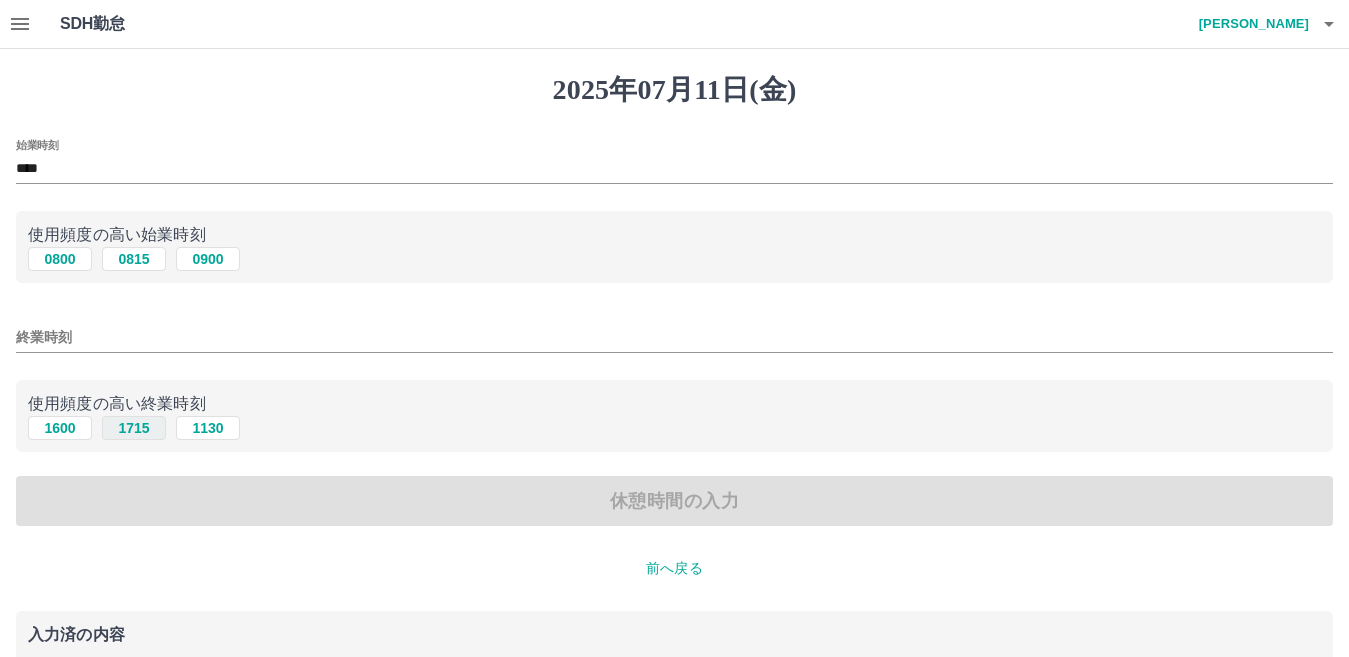 click on "1715" at bounding box center [134, 428] 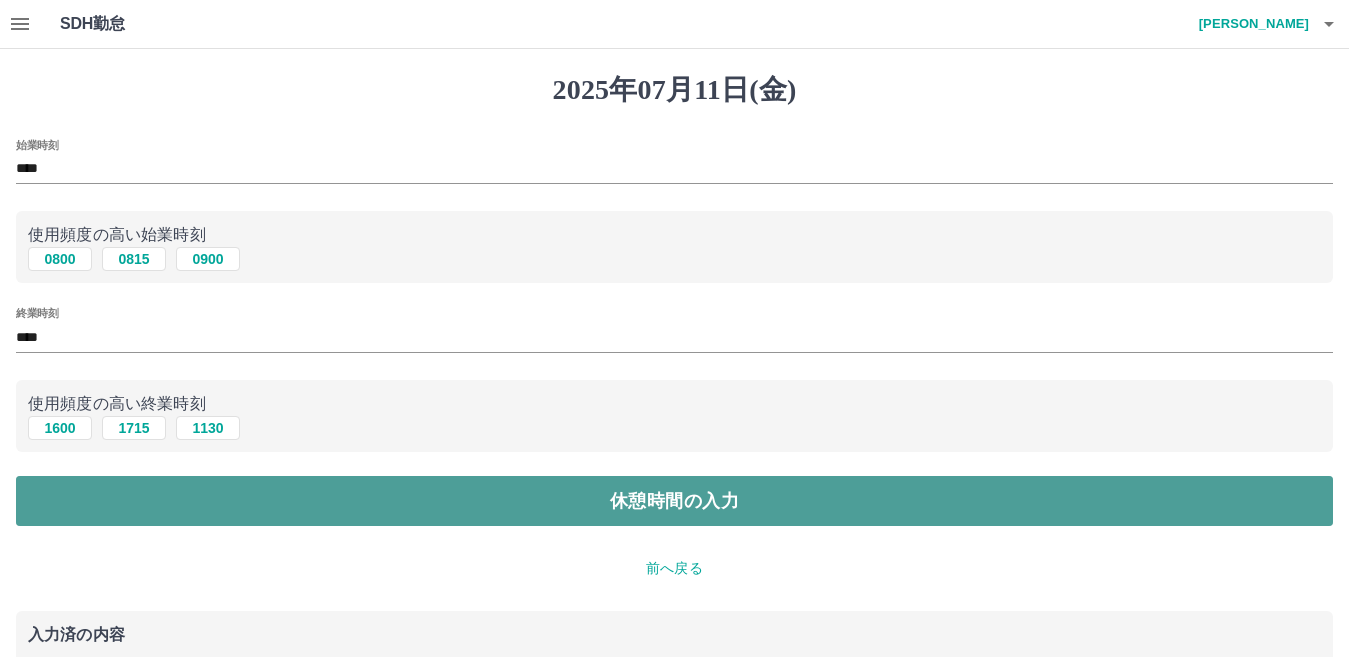 click on "休憩時間の入力" at bounding box center [674, 501] 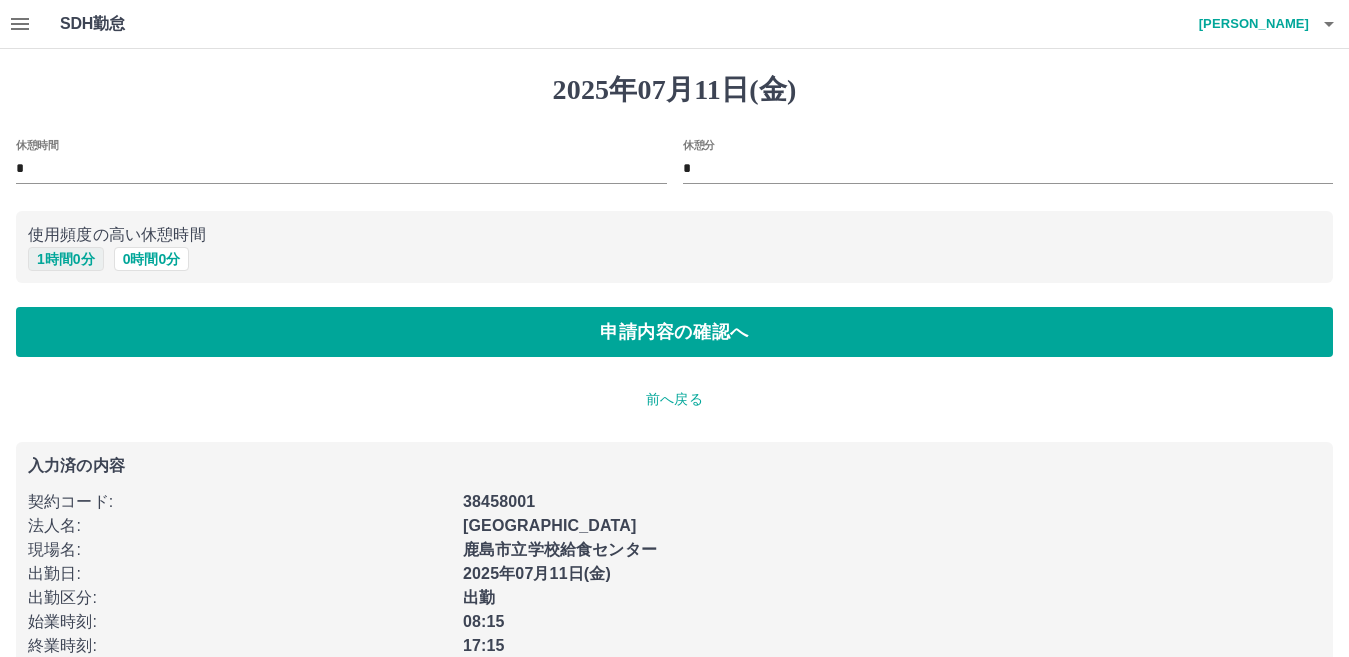 click on "1 時間 0 分" at bounding box center (66, 259) 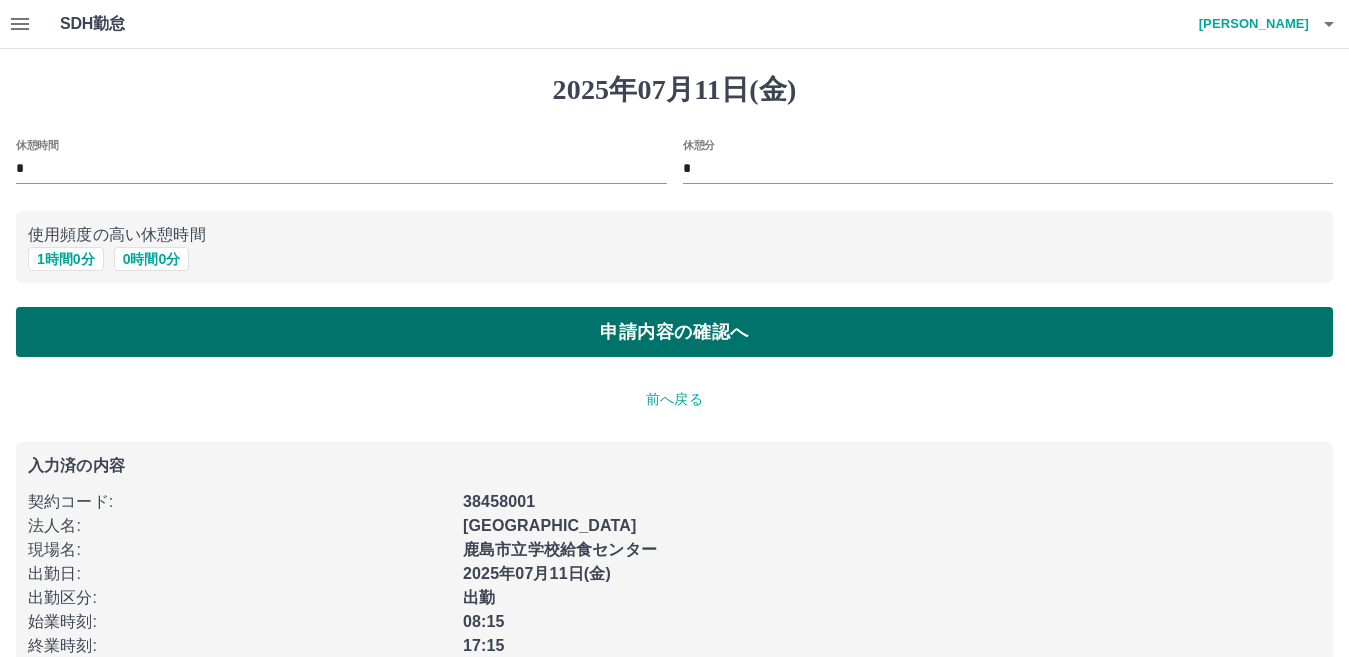 click on "申請内容の確認へ" at bounding box center (674, 332) 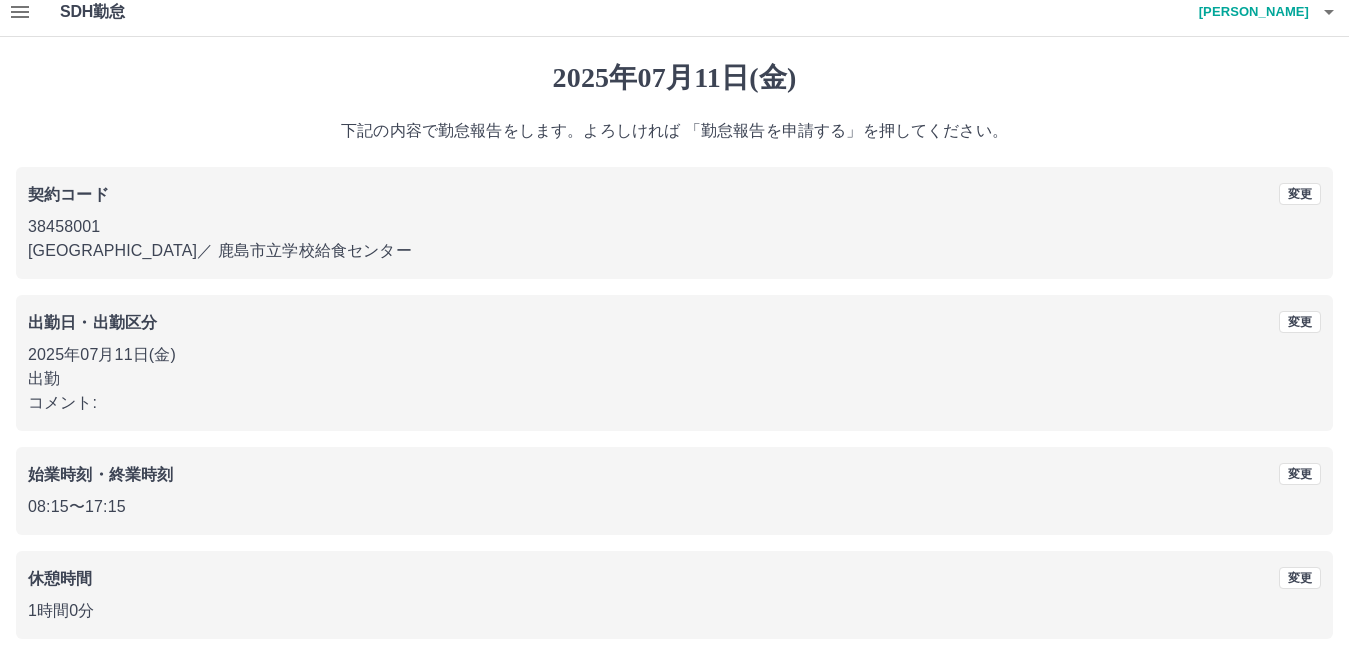 scroll, scrollTop: 92, scrollLeft: 0, axis: vertical 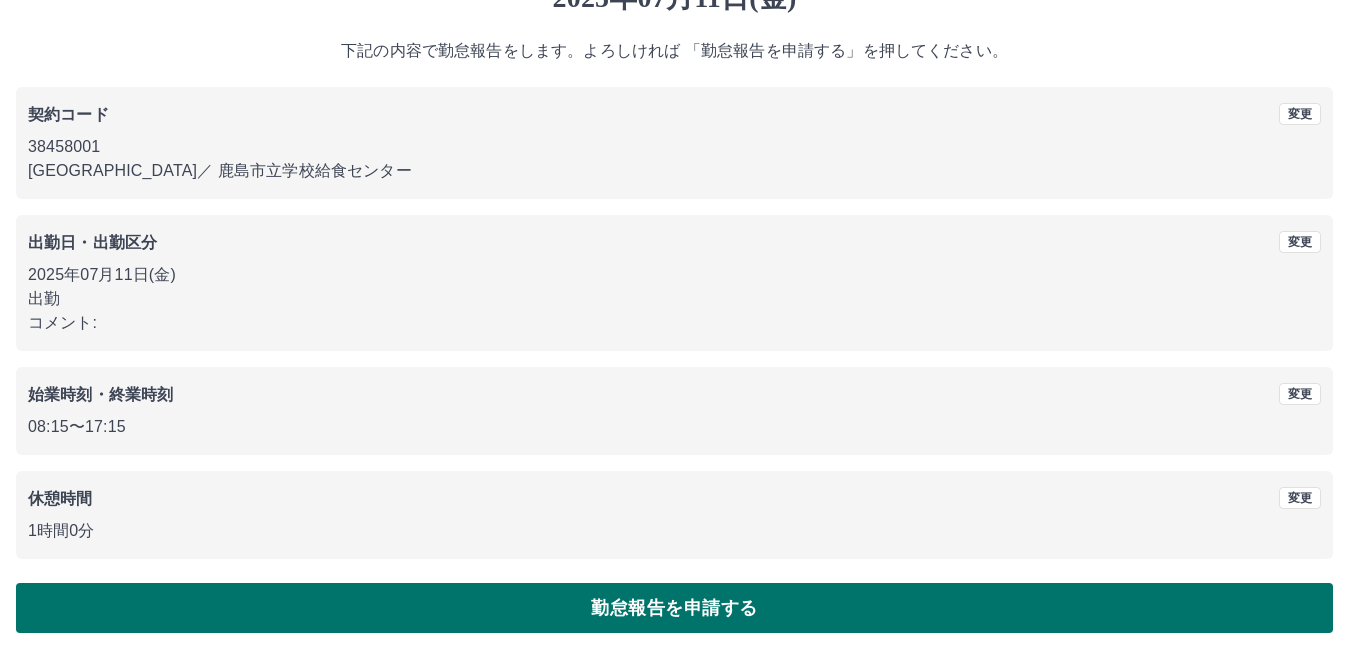 click on "勤怠報告を申請する" at bounding box center [674, 608] 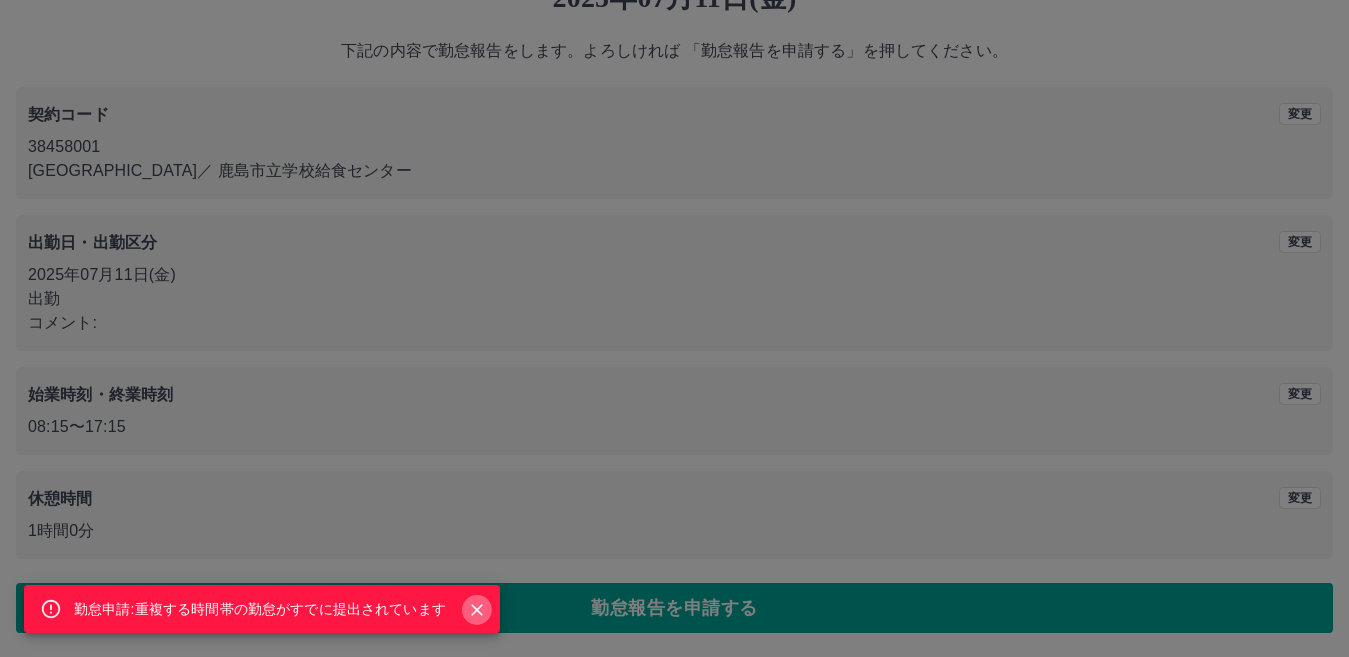 click 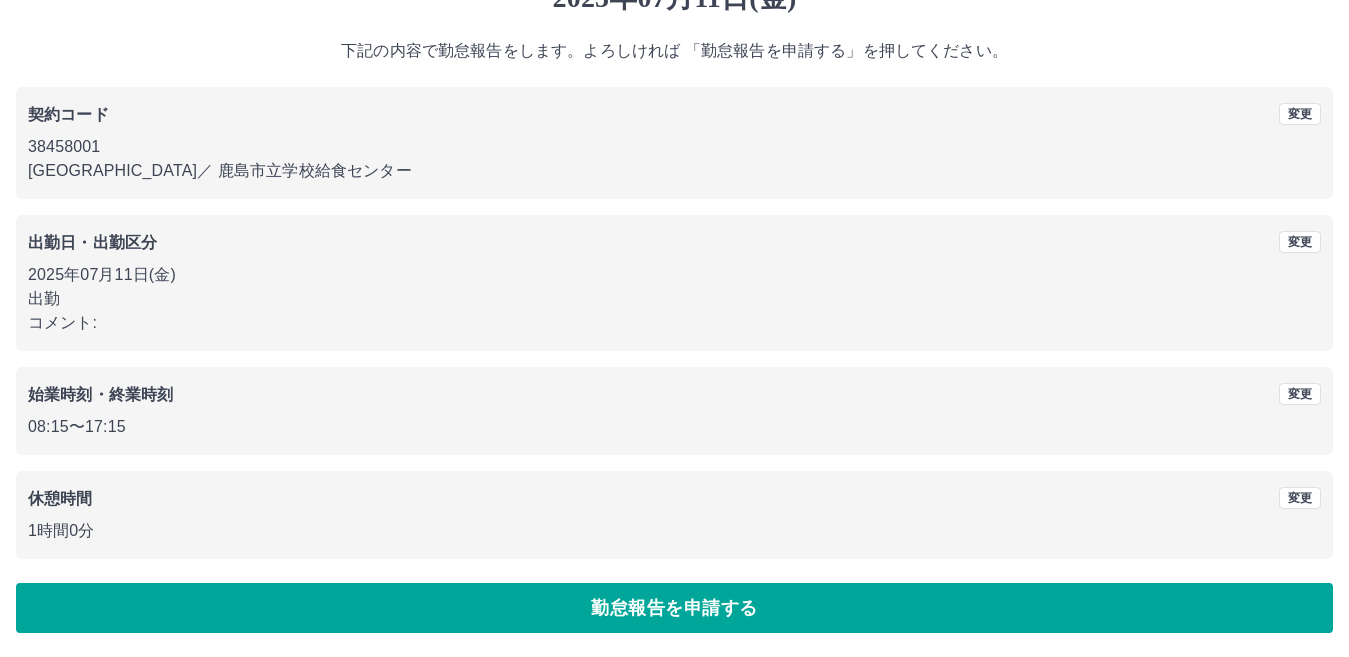 scroll, scrollTop: 0, scrollLeft: 0, axis: both 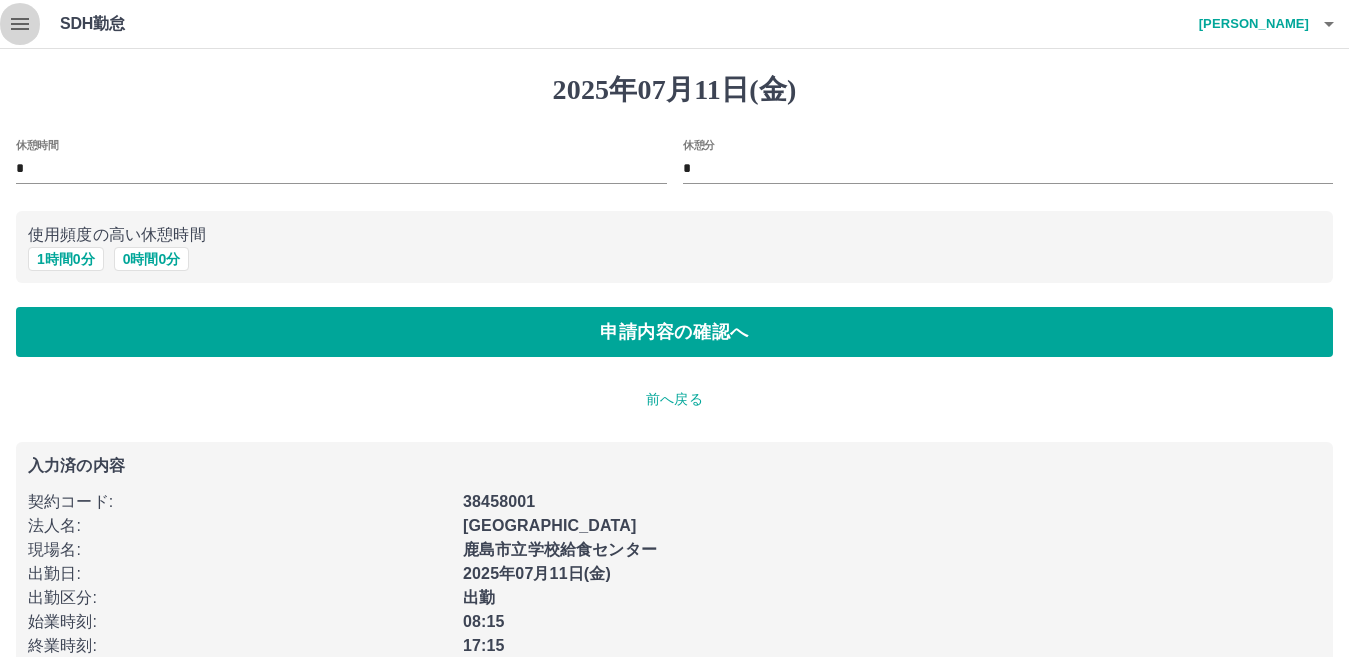 click 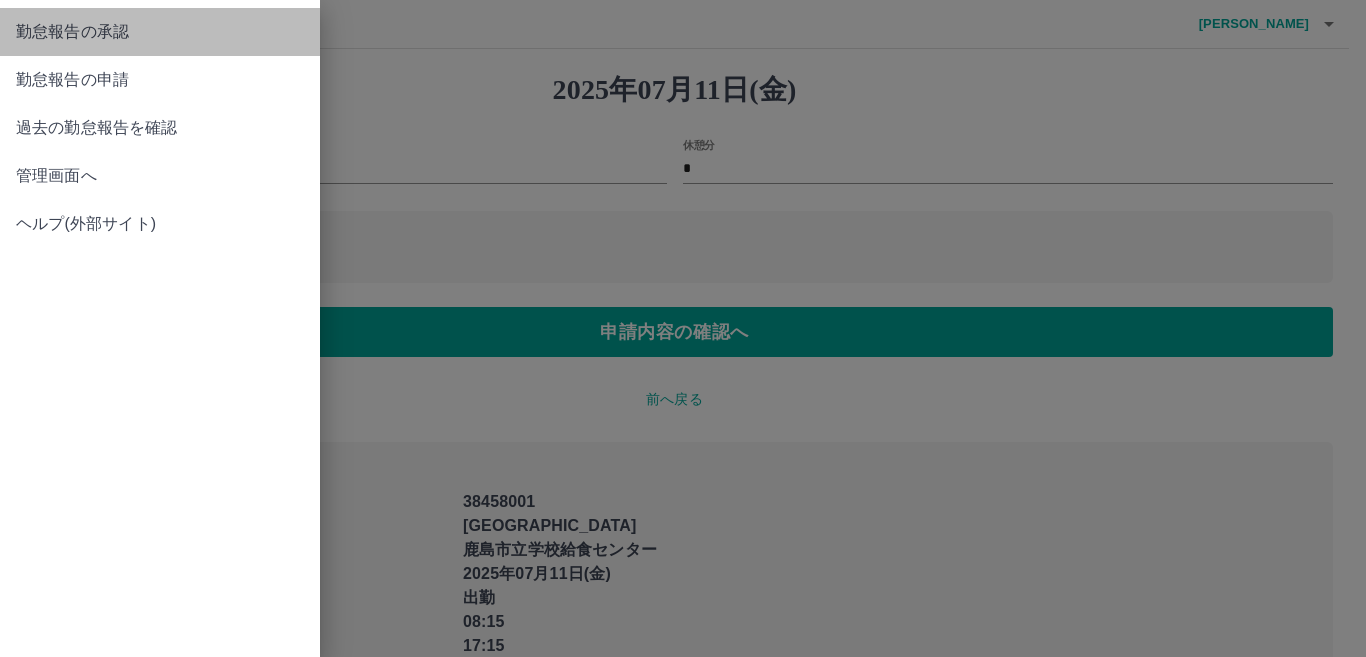 click on "勤怠報告の承認" at bounding box center [160, 32] 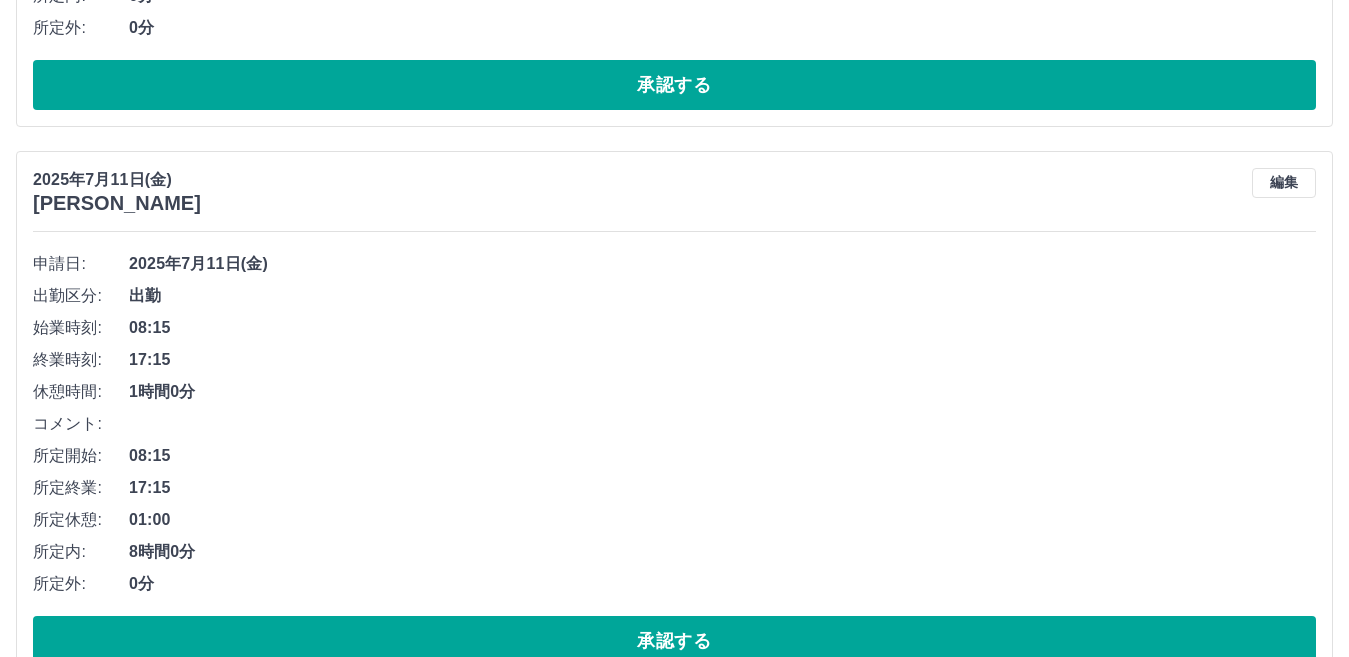 scroll, scrollTop: 7419, scrollLeft: 0, axis: vertical 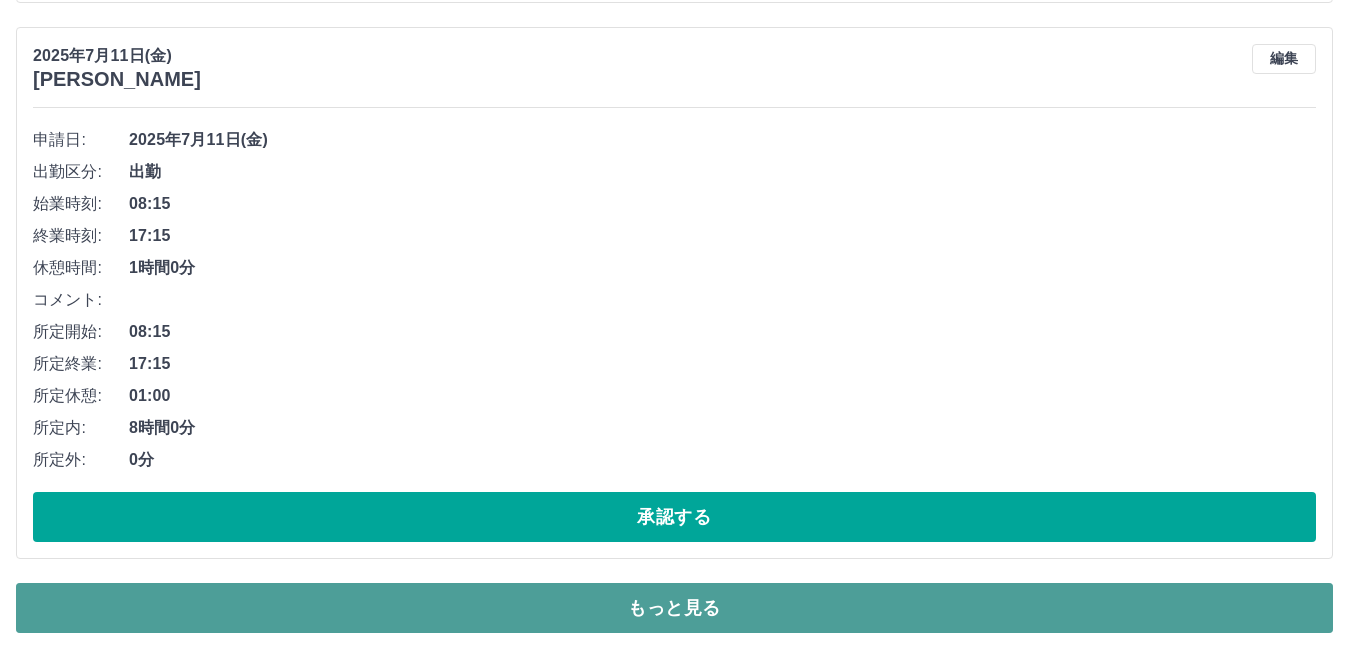 click on "もっと見る" at bounding box center [674, 608] 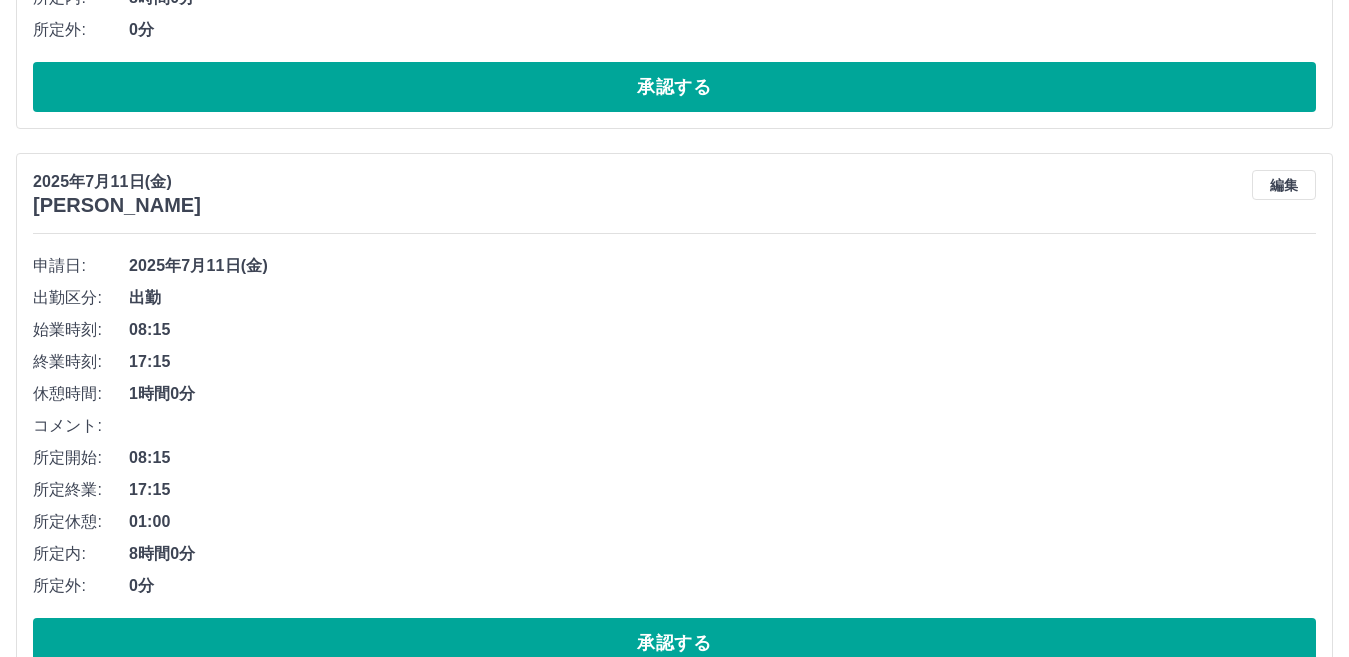 scroll, scrollTop: 7939, scrollLeft: 0, axis: vertical 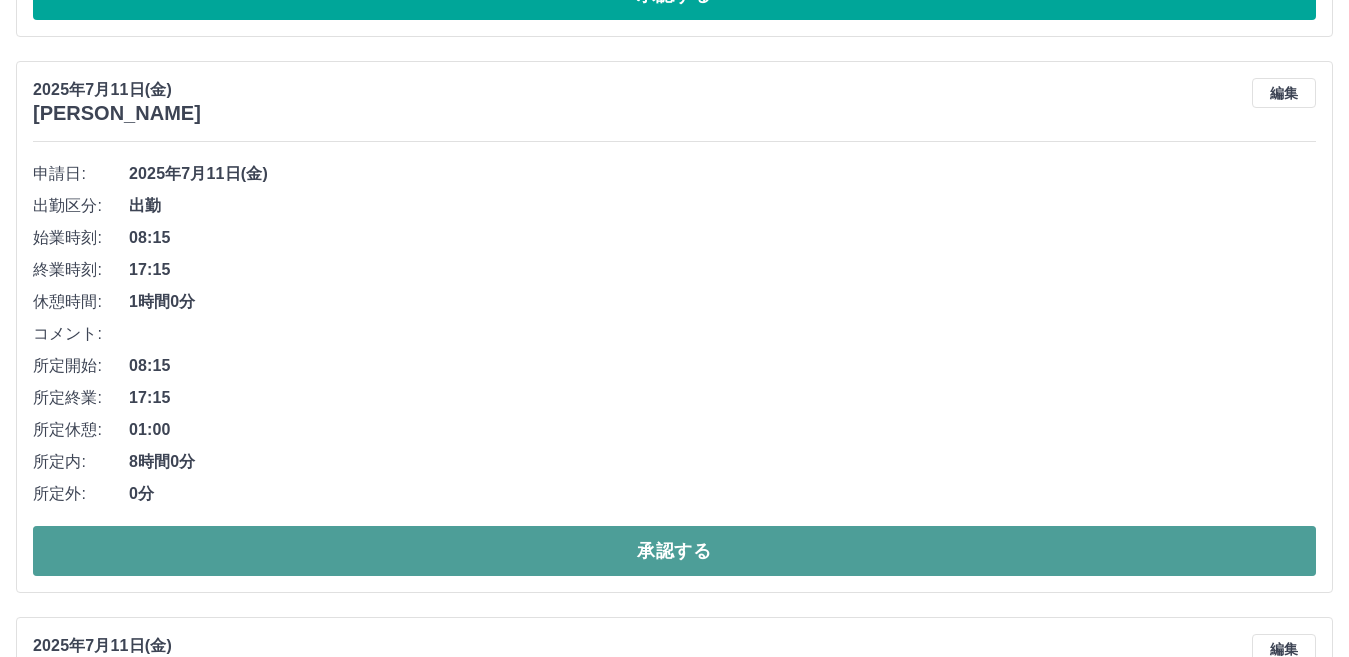 click on "承認する" at bounding box center [674, 551] 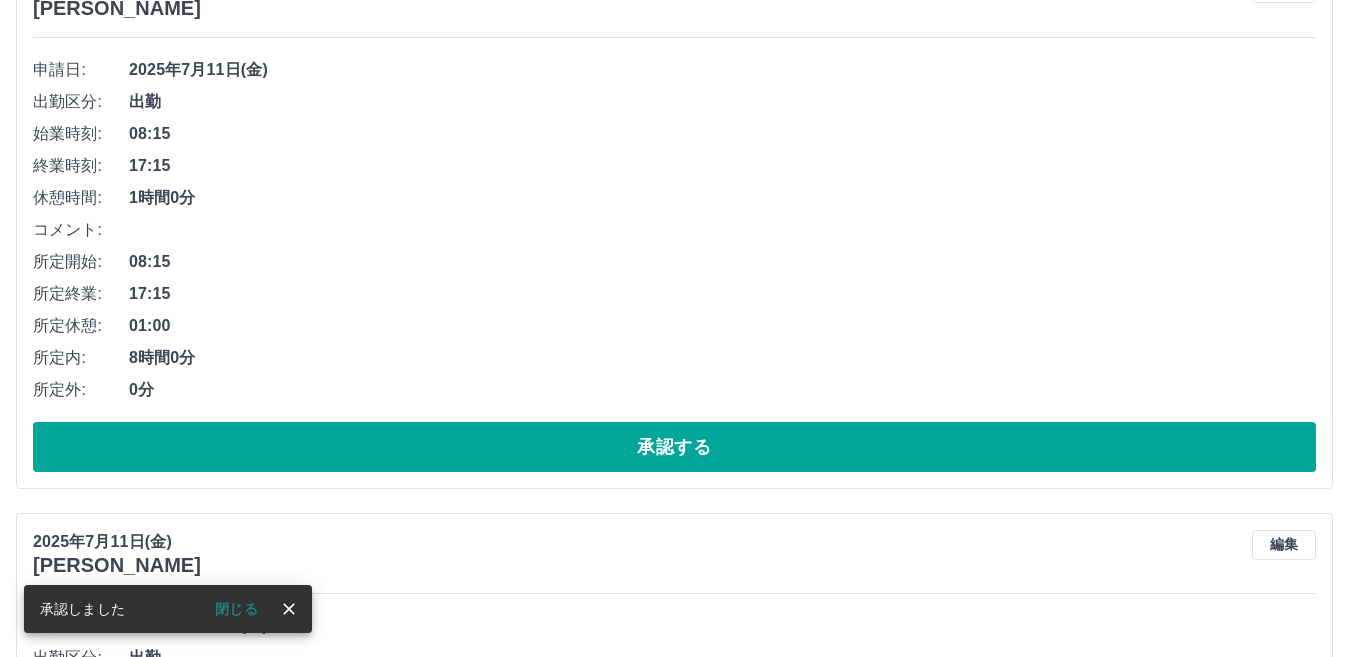 scroll, scrollTop: 8623, scrollLeft: 0, axis: vertical 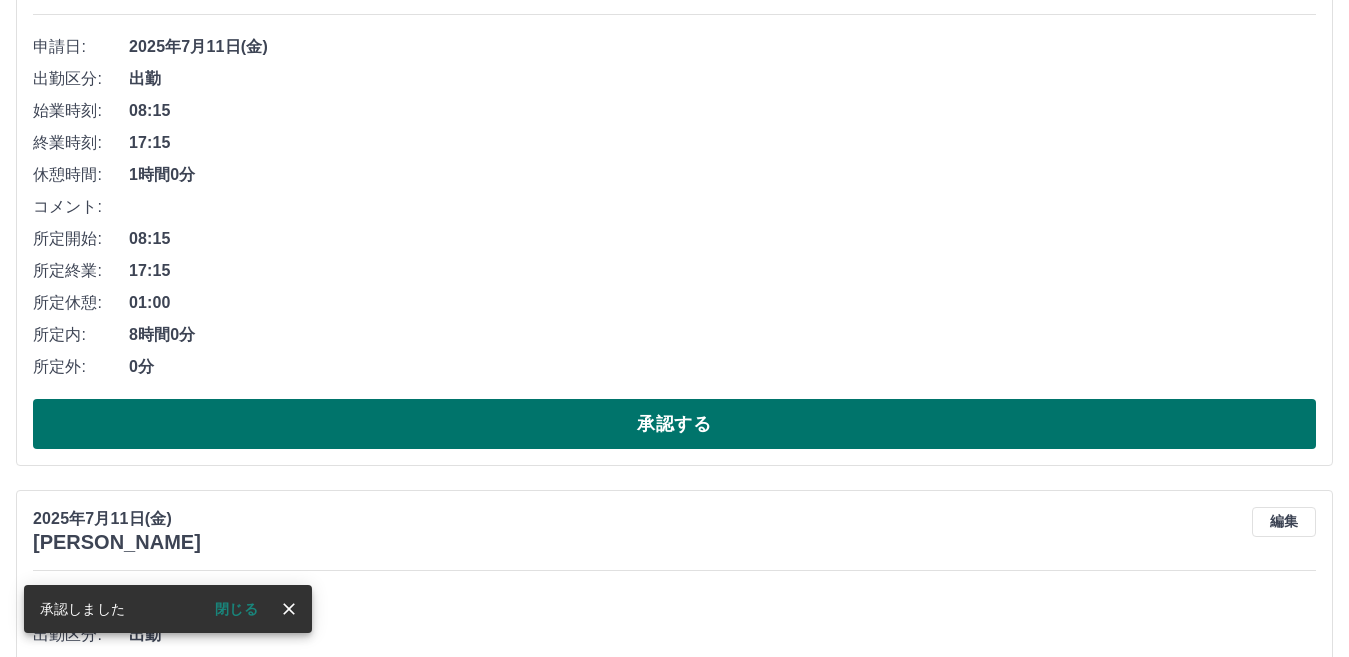 click on "承認する" at bounding box center [674, 424] 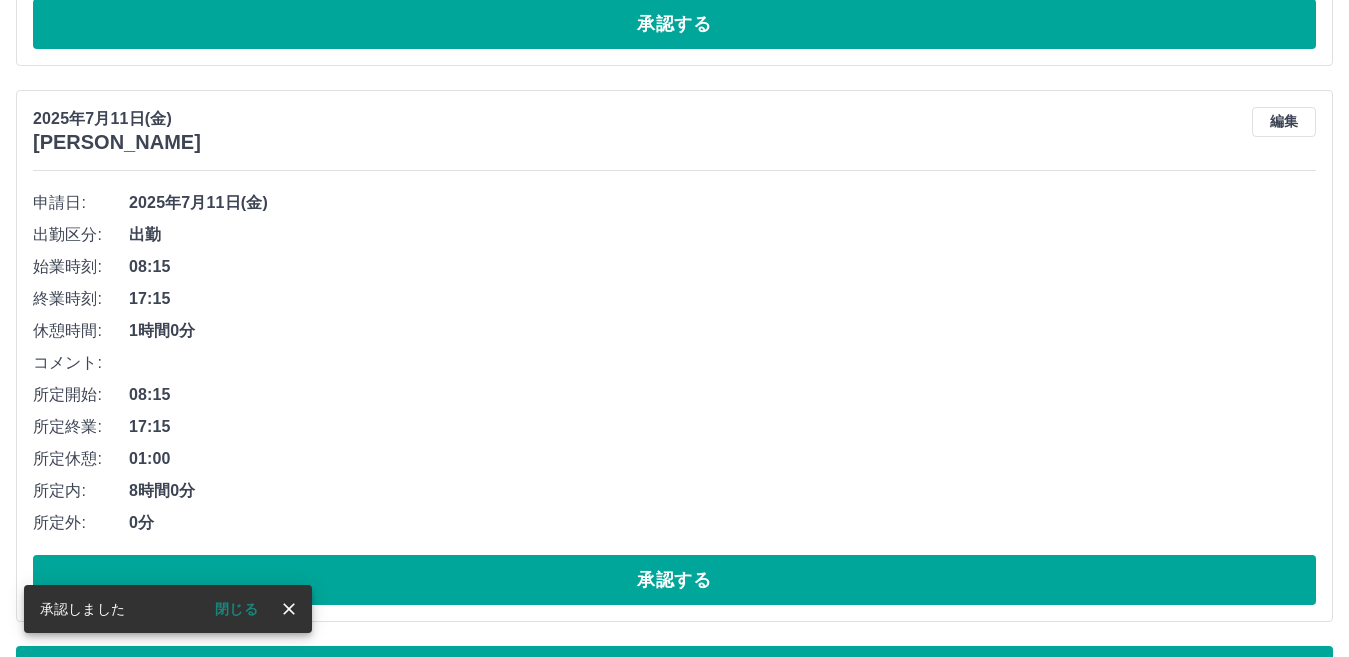scroll, scrollTop: 8466, scrollLeft: 0, axis: vertical 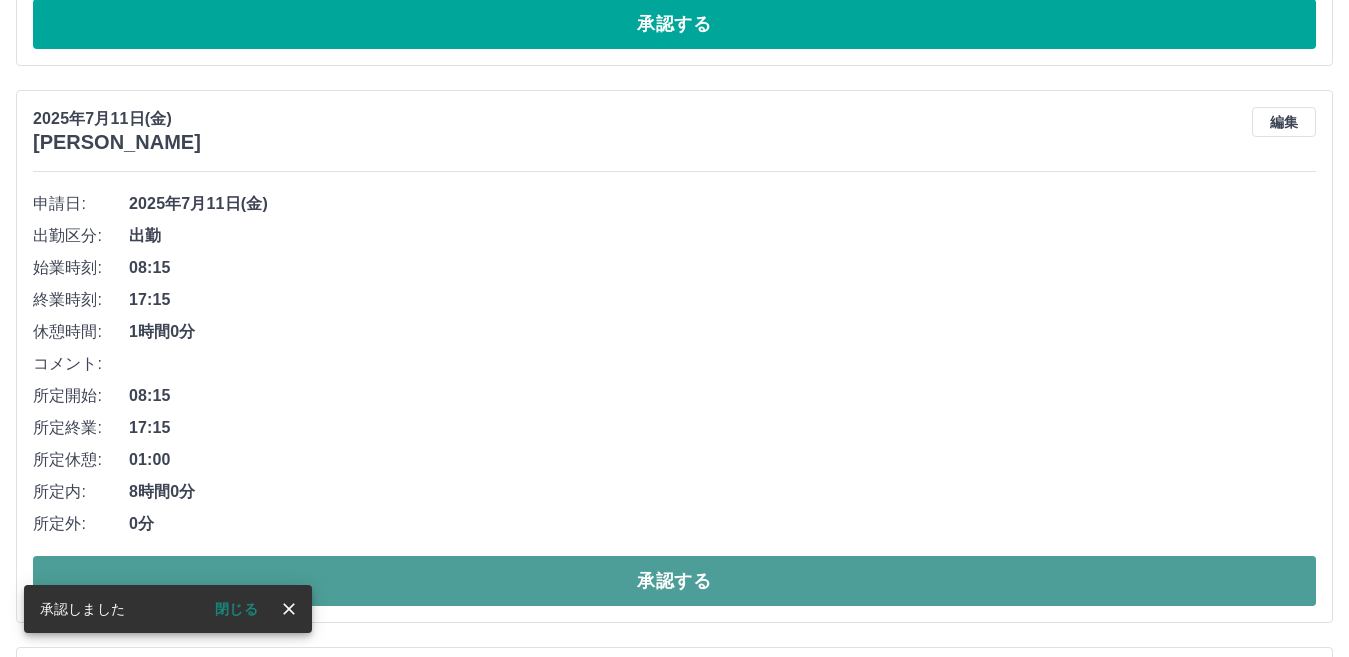 click on "承認する" at bounding box center [674, 581] 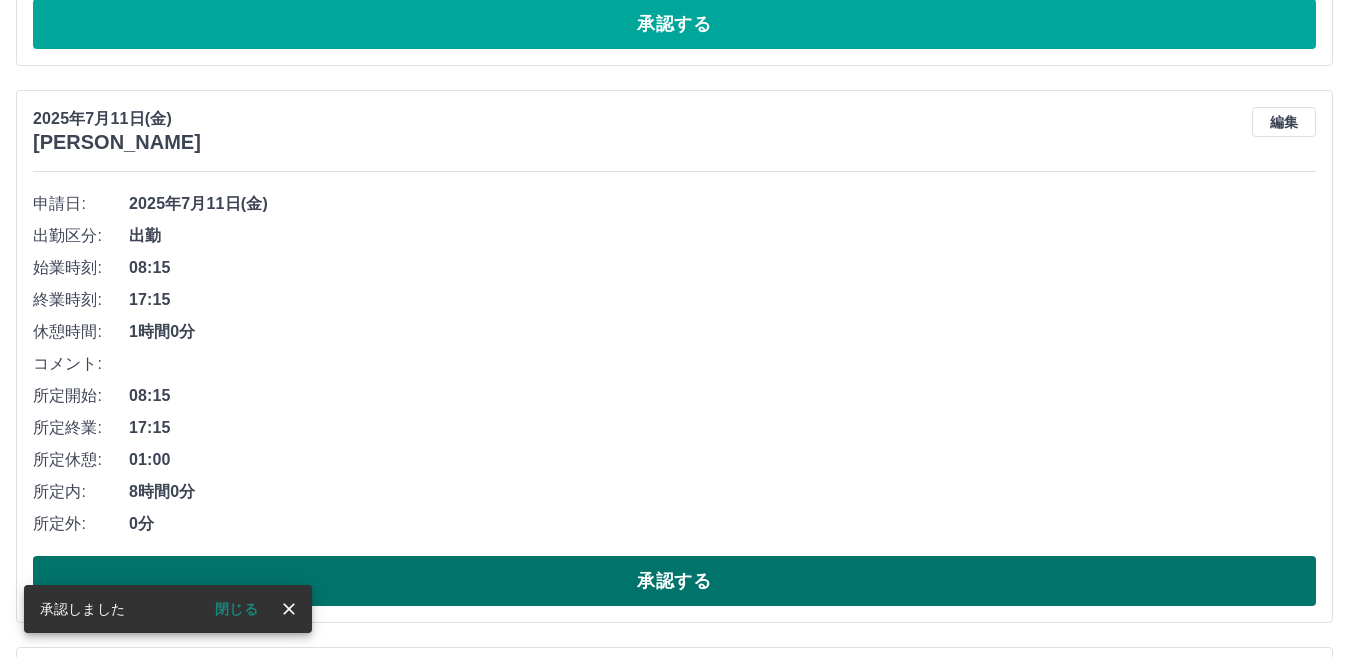click on "承認する" at bounding box center [674, 581] 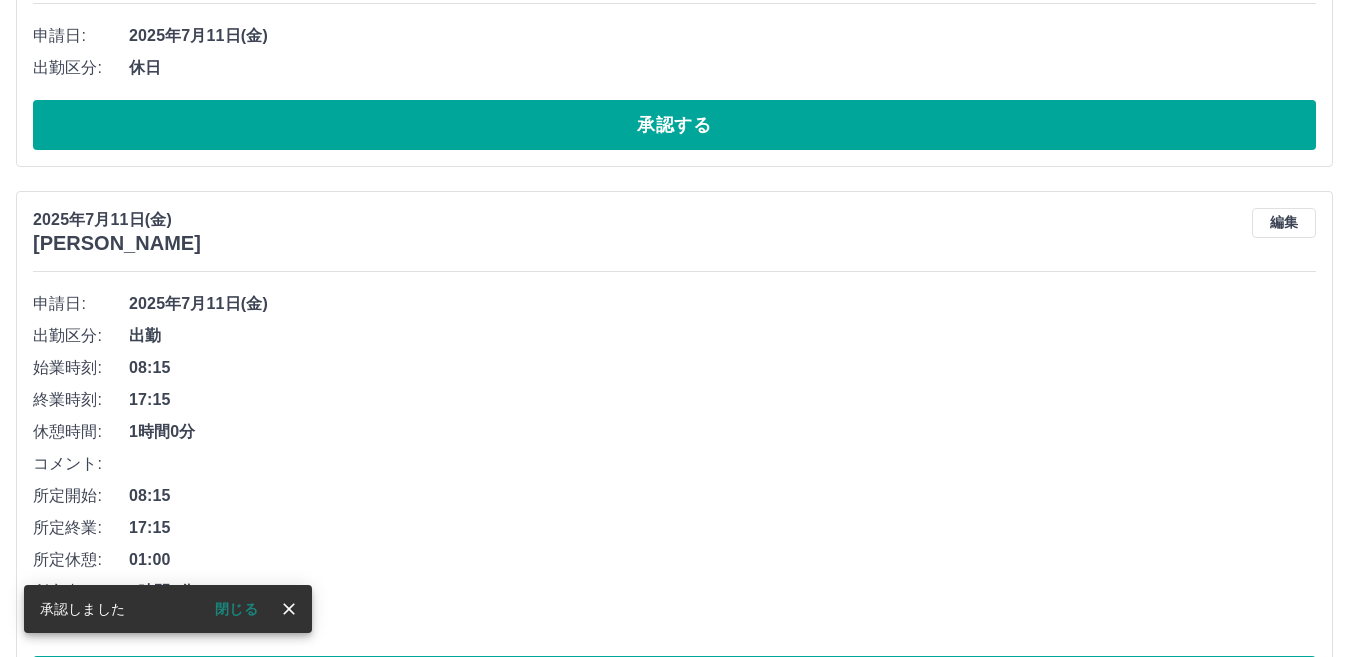 scroll, scrollTop: 8766, scrollLeft: 0, axis: vertical 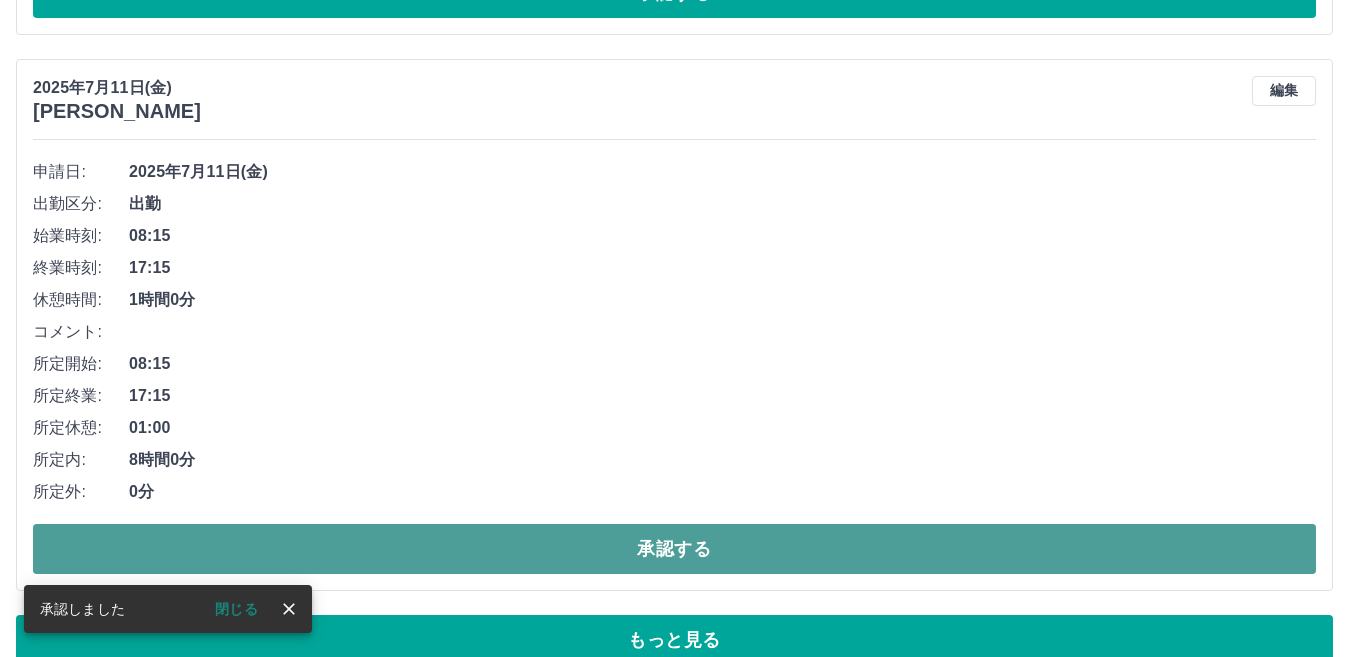 click on "承認する" at bounding box center (674, 549) 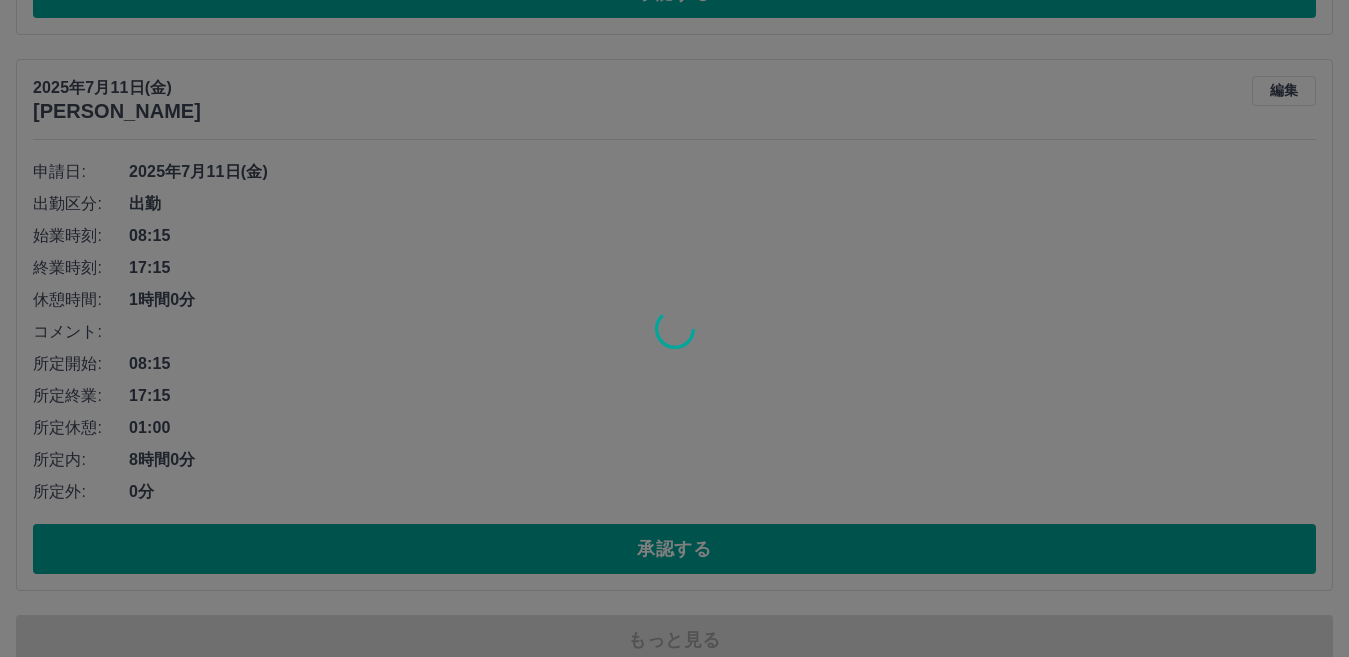 scroll, scrollTop: 8438, scrollLeft: 0, axis: vertical 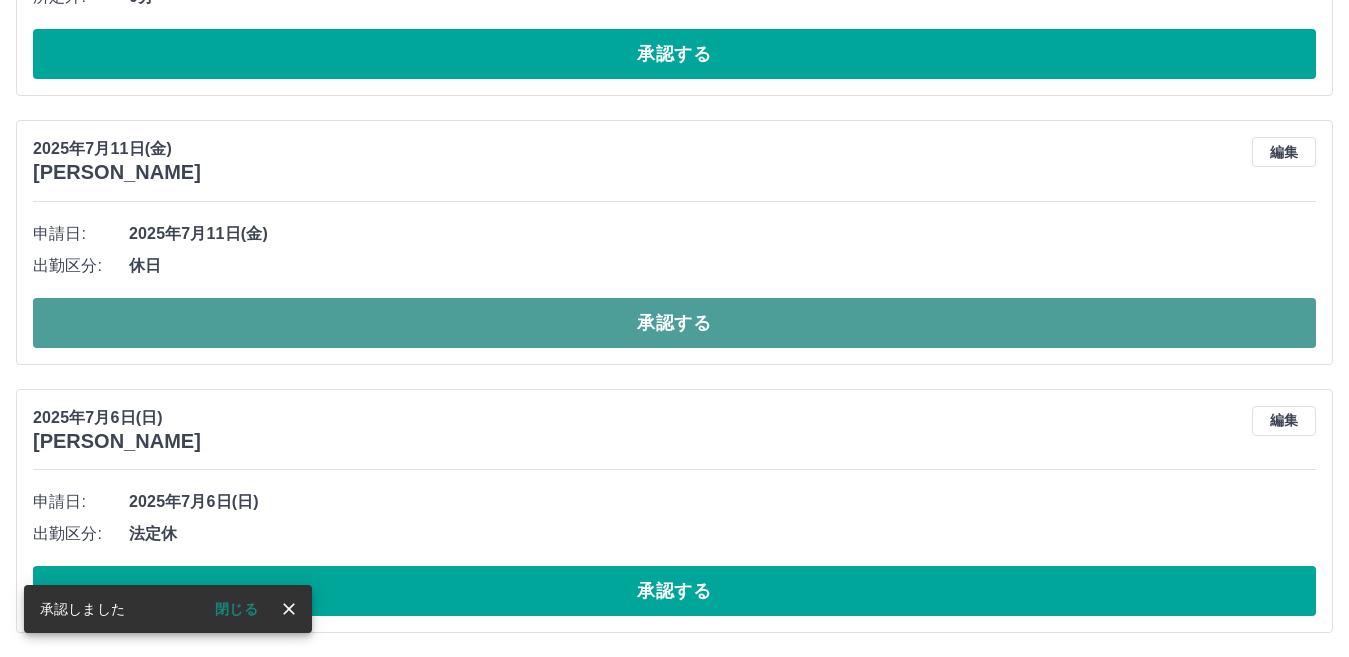 click on "承認する" at bounding box center [674, 323] 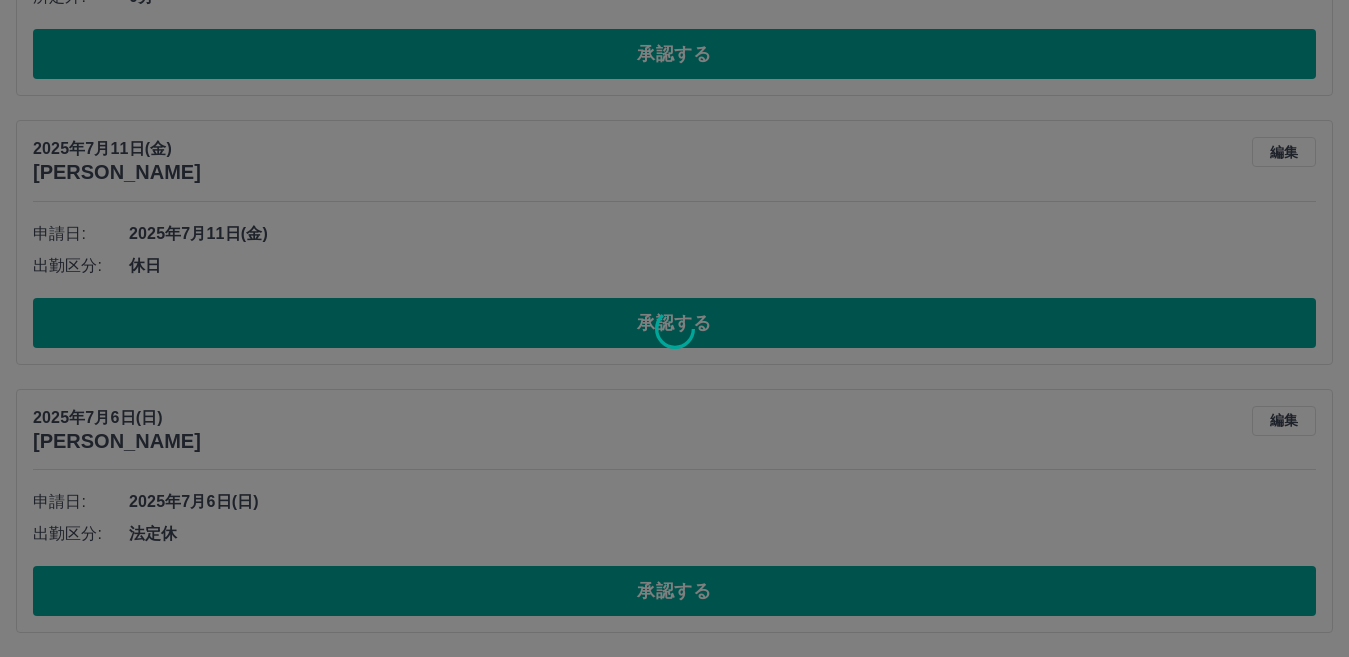 scroll, scrollTop: 8038, scrollLeft: 0, axis: vertical 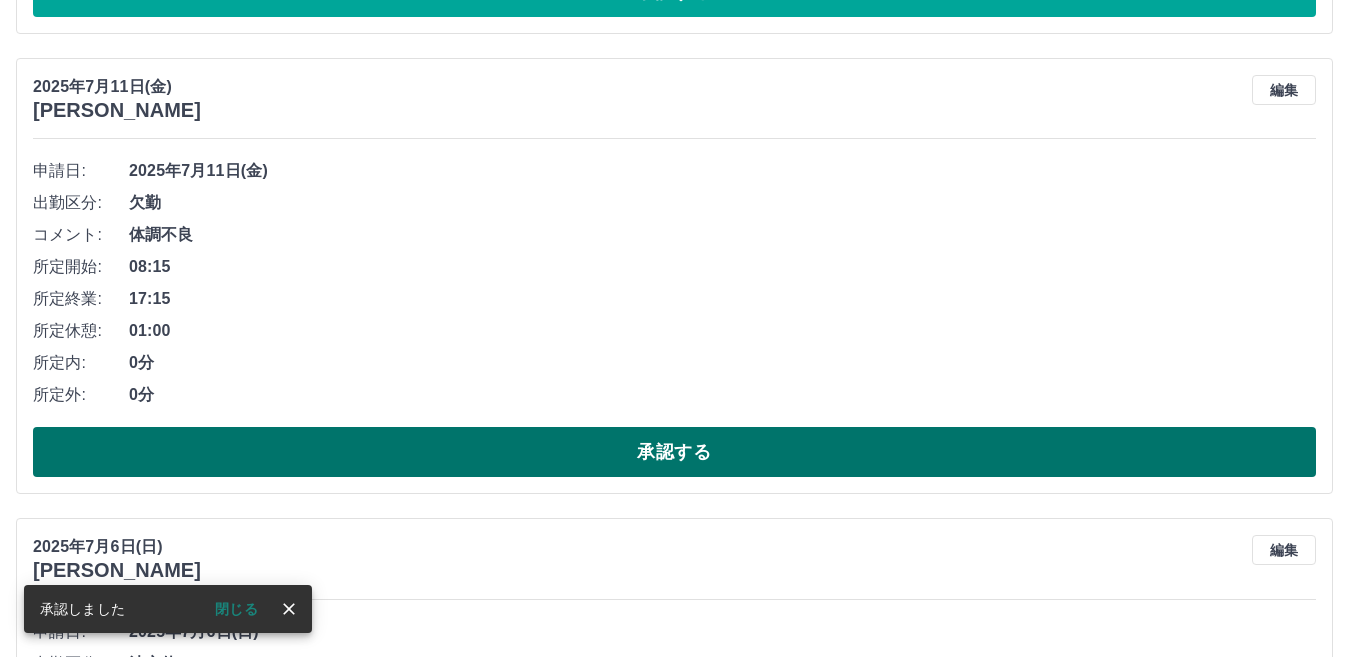click on "承認する" at bounding box center [674, 452] 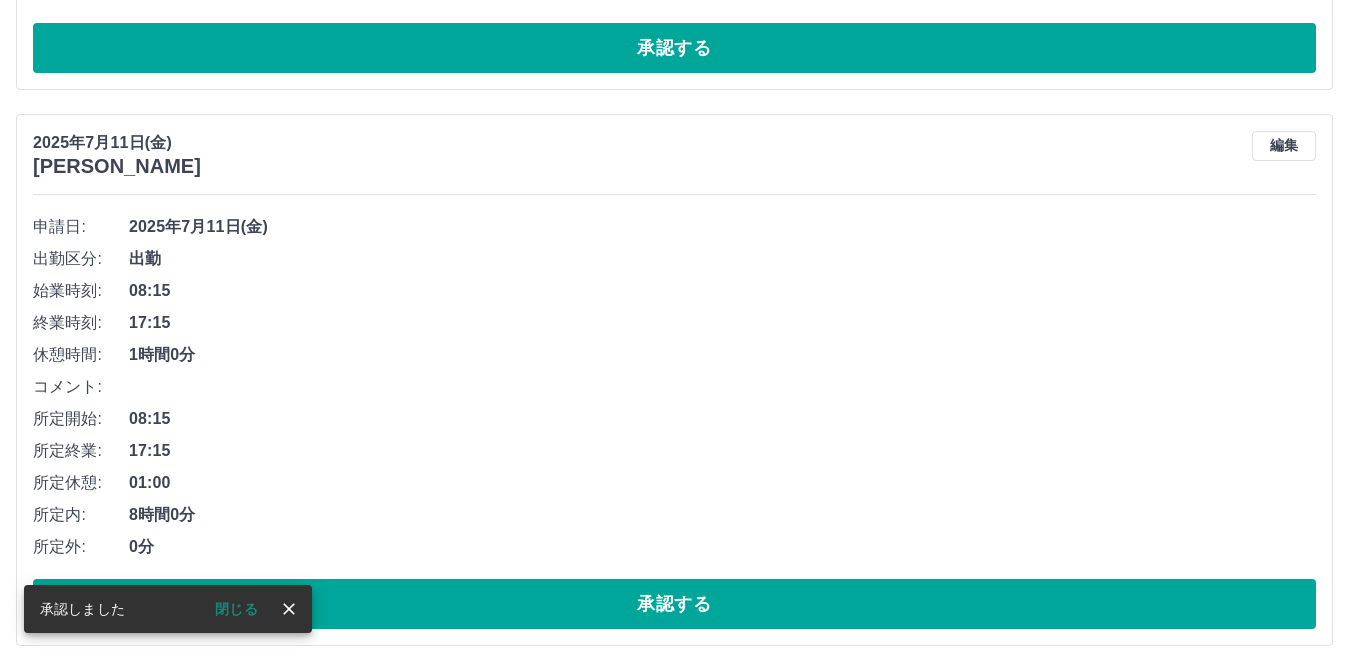 scroll, scrollTop: 7609, scrollLeft: 0, axis: vertical 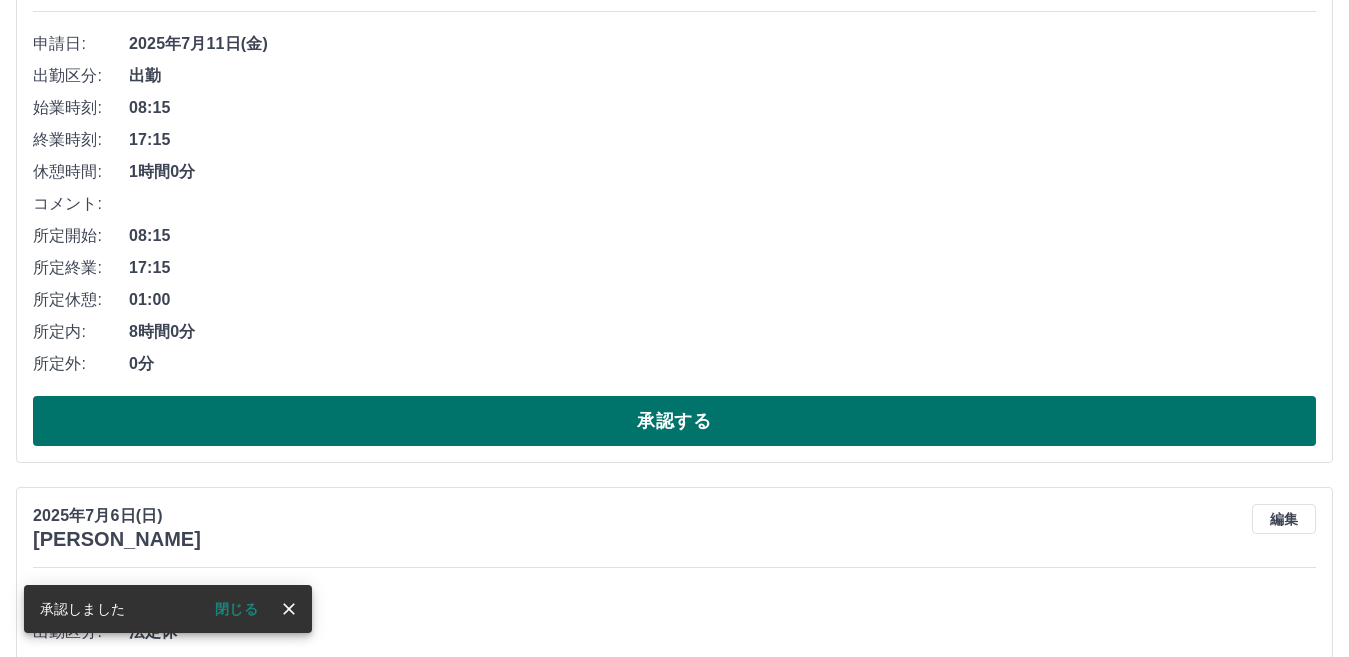 click on "承認する" at bounding box center [674, 421] 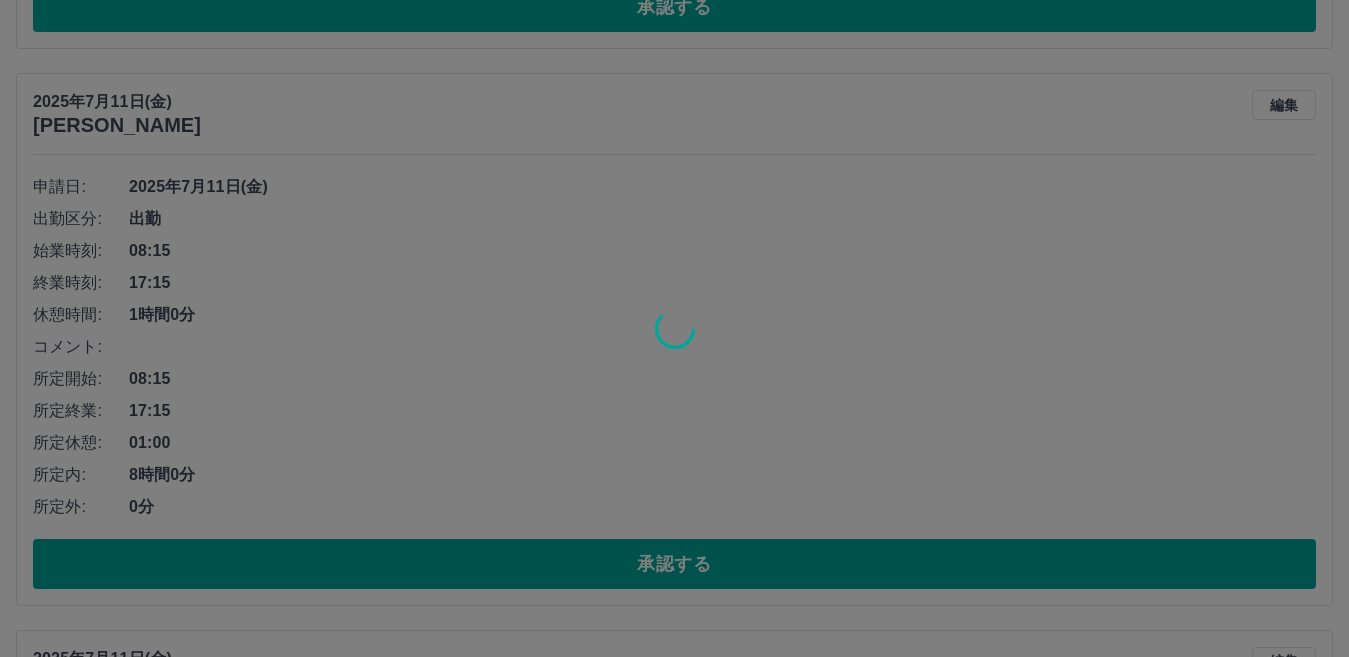 scroll, scrollTop: 6909, scrollLeft: 0, axis: vertical 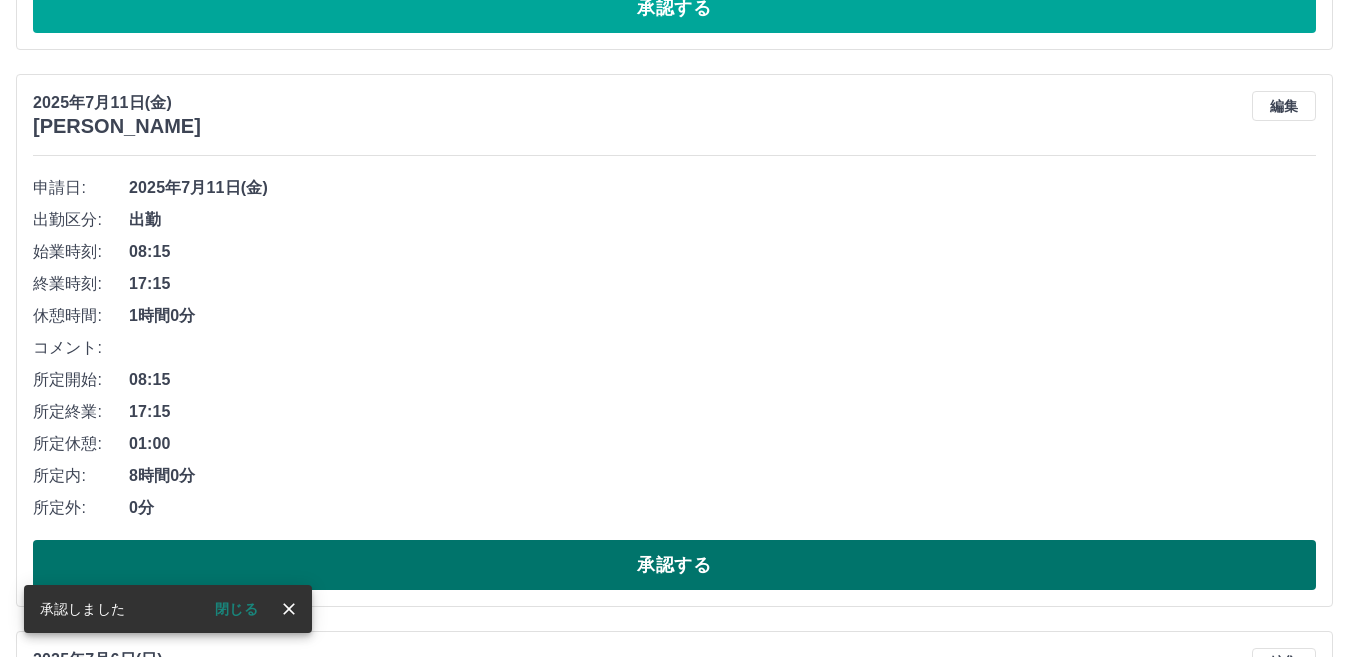 click on "承認する" at bounding box center (674, 565) 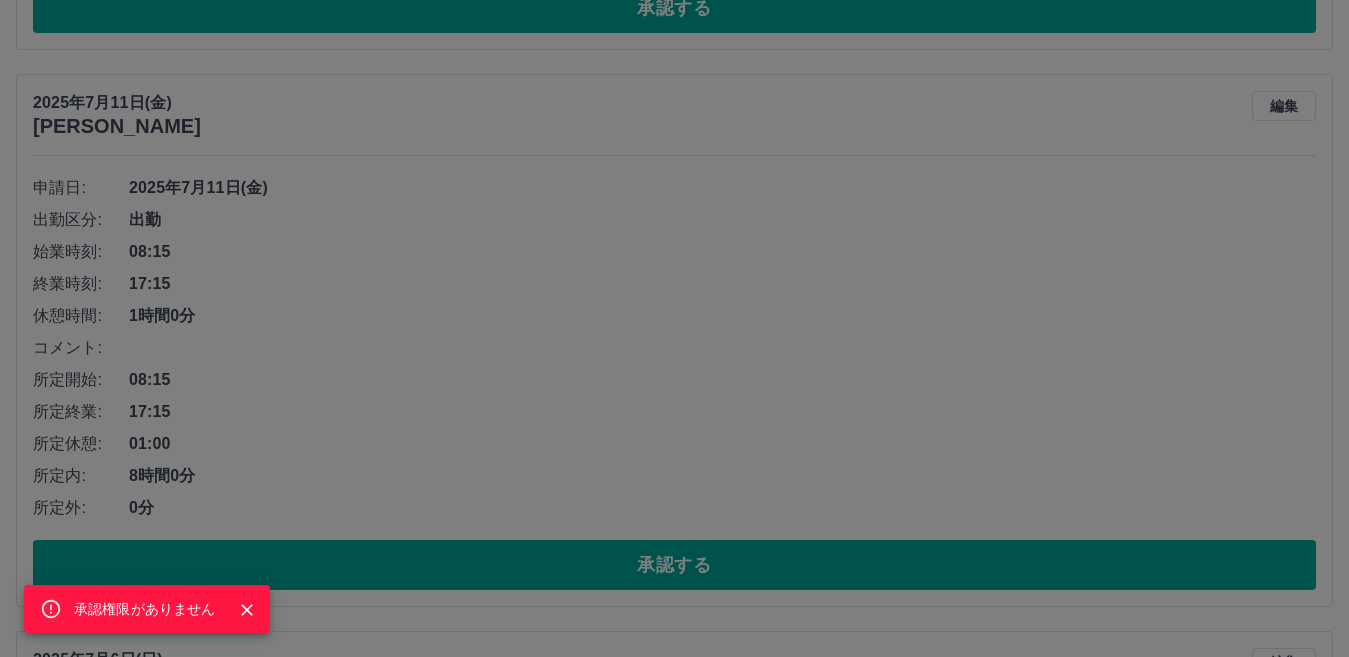 click 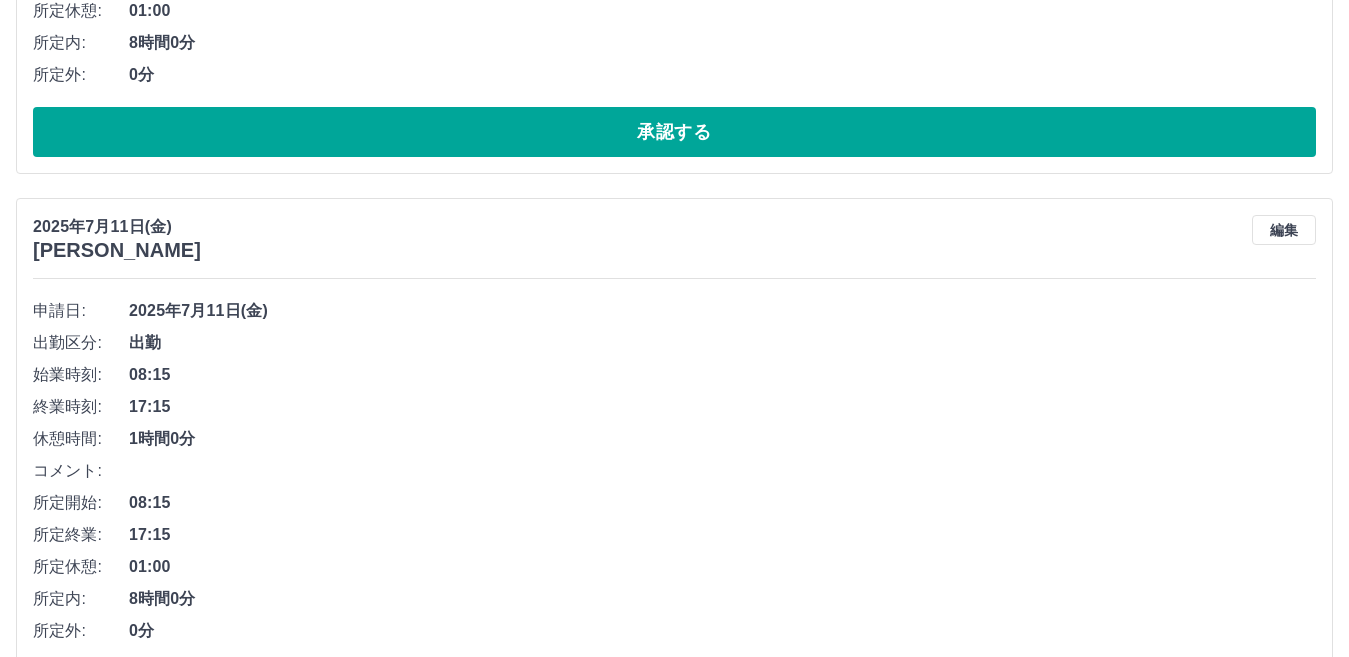 scroll, scrollTop: 6409, scrollLeft: 0, axis: vertical 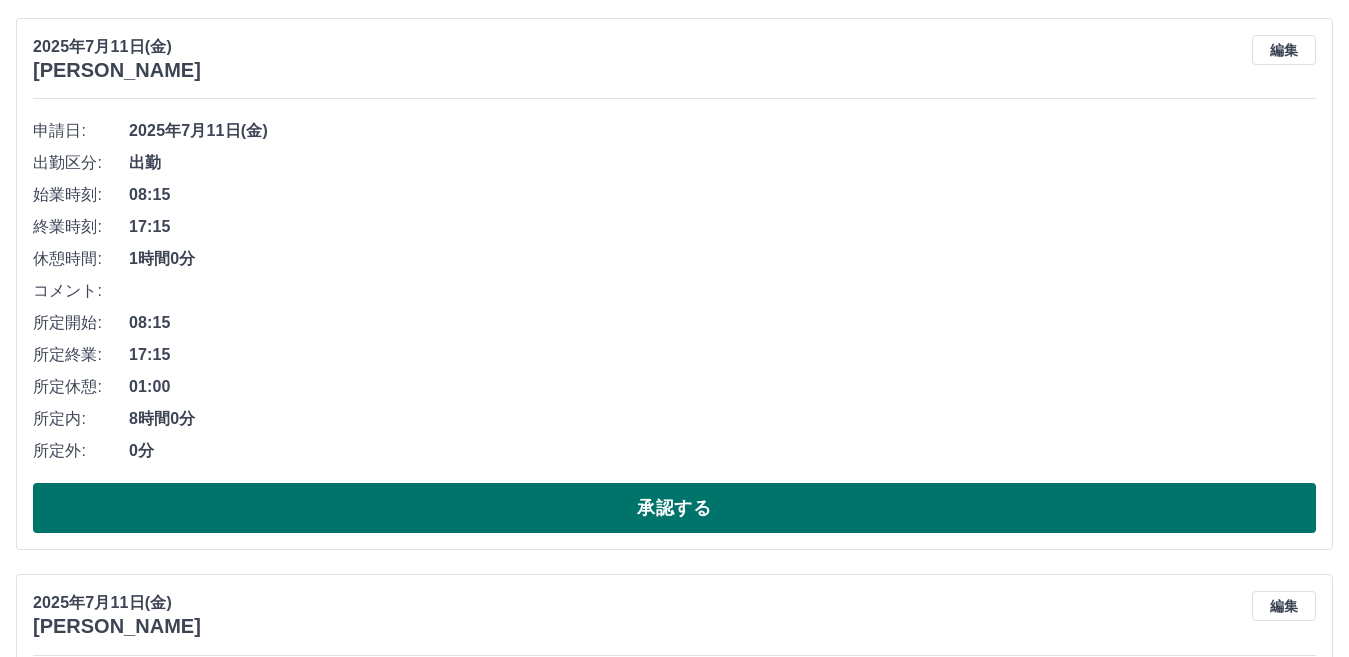 click on "承認する" at bounding box center (674, 508) 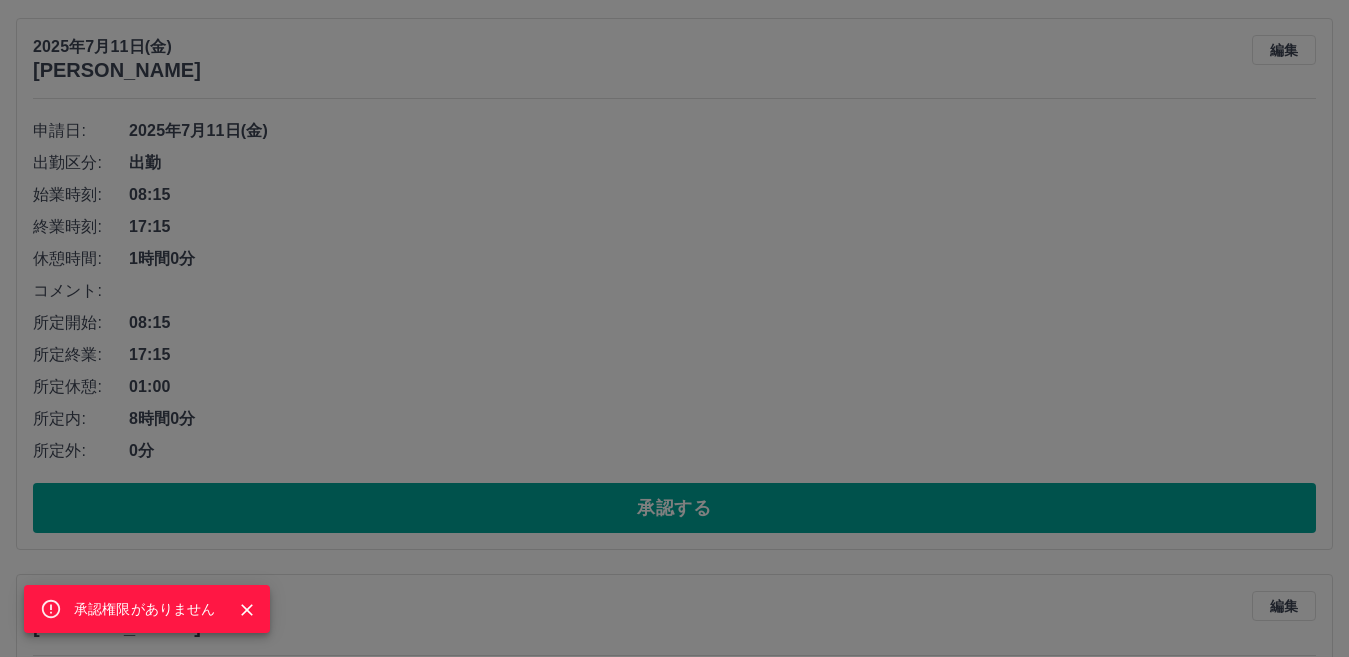 click at bounding box center [239, 609] 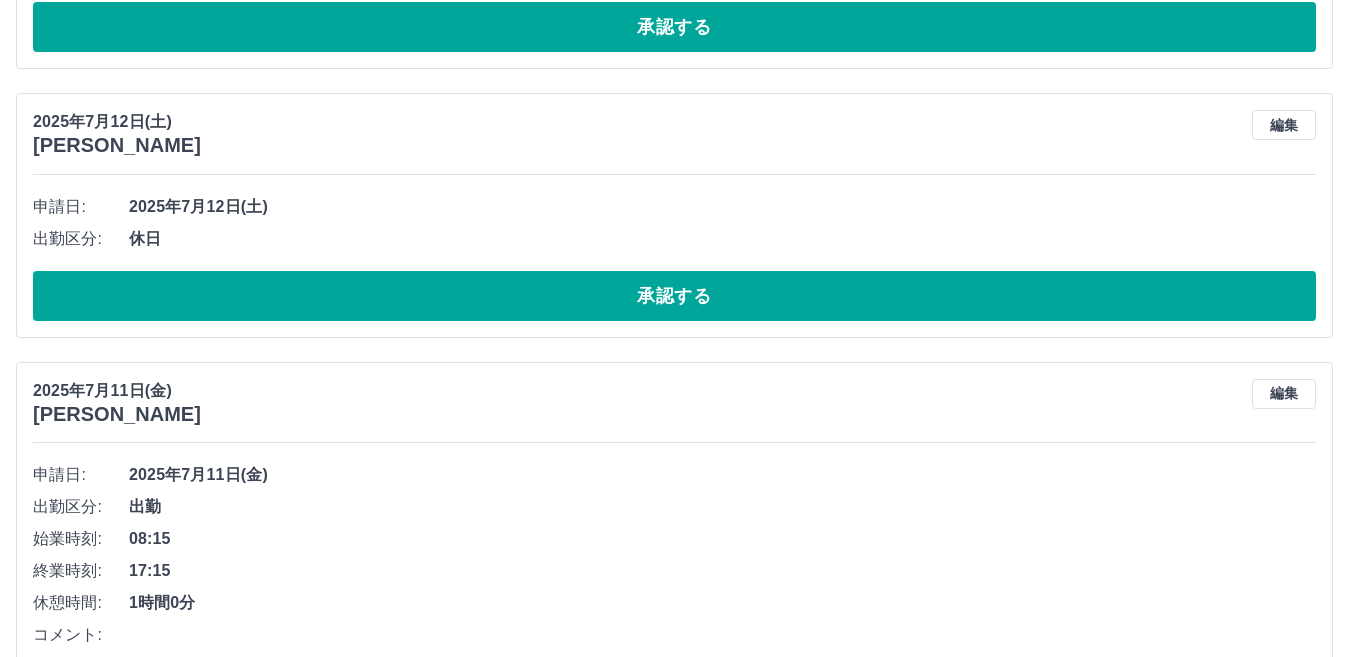 scroll, scrollTop: 4909, scrollLeft: 0, axis: vertical 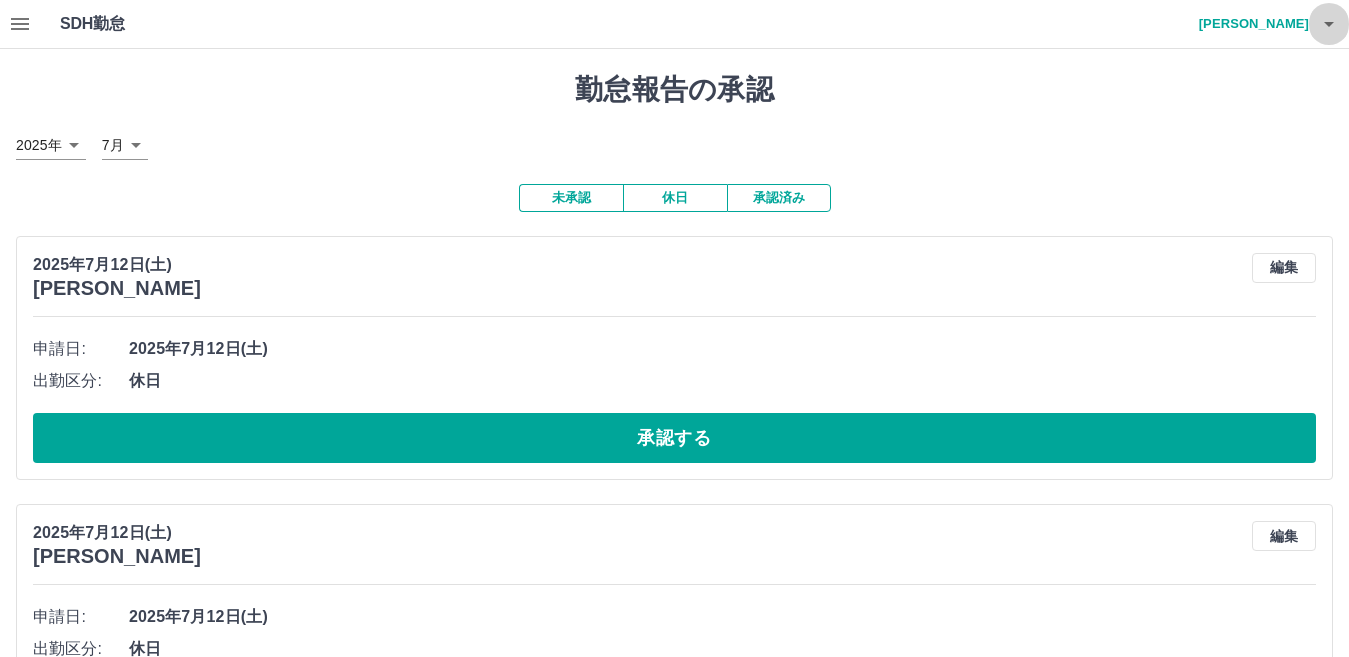click 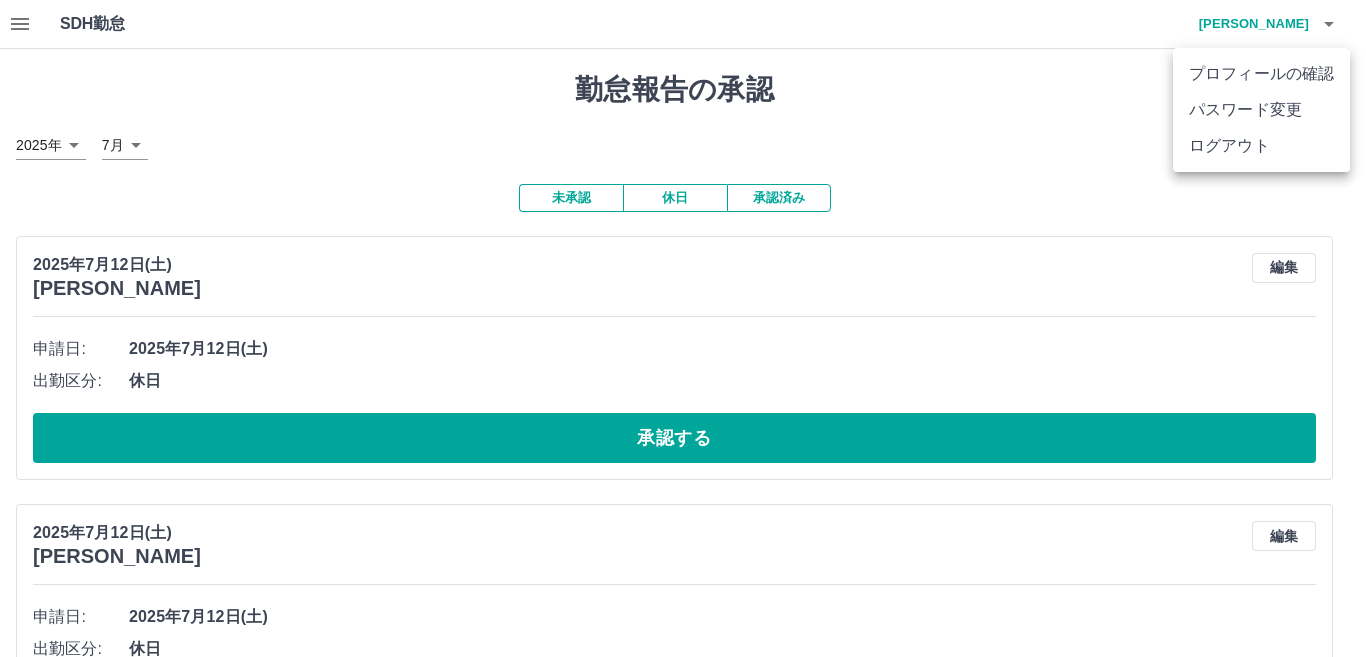 click on "ログアウト" at bounding box center (1261, 146) 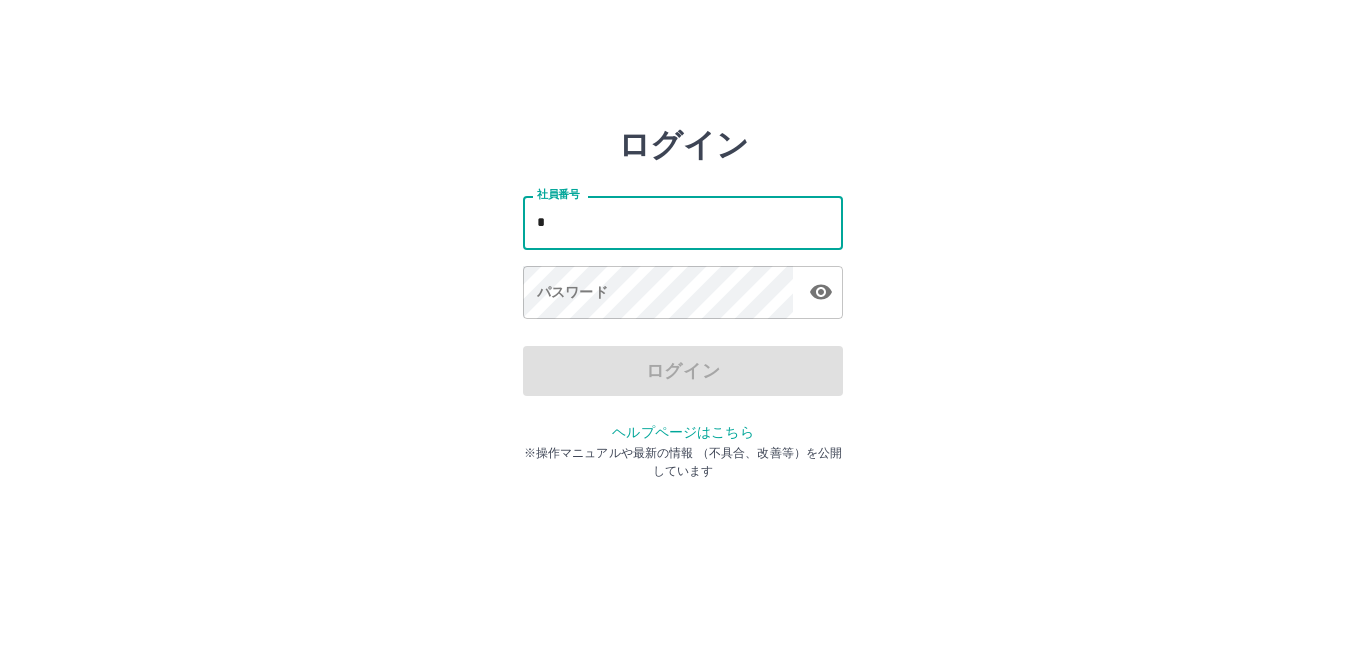 scroll, scrollTop: 0, scrollLeft: 0, axis: both 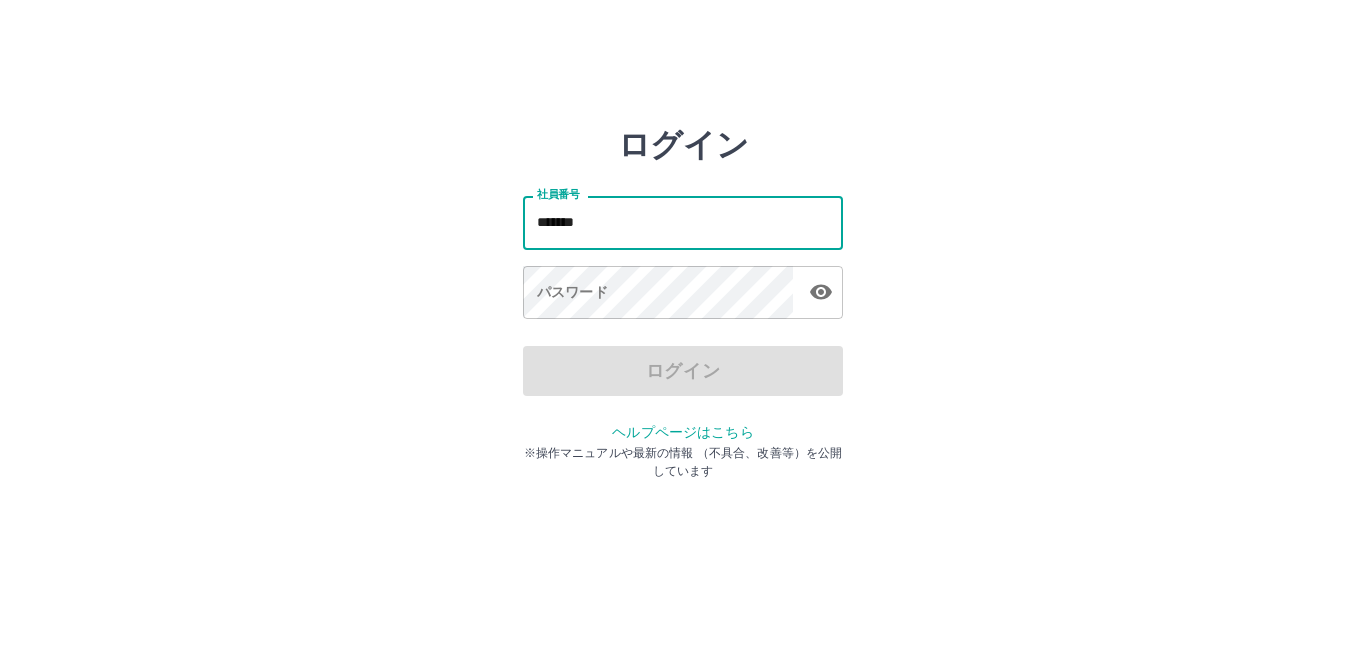 type on "*******" 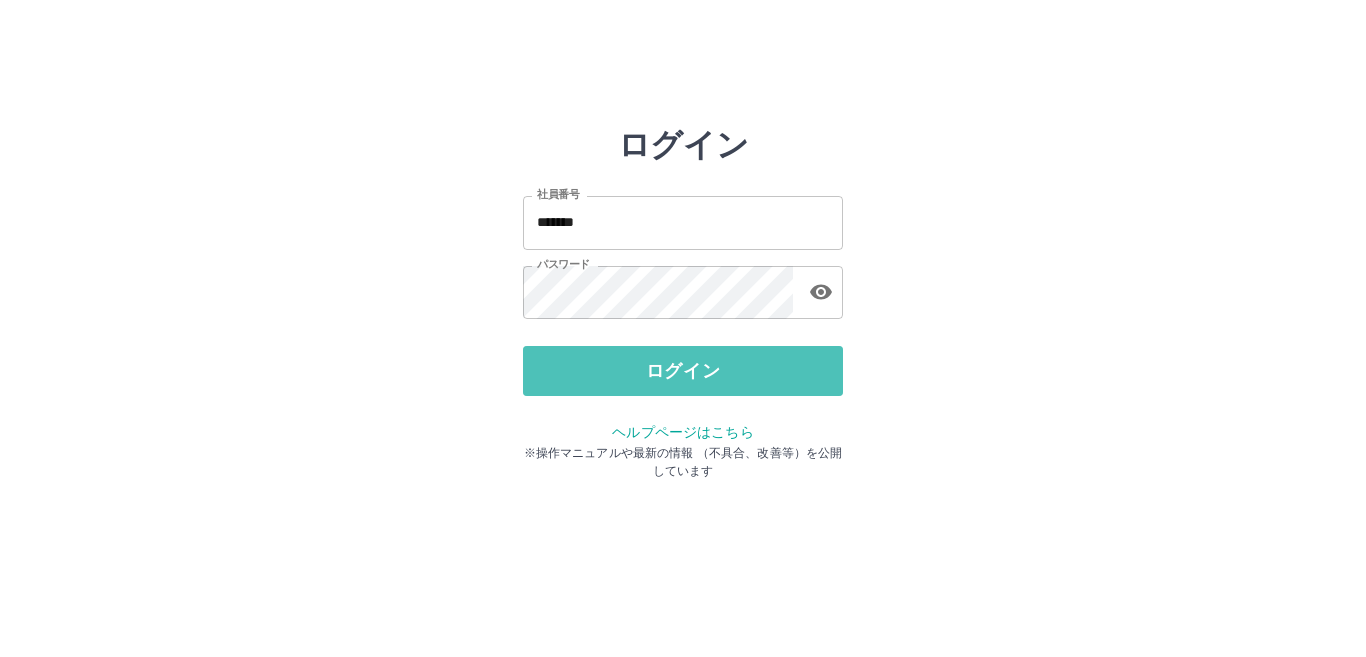 click on "ログイン" at bounding box center [683, 371] 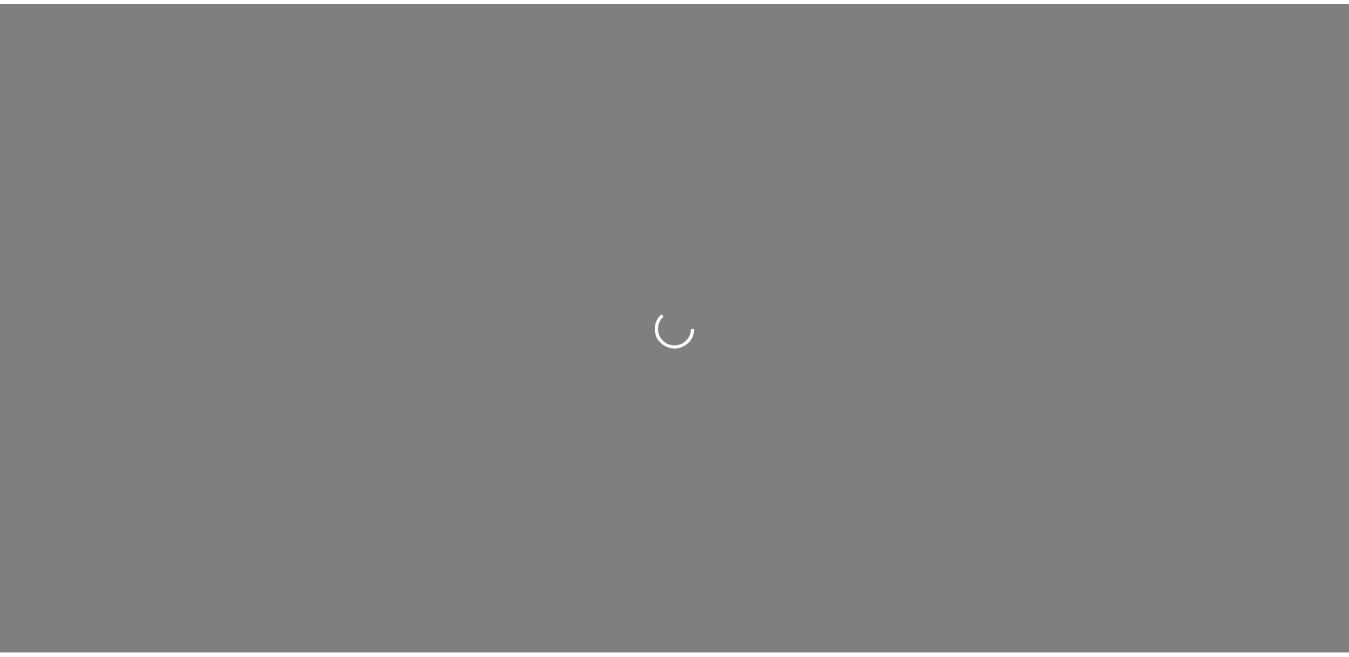 scroll, scrollTop: 0, scrollLeft: 0, axis: both 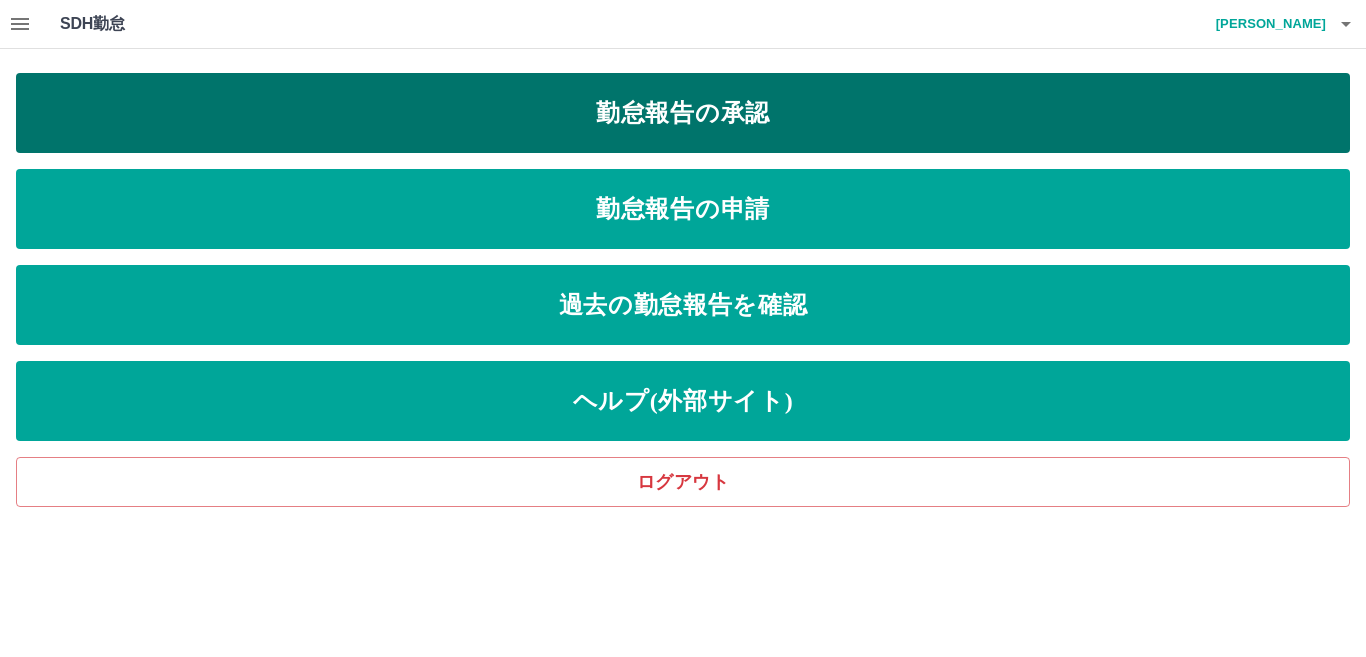 click on "勤怠報告の承認" at bounding box center (683, 113) 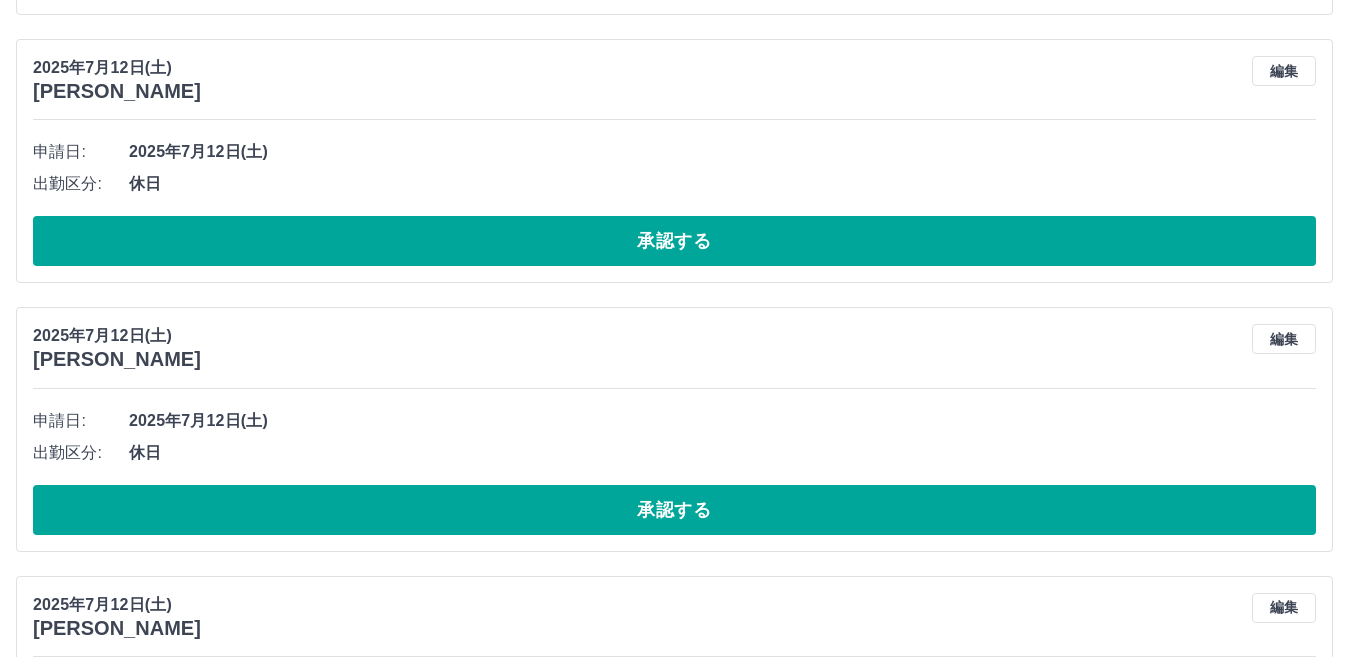 scroll, scrollTop: 3100, scrollLeft: 0, axis: vertical 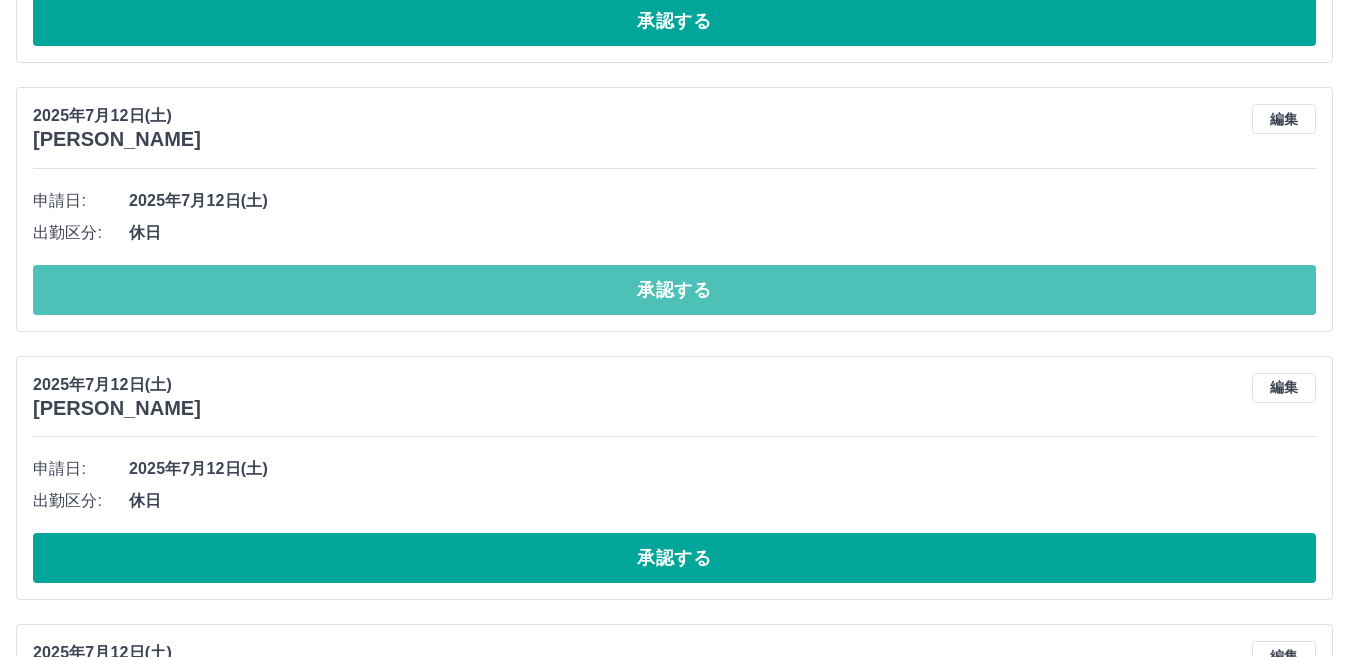 click on "承認する" at bounding box center (674, 290) 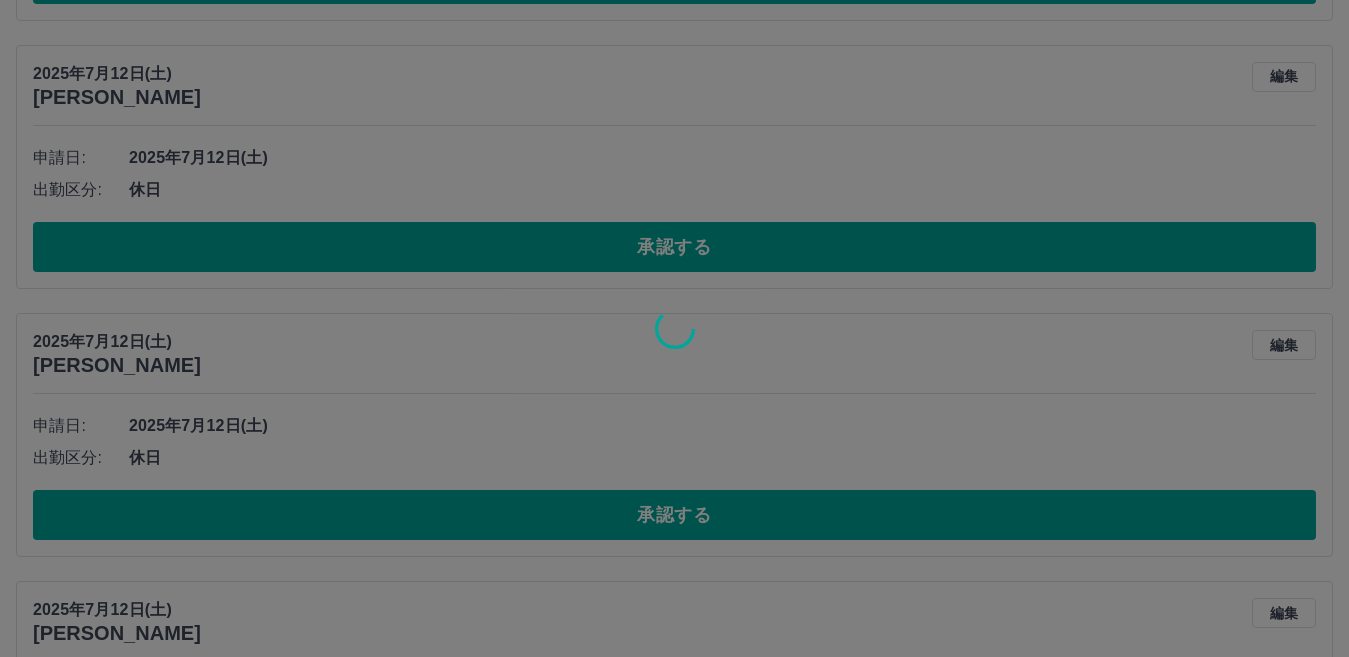 scroll, scrollTop: 2000, scrollLeft: 0, axis: vertical 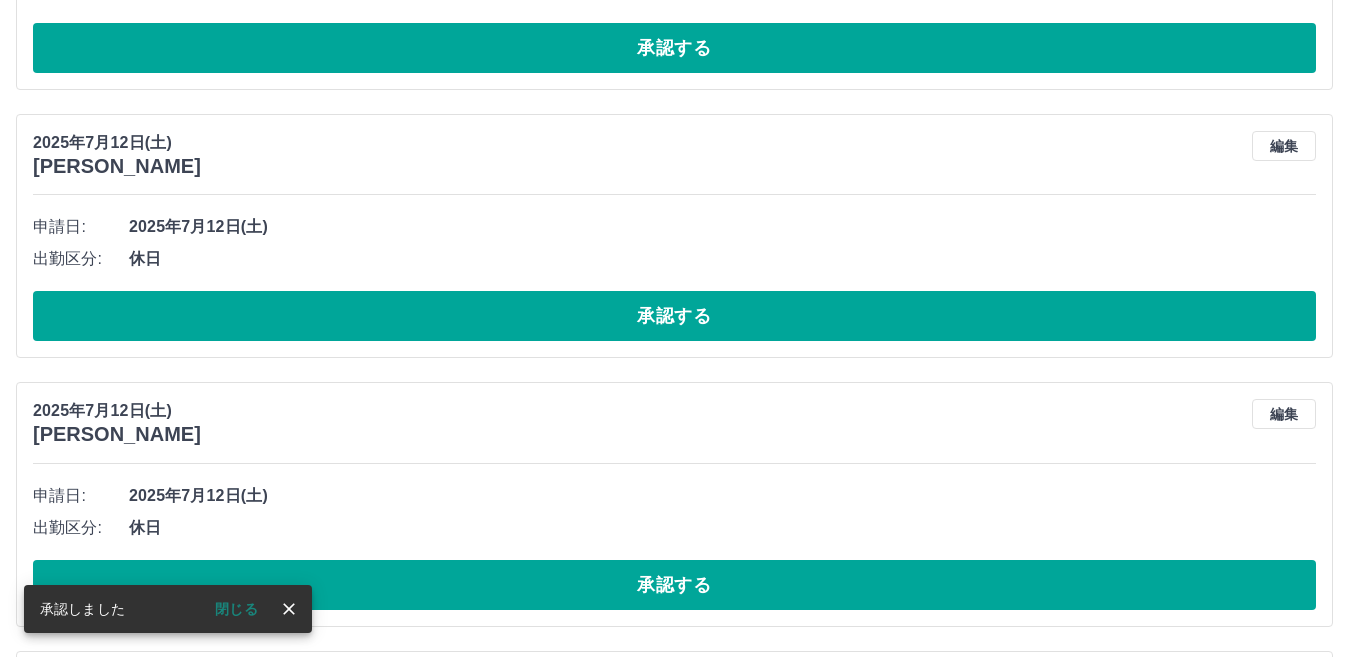 click on "承認する" at bounding box center [674, 316] 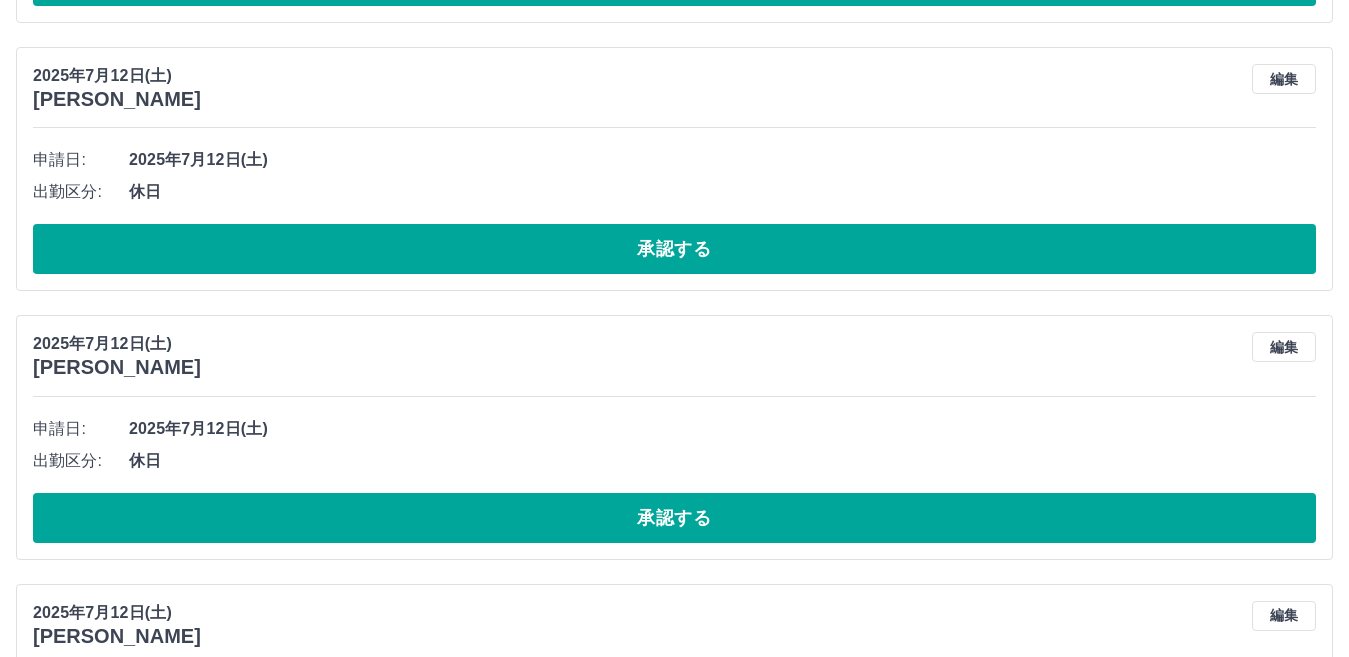 scroll, scrollTop: 4447, scrollLeft: 0, axis: vertical 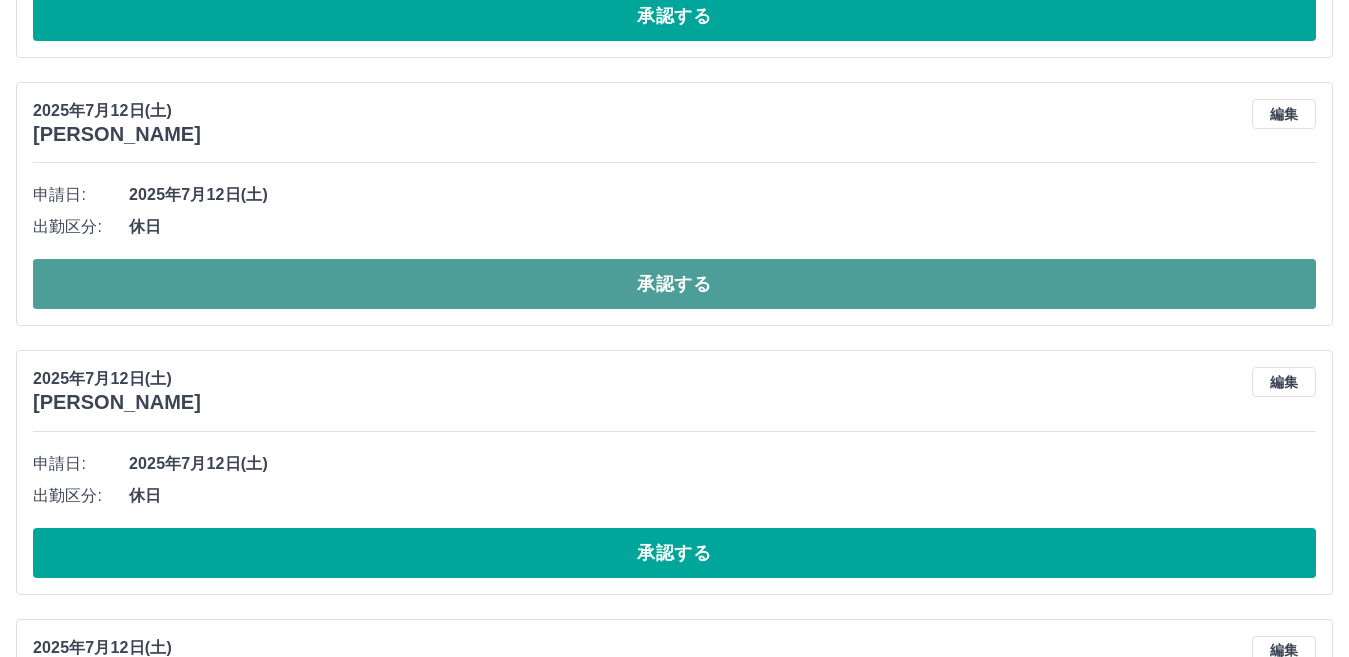 click on "承認する" at bounding box center (674, 284) 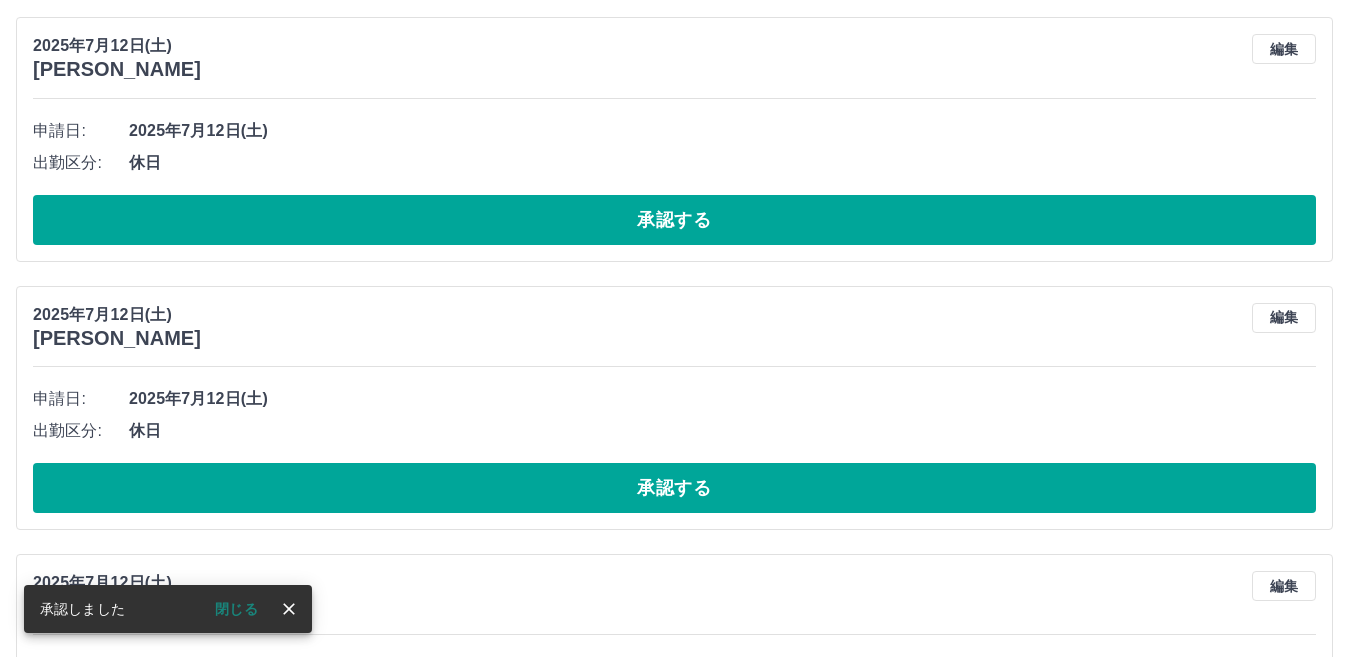 scroll, scrollTop: 747, scrollLeft: 0, axis: vertical 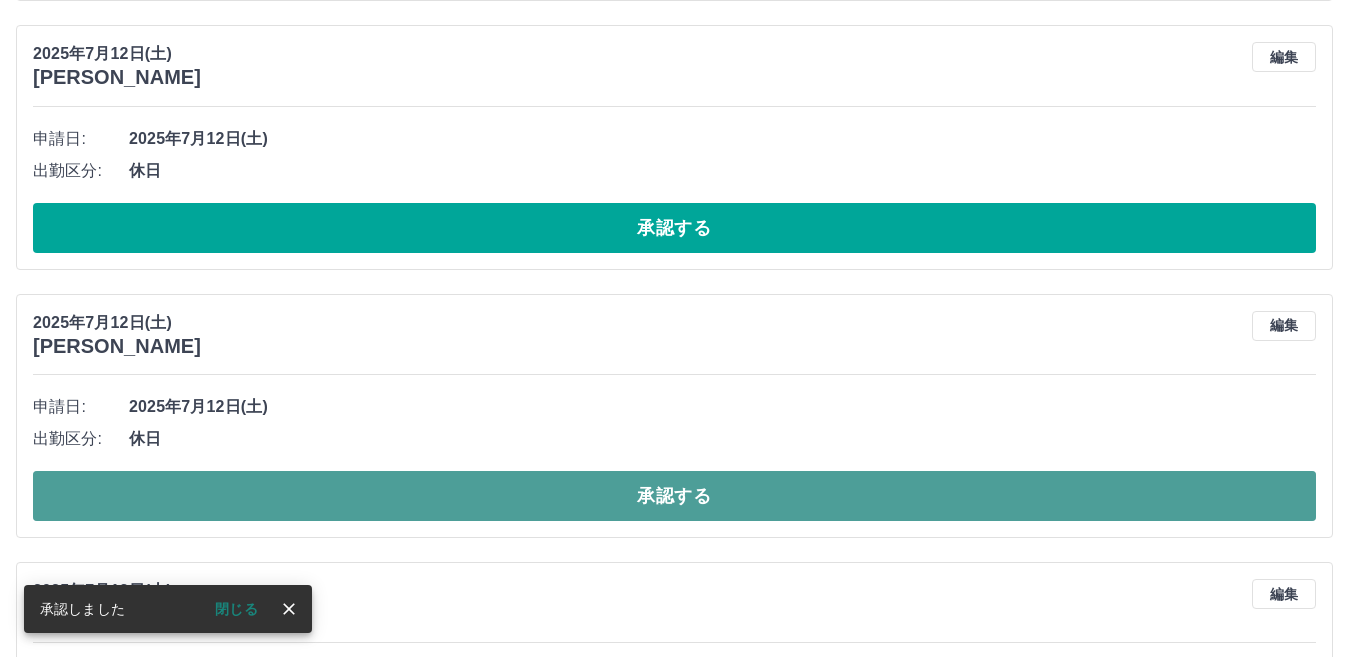click on "承認する" at bounding box center [674, 496] 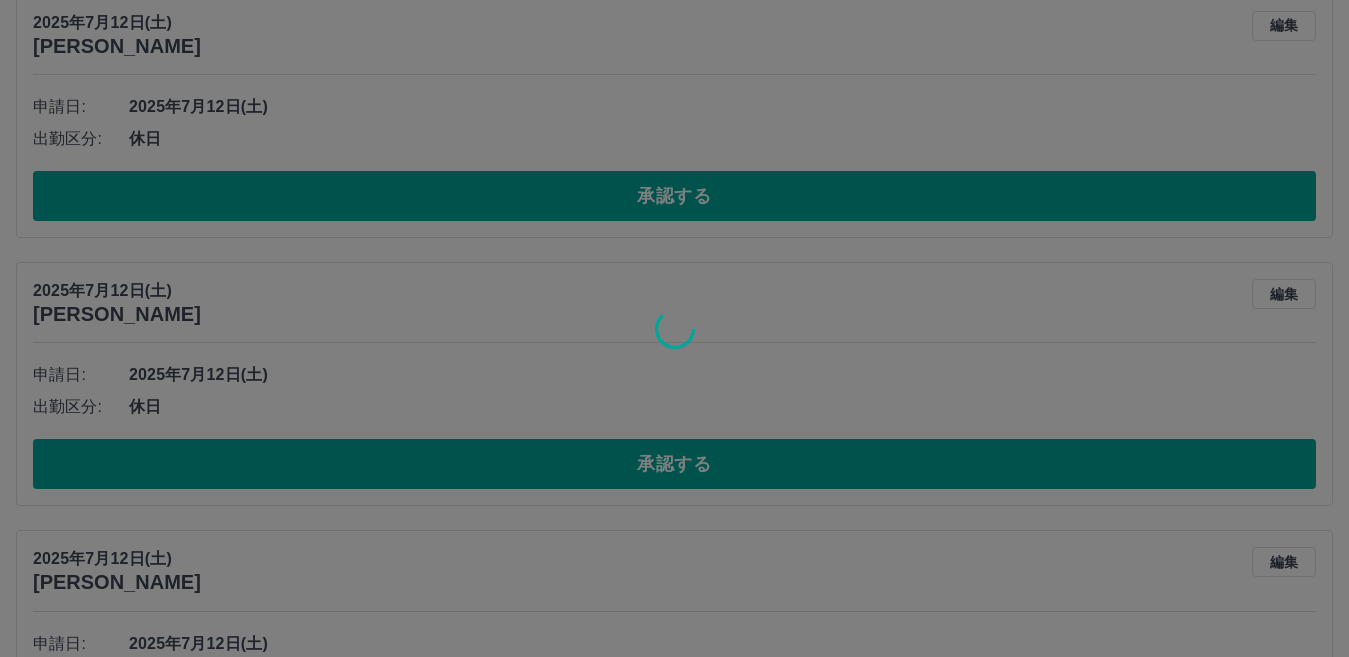 scroll, scrollTop: 779, scrollLeft: 0, axis: vertical 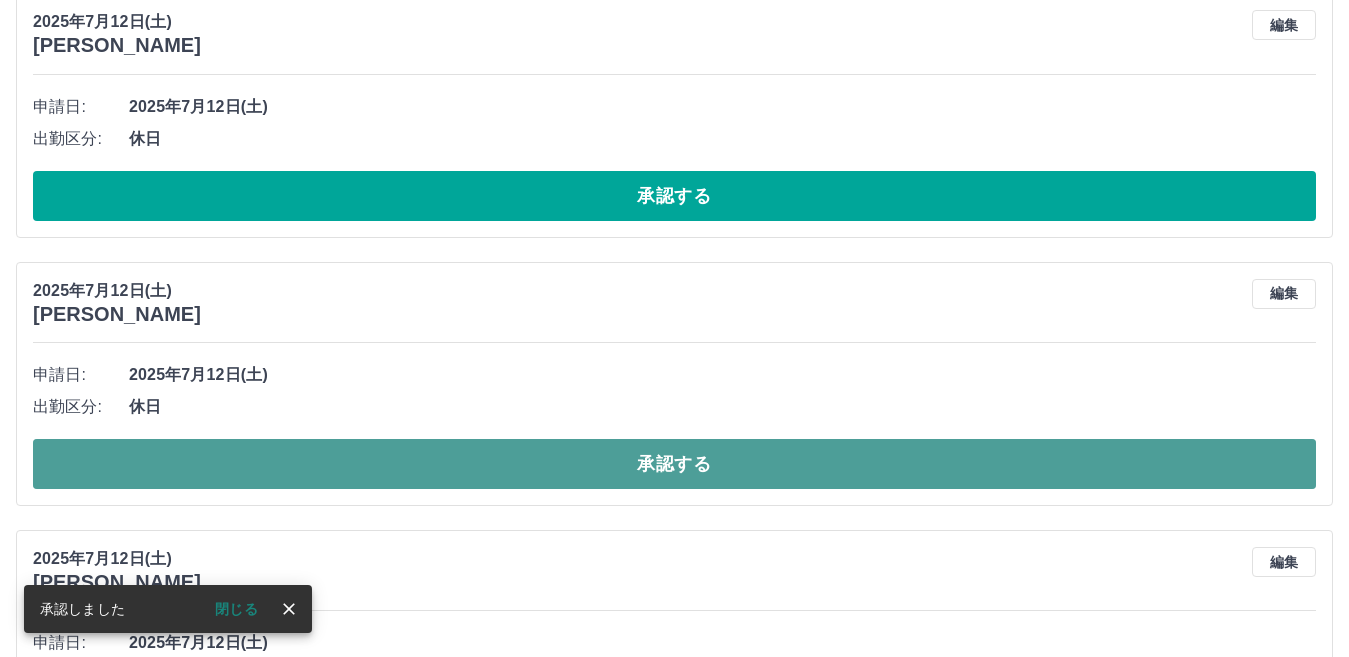 click on "承認する" at bounding box center [674, 464] 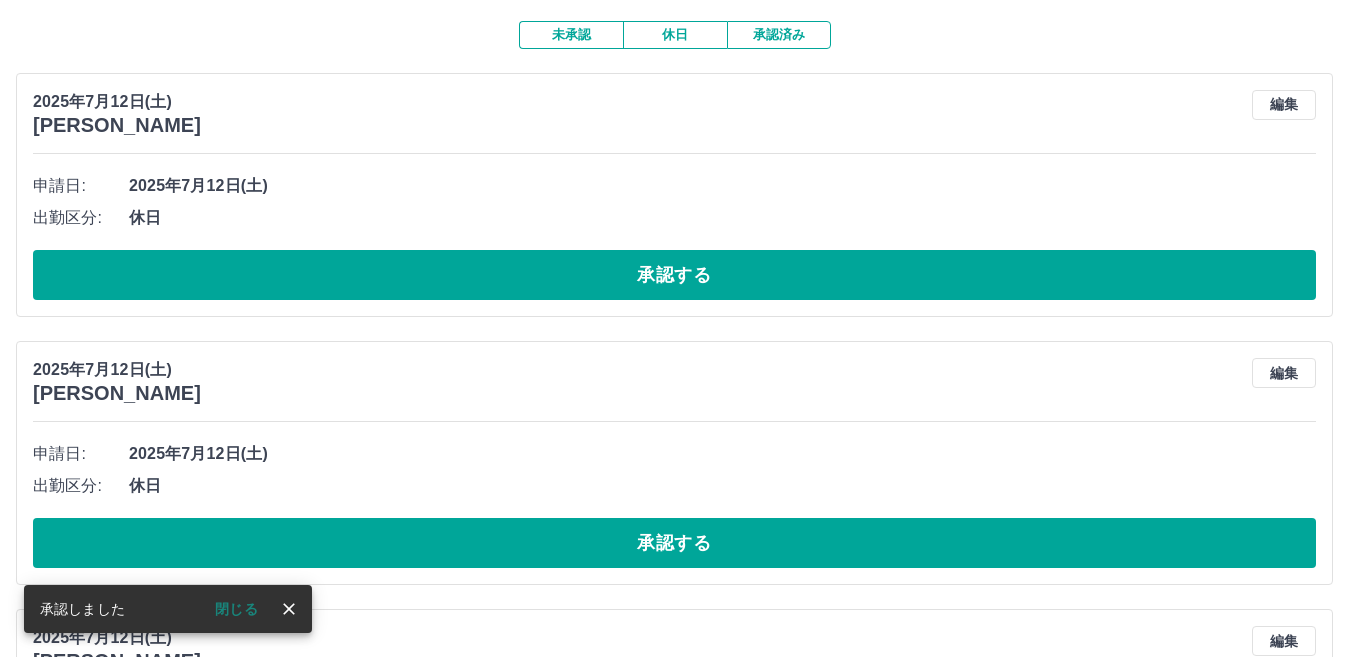 scroll, scrollTop: 0, scrollLeft: 0, axis: both 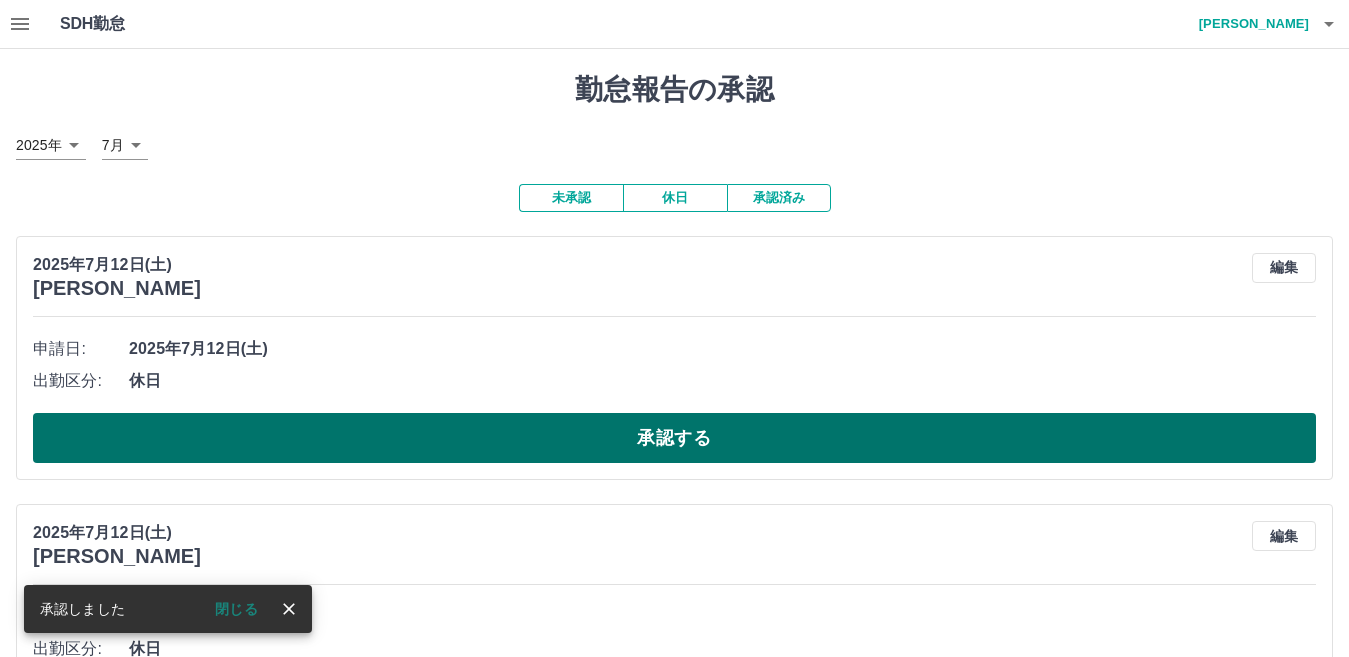 click on "承認する" at bounding box center [674, 438] 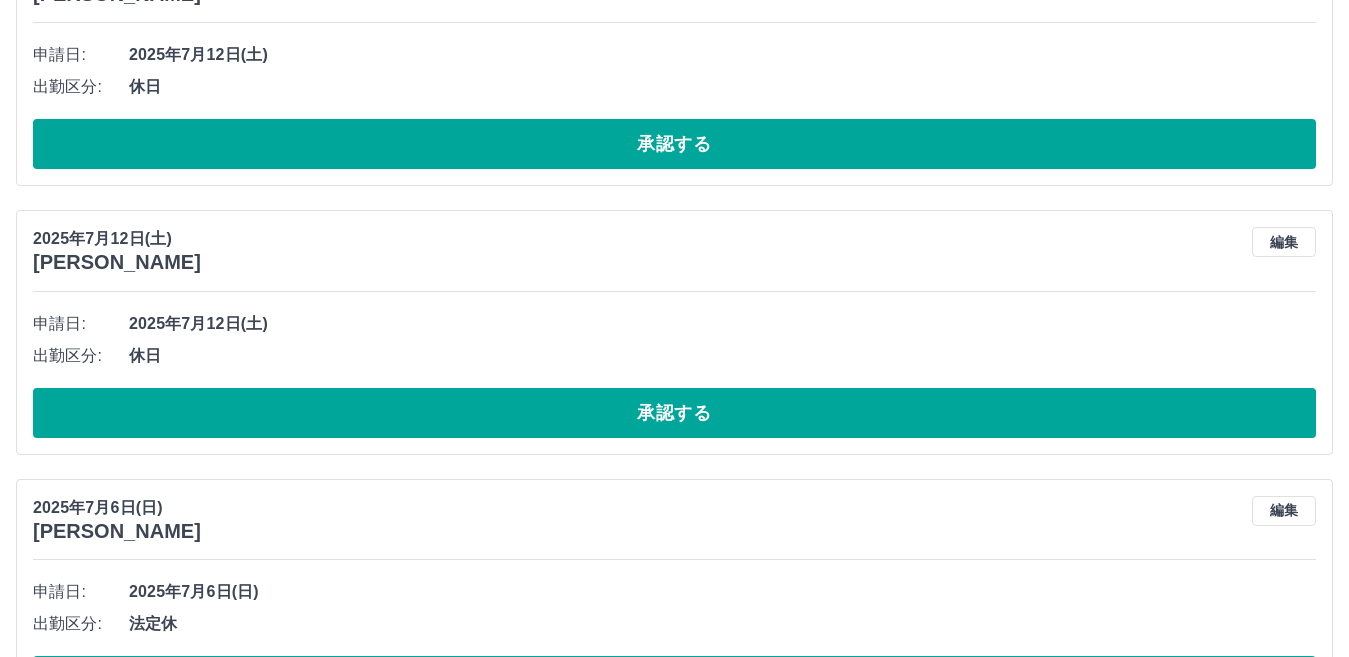 scroll, scrollTop: 3800, scrollLeft: 0, axis: vertical 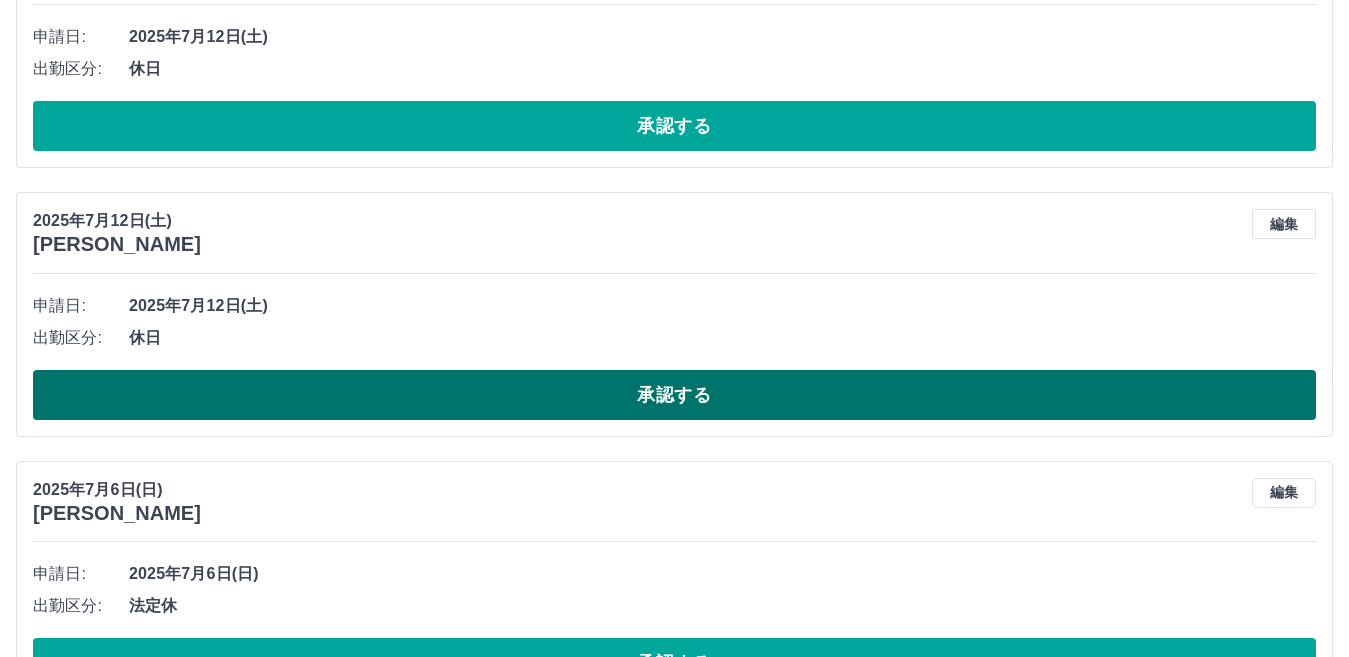 click on "承認する" at bounding box center (674, 395) 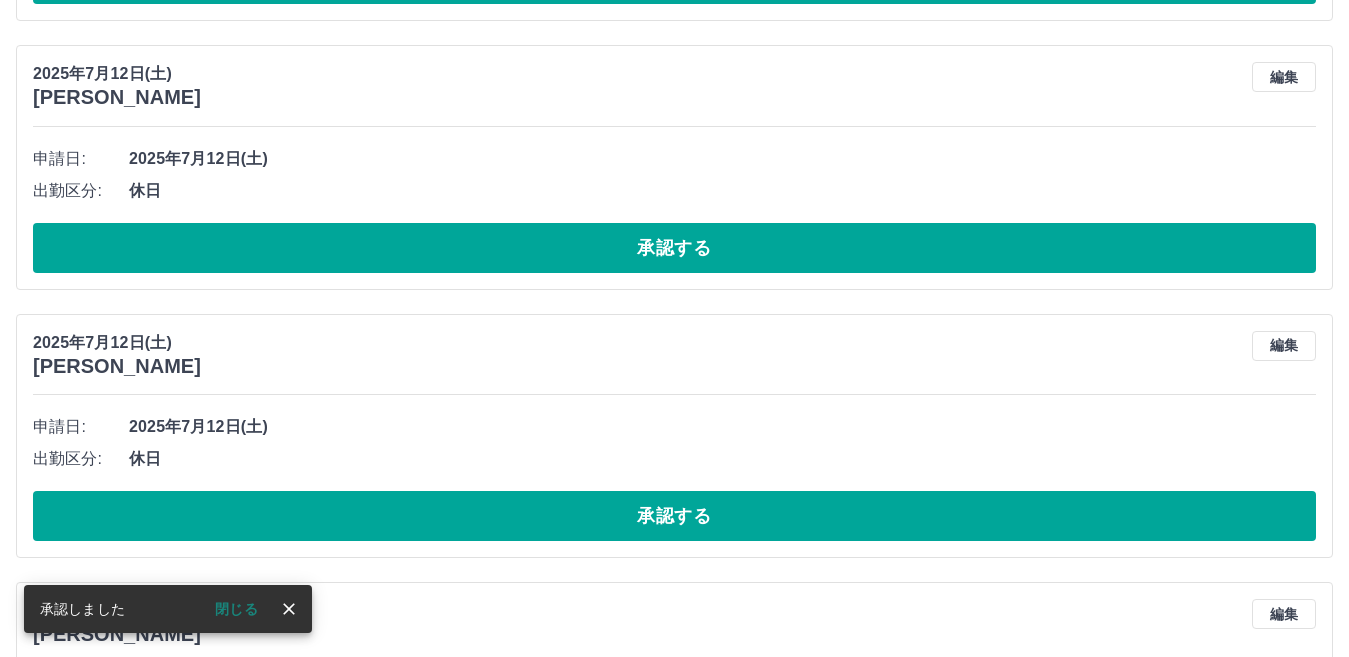 scroll, scrollTop: 700, scrollLeft: 0, axis: vertical 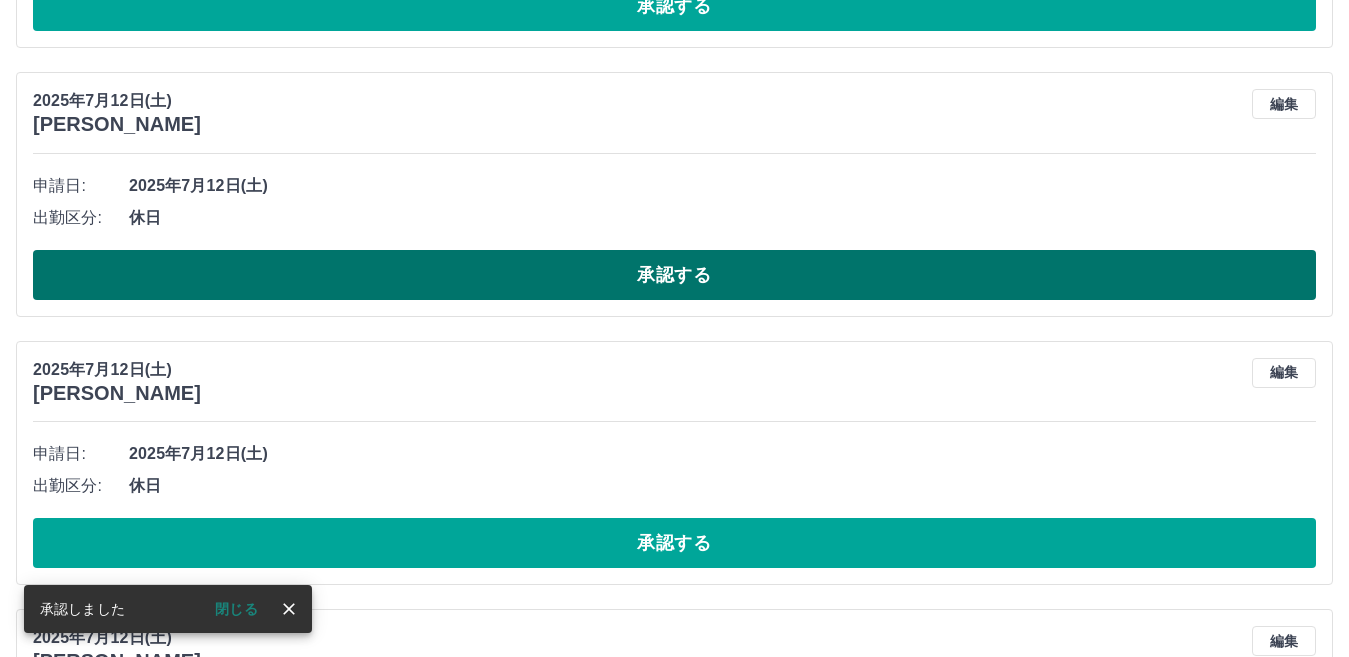 click on "承認する" at bounding box center [674, 275] 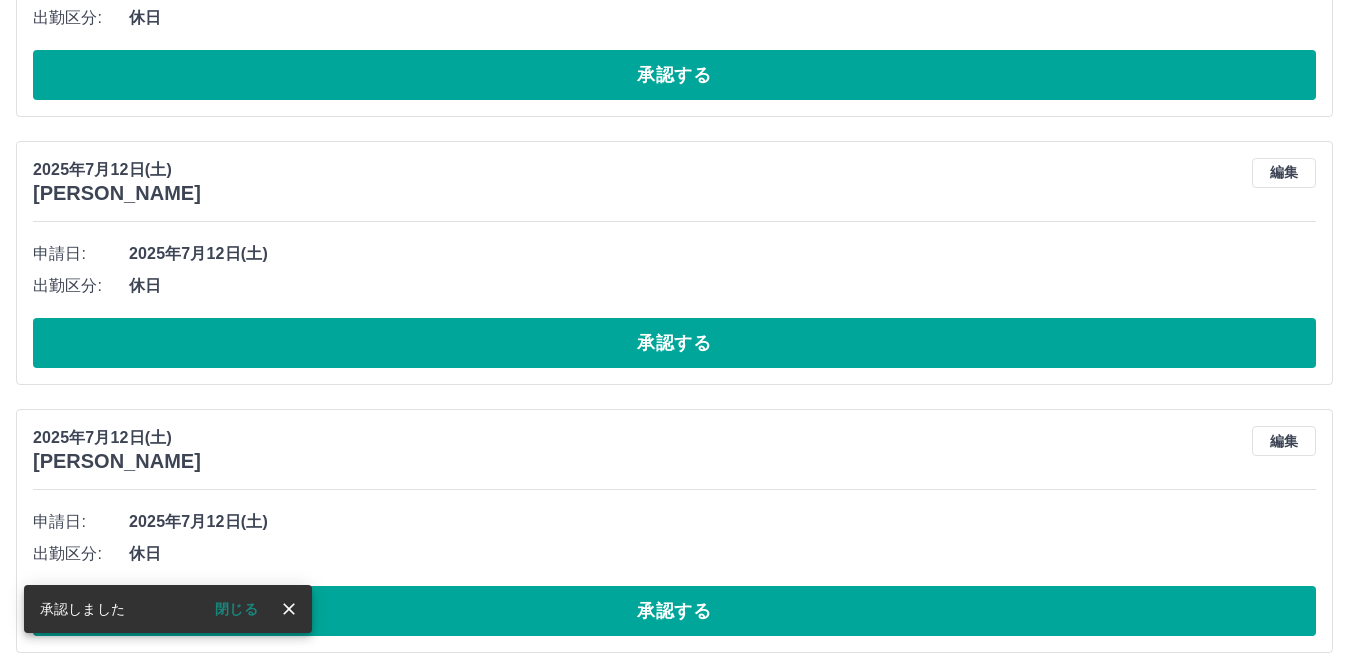 scroll, scrollTop: 631, scrollLeft: 0, axis: vertical 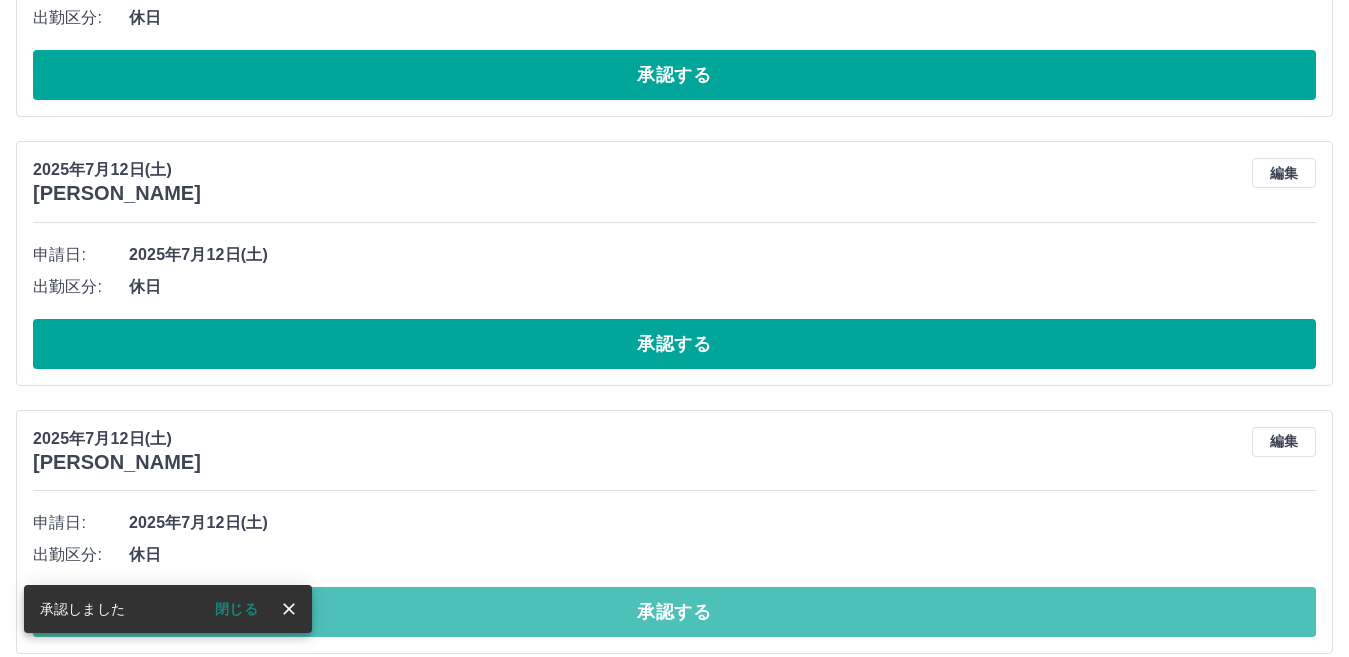 click on "承認する" at bounding box center [674, 612] 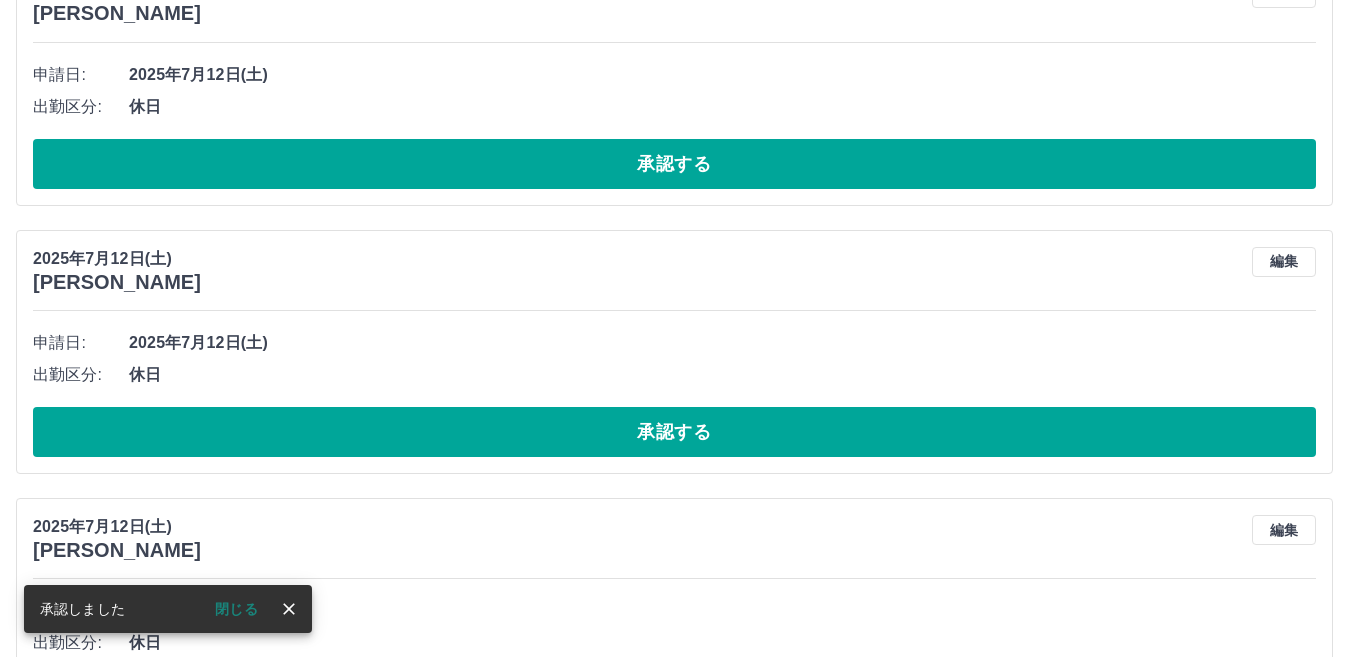 scroll, scrollTop: 831, scrollLeft: 0, axis: vertical 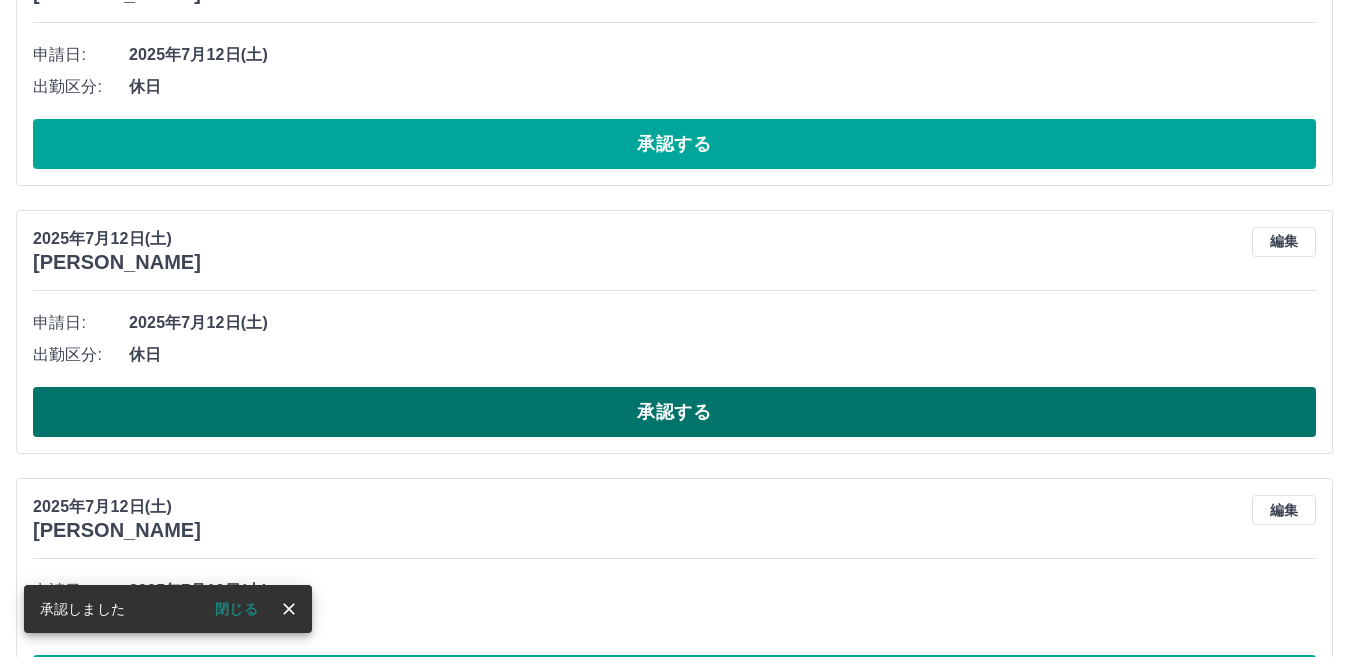 click on "承認する" at bounding box center (674, 412) 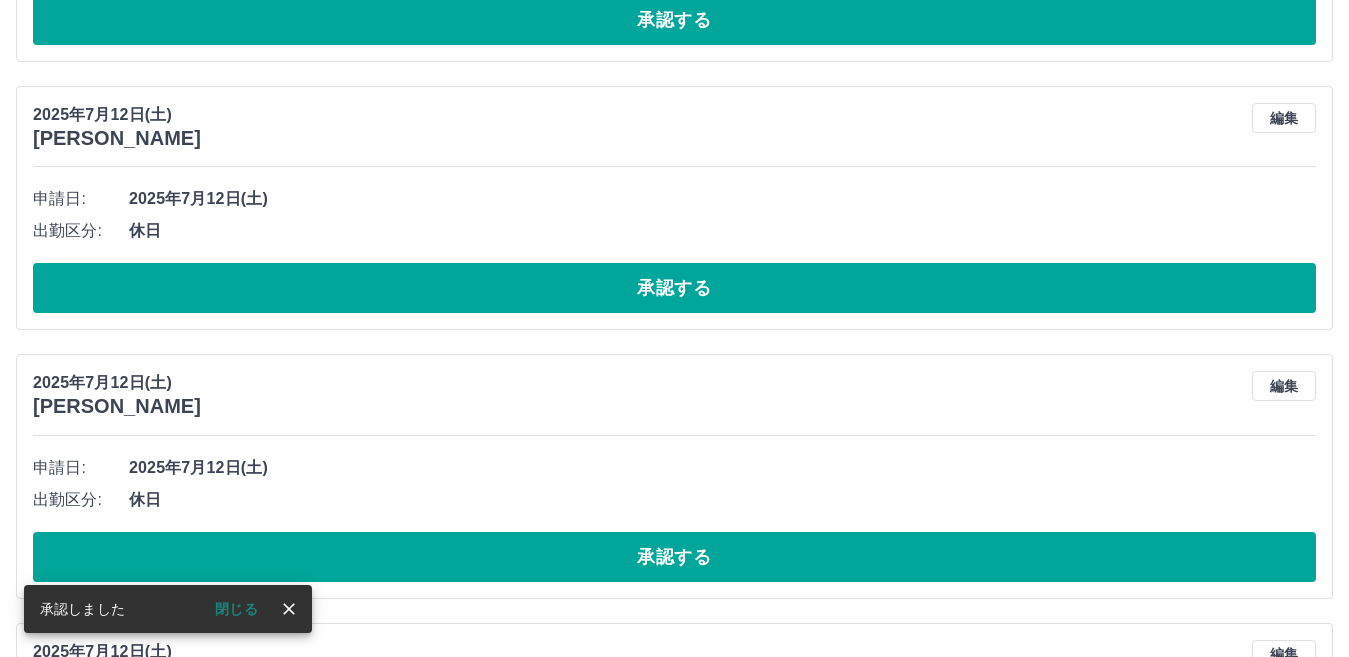 scroll, scrollTop: 1463, scrollLeft: 0, axis: vertical 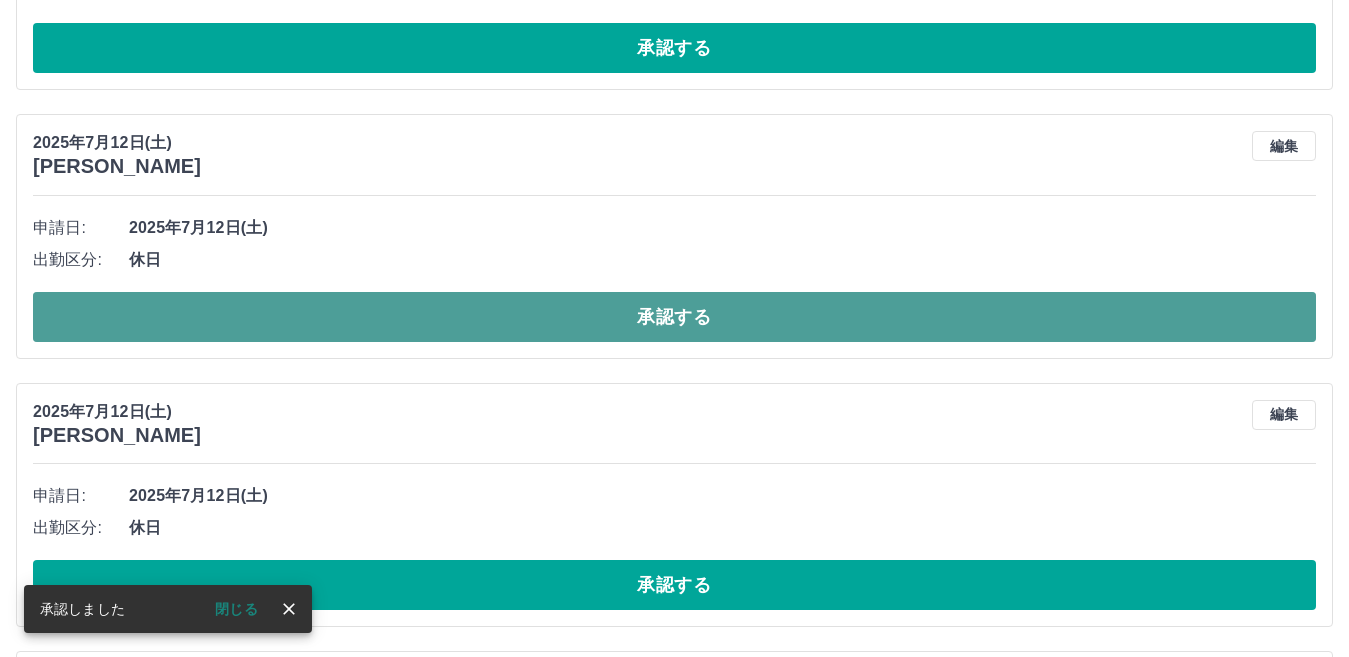 click on "承認する" at bounding box center [674, 317] 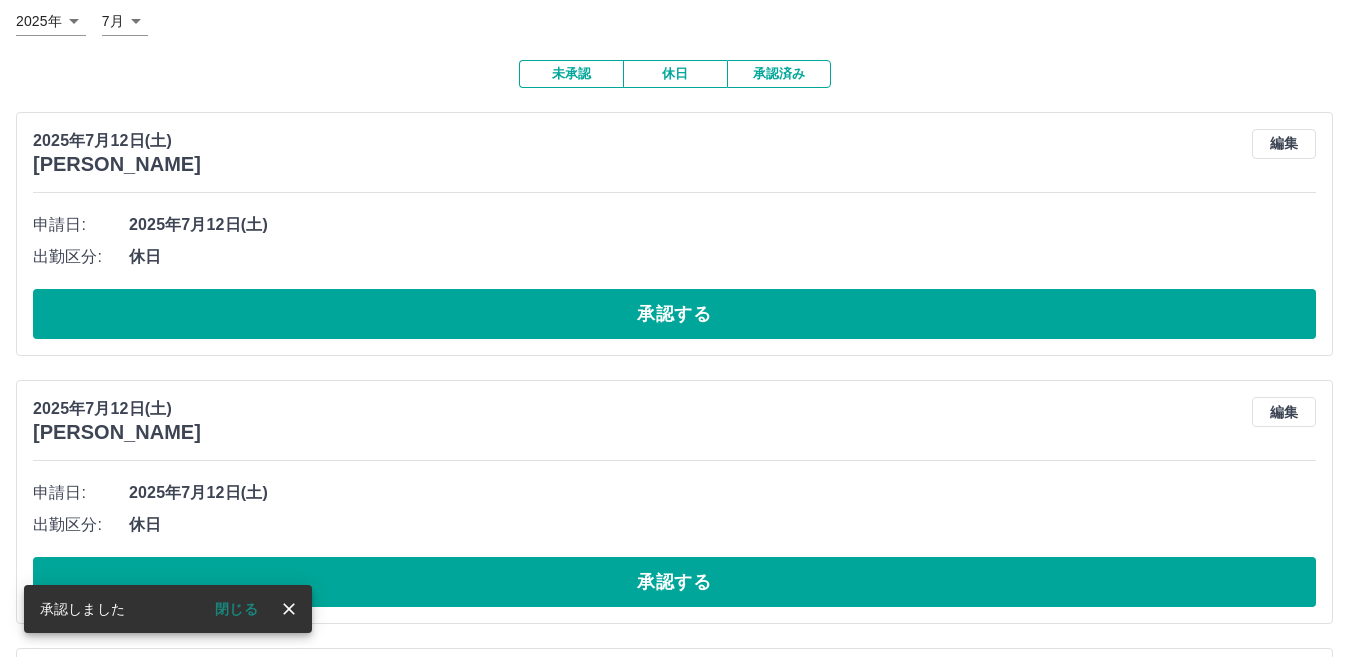 scroll, scrollTop: 95, scrollLeft: 0, axis: vertical 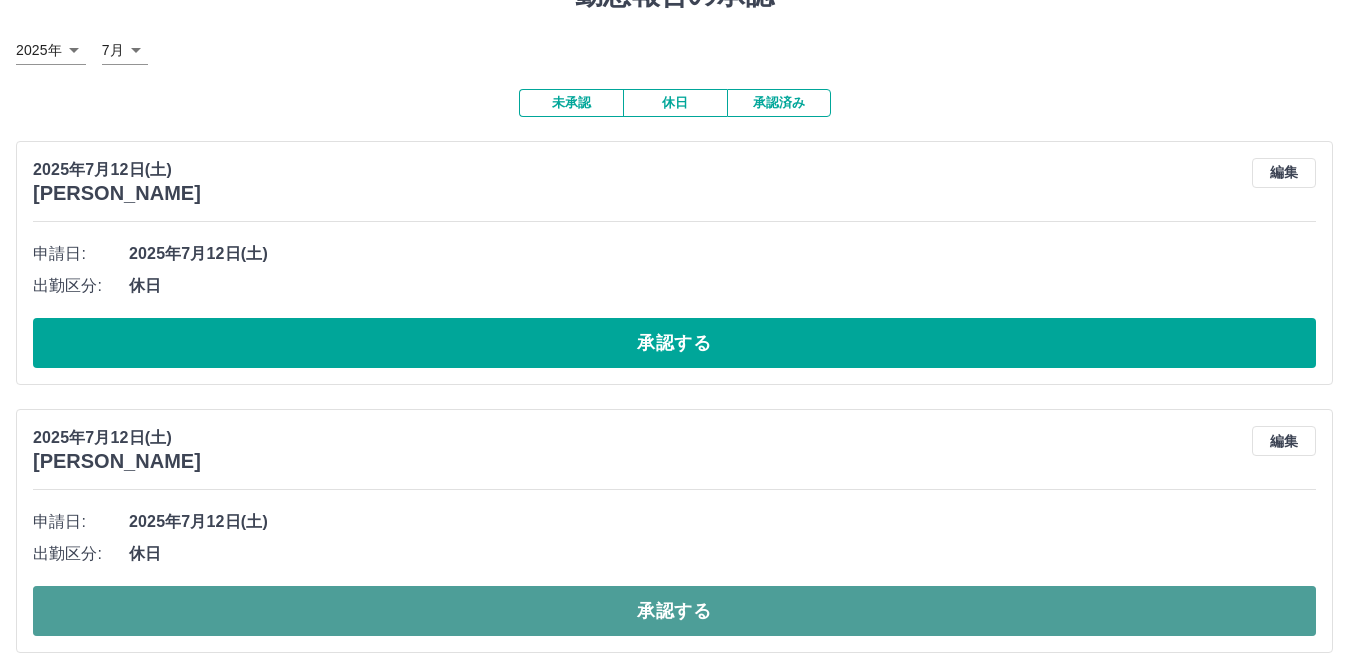 click on "承認する" at bounding box center (674, 611) 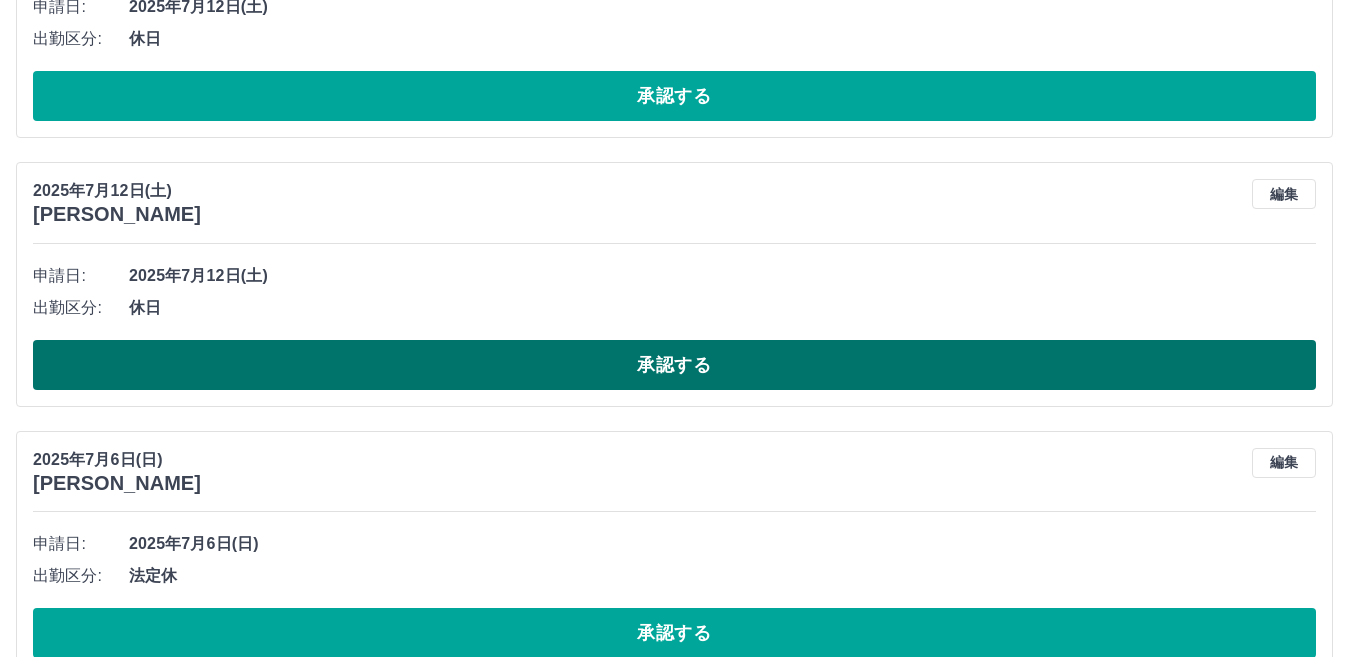 scroll, scrollTop: 2264, scrollLeft: 0, axis: vertical 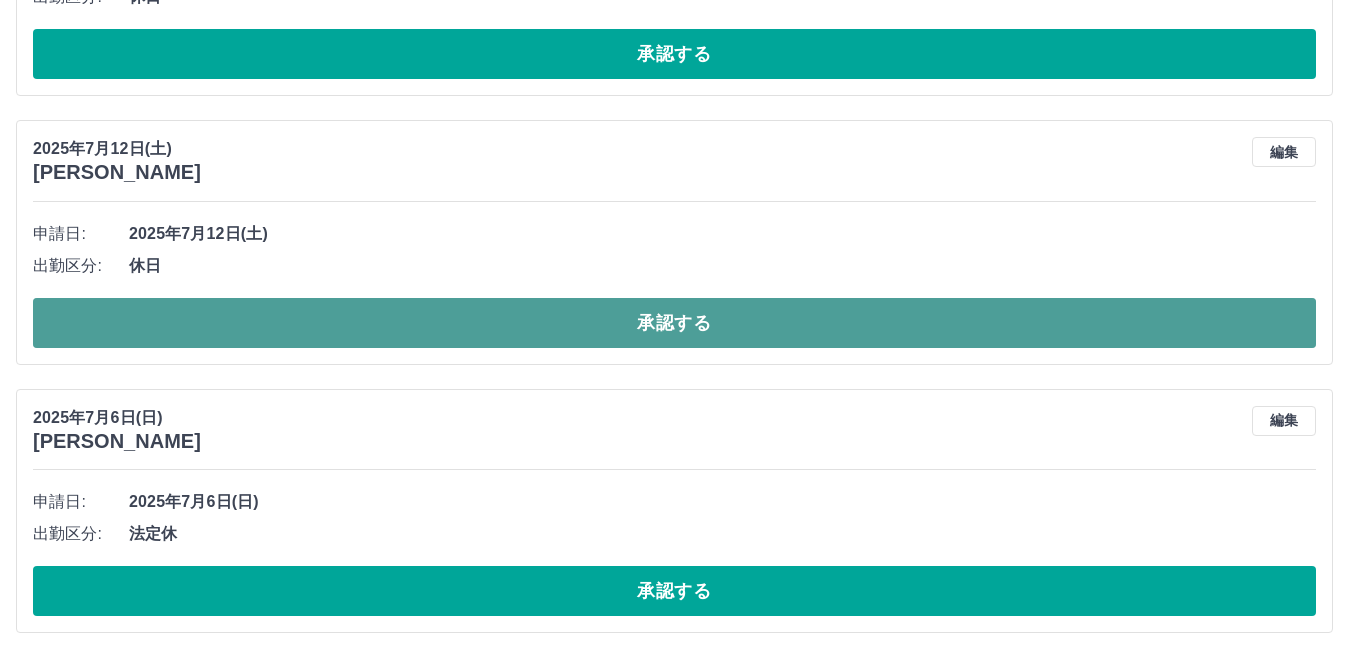 click on "承認する" at bounding box center [674, 323] 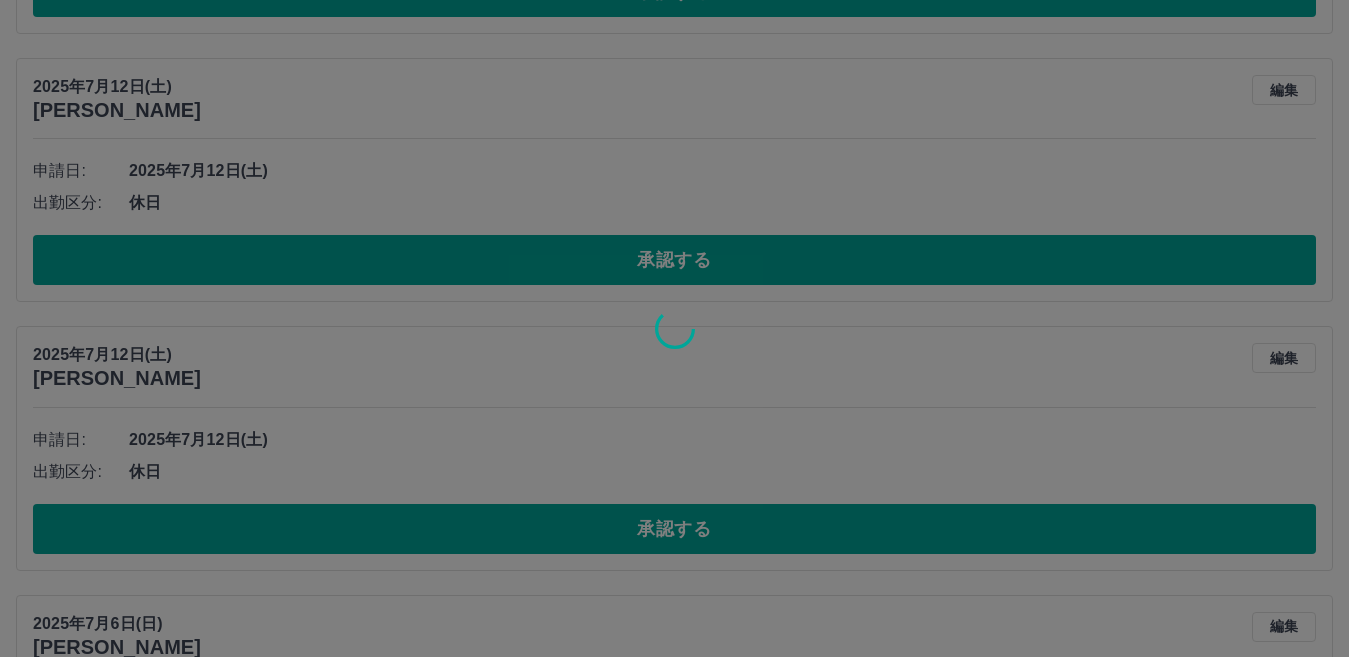 scroll, scrollTop: 1864, scrollLeft: 0, axis: vertical 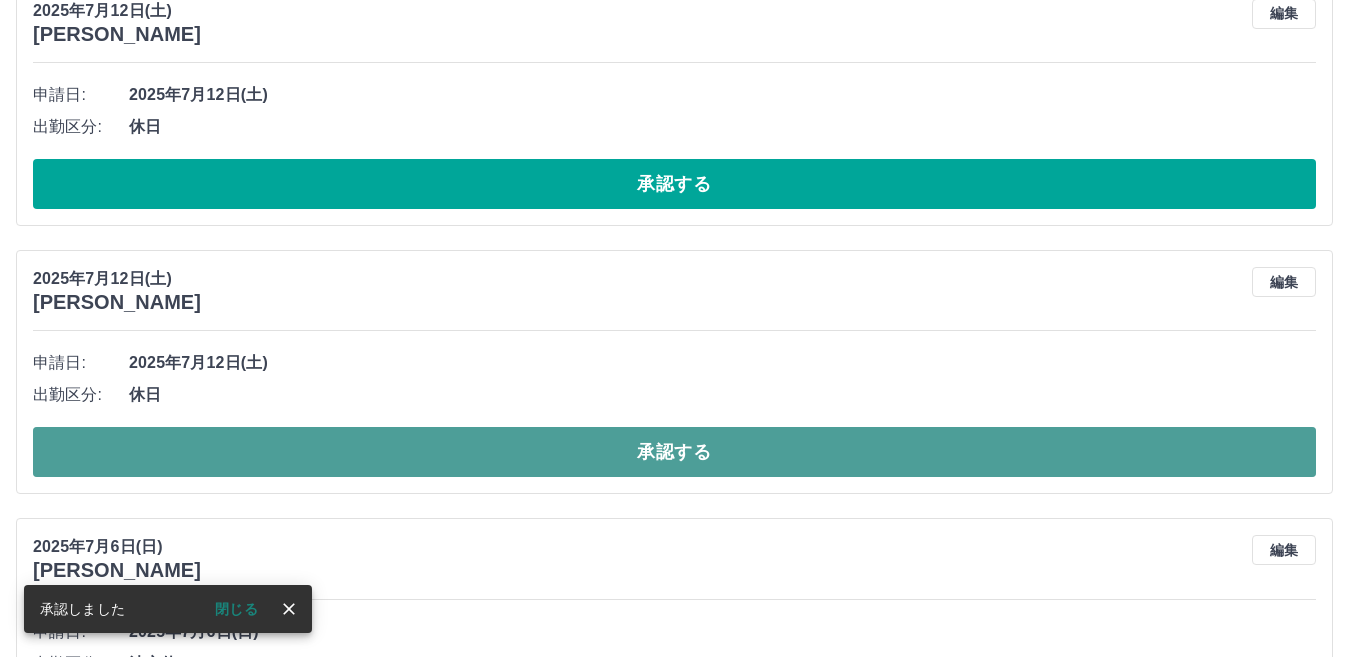 click on "承認する" at bounding box center [674, 452] 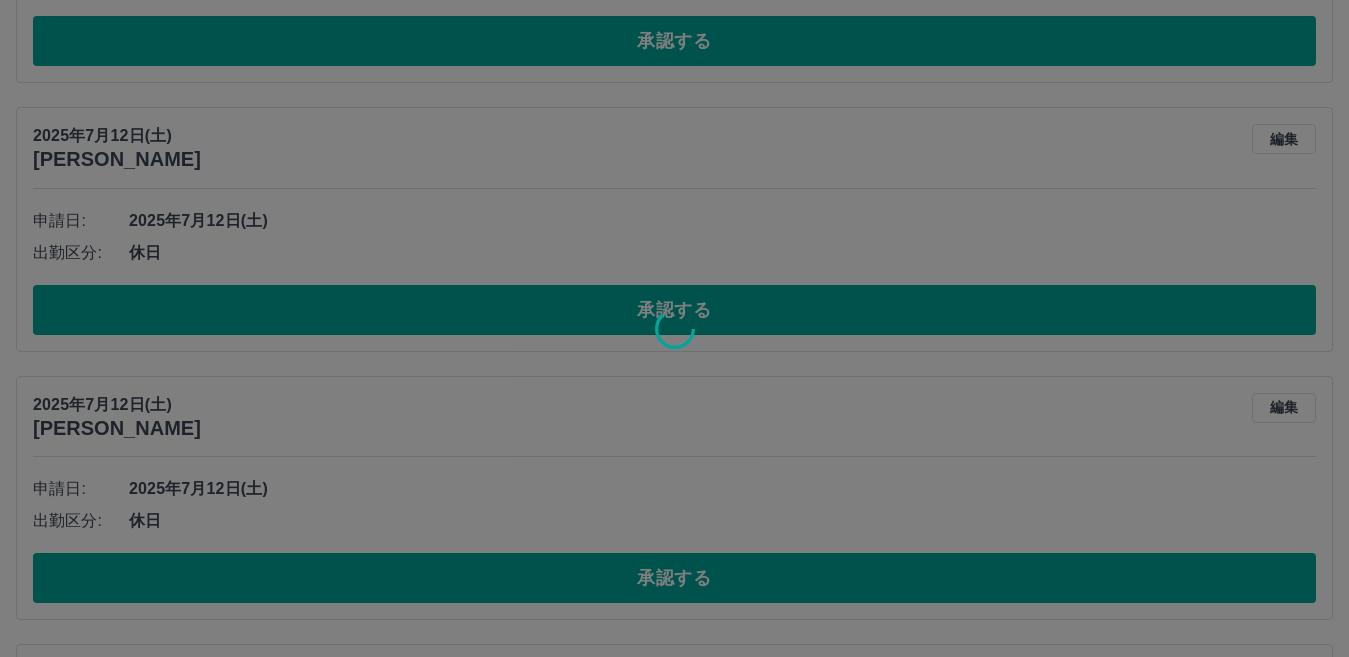 scroll, scrollTop: 1464, scrollLeft: 0, axis: vertical 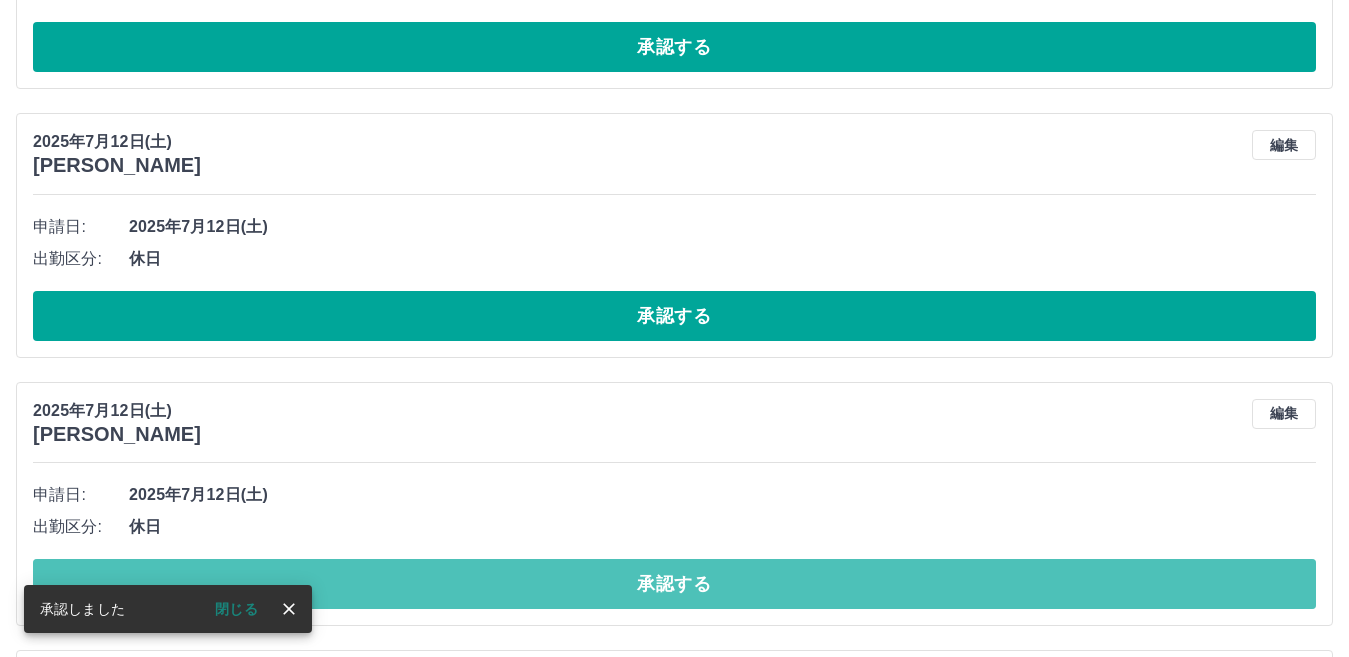 click on "承認する" at bounding box center [674, 584] 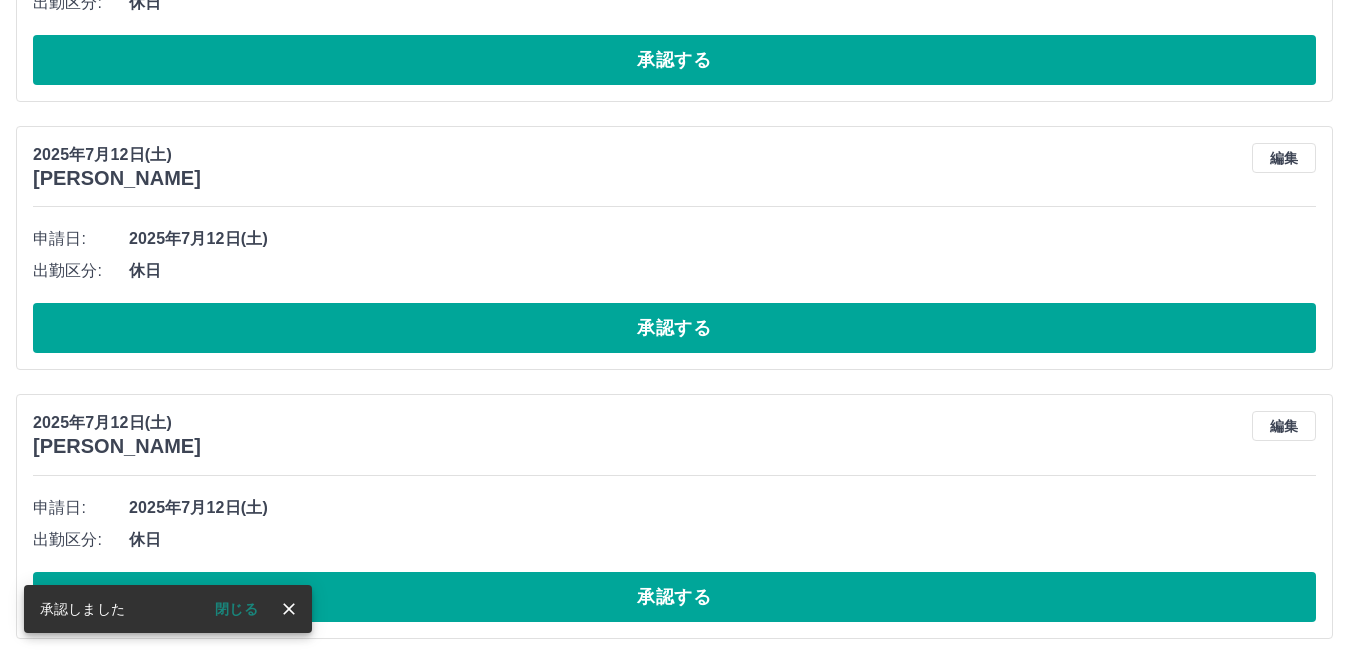 scroll, scrollTop: 1359, scrollLeft: 0, axis: vertical 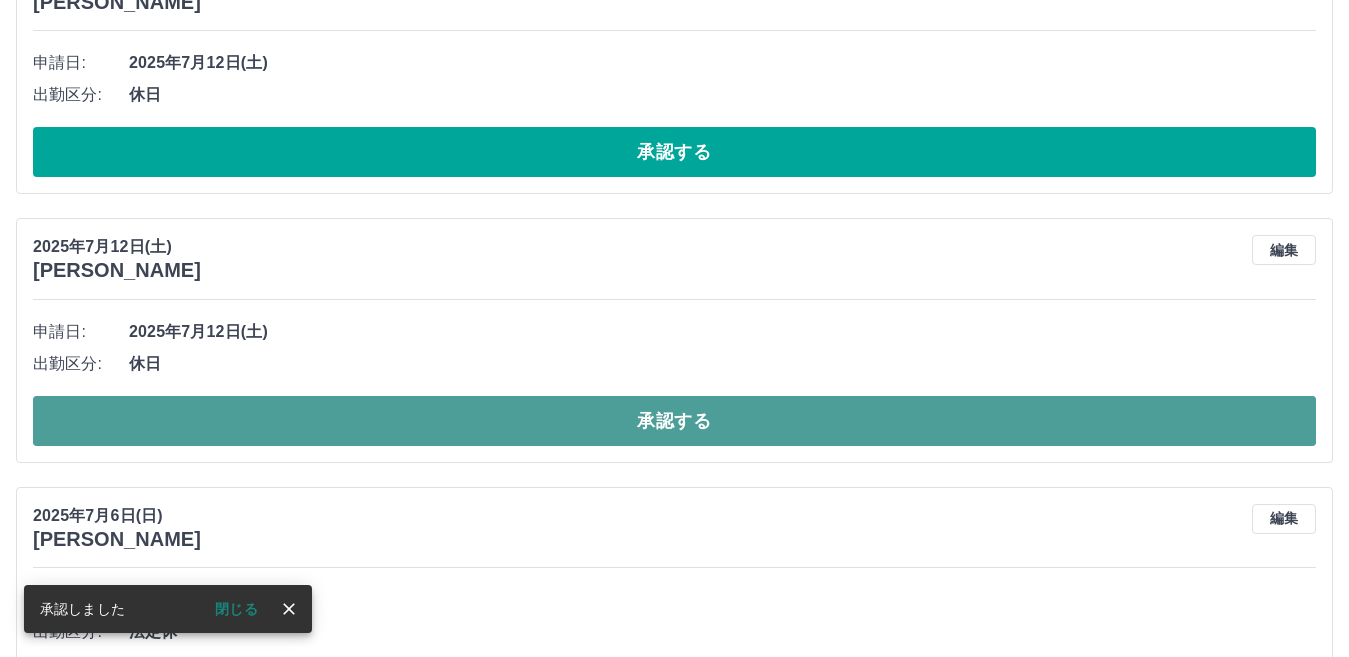 click on "承認する" at bounding box center [674, 421] 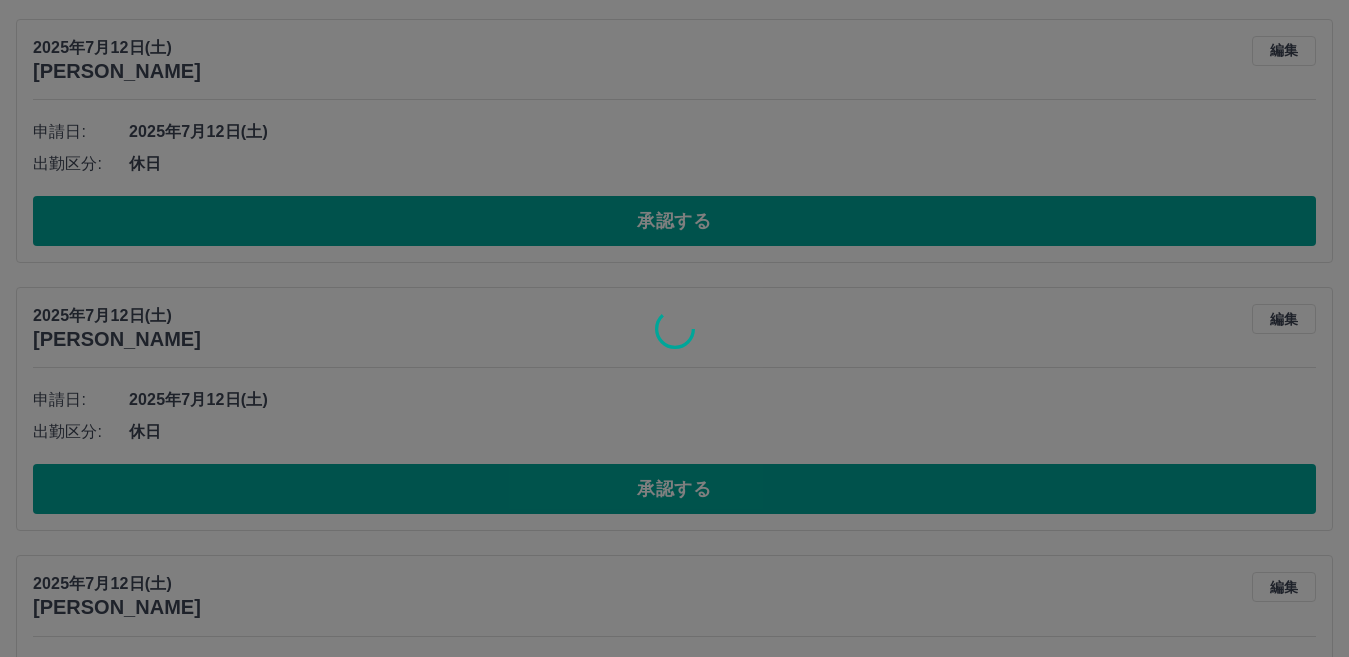 scroll, scrollTop: 959, scrollLeft: 0, axis: vertical 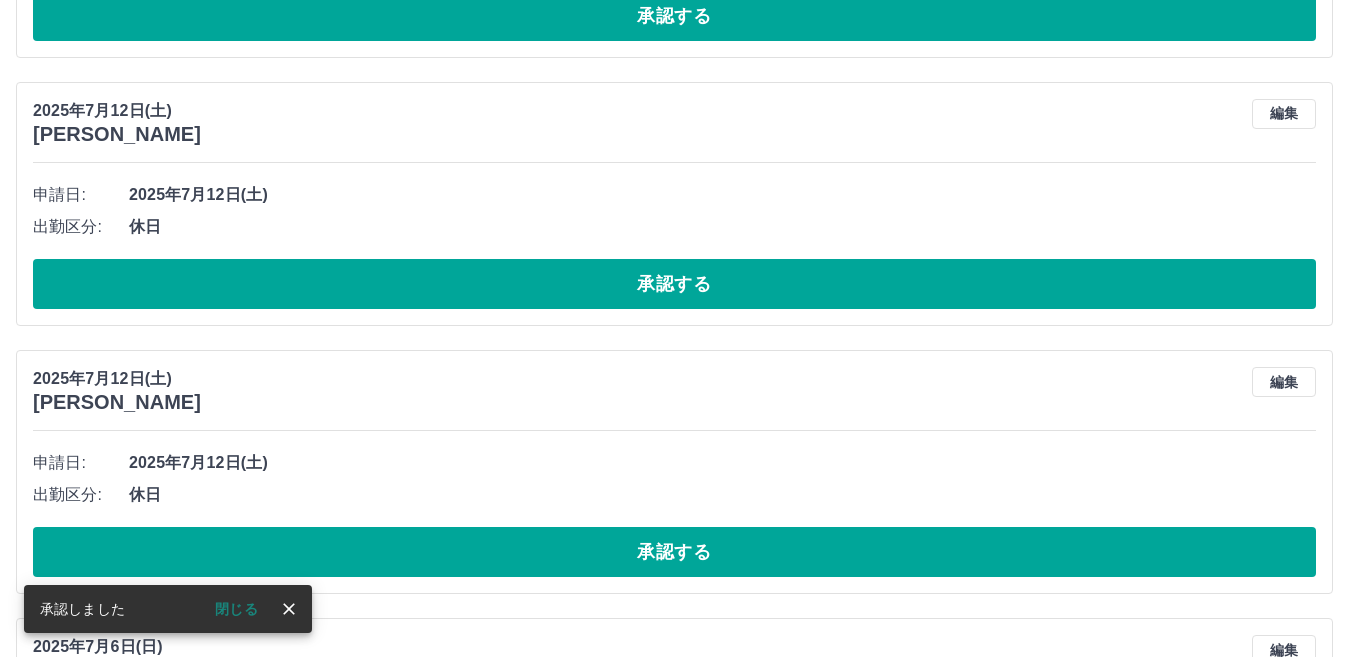 click on "承認する" at bounding box center (674, 552) 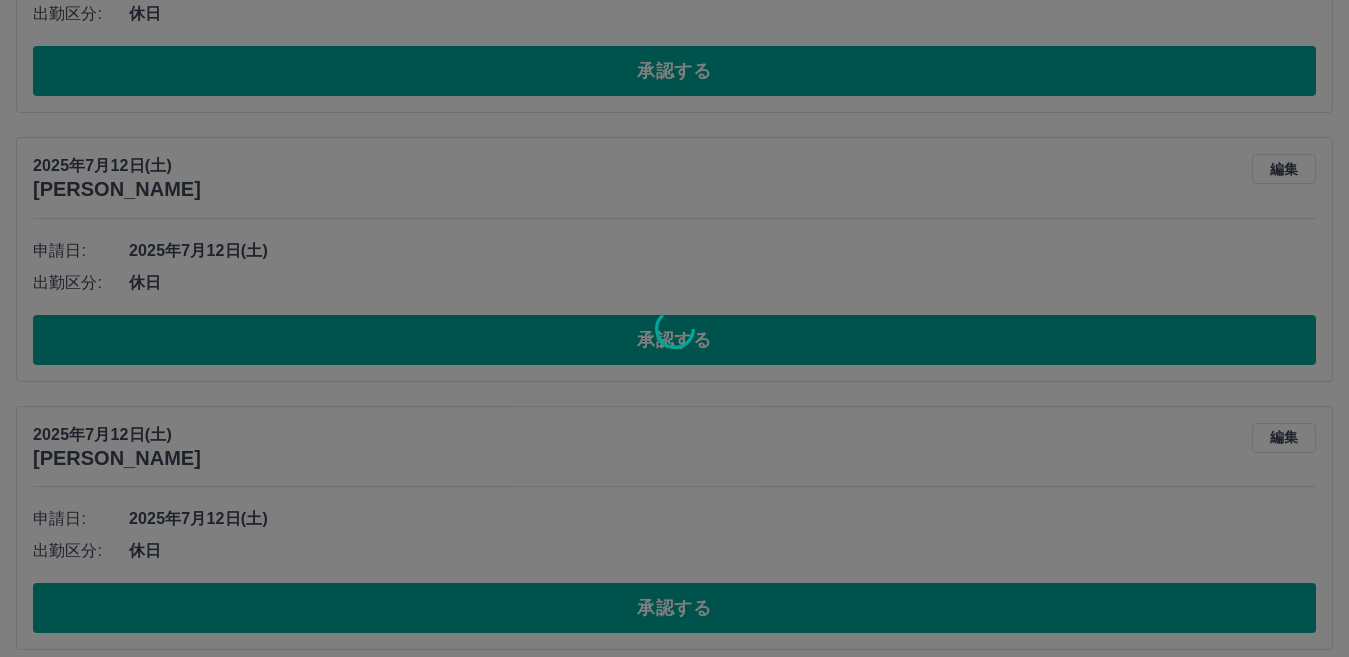 scroll, scrollTop: 759, scrollLeft: 0, axis: vertical 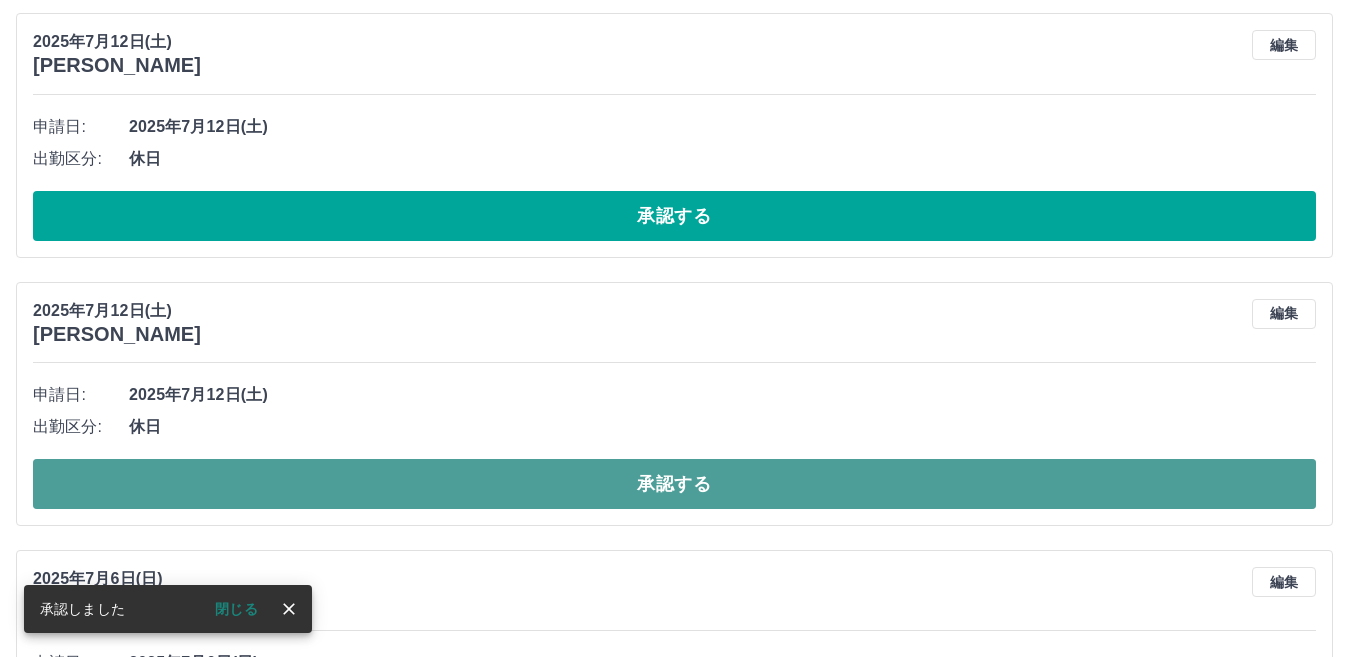 click on "承認する" at bounding box center (674, 484) 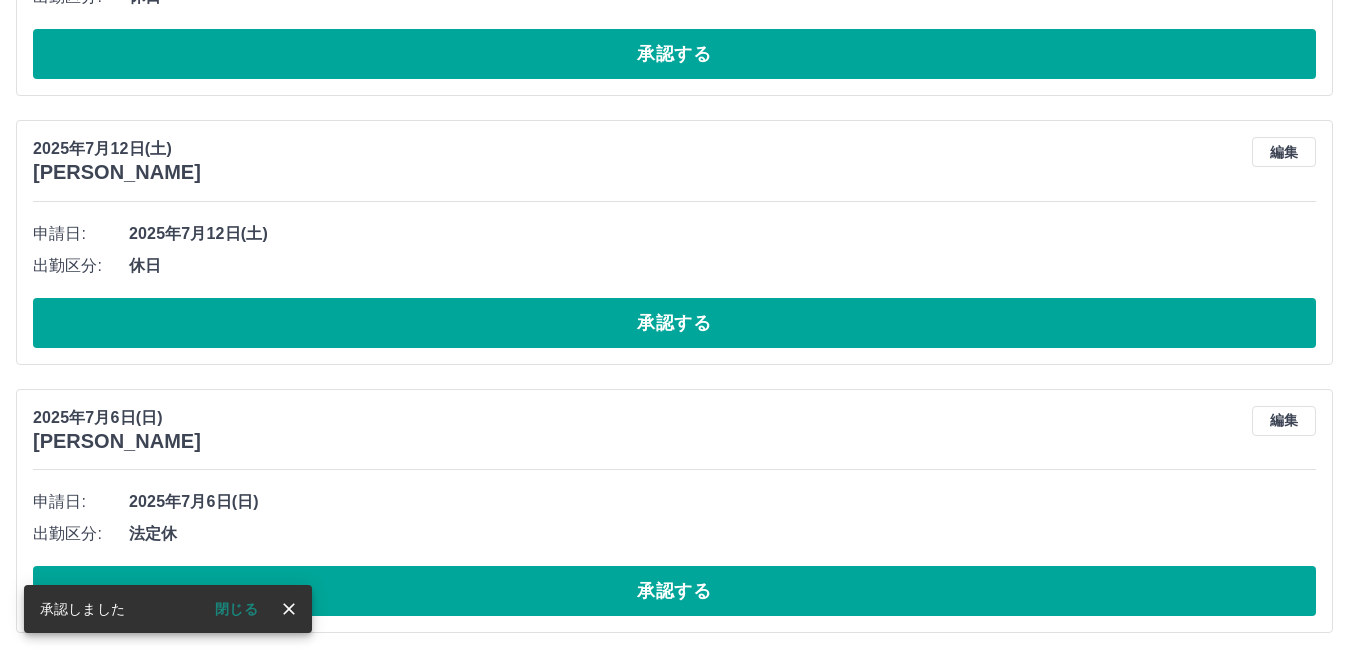 scroll, scrollTop: 654, scrollLeft: 0, axis: vertical 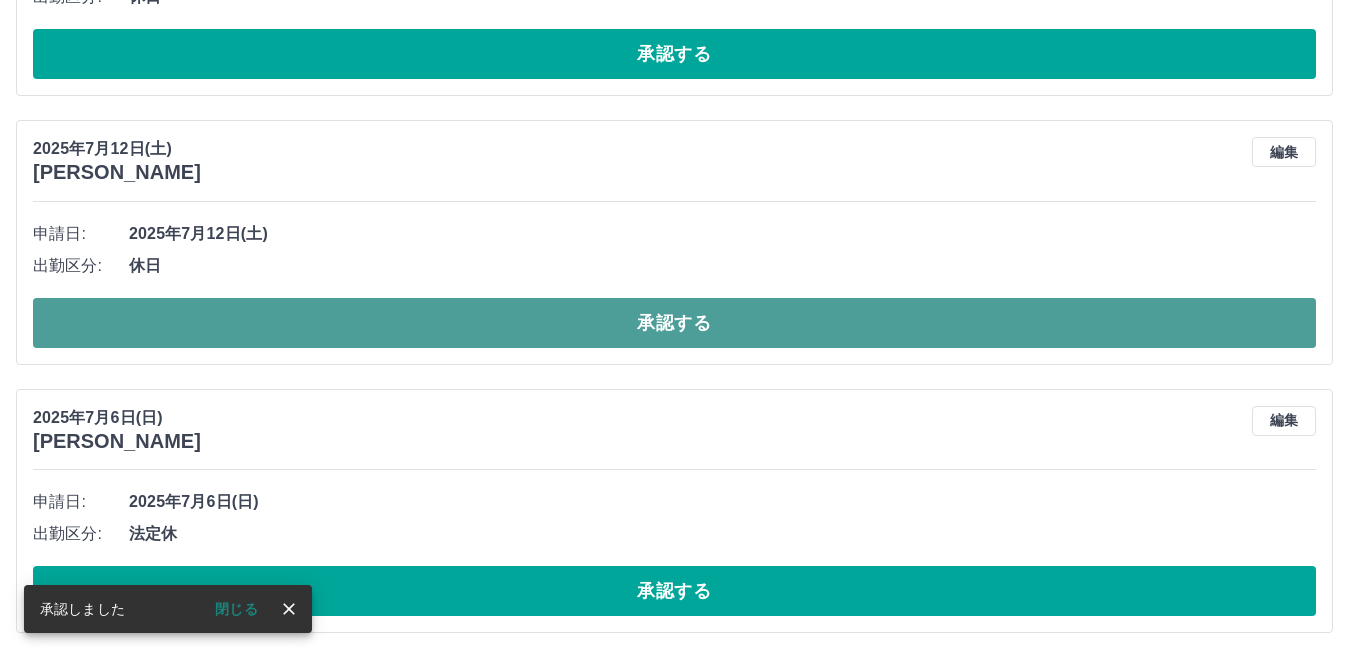 click on "承認する" at bounding box center (674, 323) 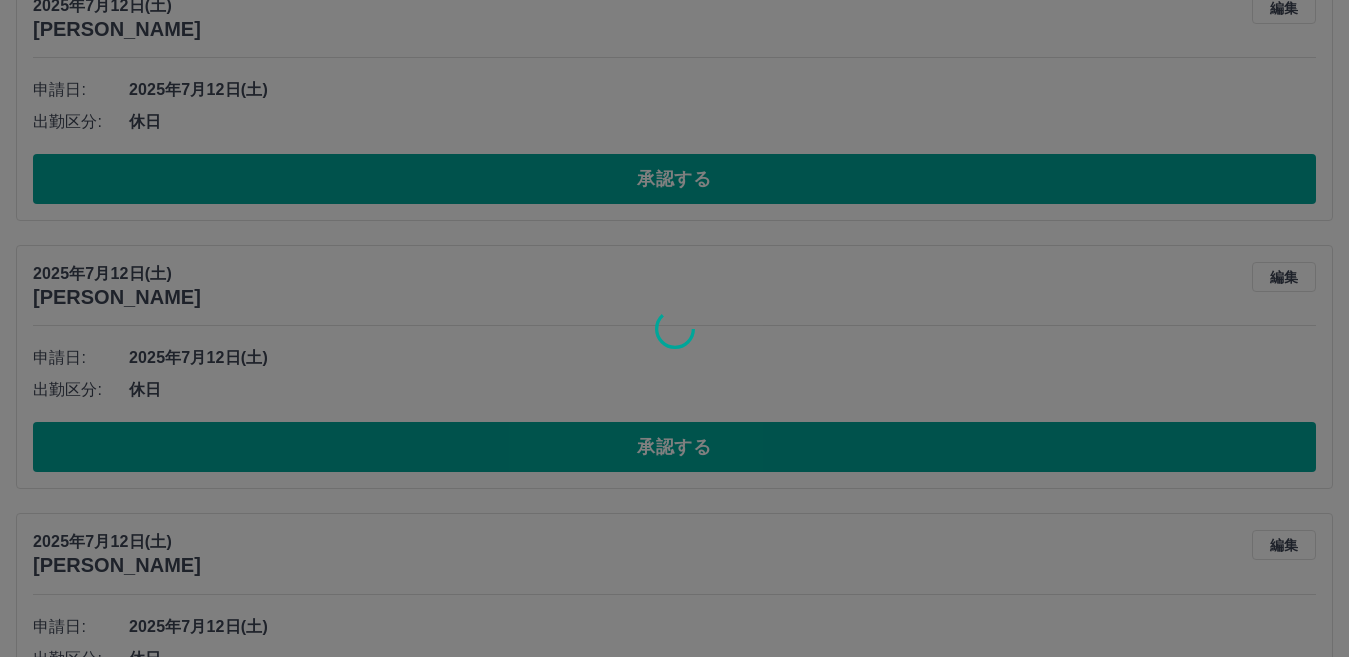 scroll, scrollTop: 254, scrollLeft: 0, axis: vertical 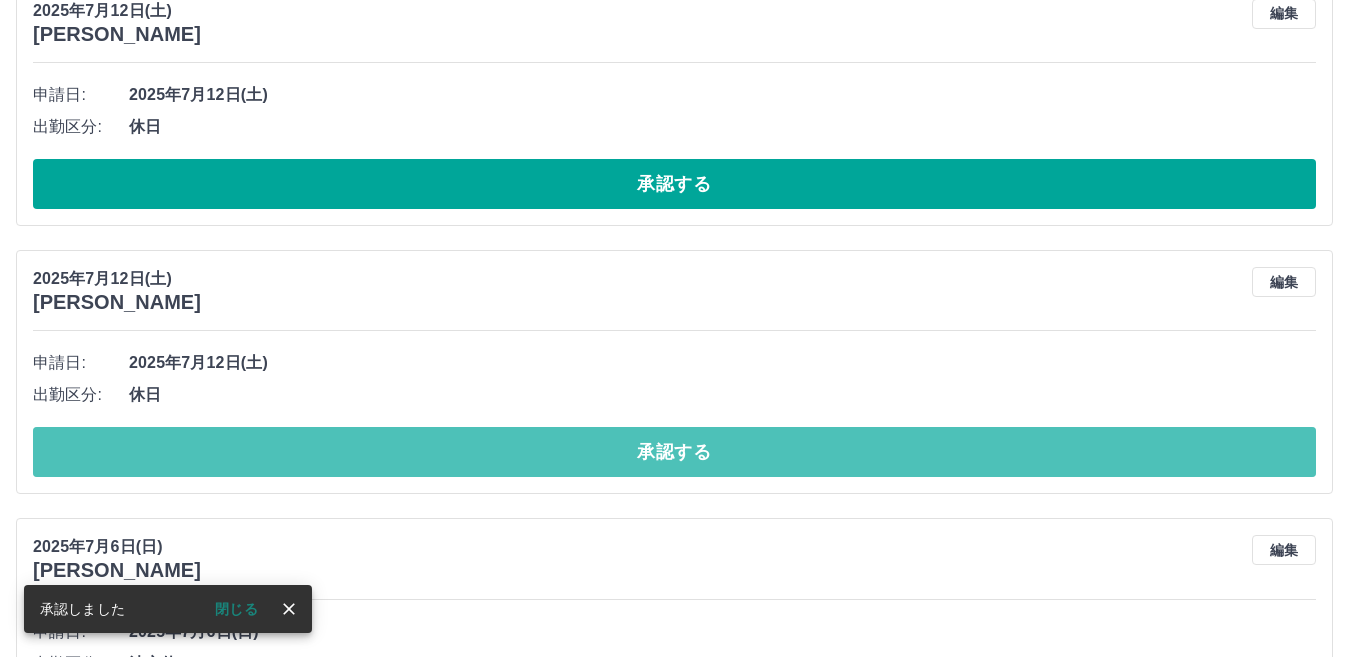 click on "承認する" at bounding box center (674, 452) 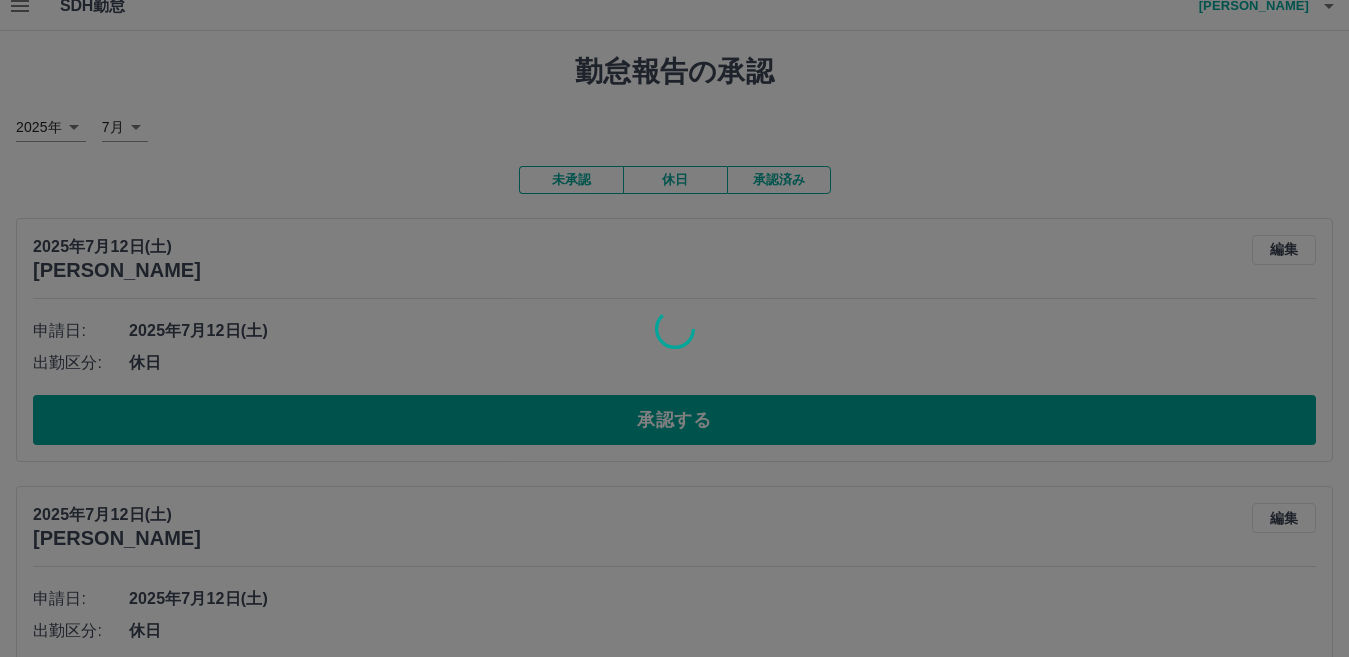 scroll, scrollTop: 0, scrollLeft: 0, axis: both 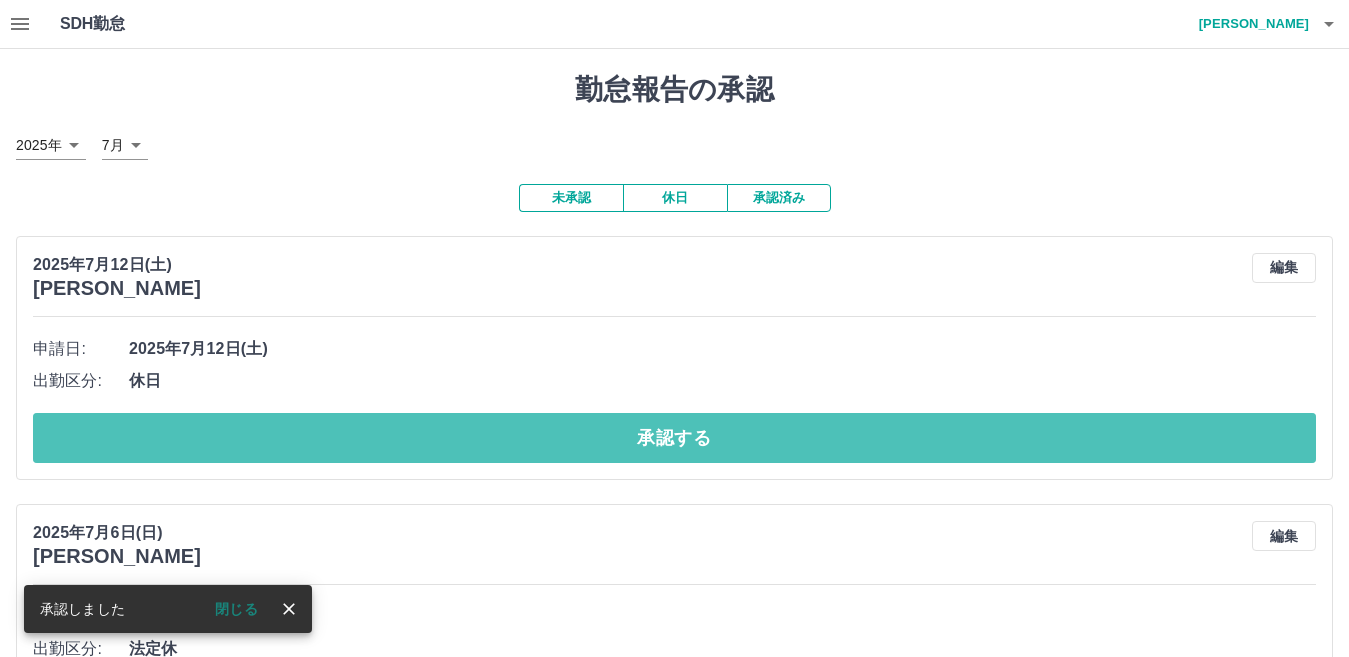 click on "承認する" at bounding box center [674, 438] 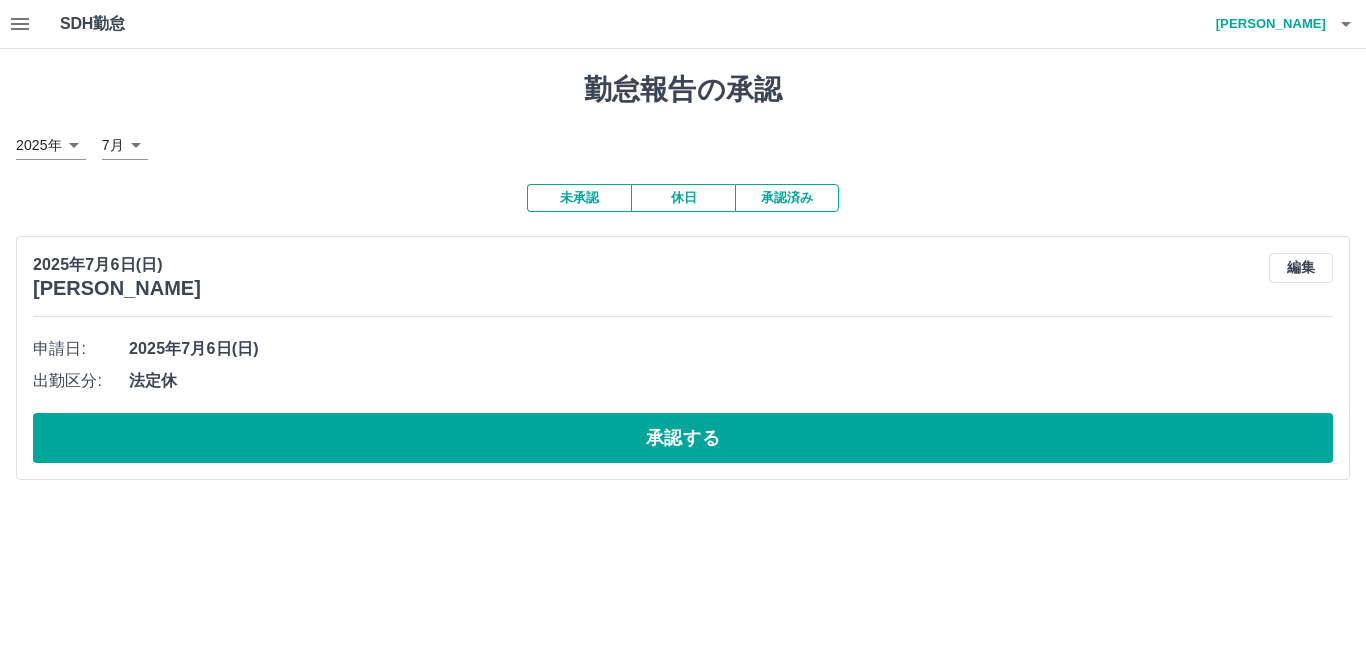 click on "承認済み" at bounding box center (787, 198) 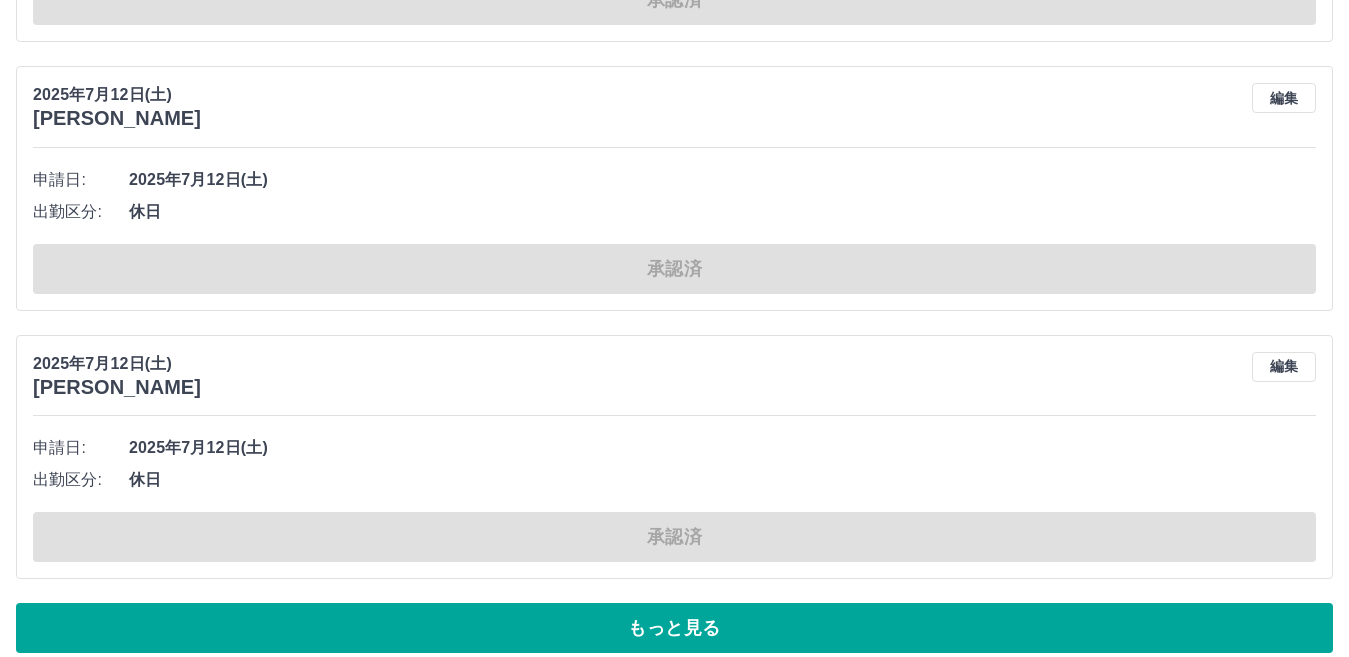 scroll, scrollTop: 6363, scrollLeft: 0, axis: vertical 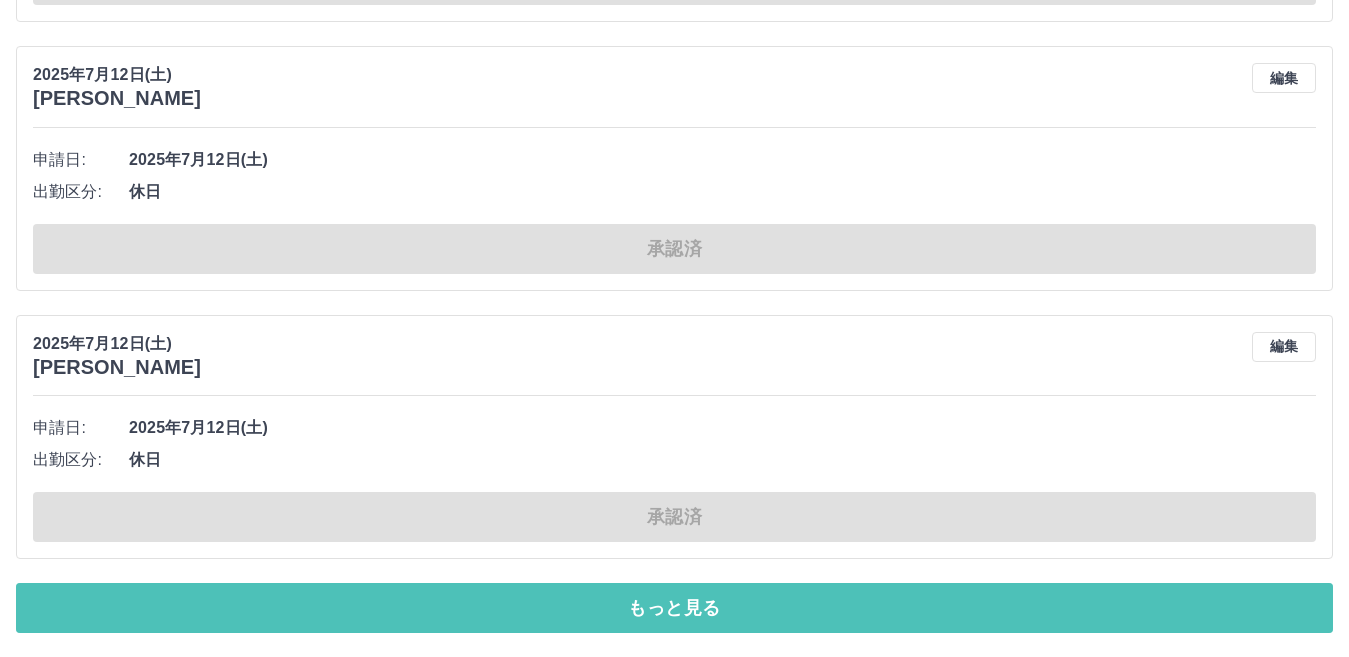 click on "もっと見る" at bounding box center [674, 608] 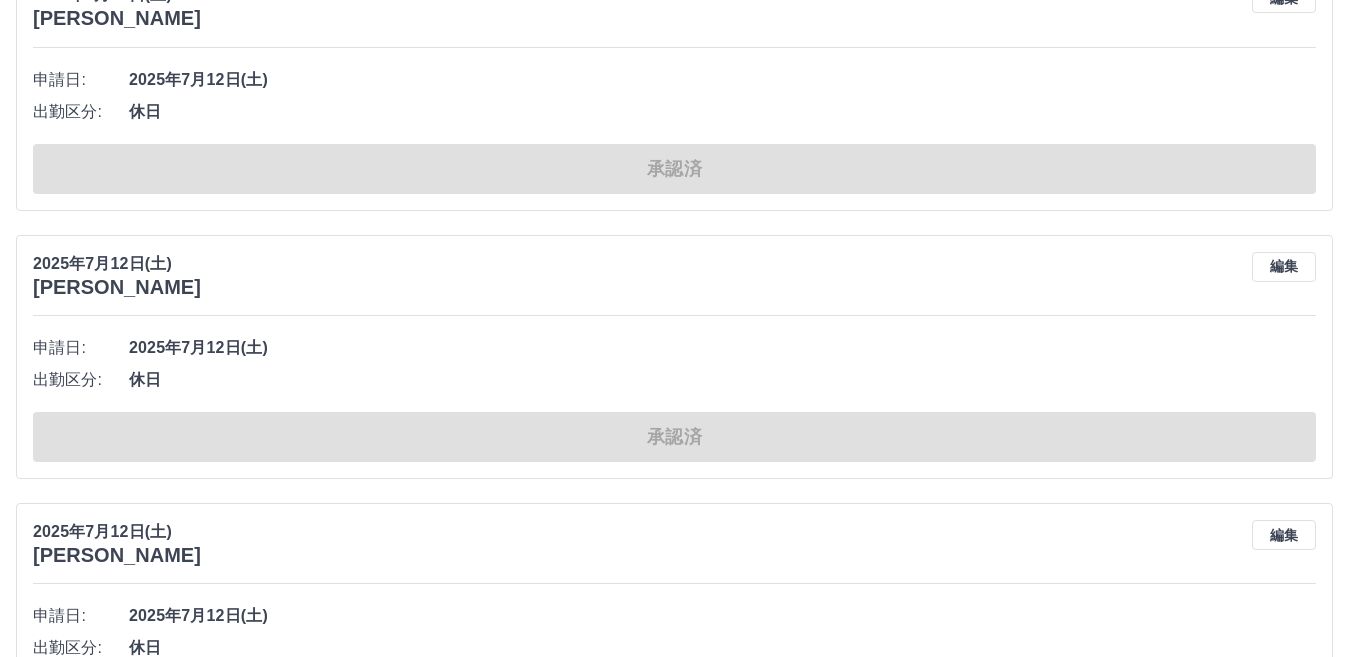 scroll, scrollTop: 5403, scrollLeft: 0, axis: vertical 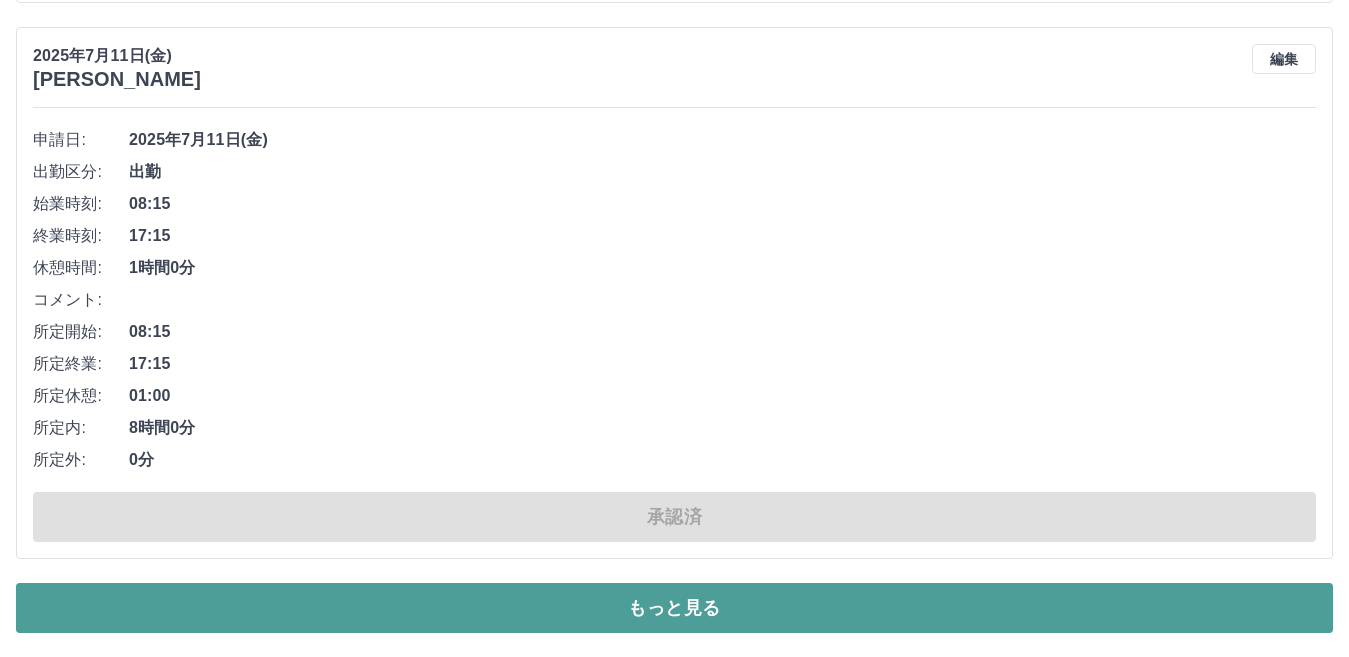 click on "もっと見る" at bounding box center [674, 608] 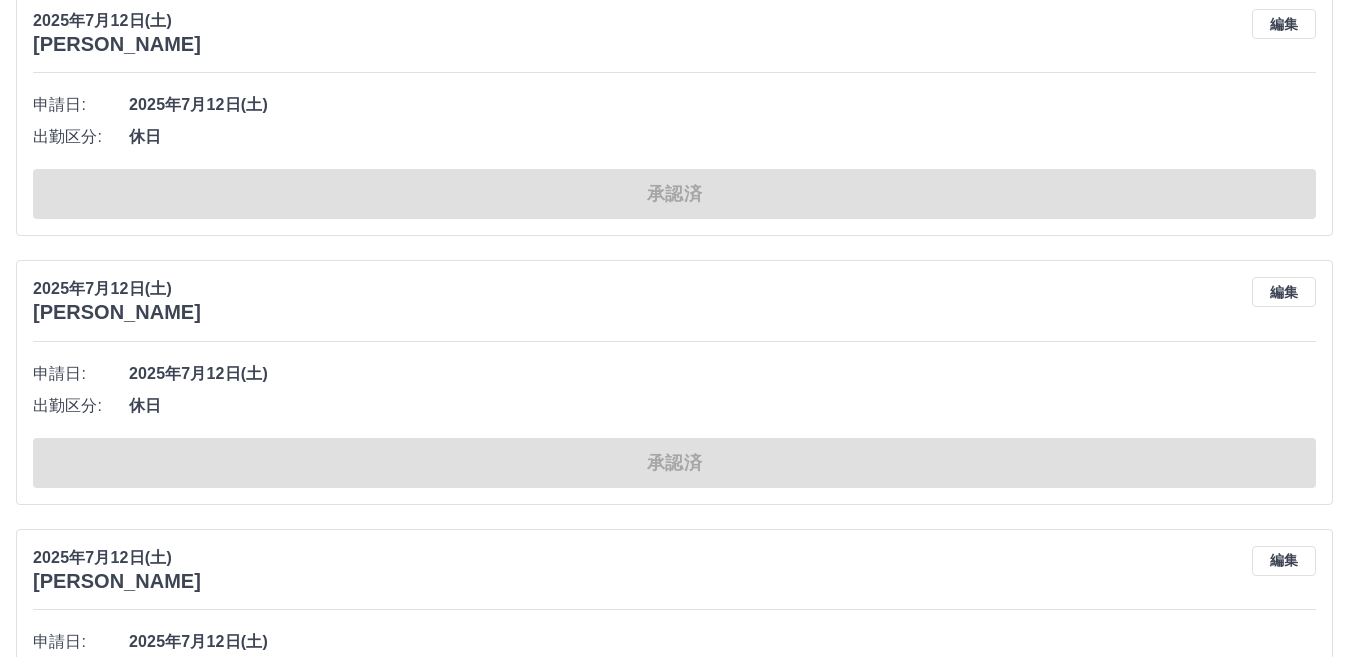 scroll, scrollTop: 207, scrollLeft: 0, axis: vertical 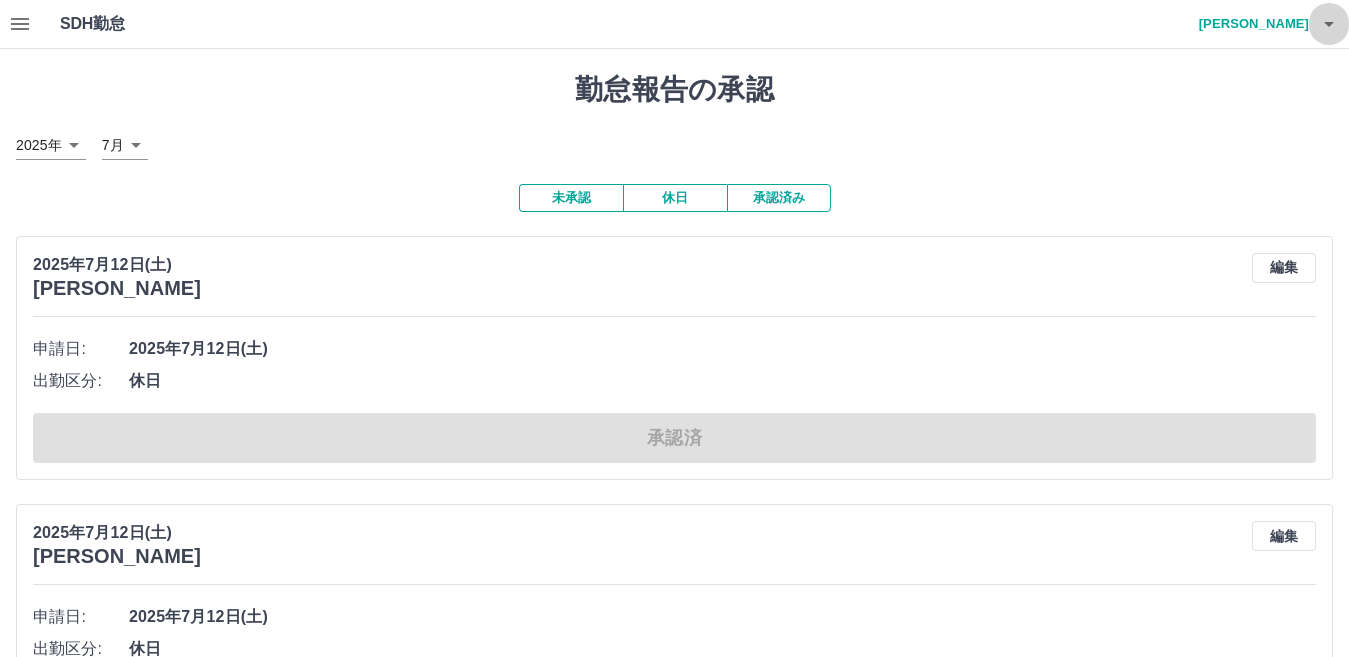 click 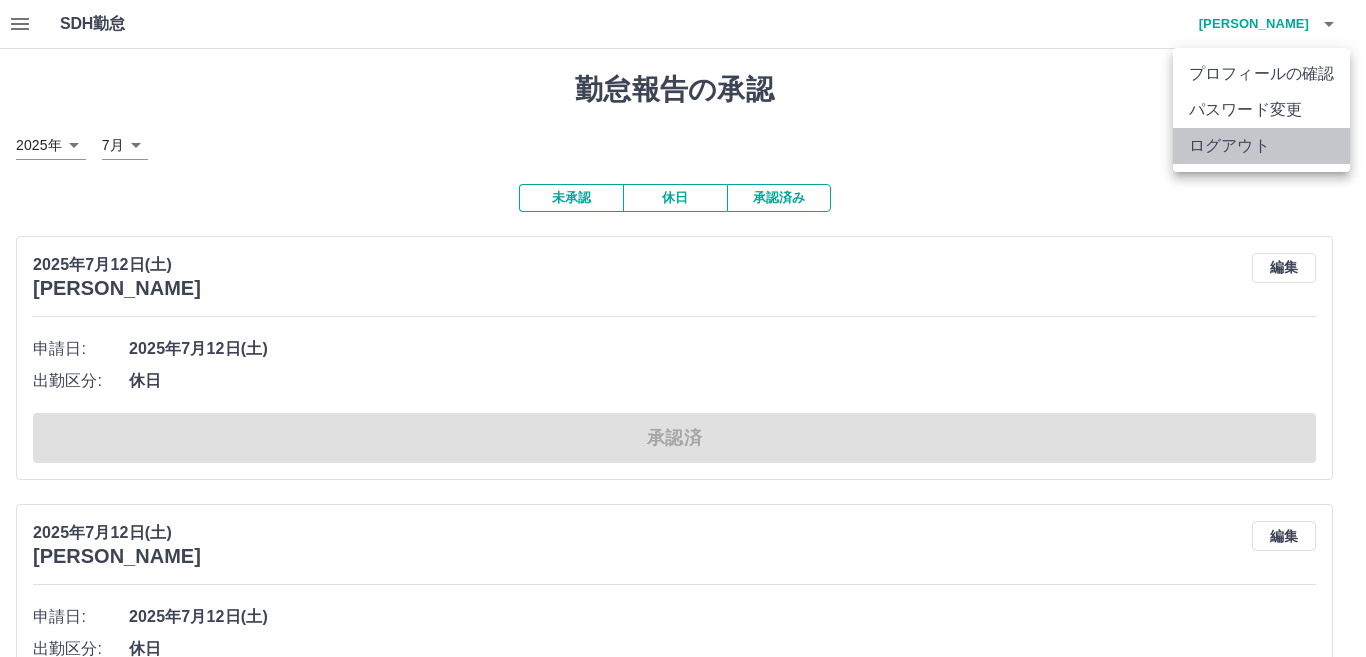 click on "ログアウト" at bounding box center (1261, 146) 